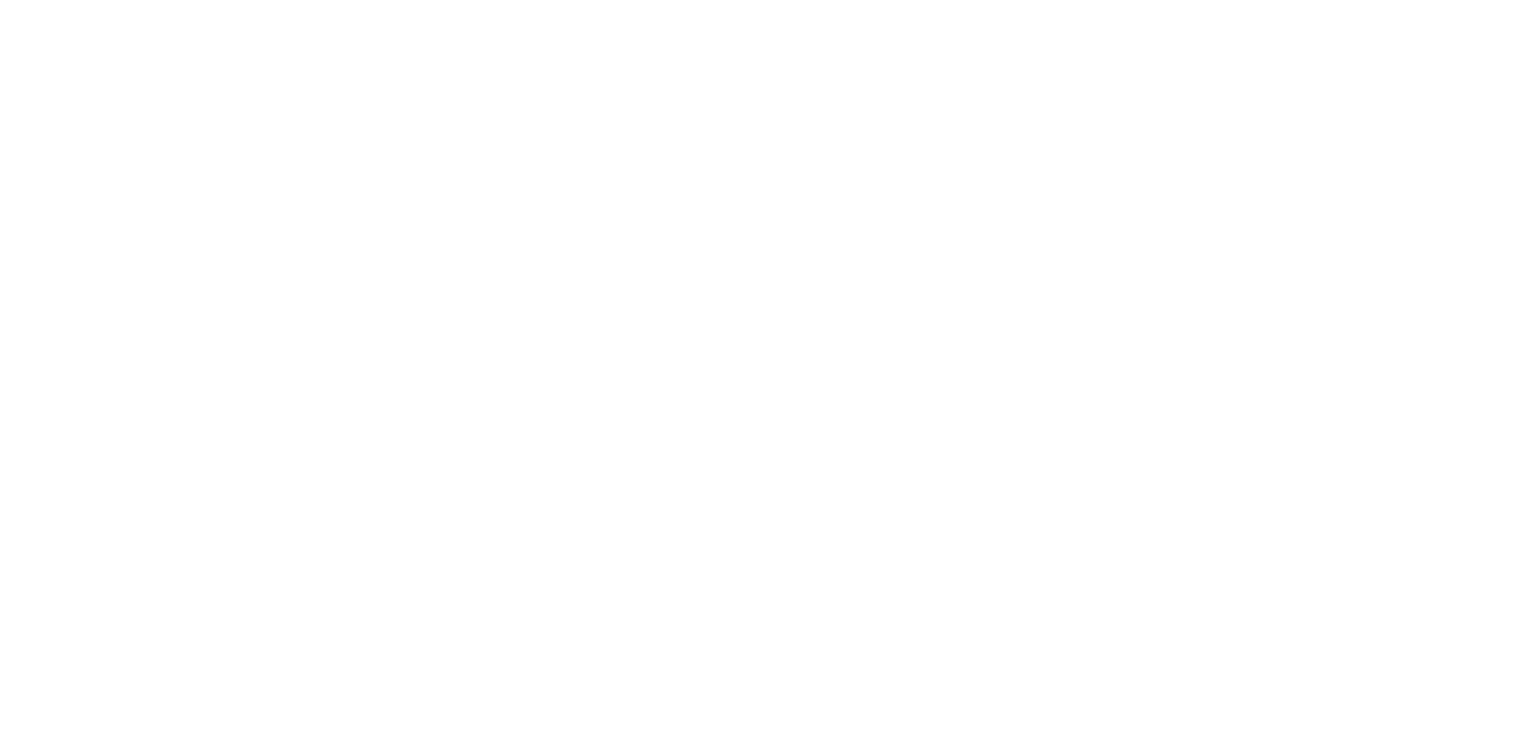 scroll, scrollTop: 0, scrollLeft: 0, axis: both 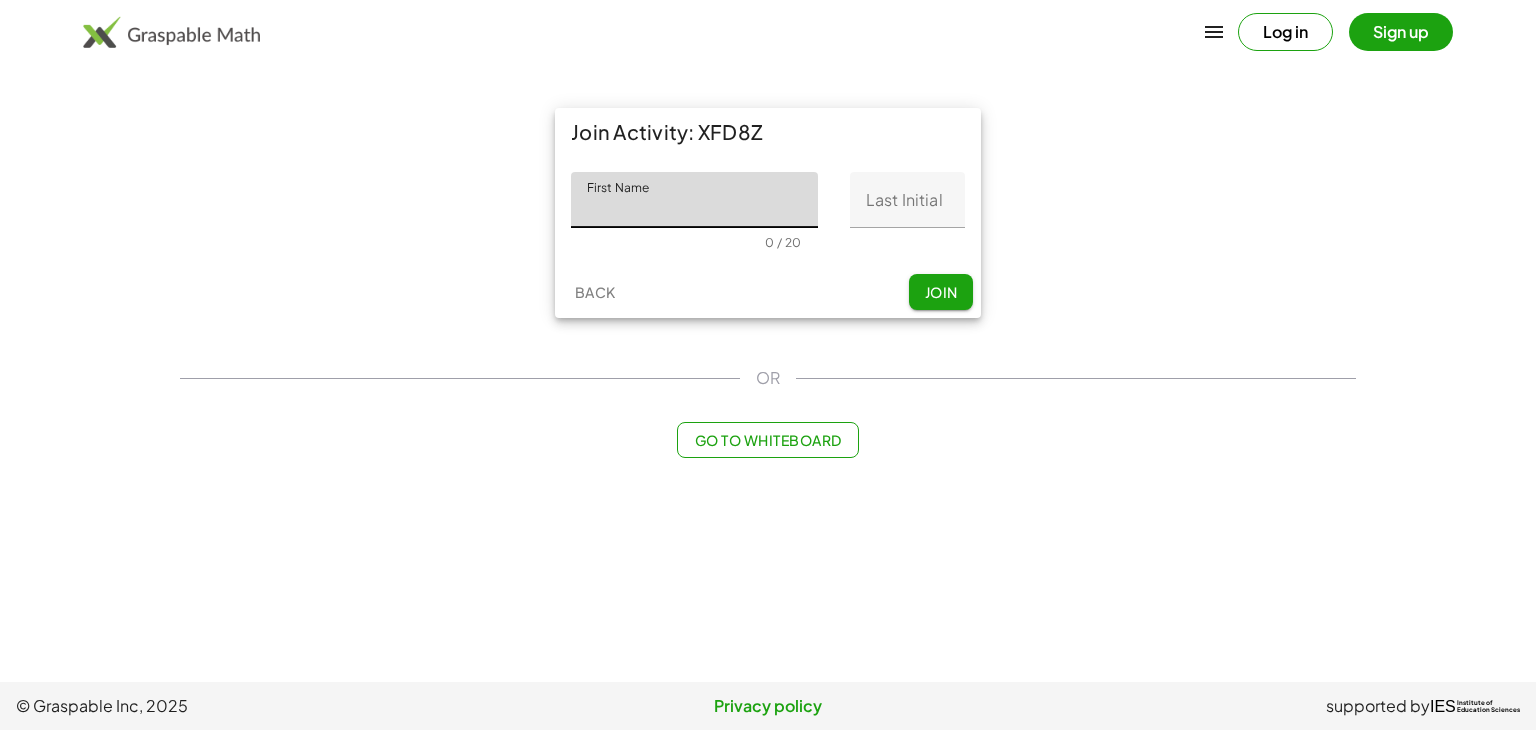 click on "First Name" 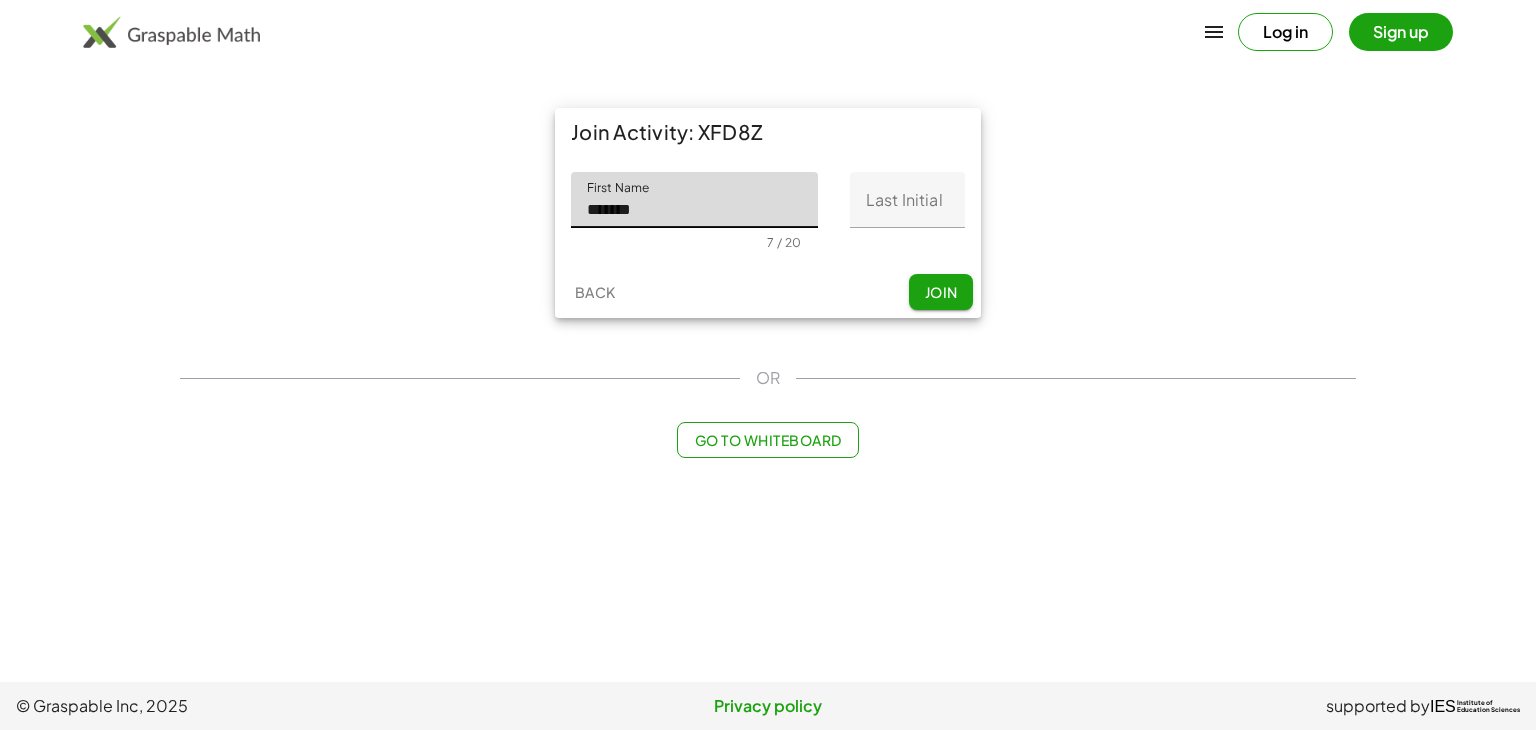 type on "******" 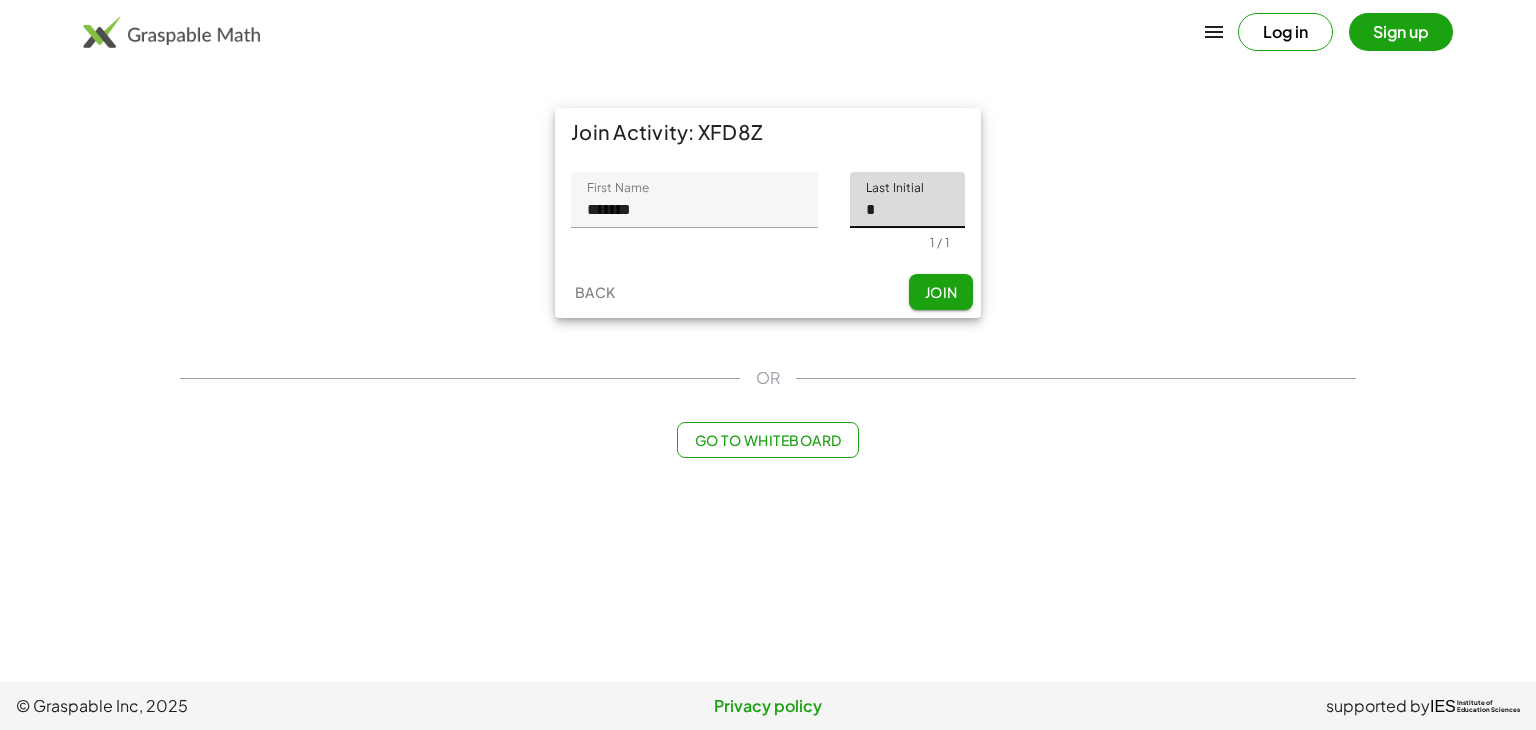 type on "*" 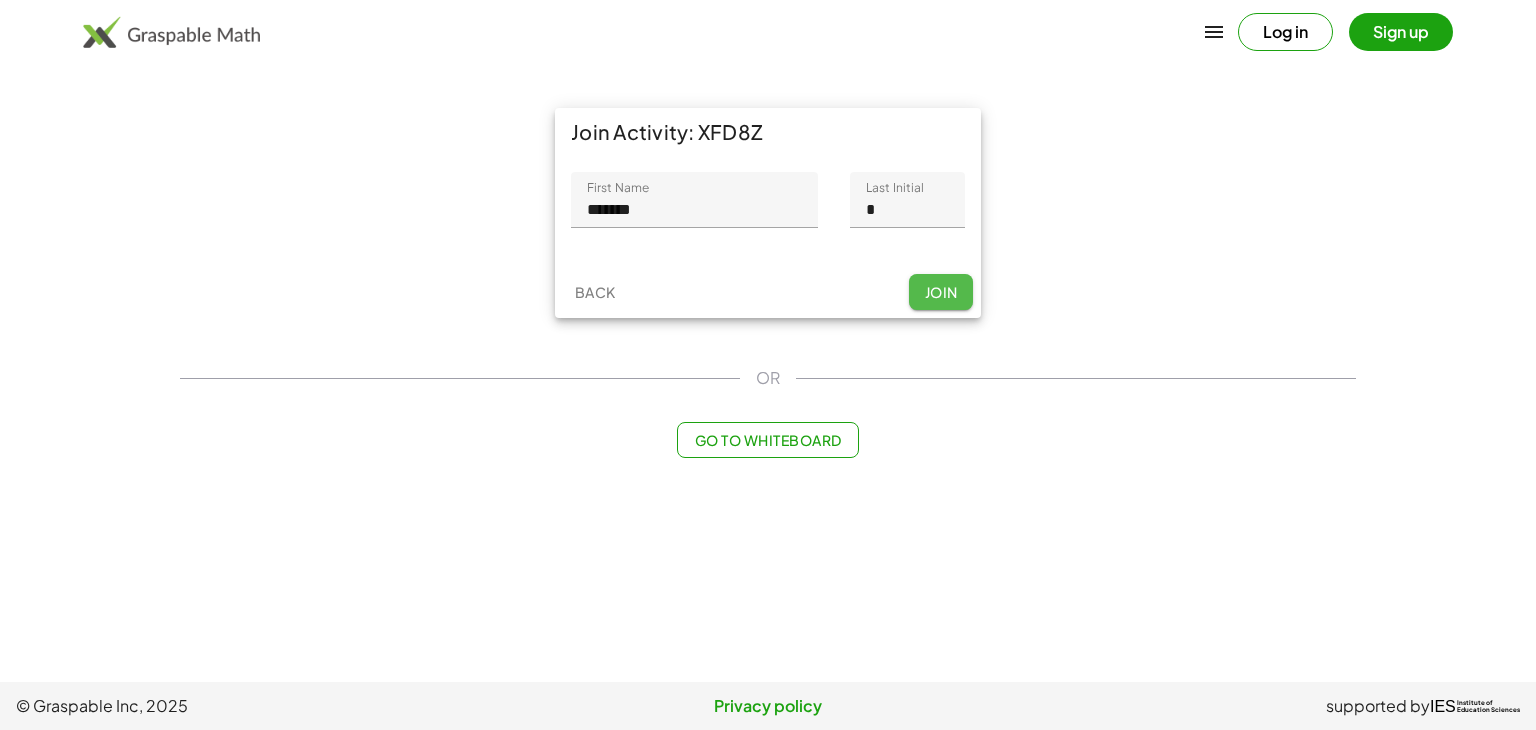 click on "Join" 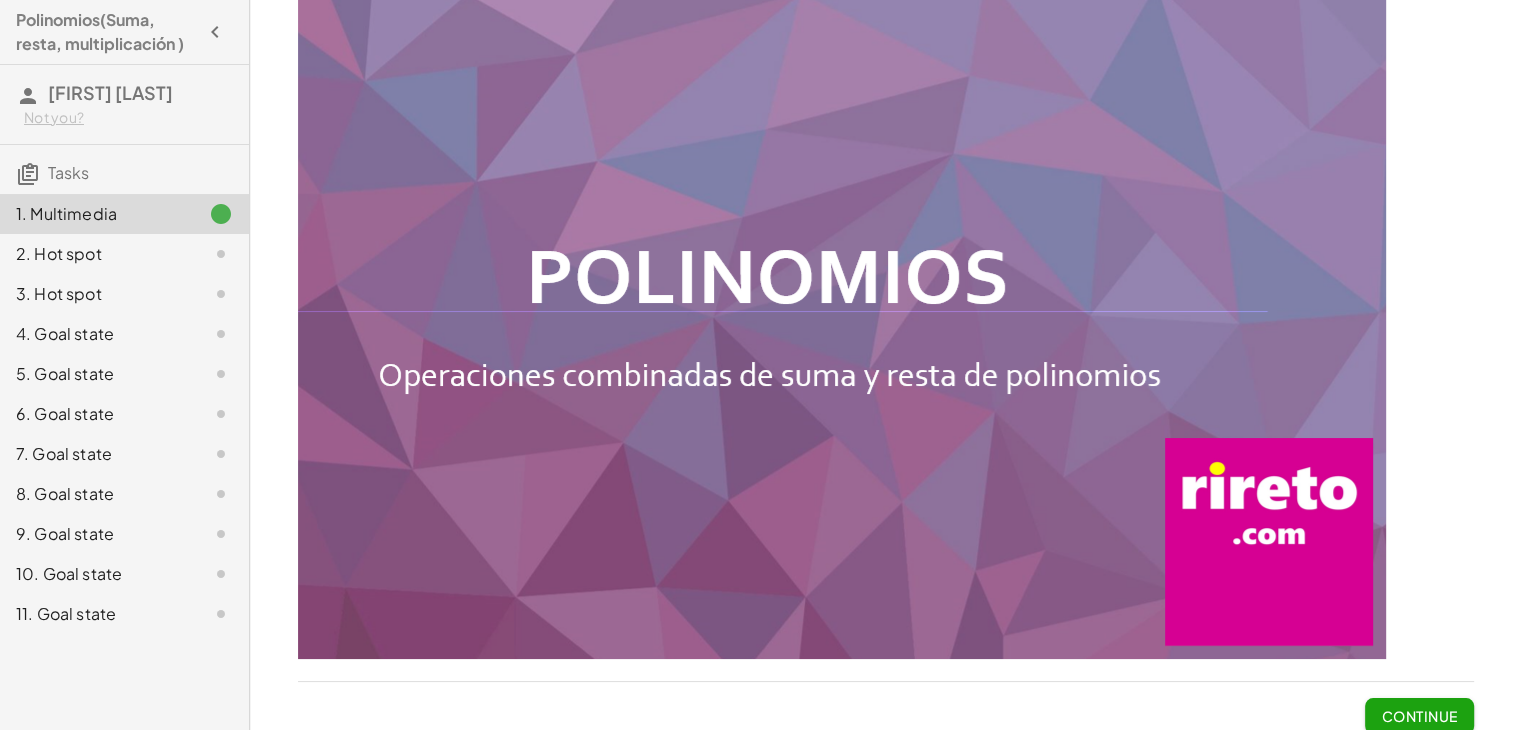 scroll, scrollTop: 40, scrollLeft: 0, axis: vertical 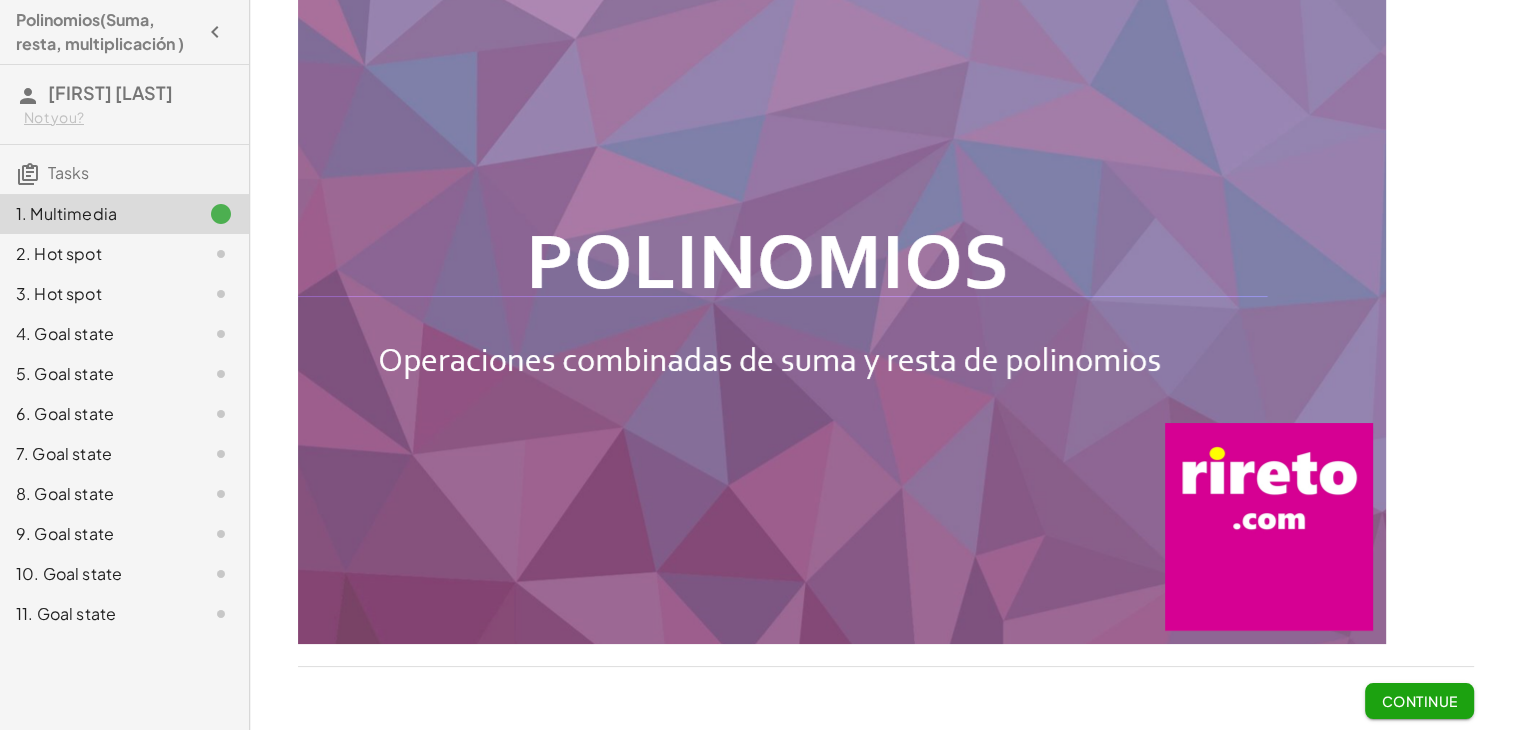 click on "Continue" at bounding box center [1419, 701] 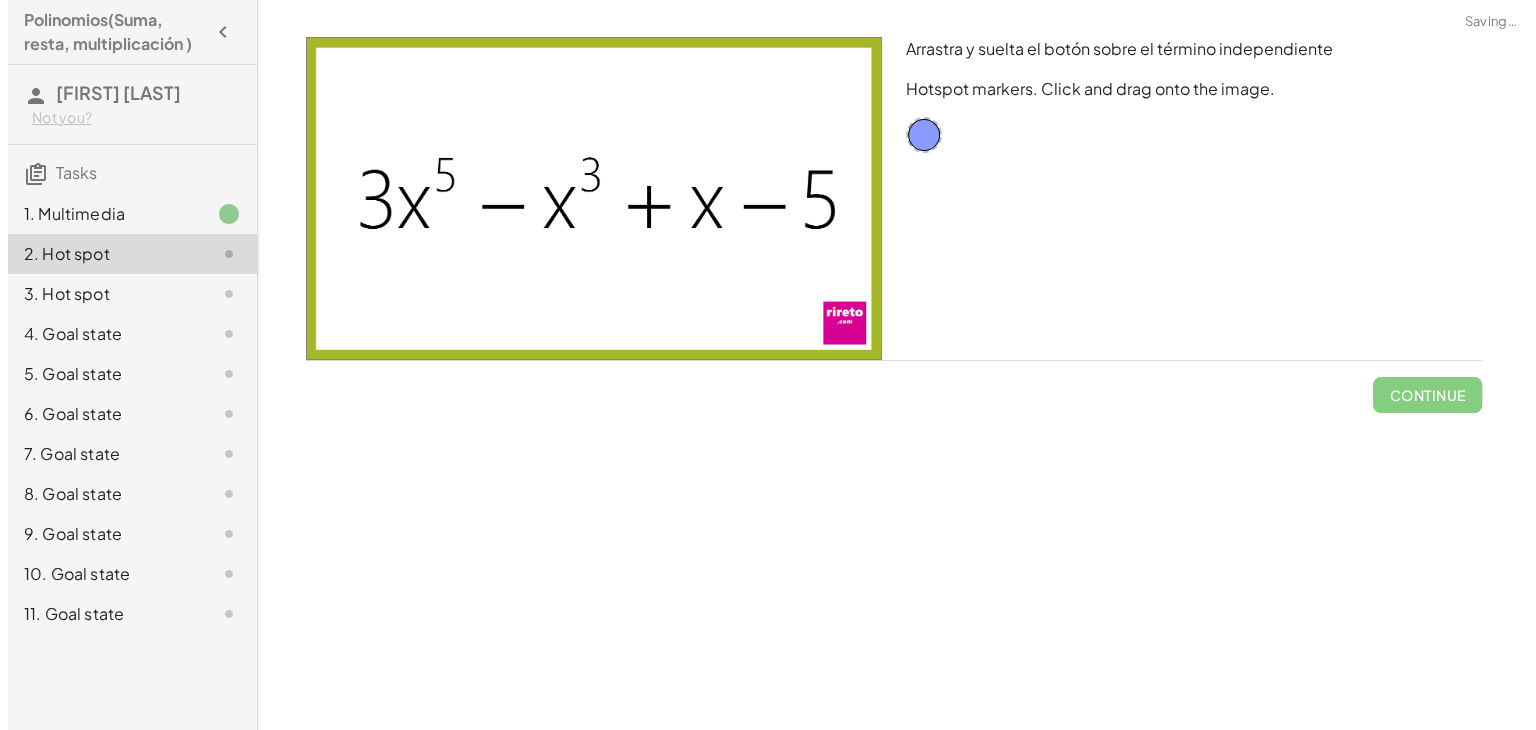 scroll, scrollTop: 0, scrollLeft: 0, axis: both 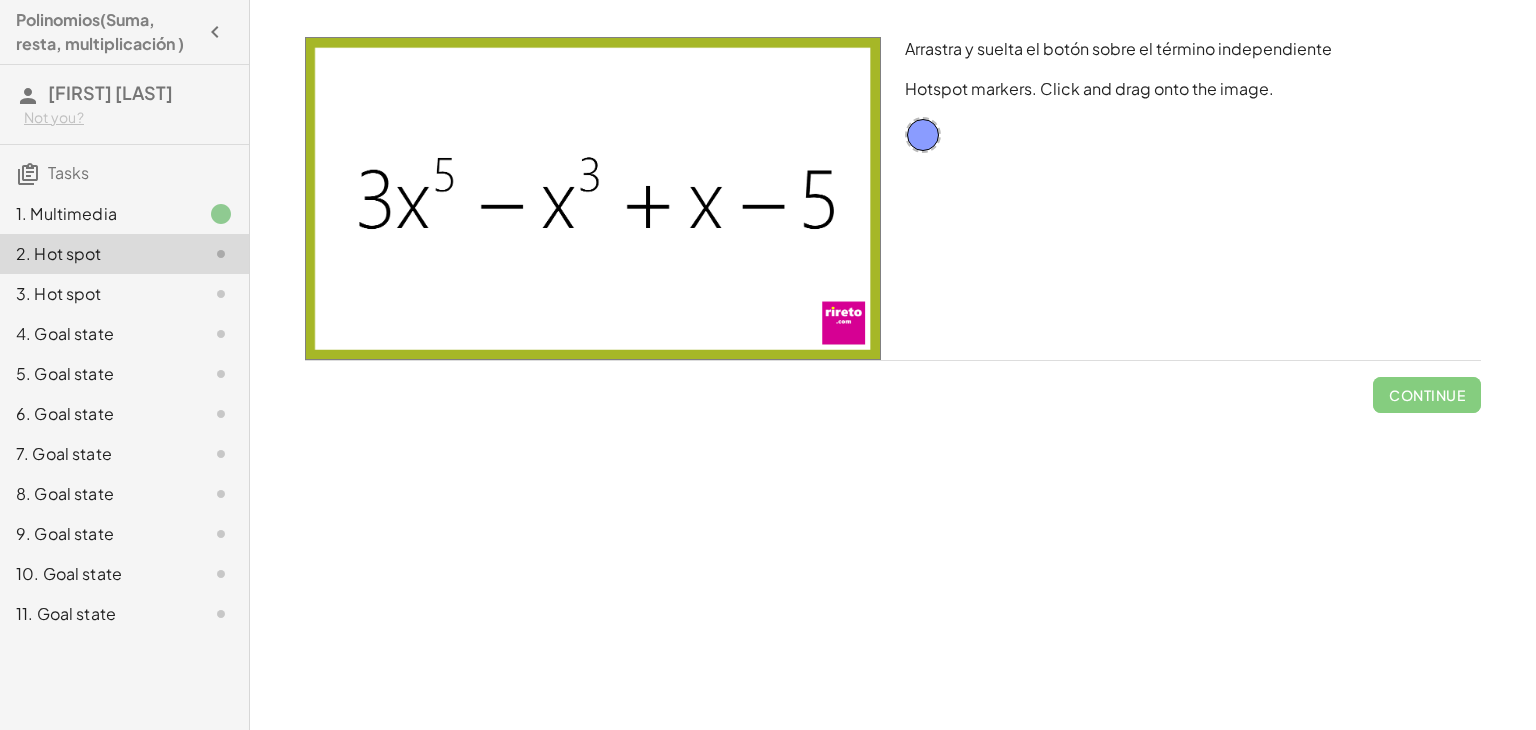 drag, startPoint x: 720, startPoint y: 209, endPoint x: 564, endPoint y: 199, distance: 156.32019 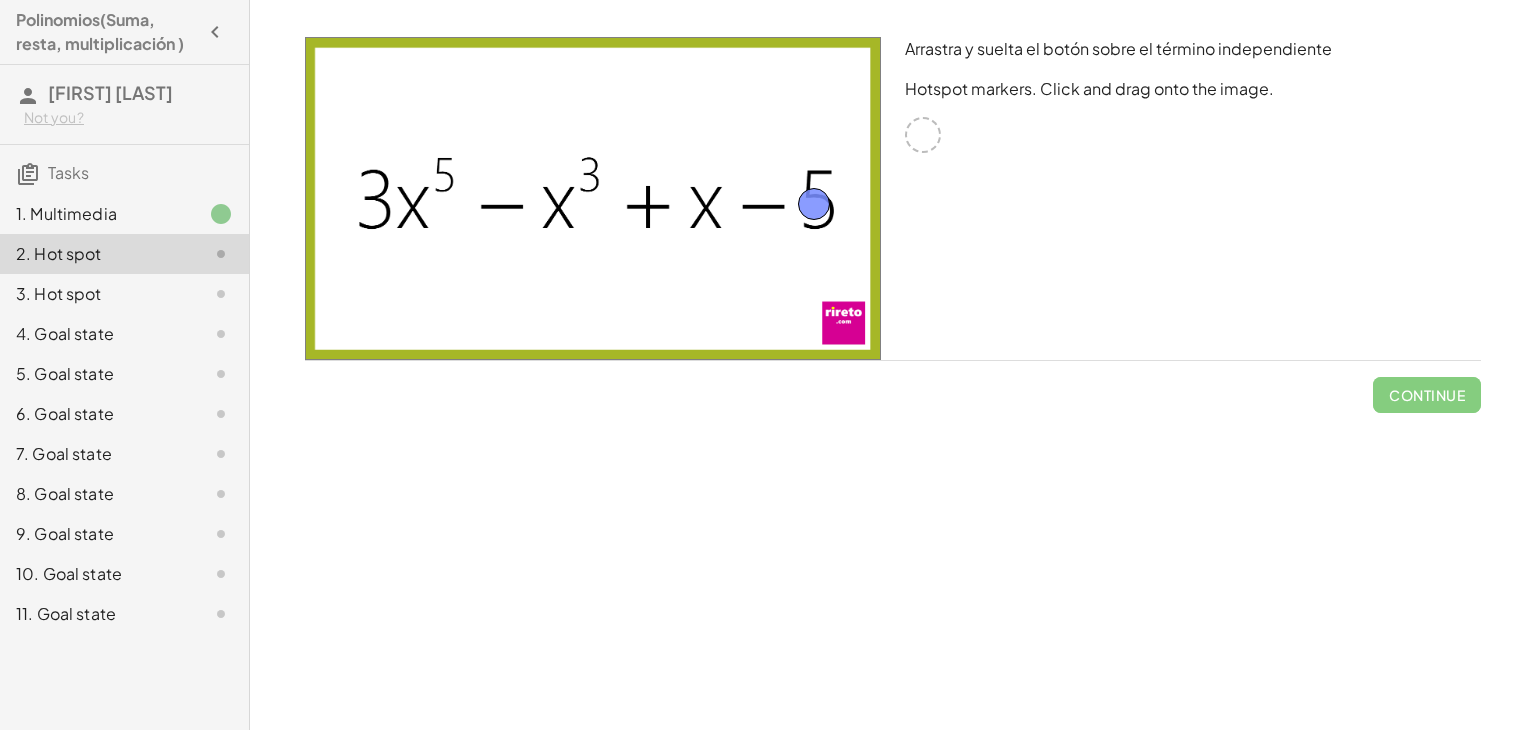 drag, startPoint x: 918, startPoint y: 136, endPoint x: 809, endPoint y: 205, distance: 129.00388 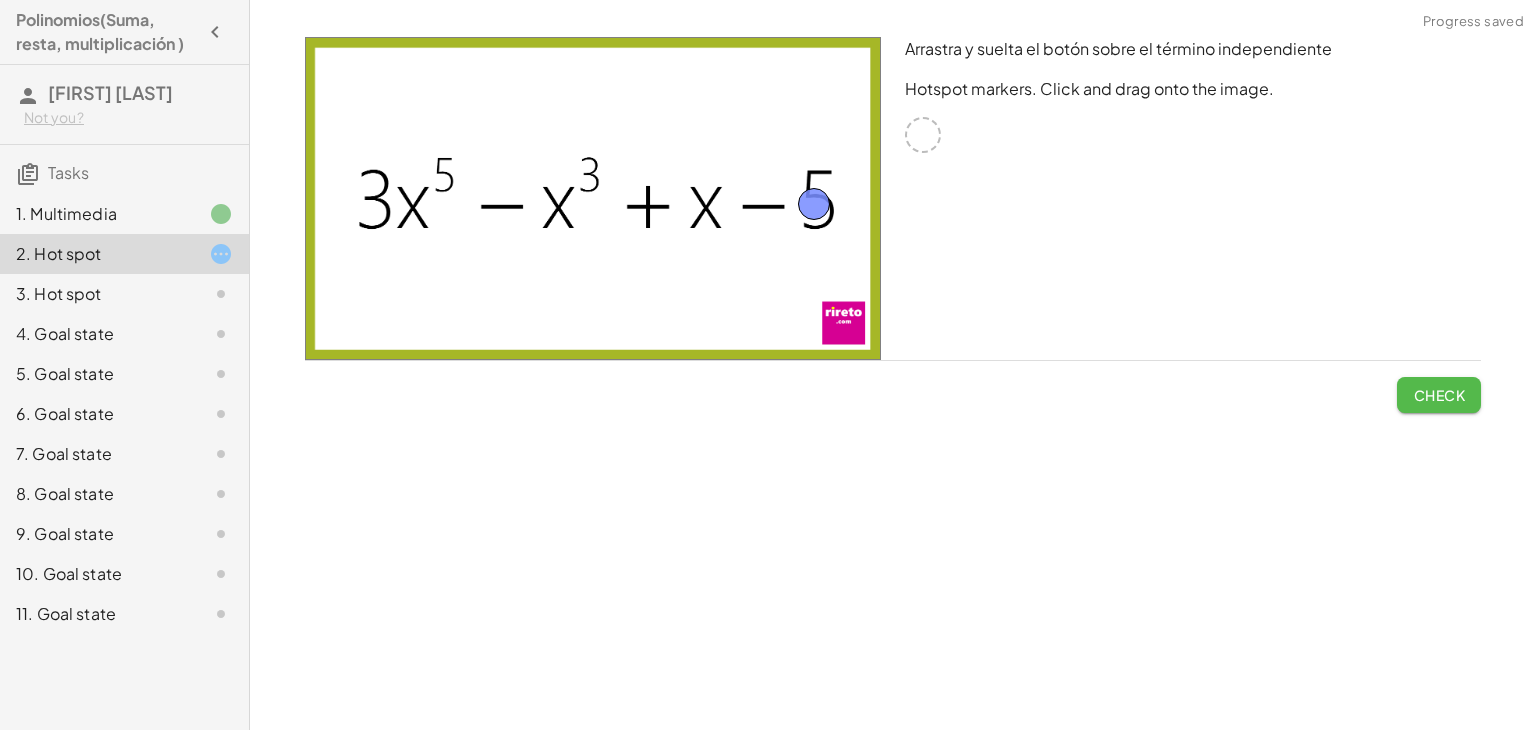 click on "Check" 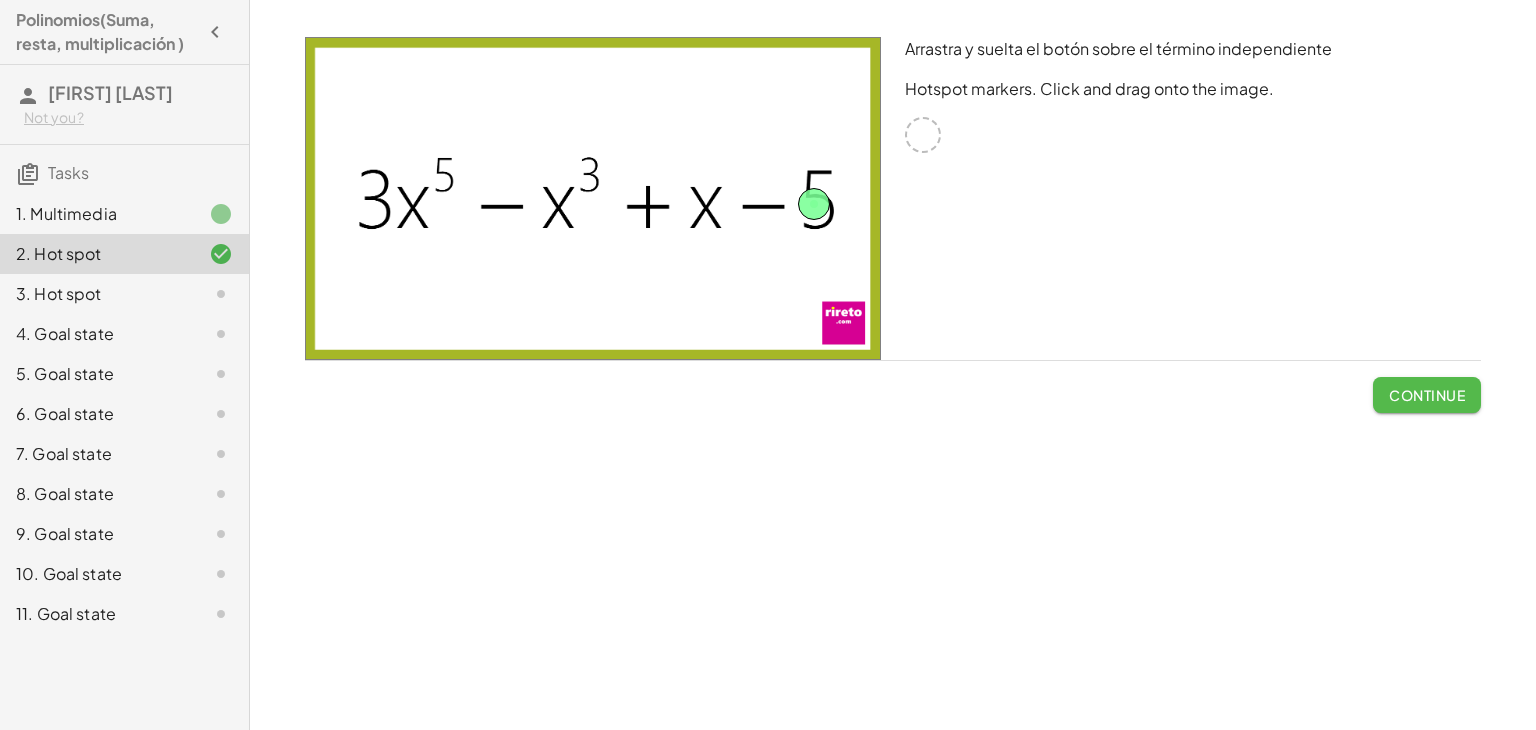 click on "Continue" 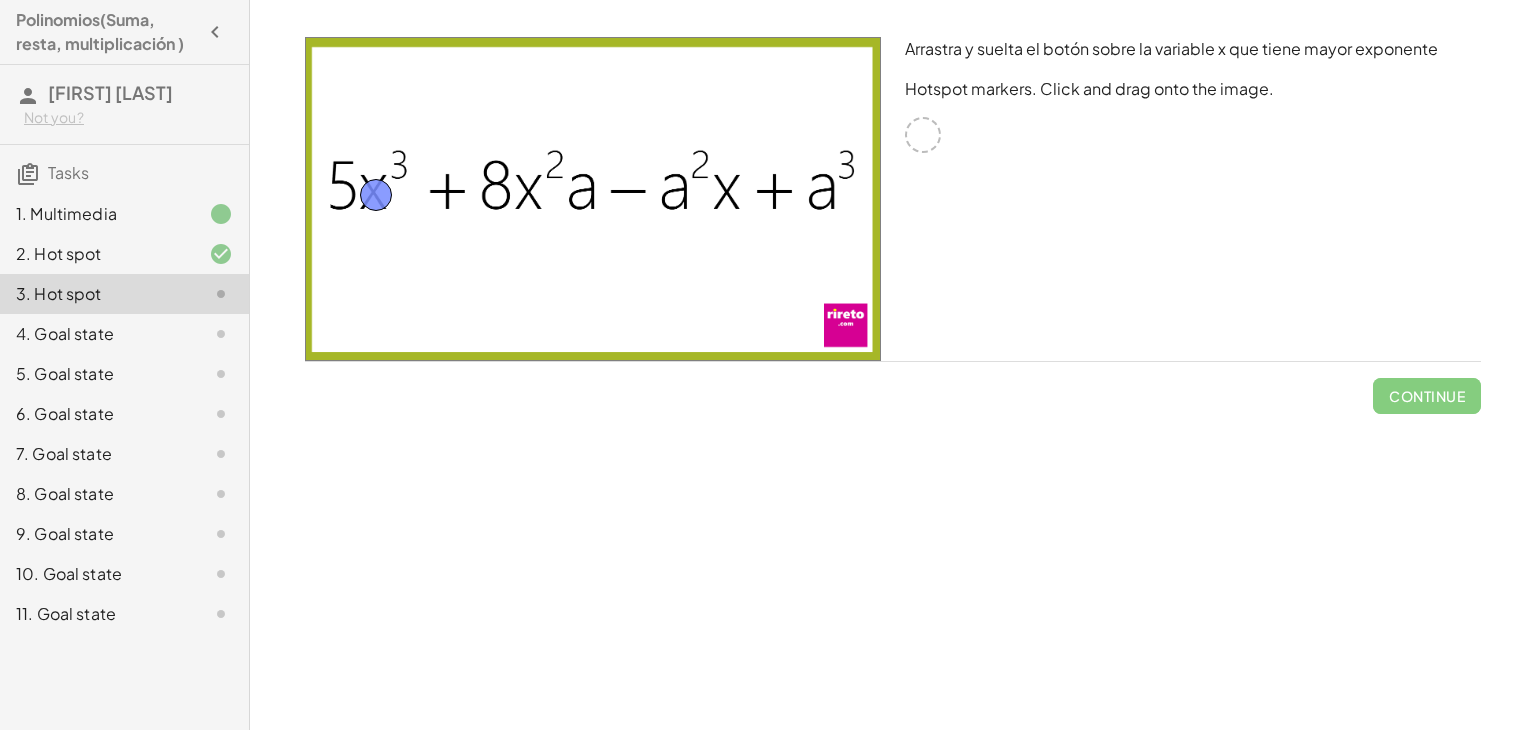 drag, startPoint x: 924, startPoint y: 133, endPoint x: 377, endPoint y: 193, distance: 550.2808 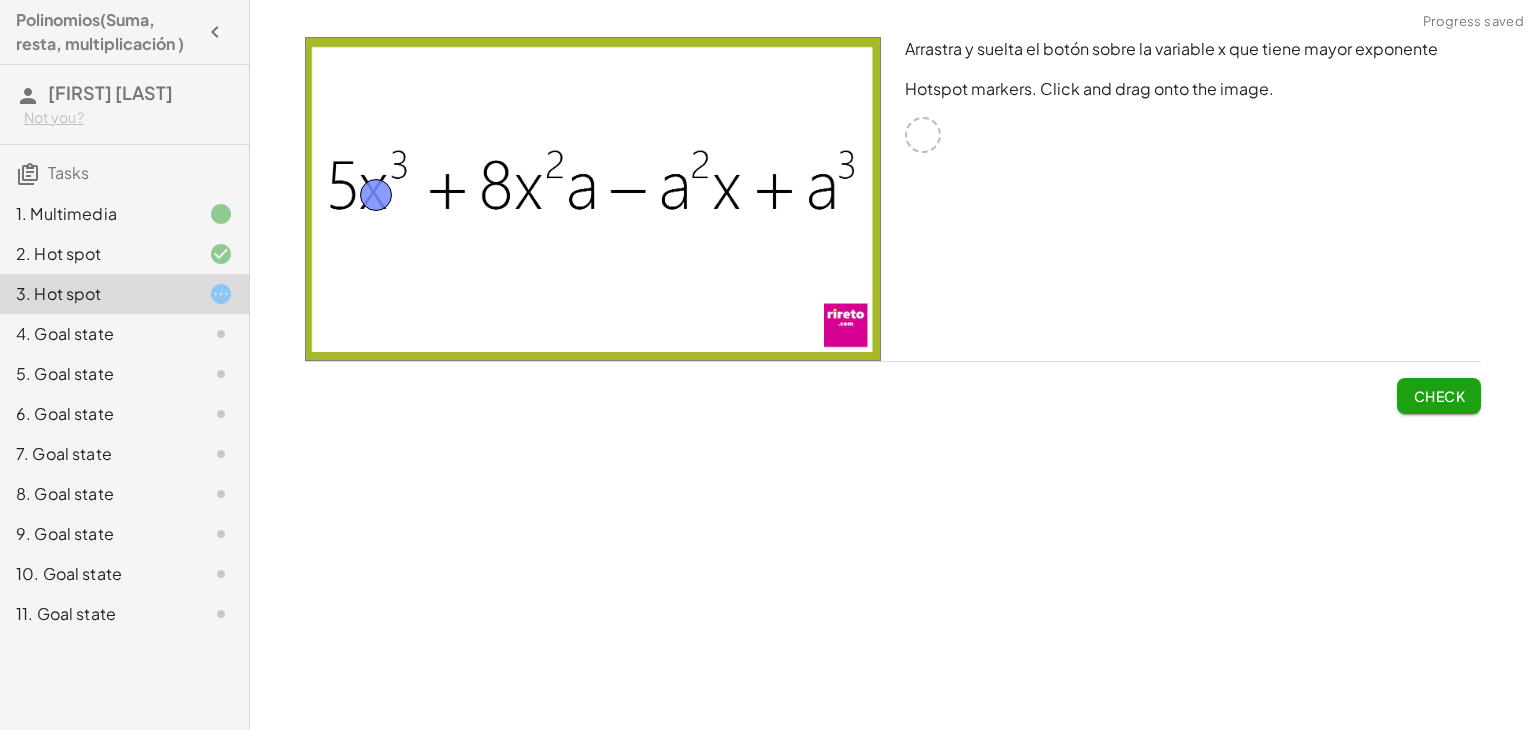 click on "Check" 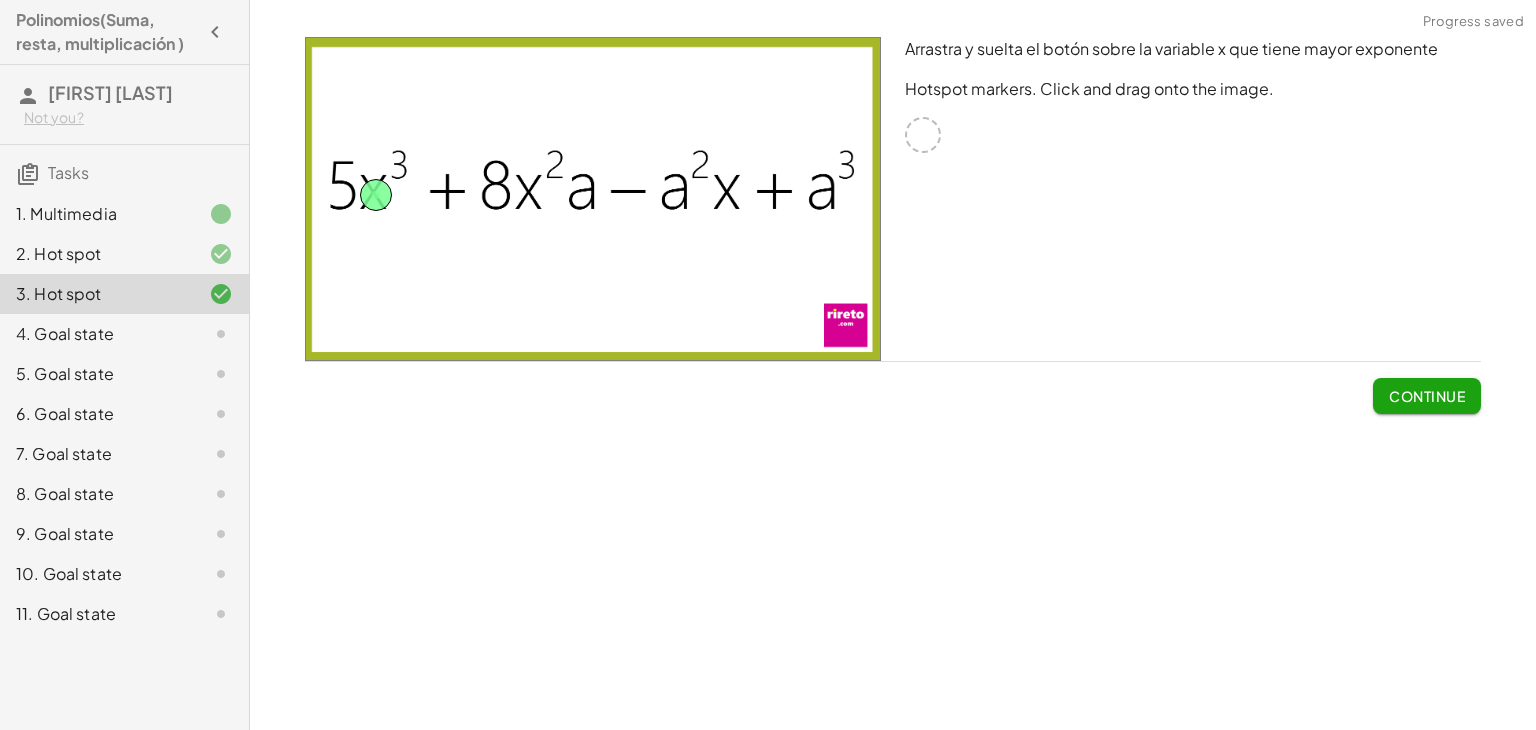 click on "Continue" at bounding box center (1427, 396) 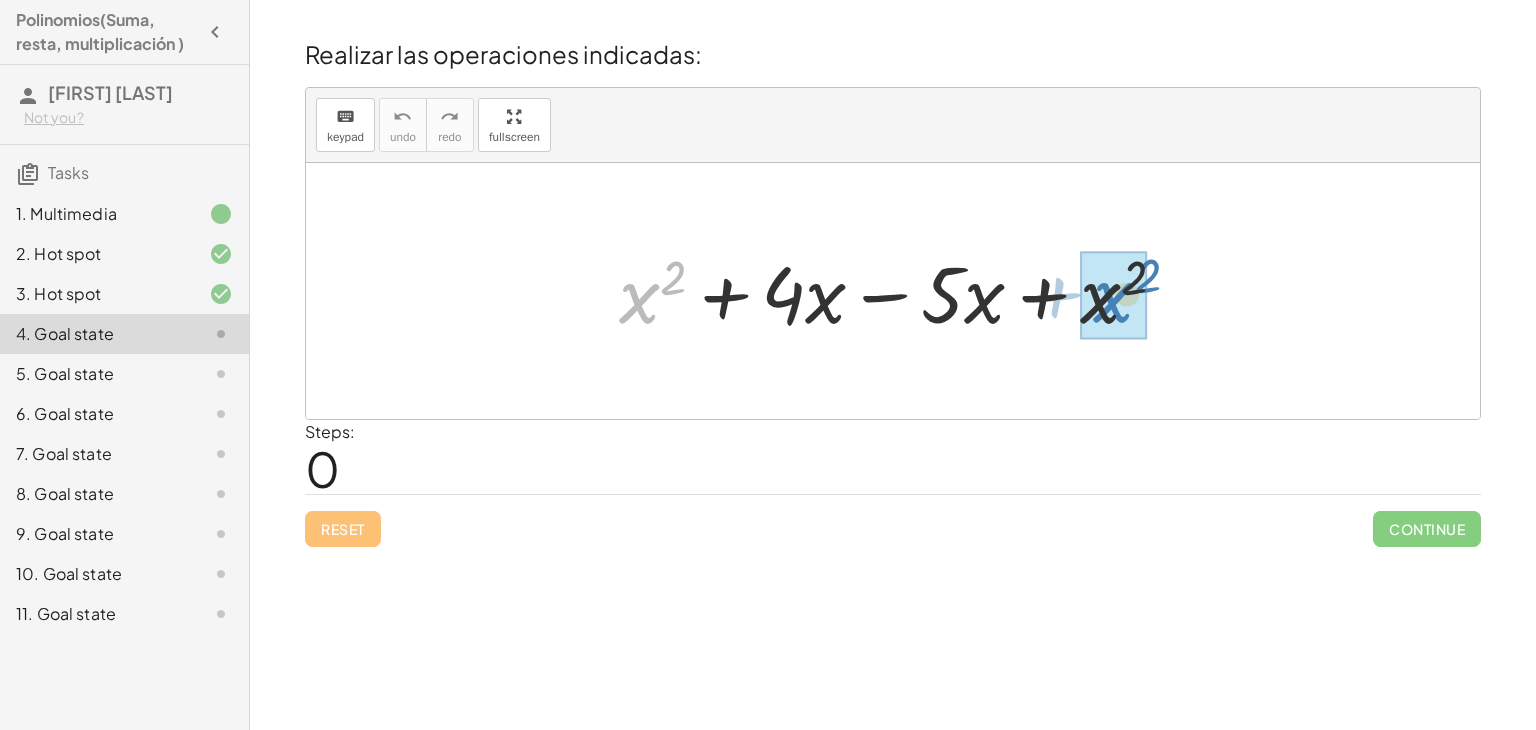 drag, startPoint x: 644, startPoint y: 300, endPoint x: 1117, endPoint y: 299, distance: 473.00107 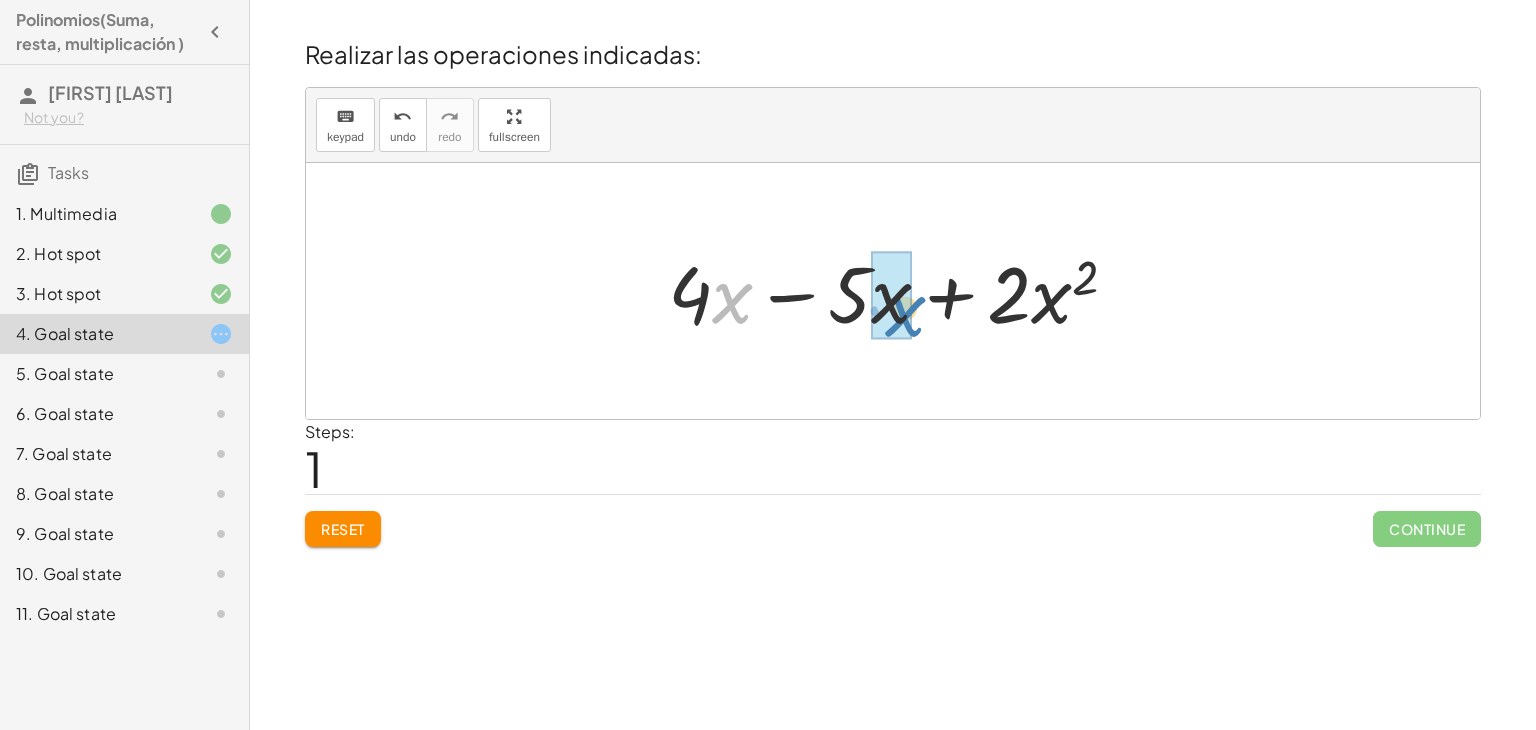 drag, startPoint x: 720, startPoint y: 304, endPoint x: 895, endPoint y: 317, distance: 175.4822 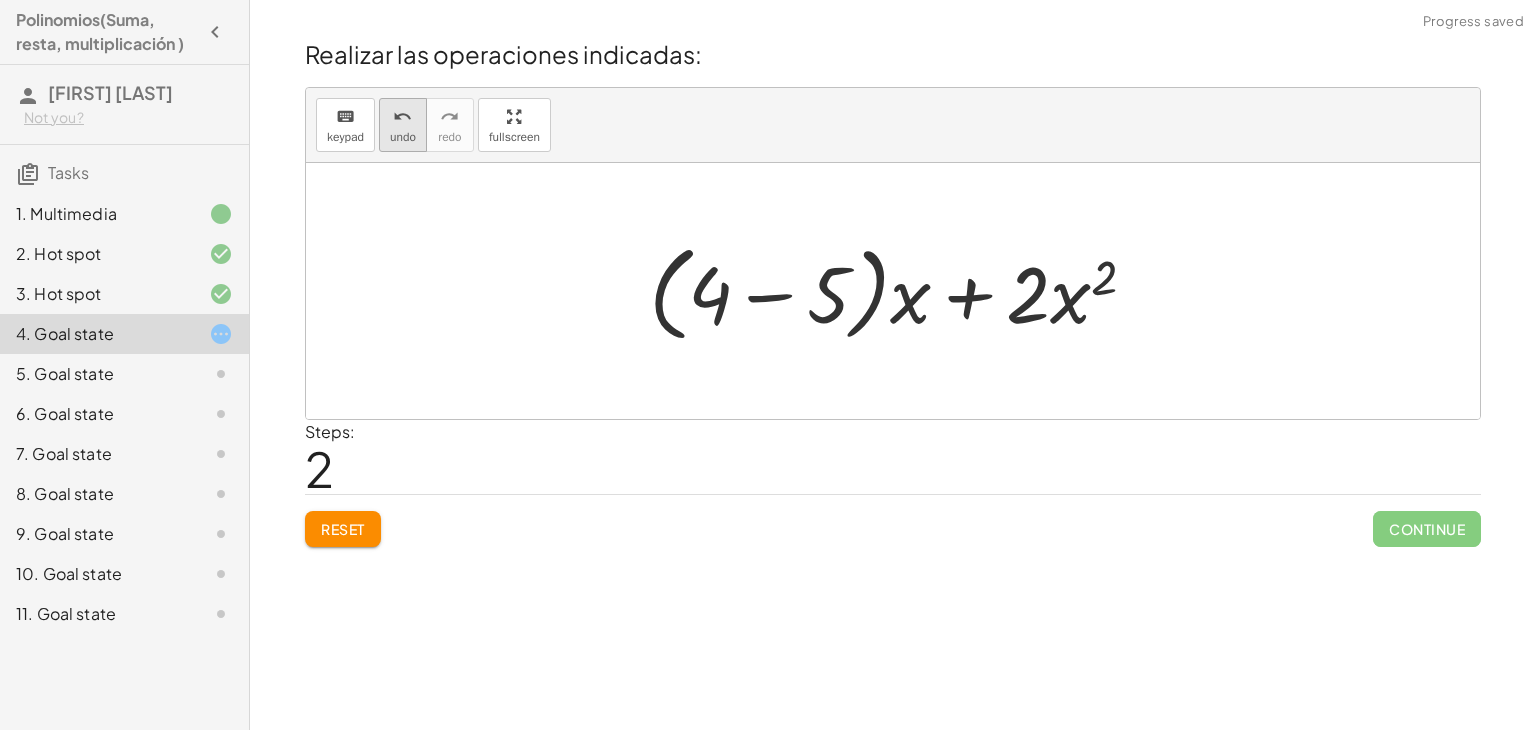 drag, startPoint x: 404, startPoint y: 129, endPoint x: 412, endPoint y: 138, distance: 12.0415945 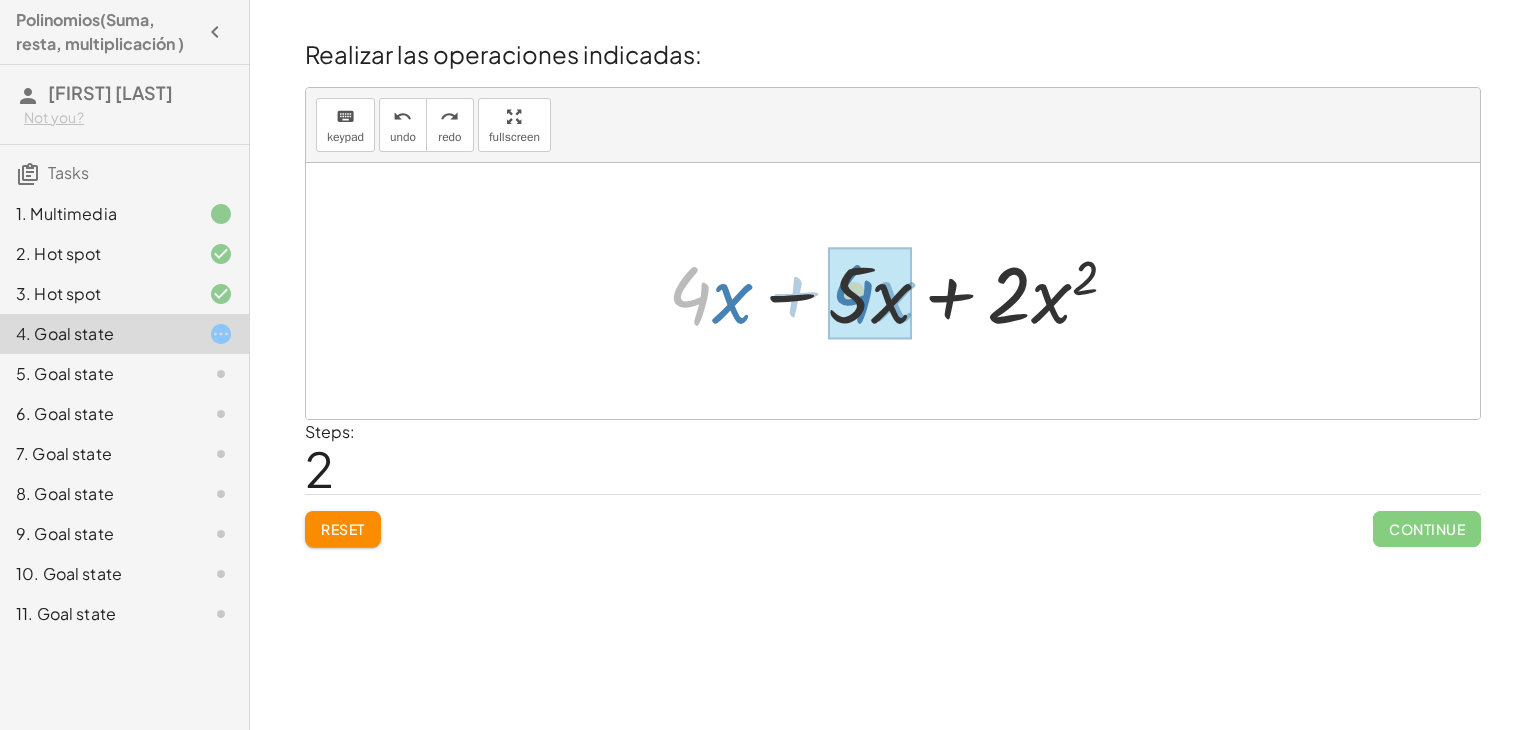 drag, startPoint x: 705, startPoint y: 290, endPoint x: 867, endPoint y: 288, distance: 162.01234 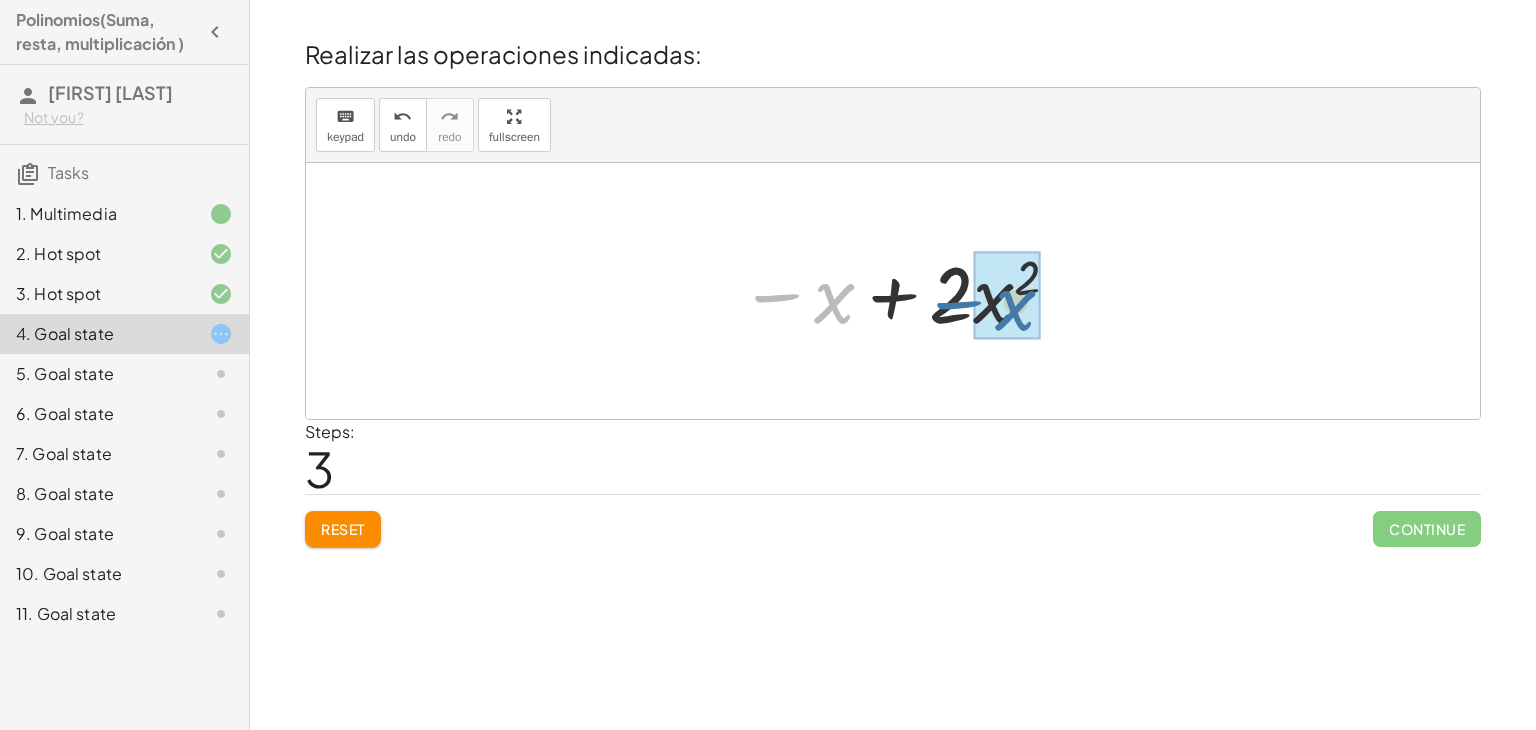 drag, startPoint x: 824, startPoint y: 296, endPoint x: 1007, endPoint y: 301, distance: 183.0683 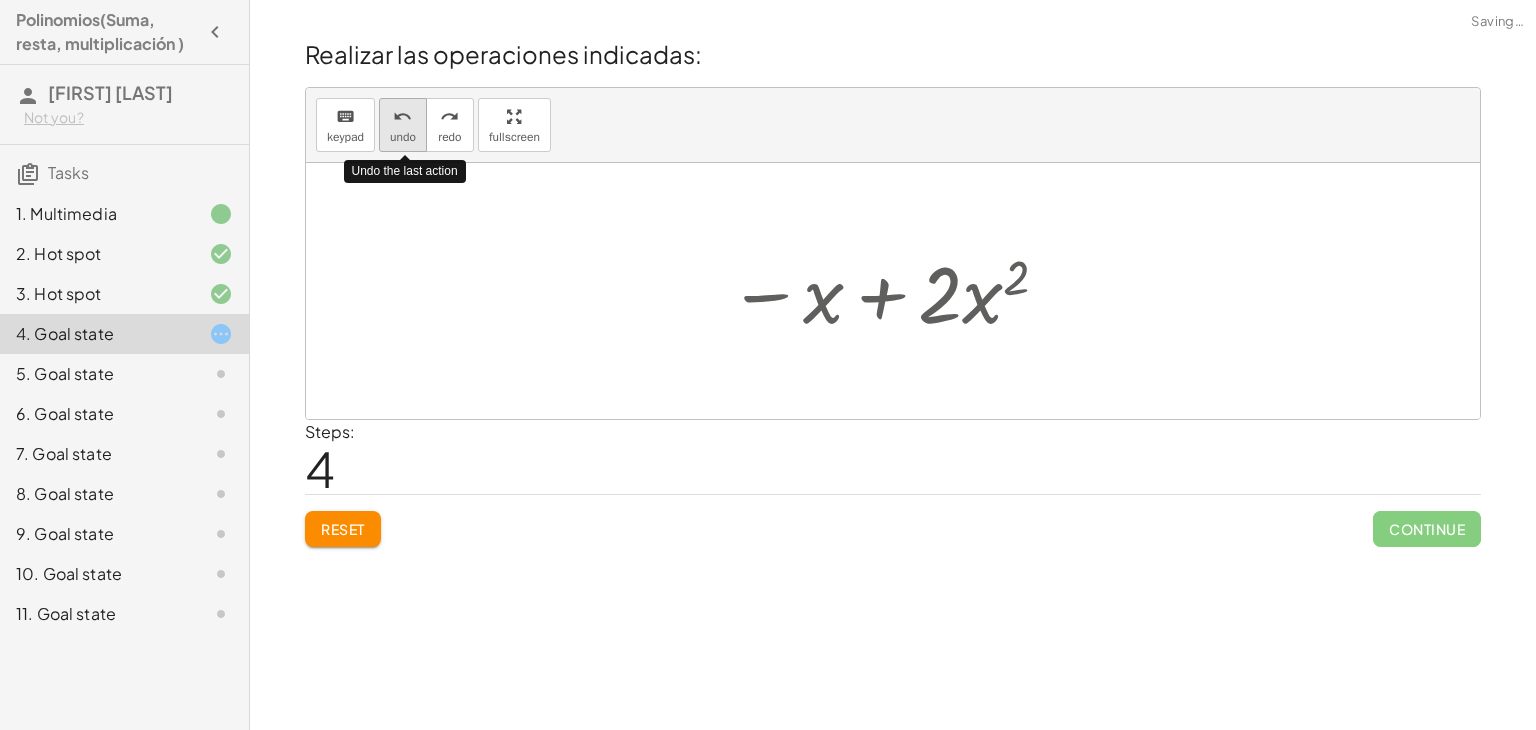 click on "undo undo" at bounding box center (403, 125) 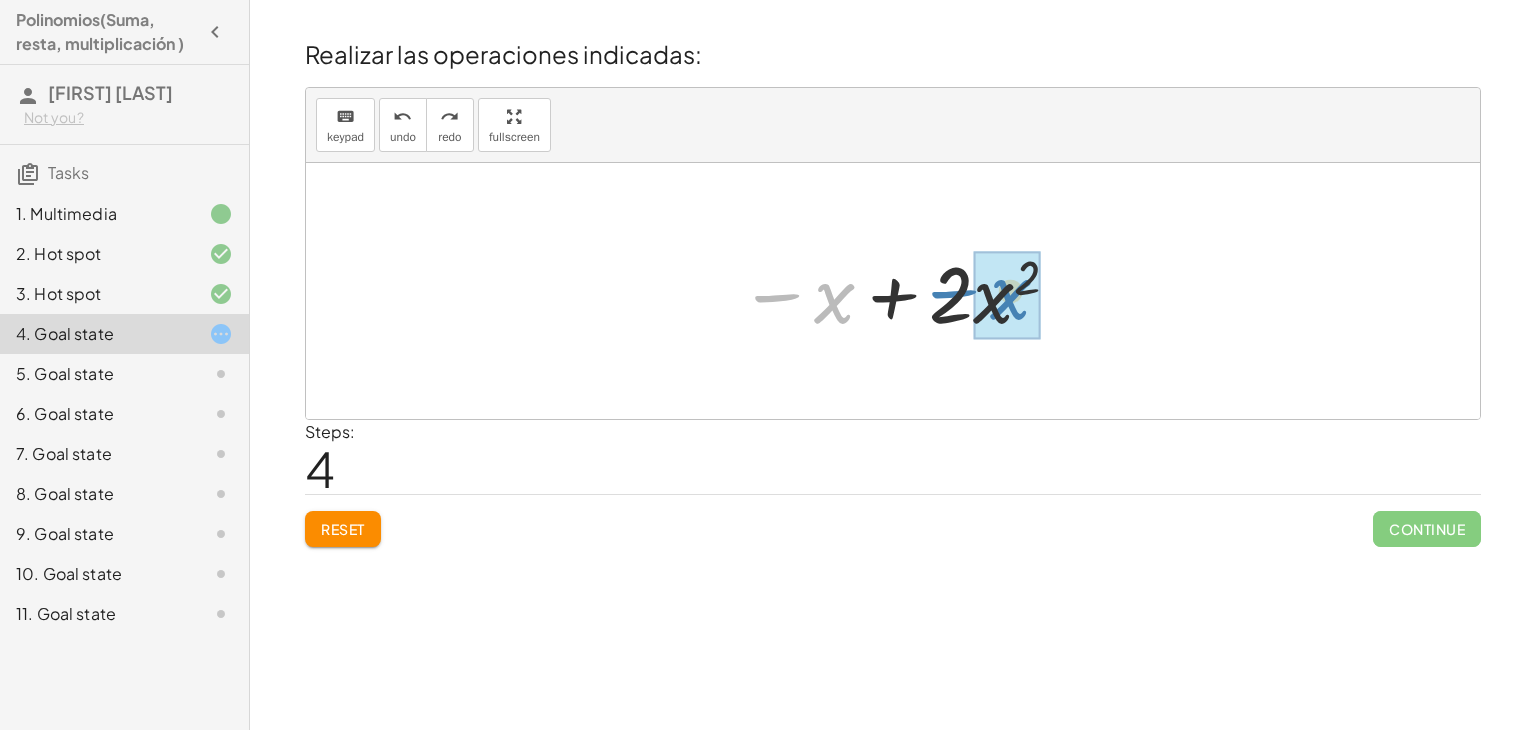 drag, startPoint x: 832, startPoint y: 293, endPoint x: 1006, endPoint y: 289, distance: 174.04597 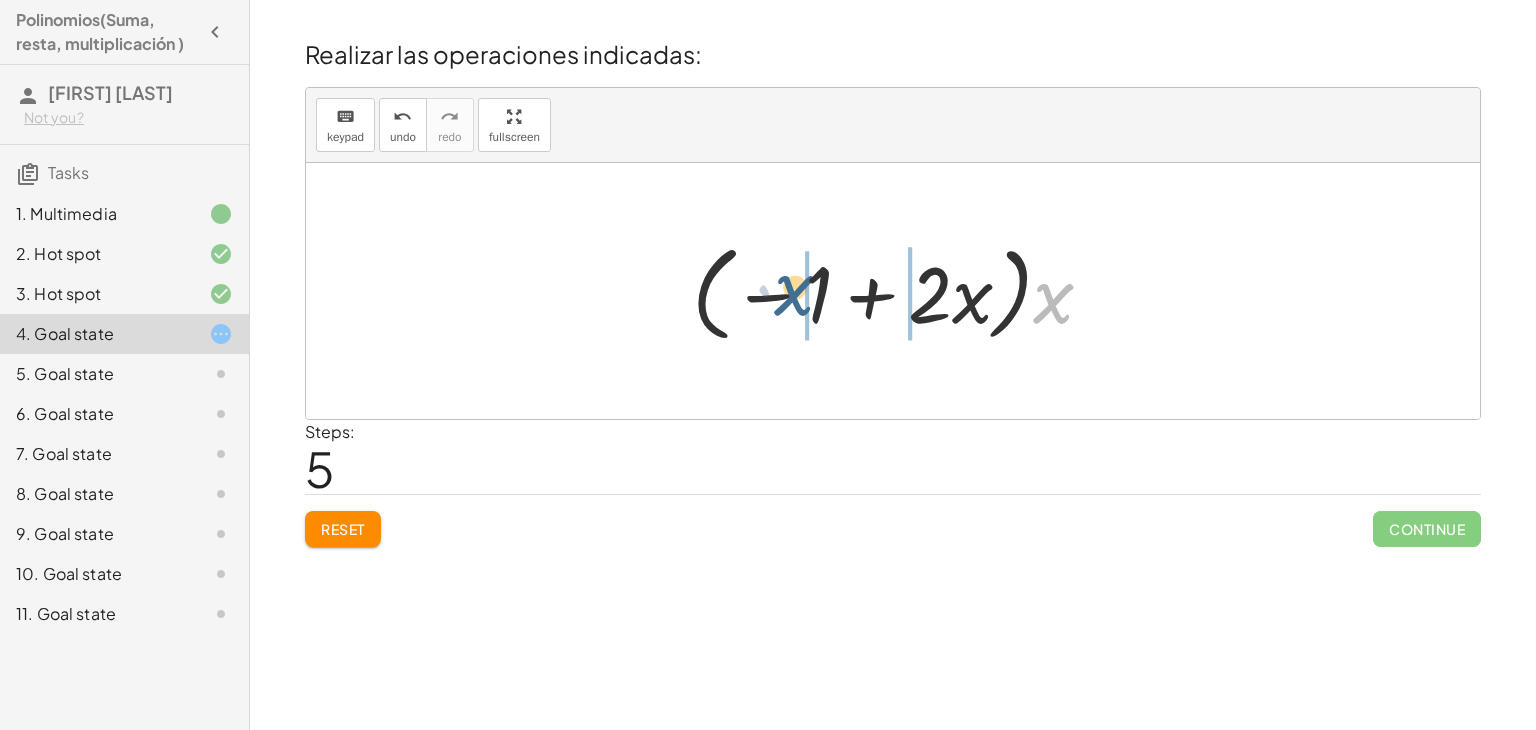 drag, startPoint x: 1050, startPoint y: 293, endPoint x: 789, endPoint y: 285, distance: 261.1226 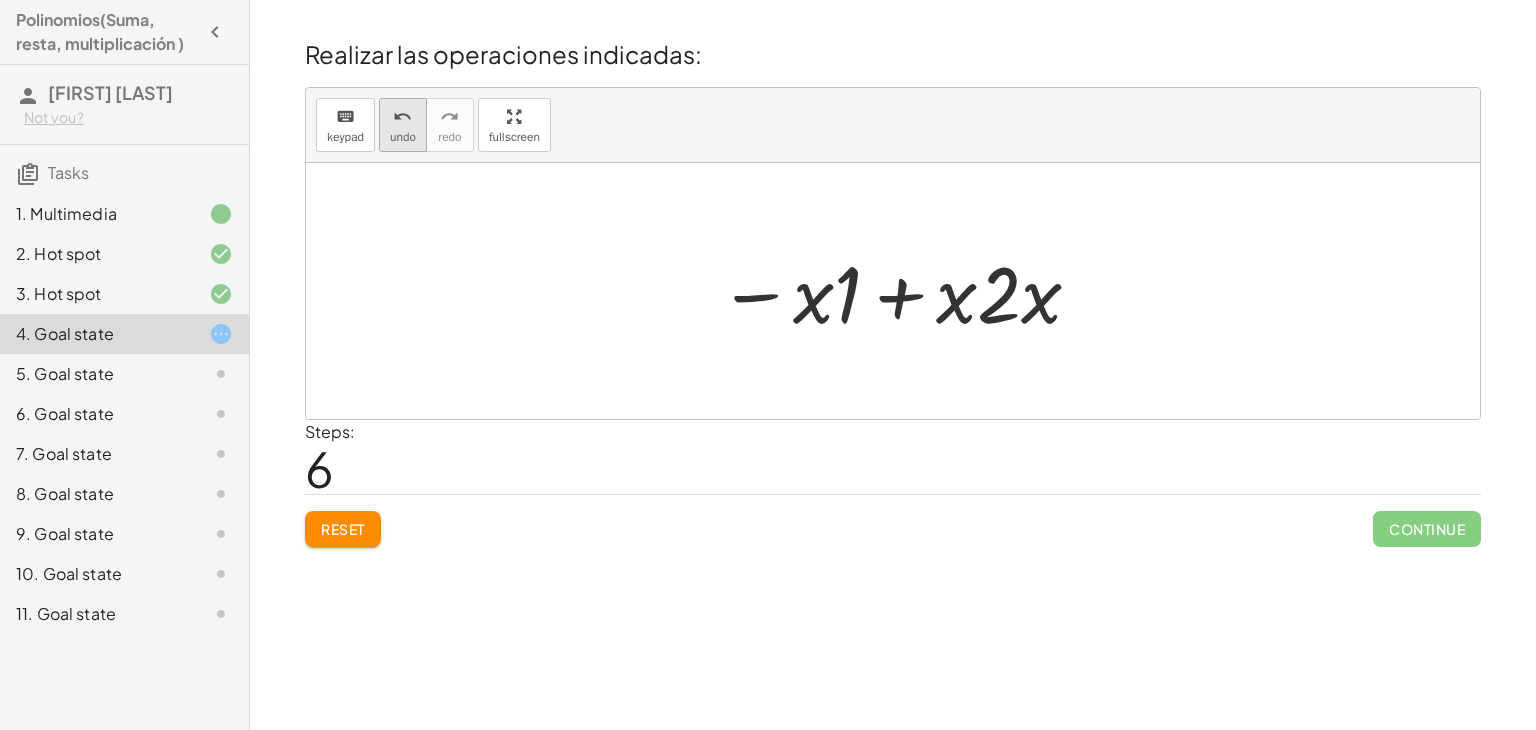 click on "undo" at bounding box center [402, 117] 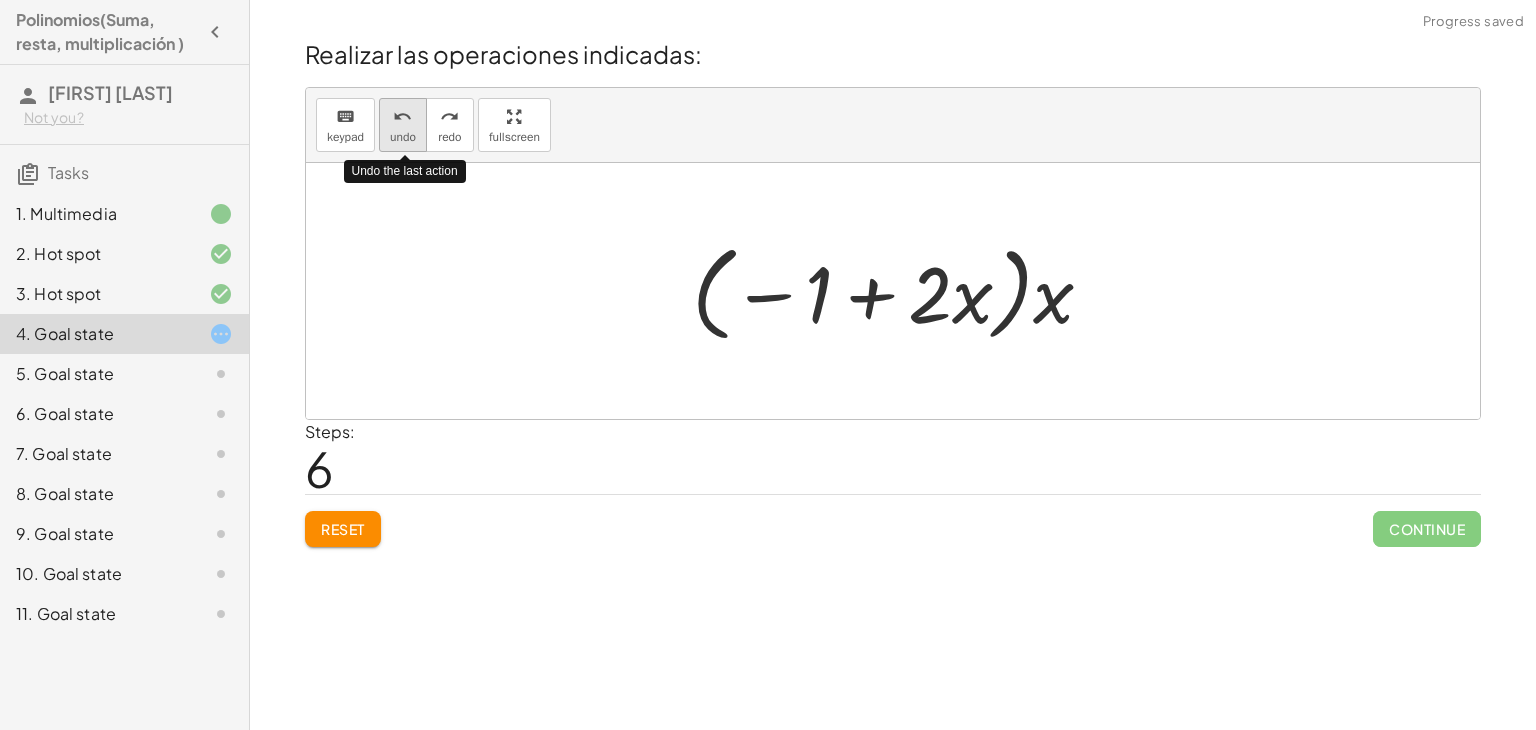 click on "undo" at bounding box center [402, 117] 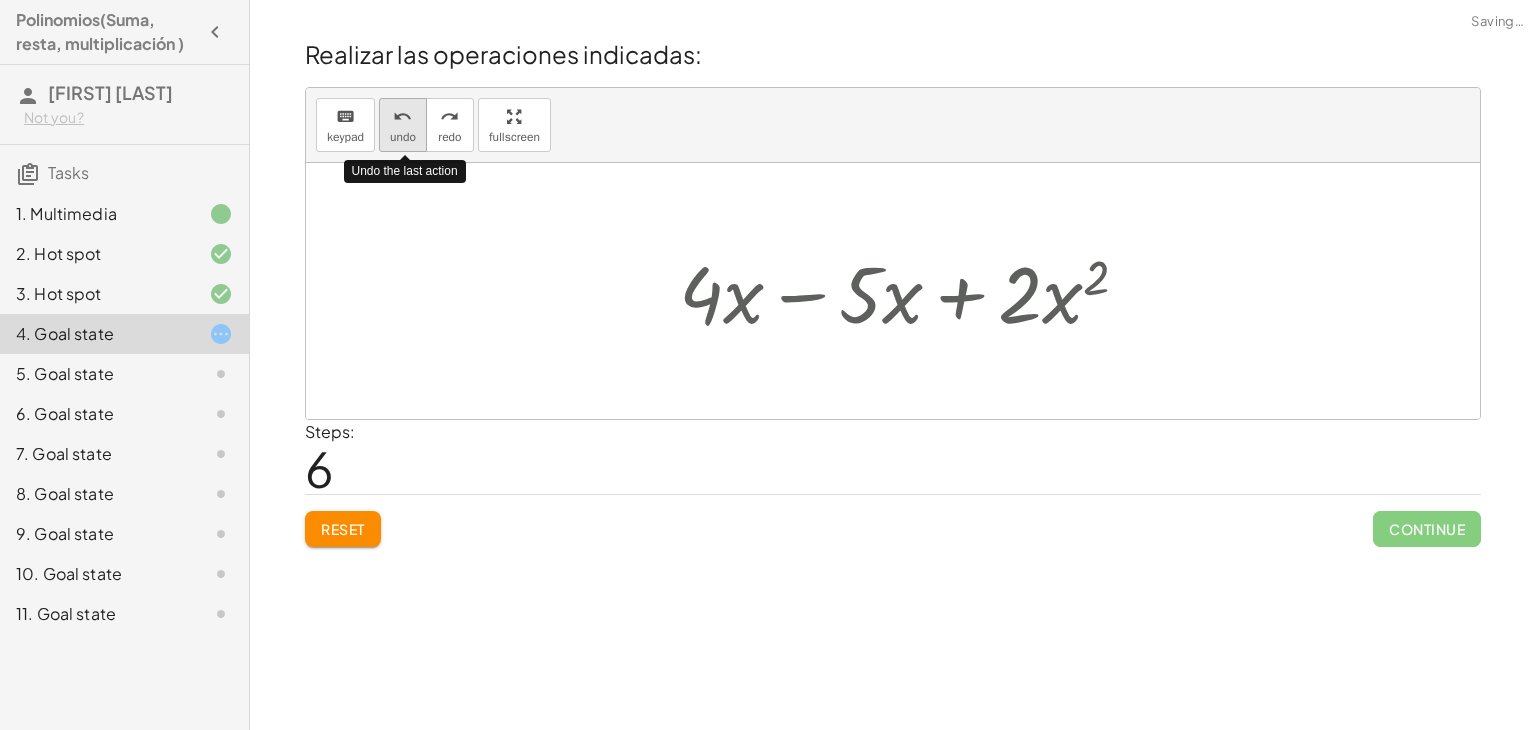 click on "undo" at bounding box center (402, 117) 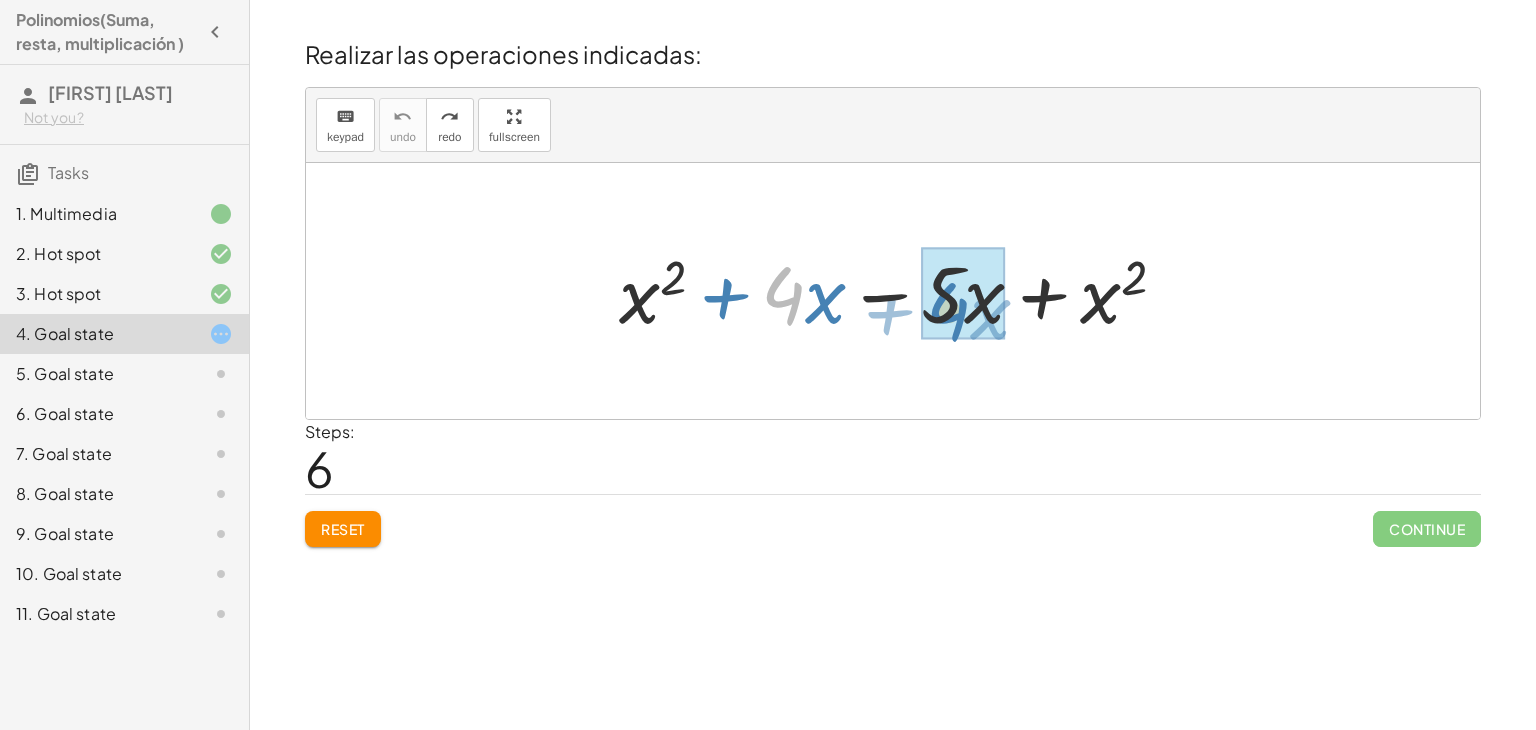 drag, startPoint x: 775, startPoint y: 285, endPoint x: 940, endPoint y: 295, distance: 165.30275 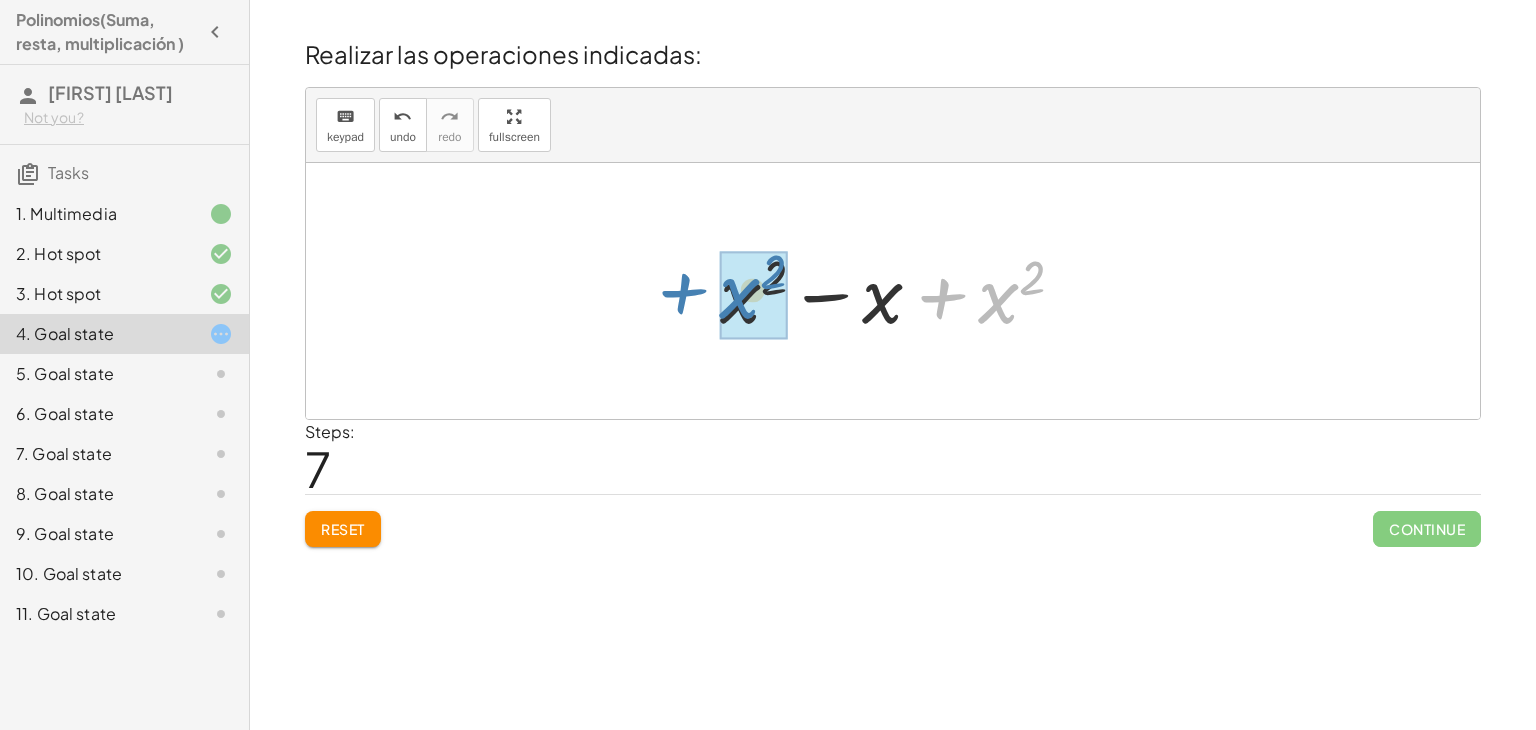 drag, startPoint x: 996, startPoint y: 294, endPoint x: 734, endPoint y: 288, distance: 262.0687 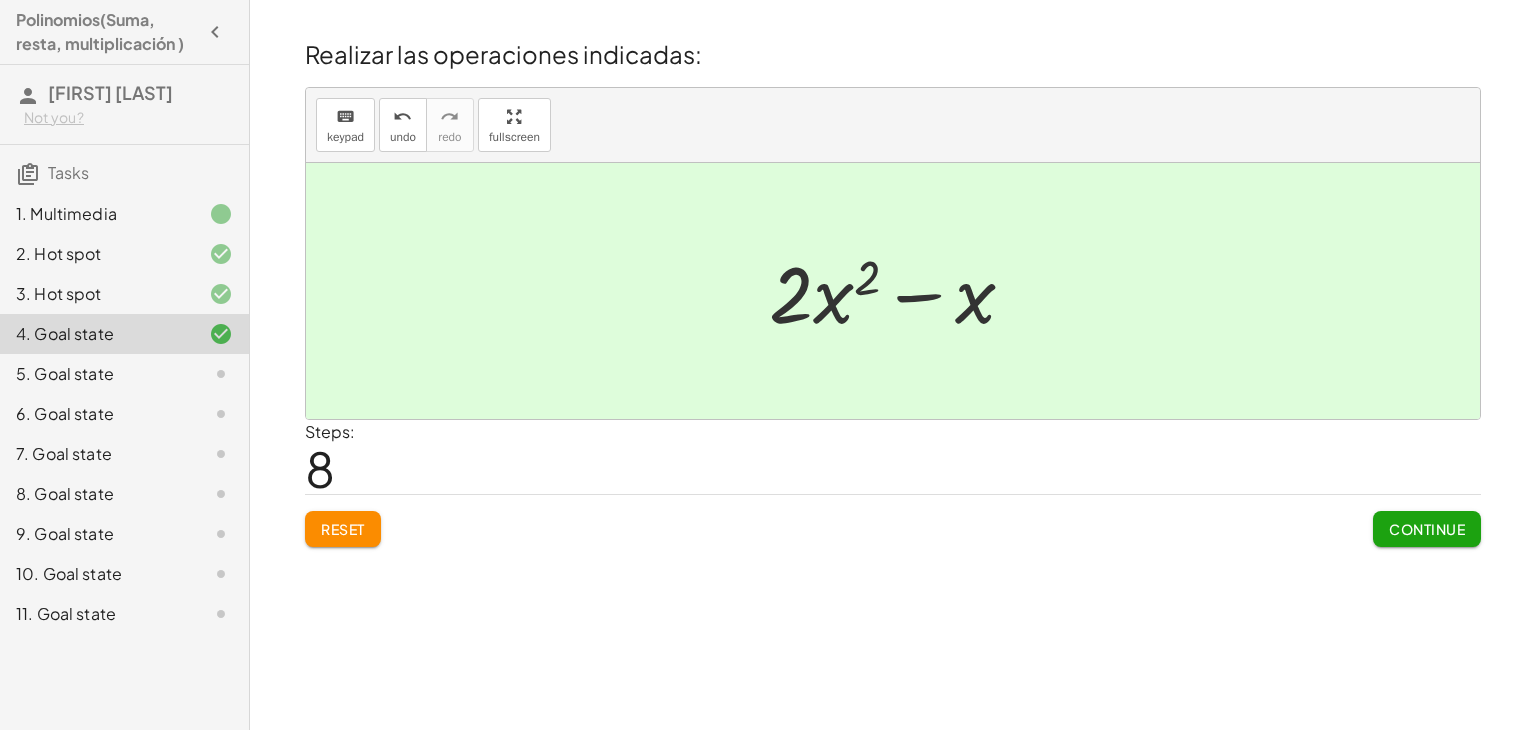 click on "Continue" at bounding box center (1427, 529) 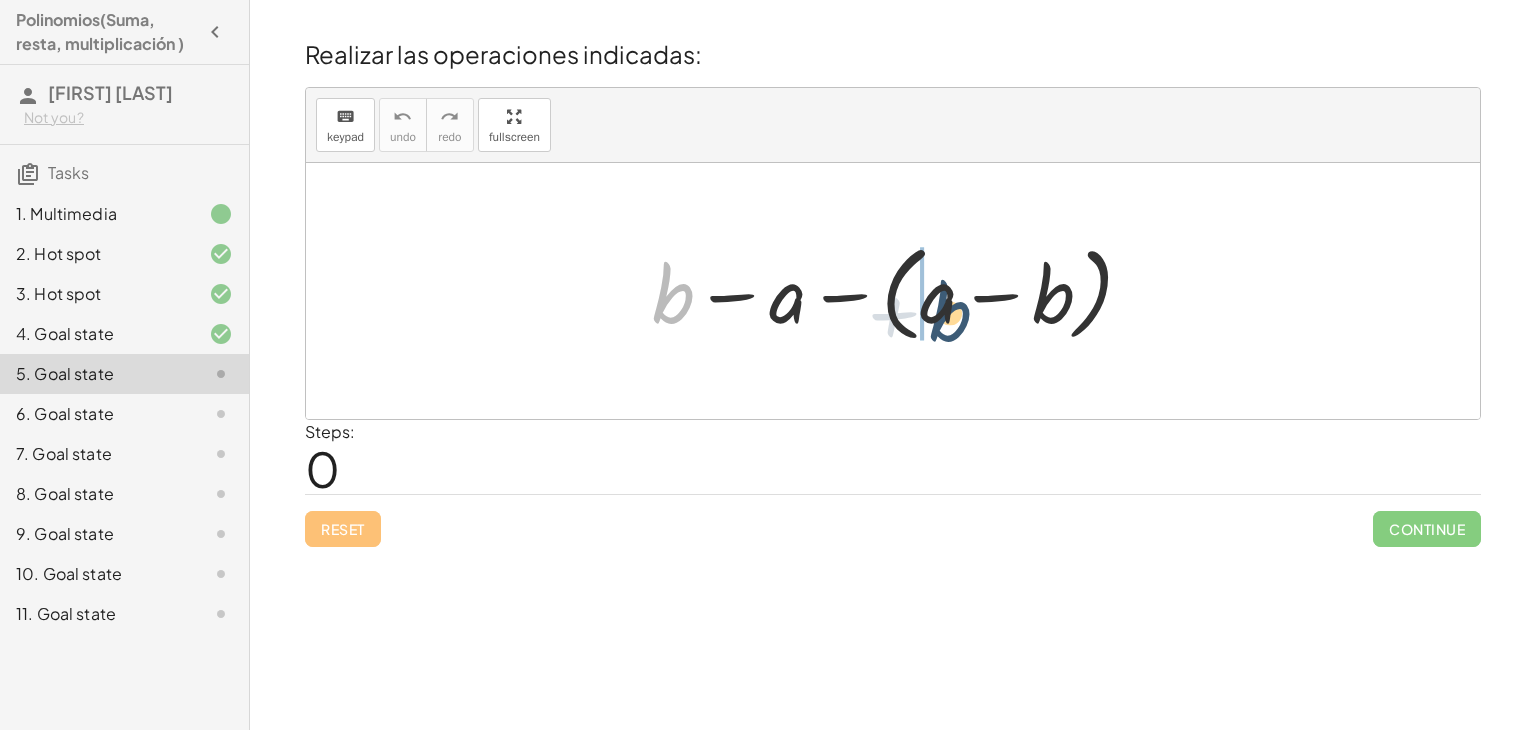 drag, startPoint x: 691, startPoint y: 301, endPoint x: 982, endPoint y: 310, distance: 291.13913 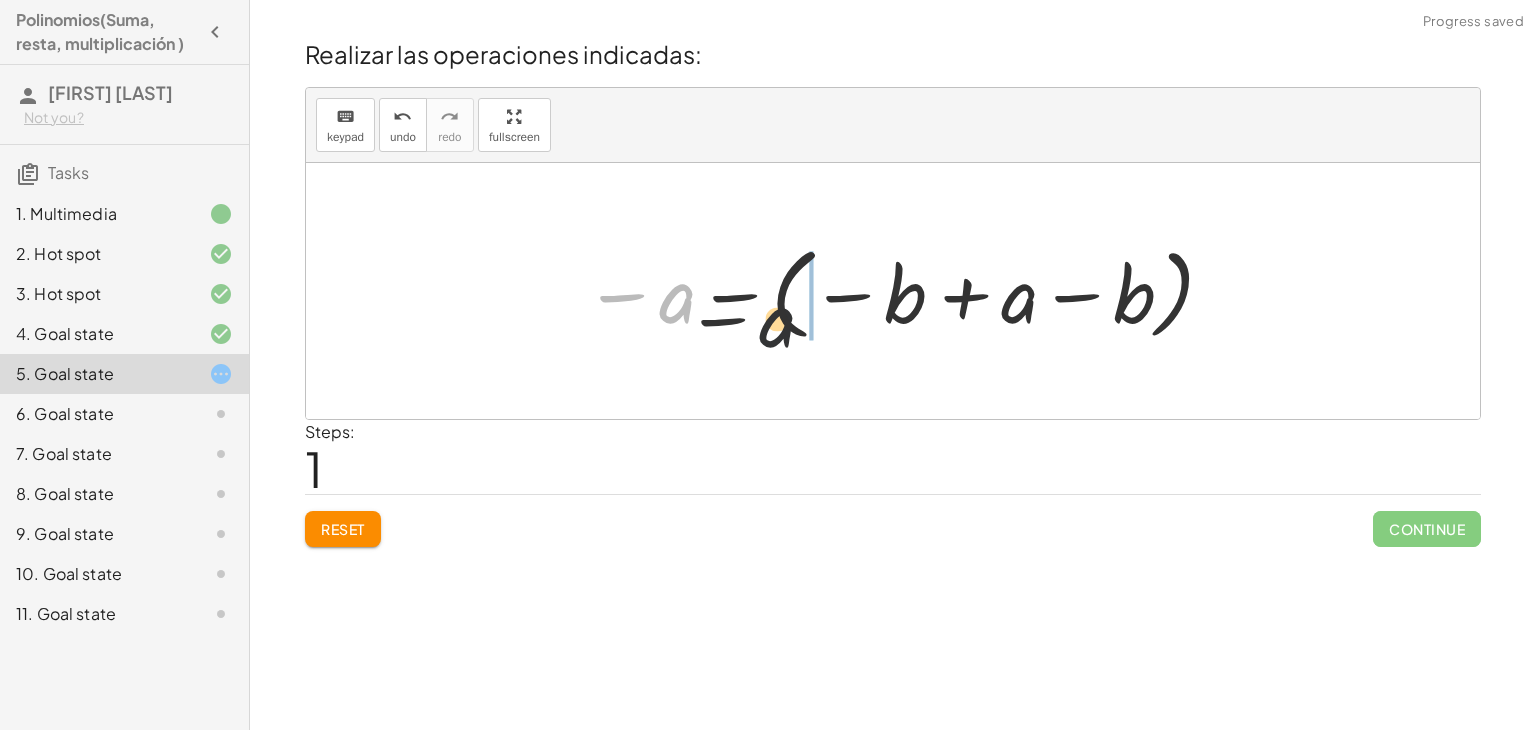 drag, startPoint x: 681, startPoint y: 301, endPoint x: 1165, endPoint y: 304, distance: 484.0093 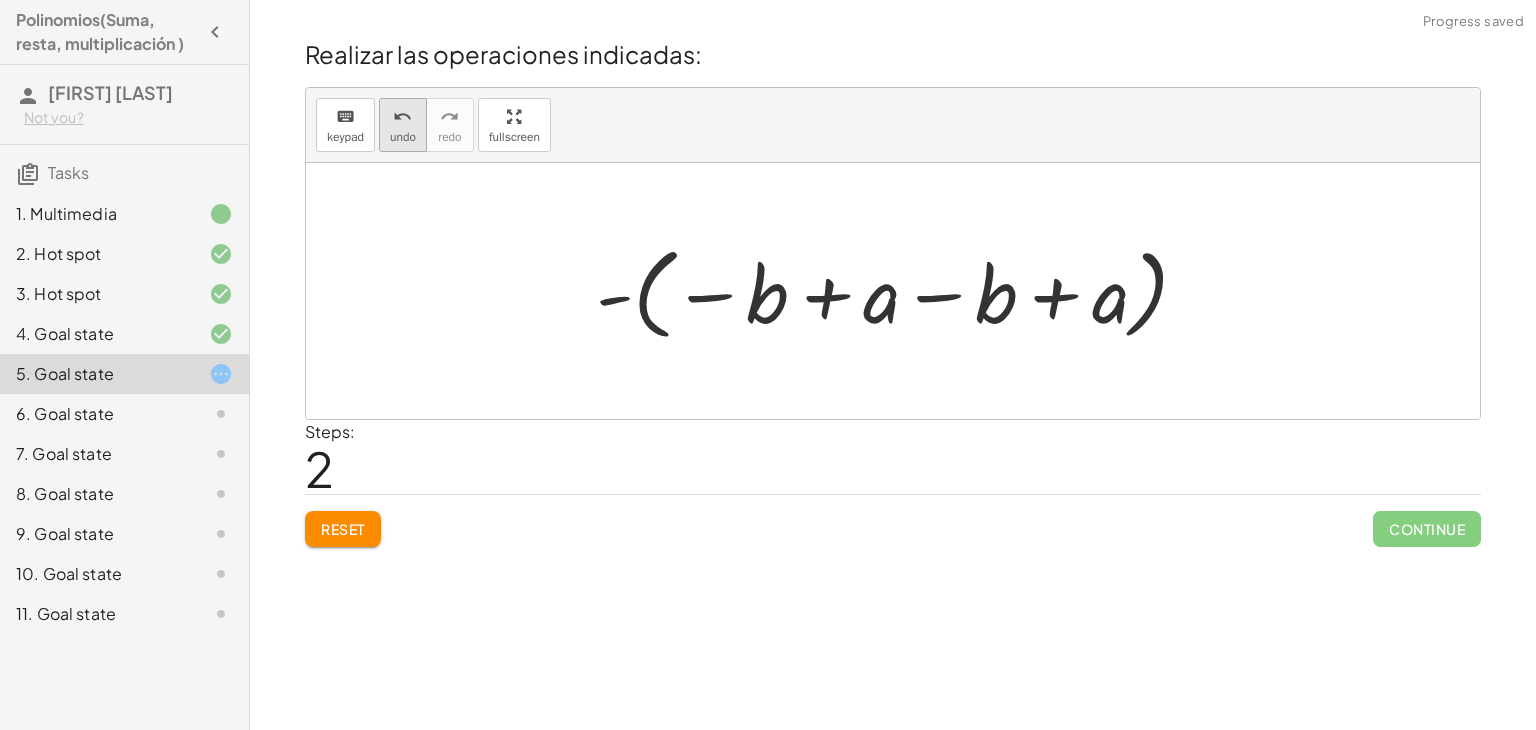 click on "undo undo" at bounding box center [403, 125] 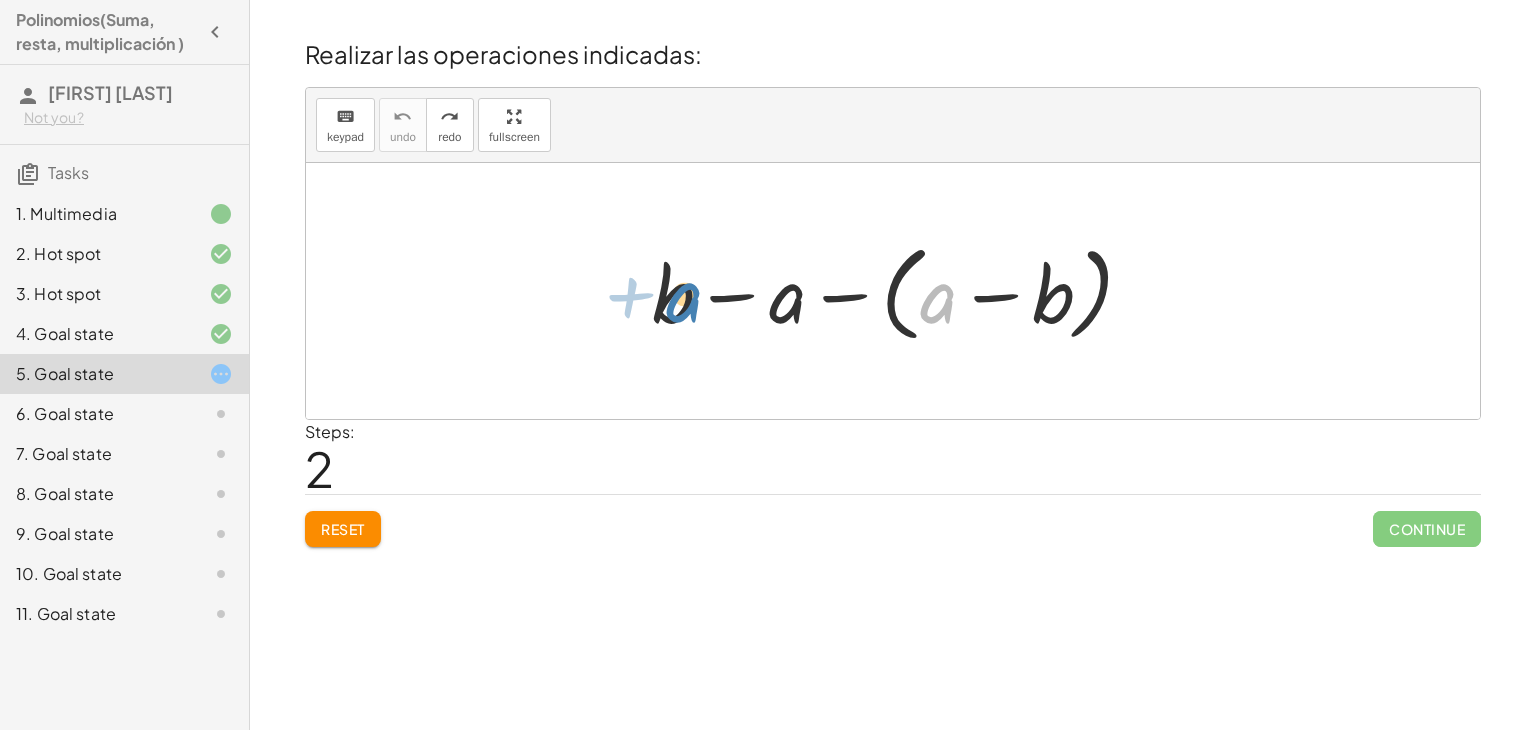 drag, startPoint x: 946, startPoint y: 305, endPoint x: 686, endPoint y: 302, distance: 260.0173 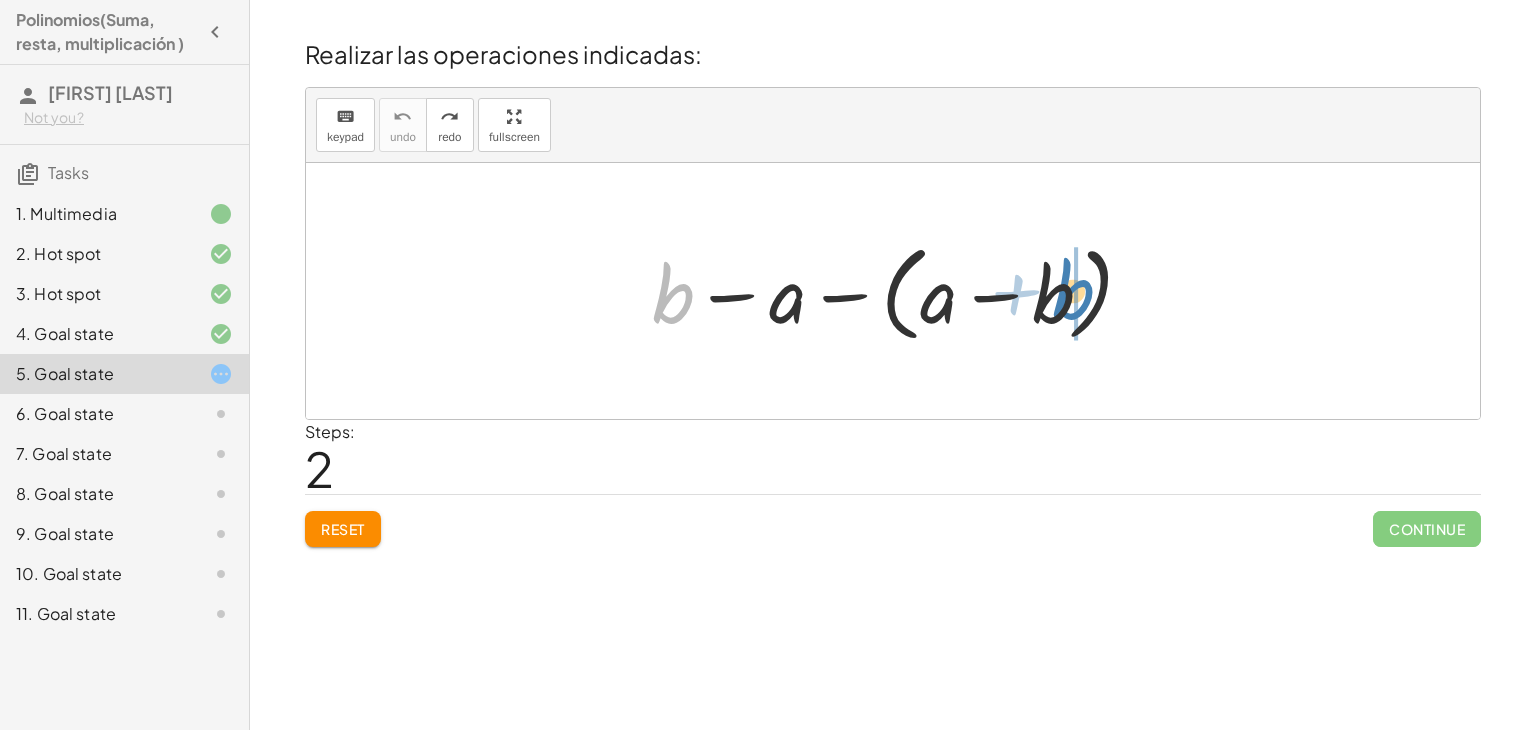 drag, startPoint x: 664, startPoint y: 302, endPoint x: 1064, endPoint y: 298, distance: 400.02 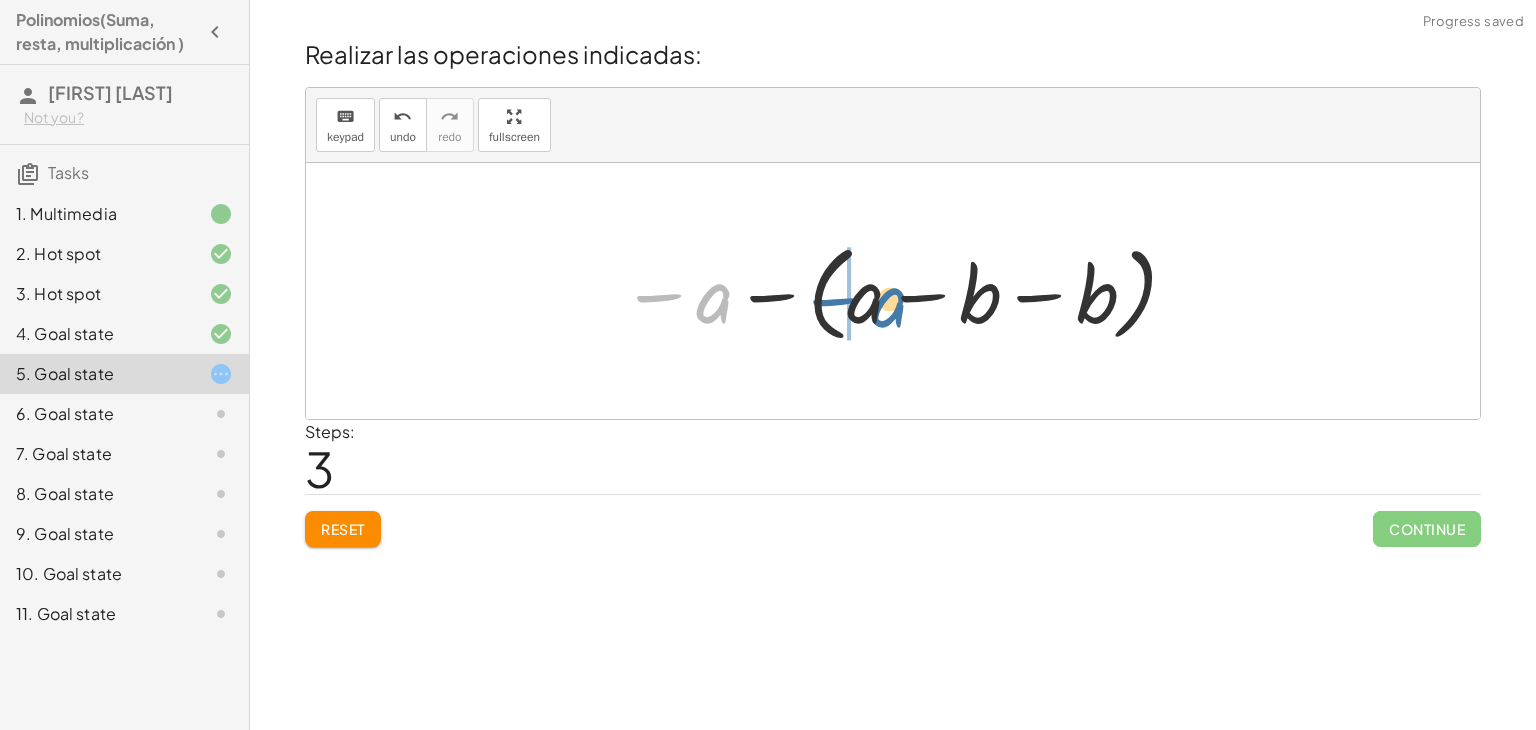 drag, startPoint x: 705, startPoint y: 298, endPoint x: 882, endPoint y: 301, distance: 177.02542 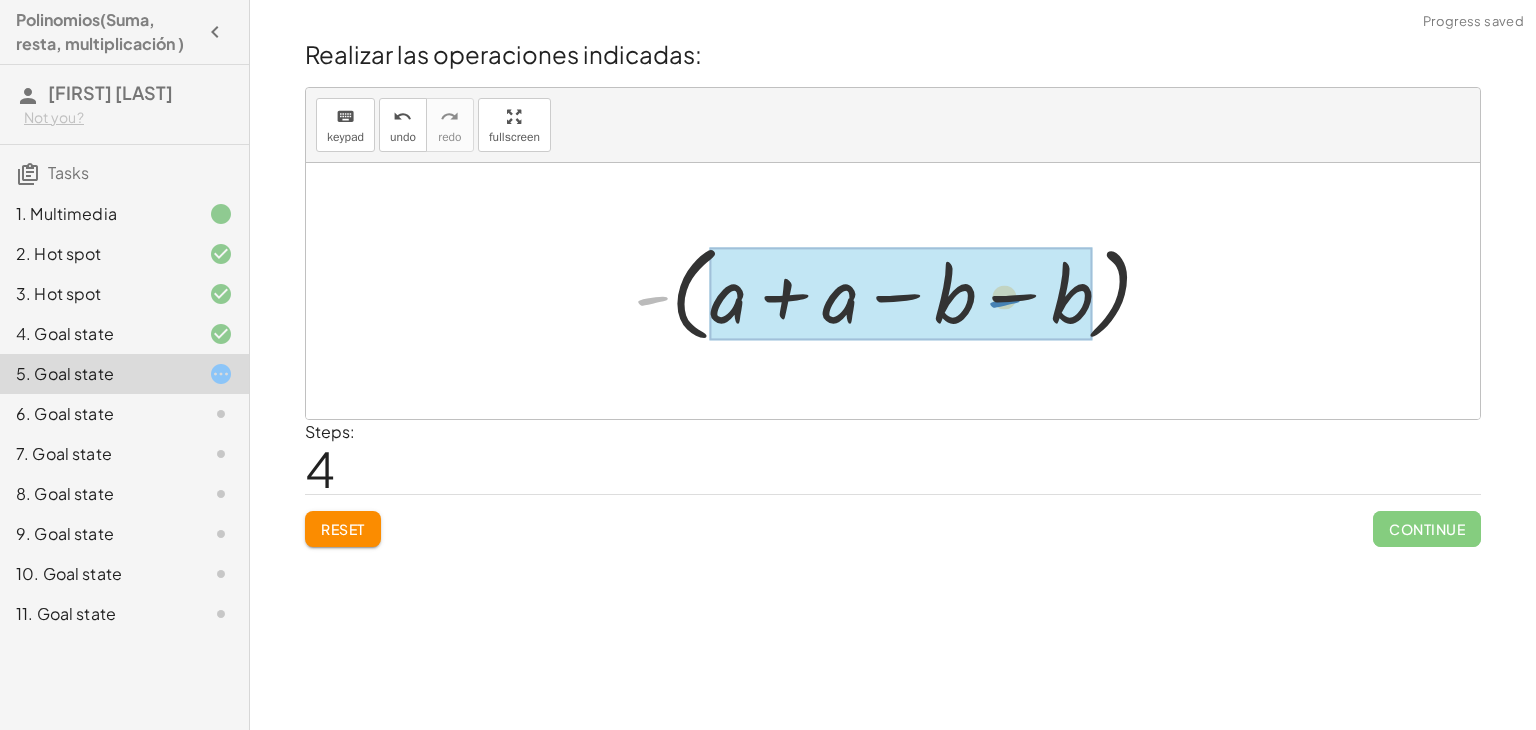 drag, startPoint x: 644, startPoint y: 297, endPoint x: 1002, endPoint y: 300, distance: 358.01257 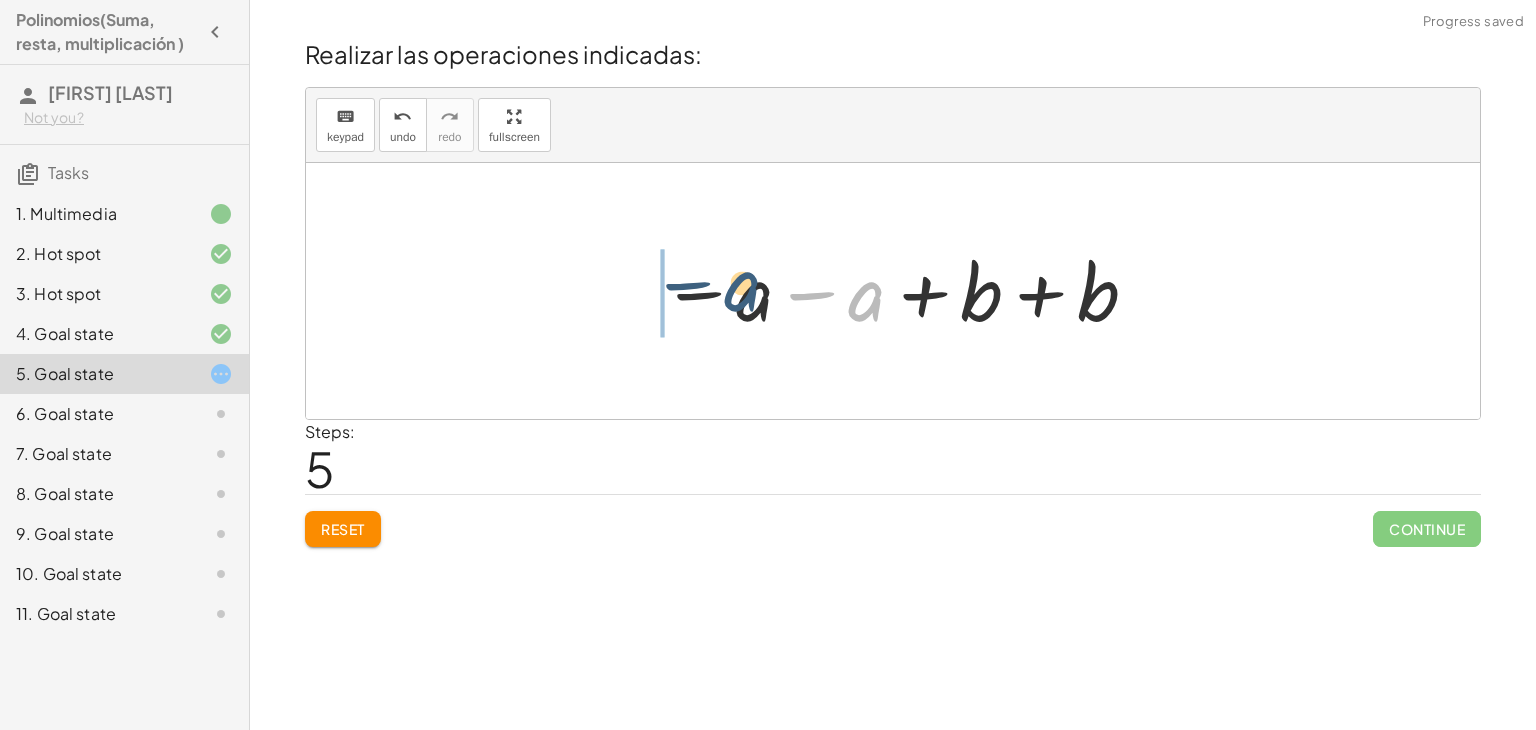 drag, startPoint x: 868, startPoint y: 301, endPoint x: 742, endPoint y: 292, distance: 126.32102 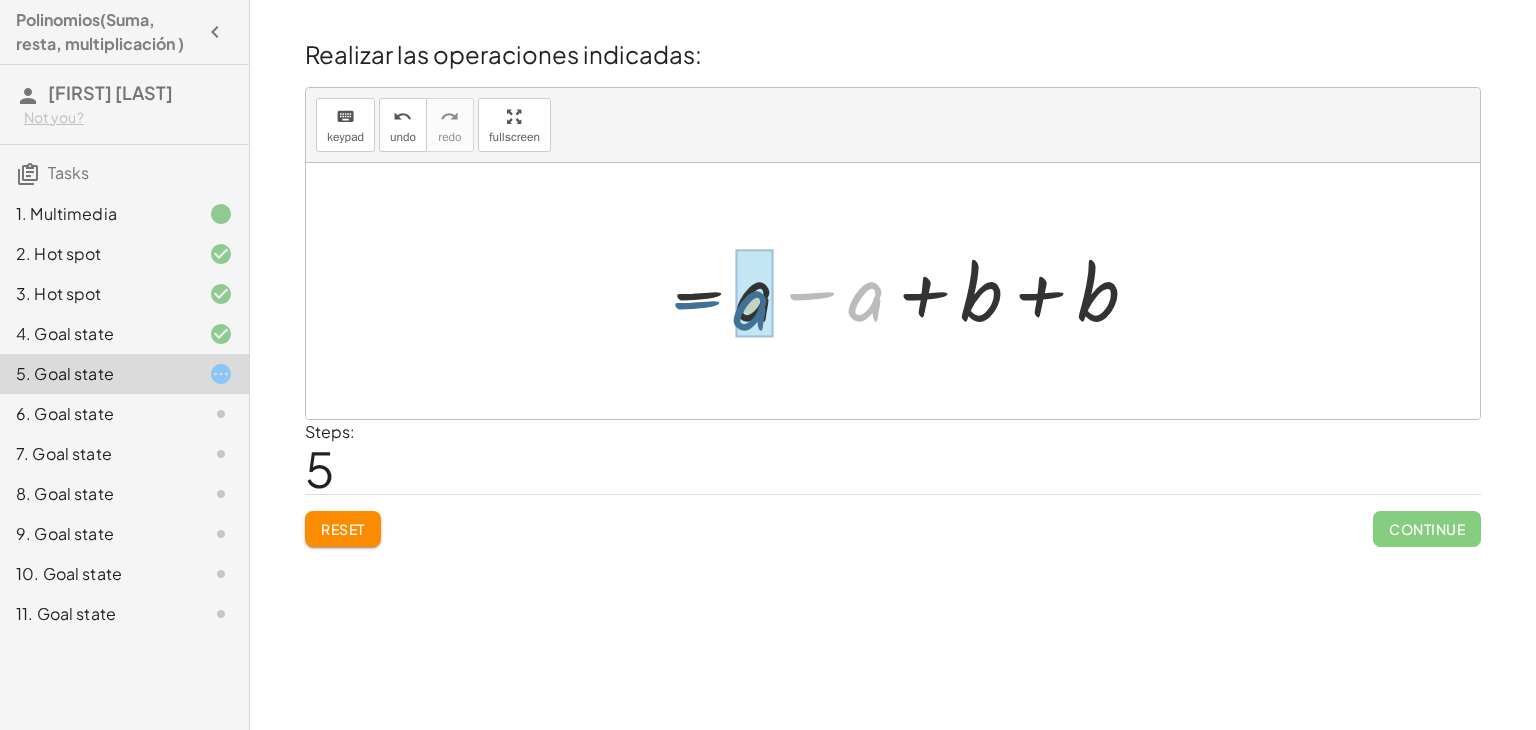 drag, startPoint x: 860, startPoint y: 308, endPoint x: 764, endPoint y: 314, distance: 96.18732 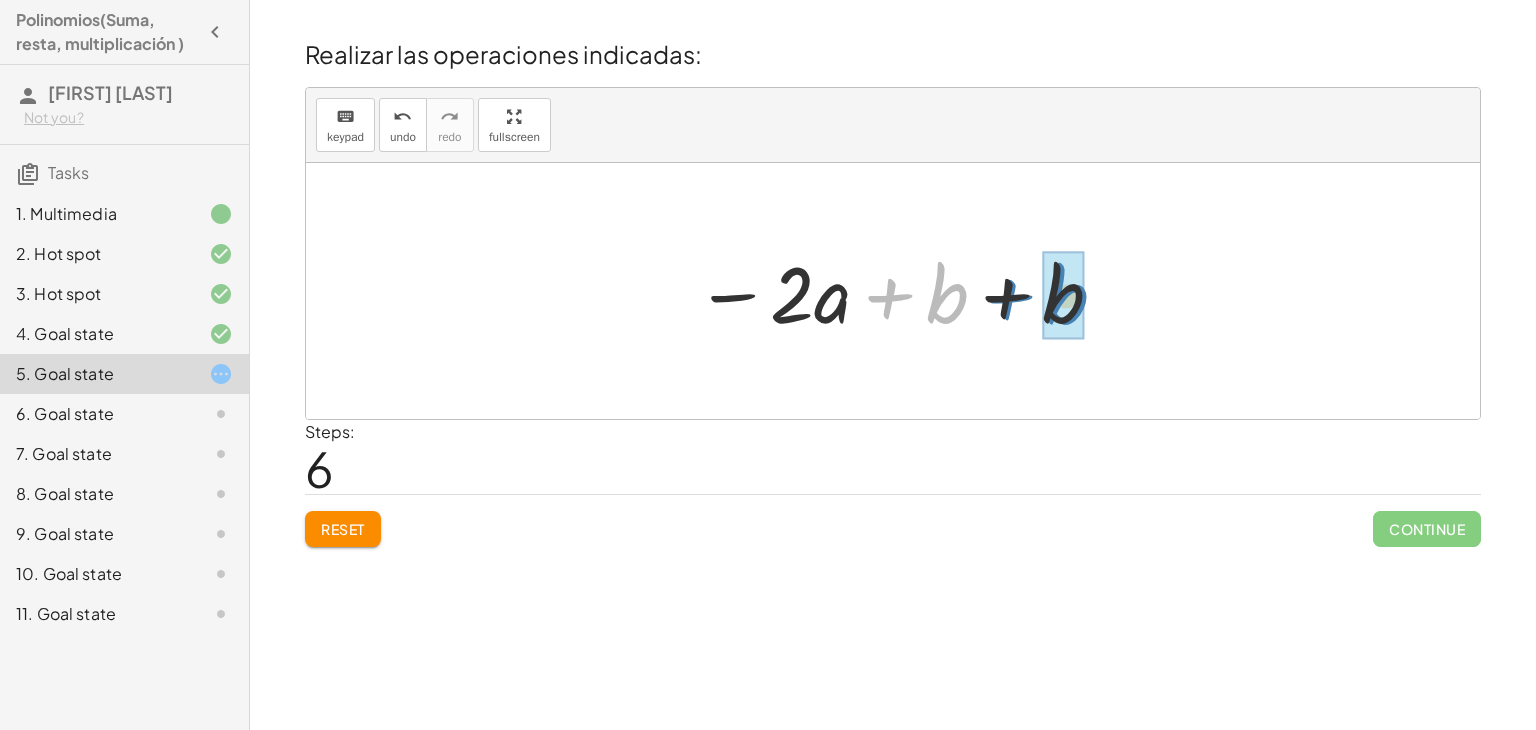 drag, startPoint x: 927, startPoint y: 297, endPoint x: 1048, endPoint y: 298, distance: 121.004135 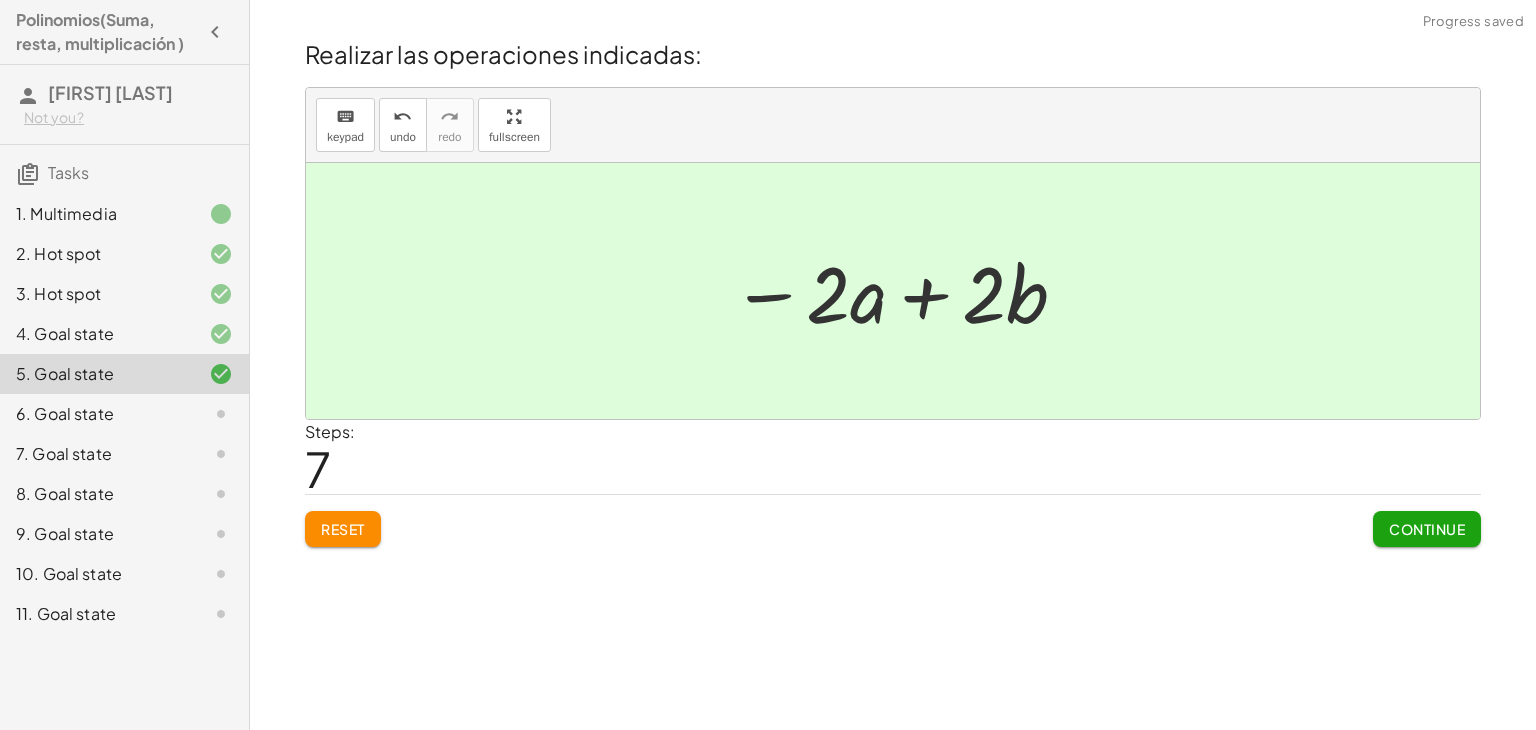 click on "Continue" 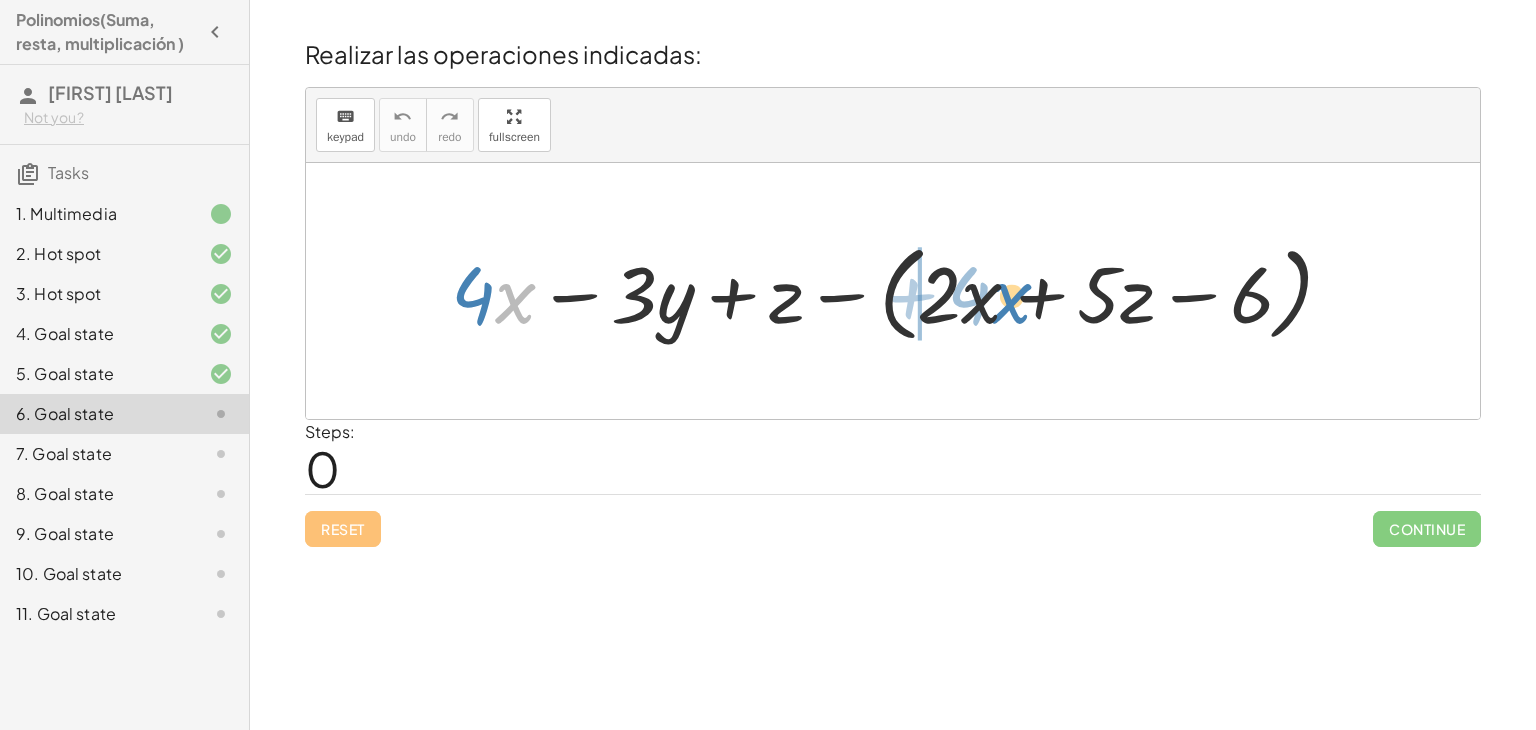 drag, startPoint x: 501, startPoint y: 297, endPoint x: 997, endPoint y: 297, distance: 496 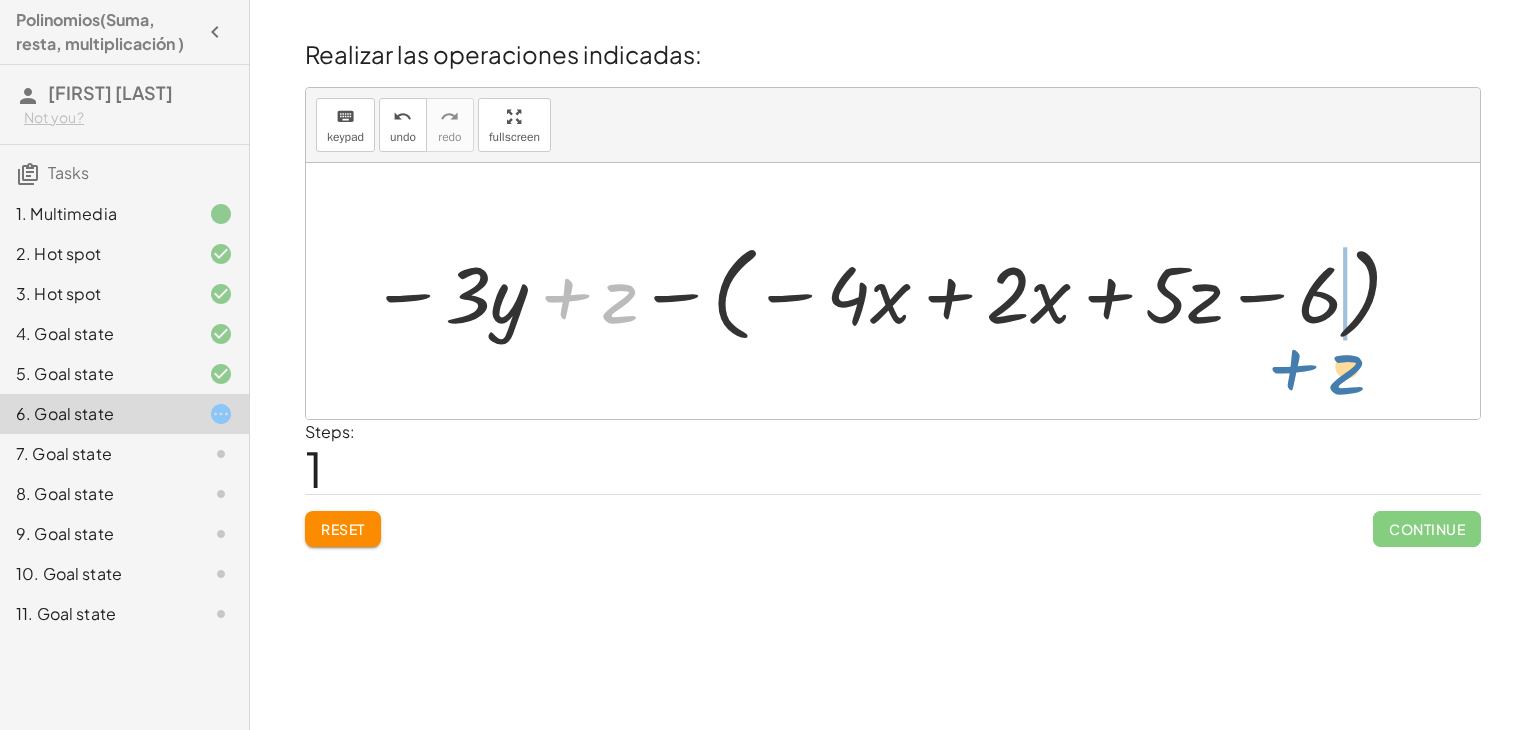 drag, startPoint x: 575, startPoint y: 292, endPoint x: 1314, endPoint y: 311, distance: 739.2442 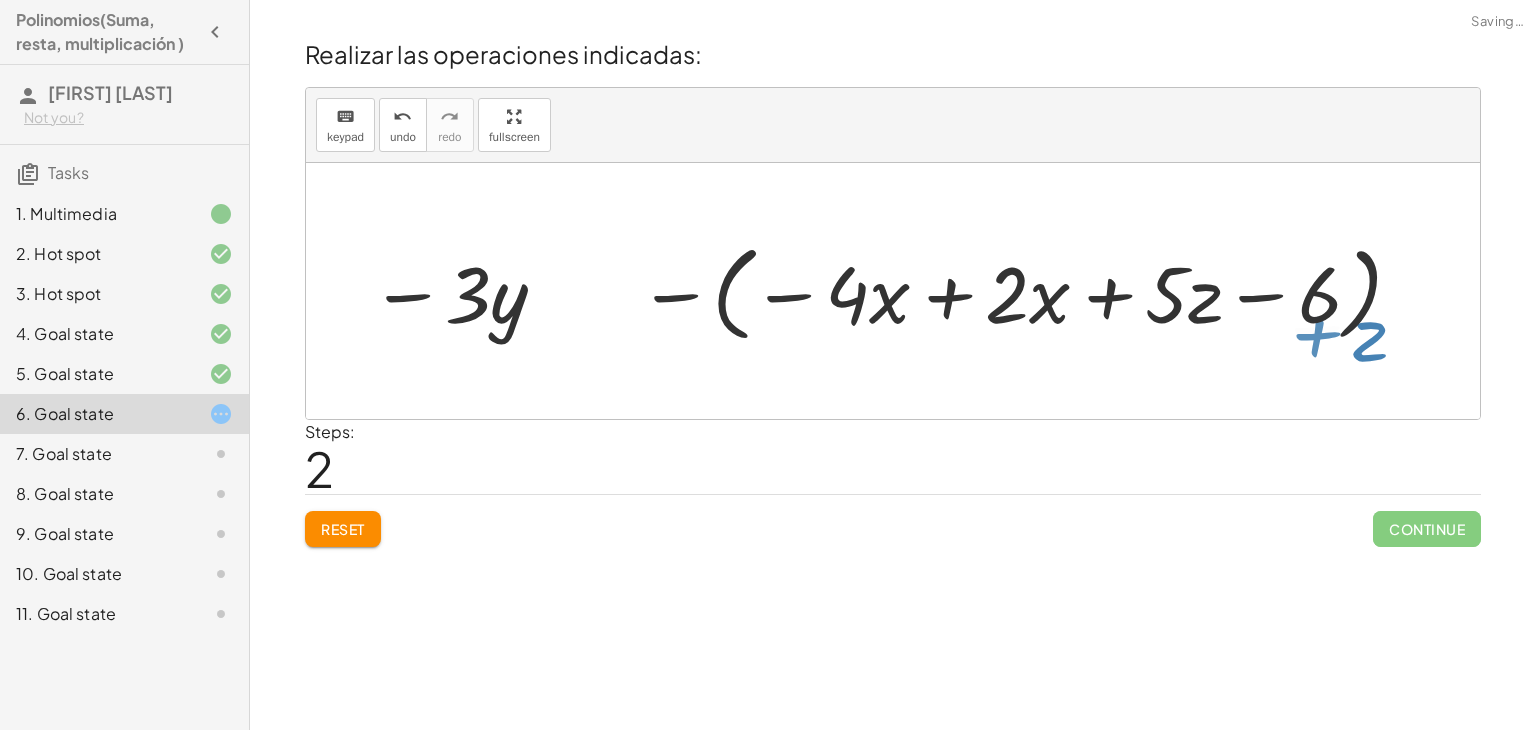 drag, startPoint x: 1314, startPoint y: 311, endPoint x: 1297, endPoint y: 299, distance: 20.808653 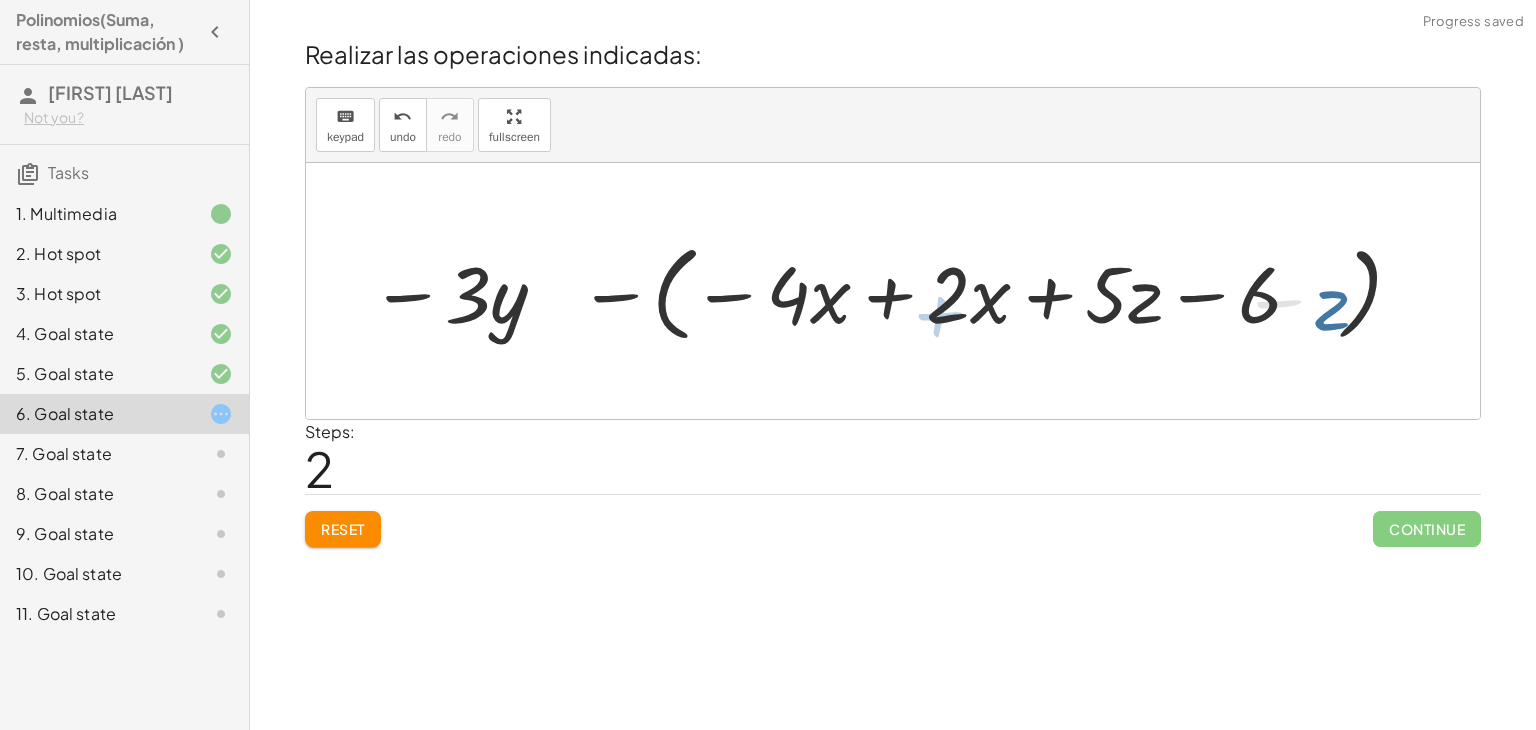 click at bounding box center (887, 291) 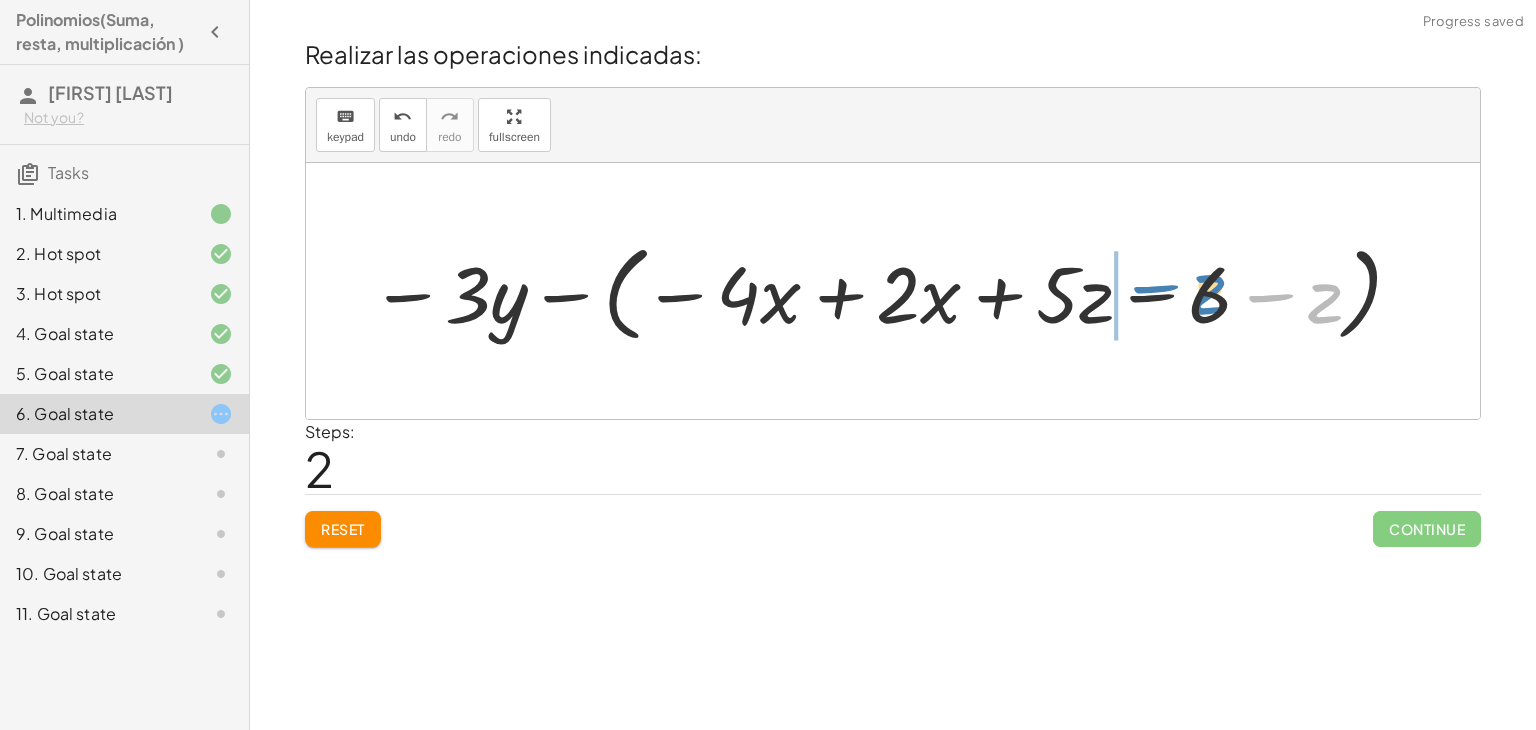 drag, startPoint x: 1327, startPoint y: 290, endPoint x: 1212, endPoint y: 280, distance: 115.43397 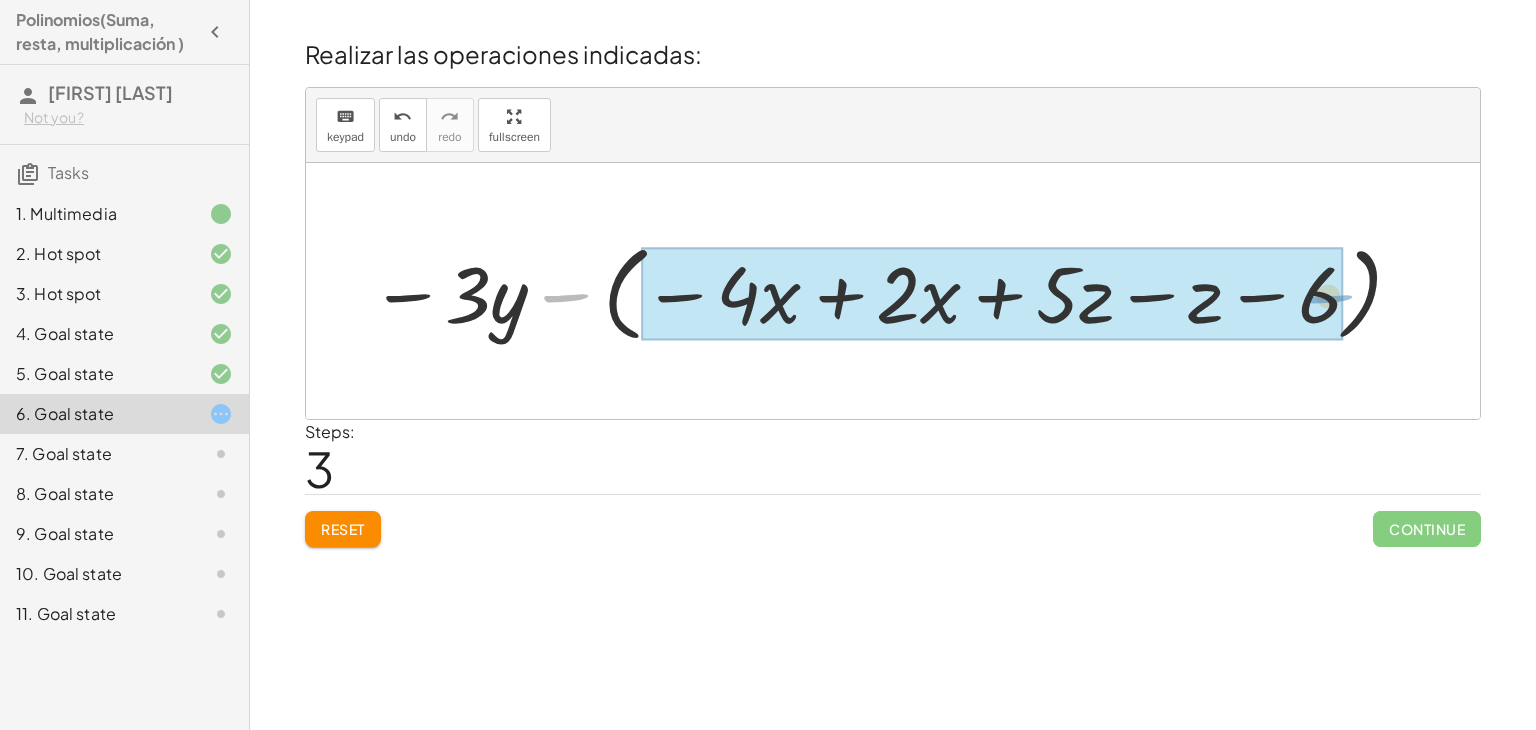 drag, startPoint x: 557, startPoint y: 297, endPoint x: 1305, endPoint y: 297, distance: 748 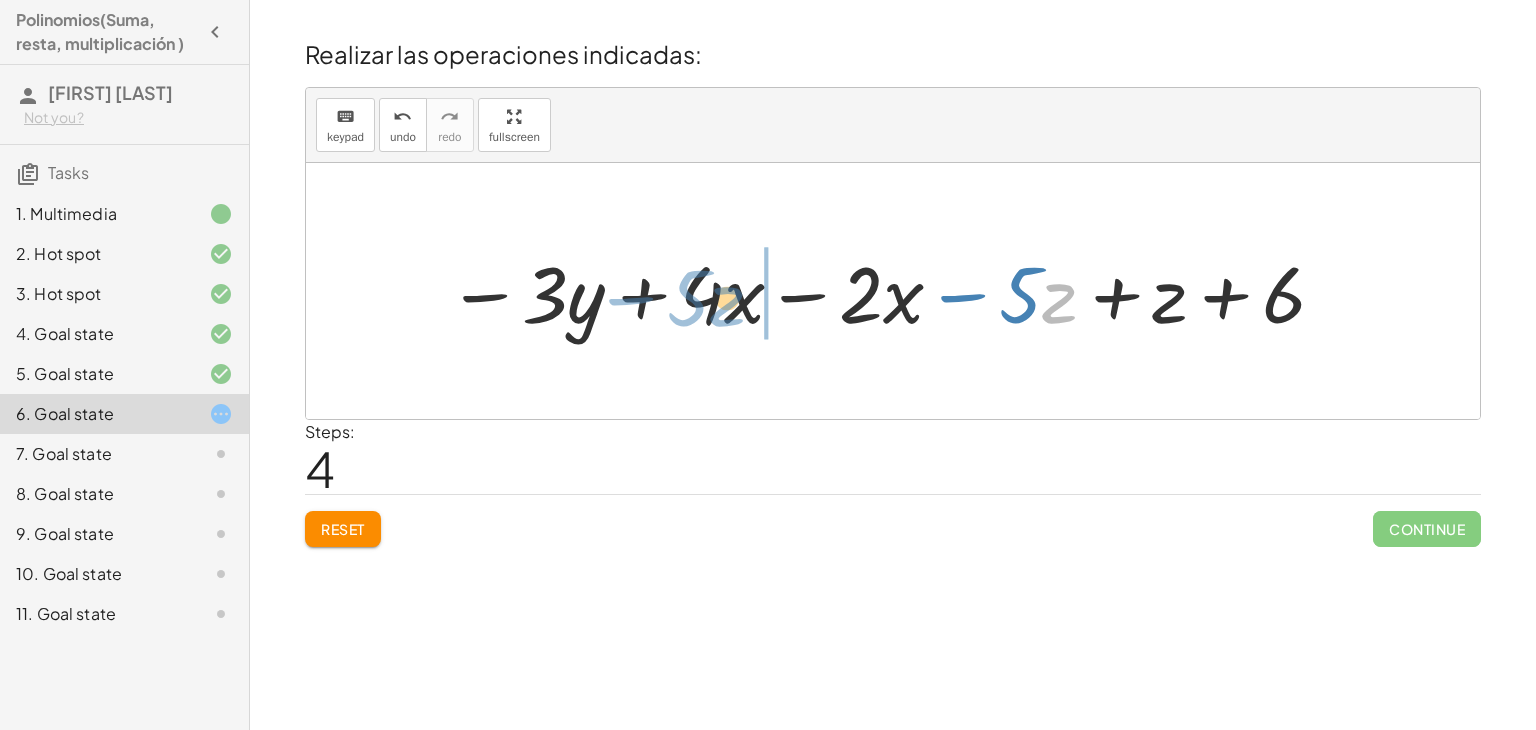 drag, startPoint x: 1050, startPoint y: 291, endPoint x: 717, endPoint y: 293, distance: 333.006 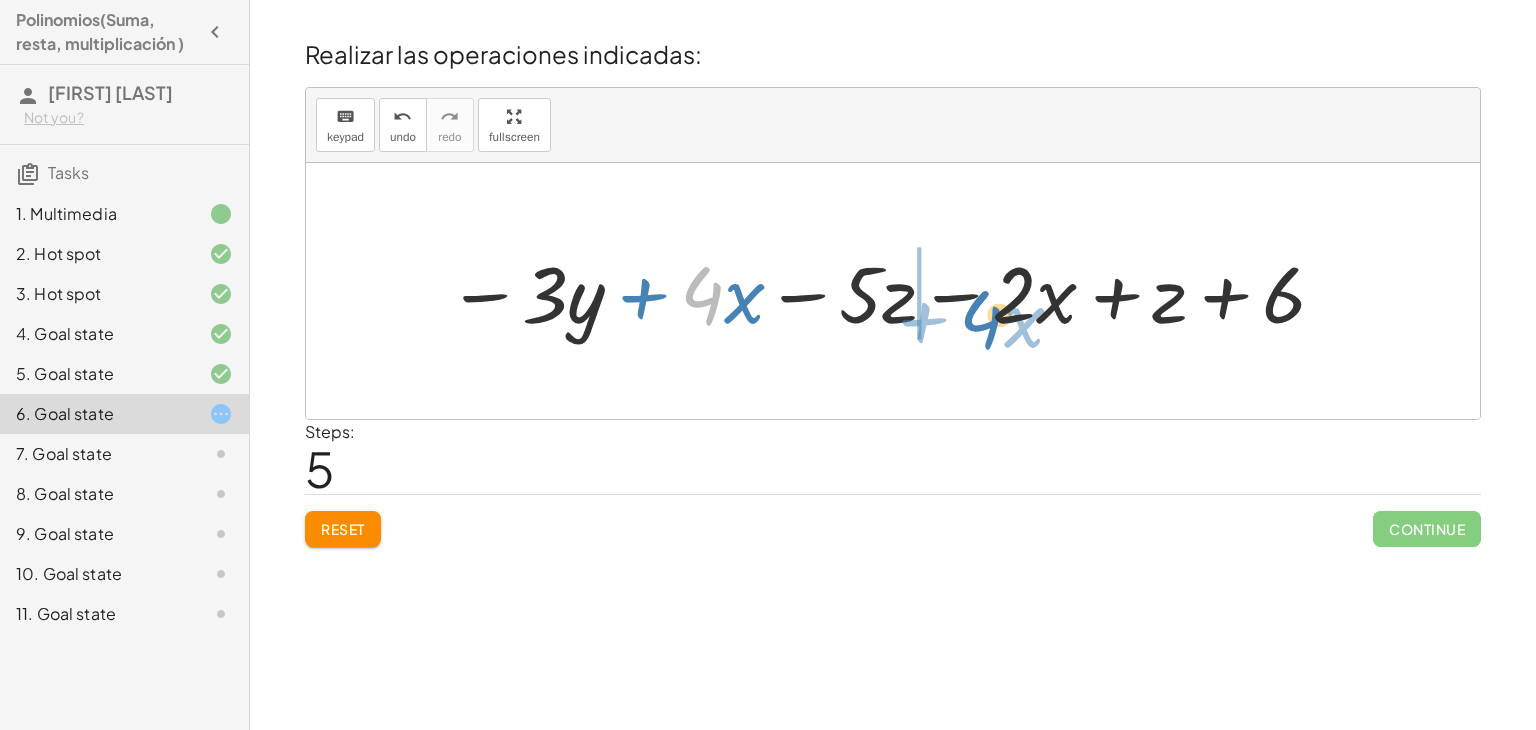 drag, startPoint x: 712, startPoint y: 299, endPoint x: 798, endPoint y: 315, distance: 87.47571 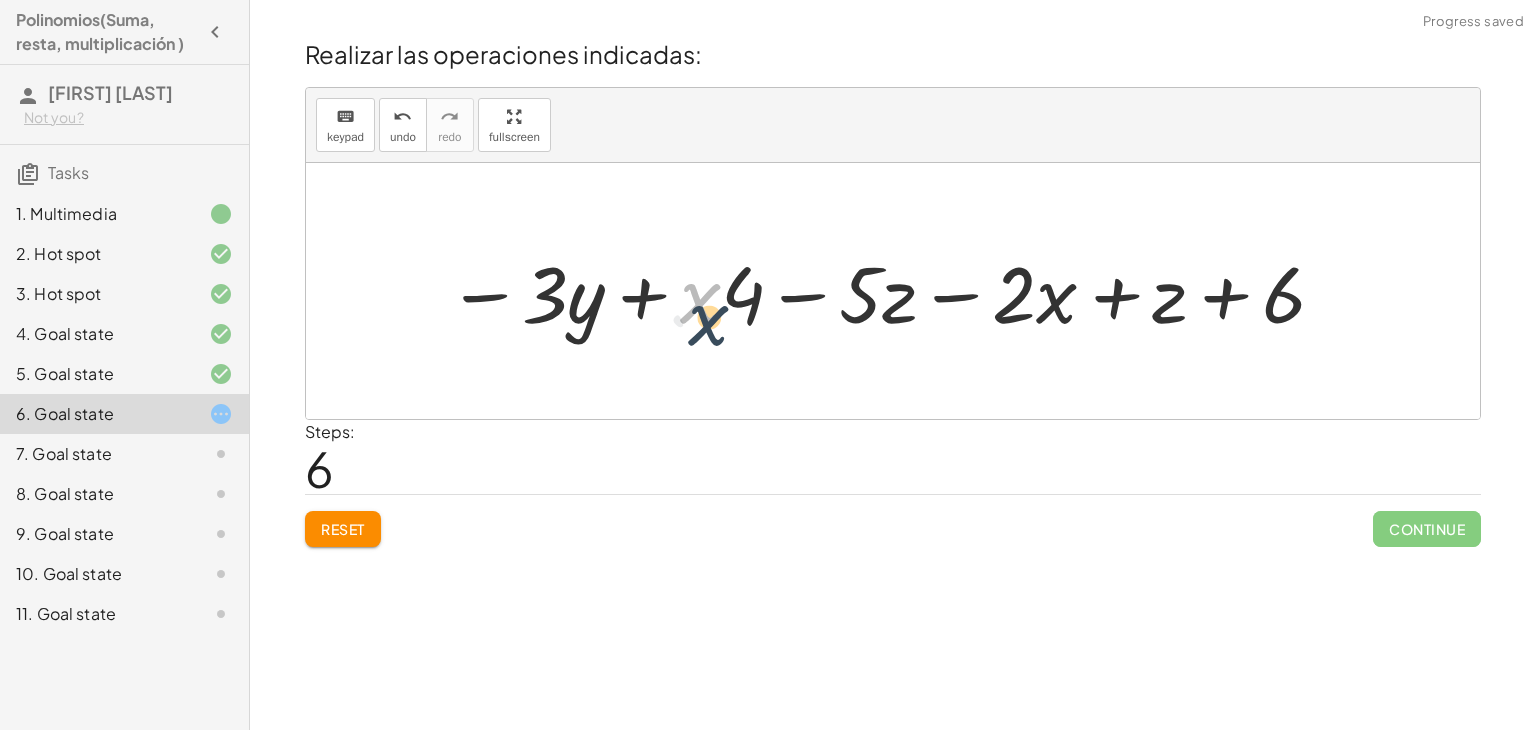 drag, startPoint x: 682, startPoint y: 291, endPoint x: 692, endPoint y: 314, distance: 25.079872 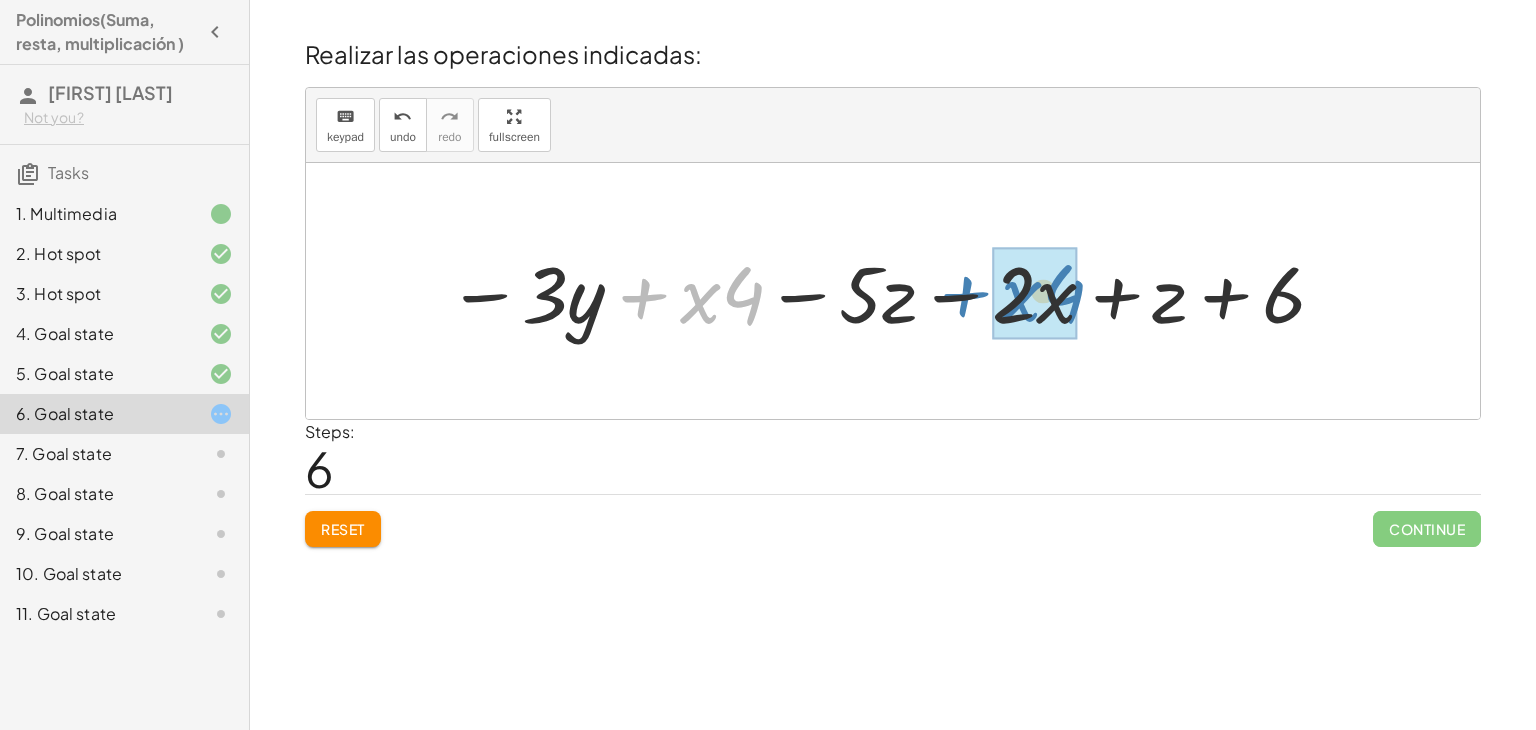 drag, startPoint x: 651, startPoint y: 283, endPoint x: 972, endPoint y: 281, distance: 321.00623 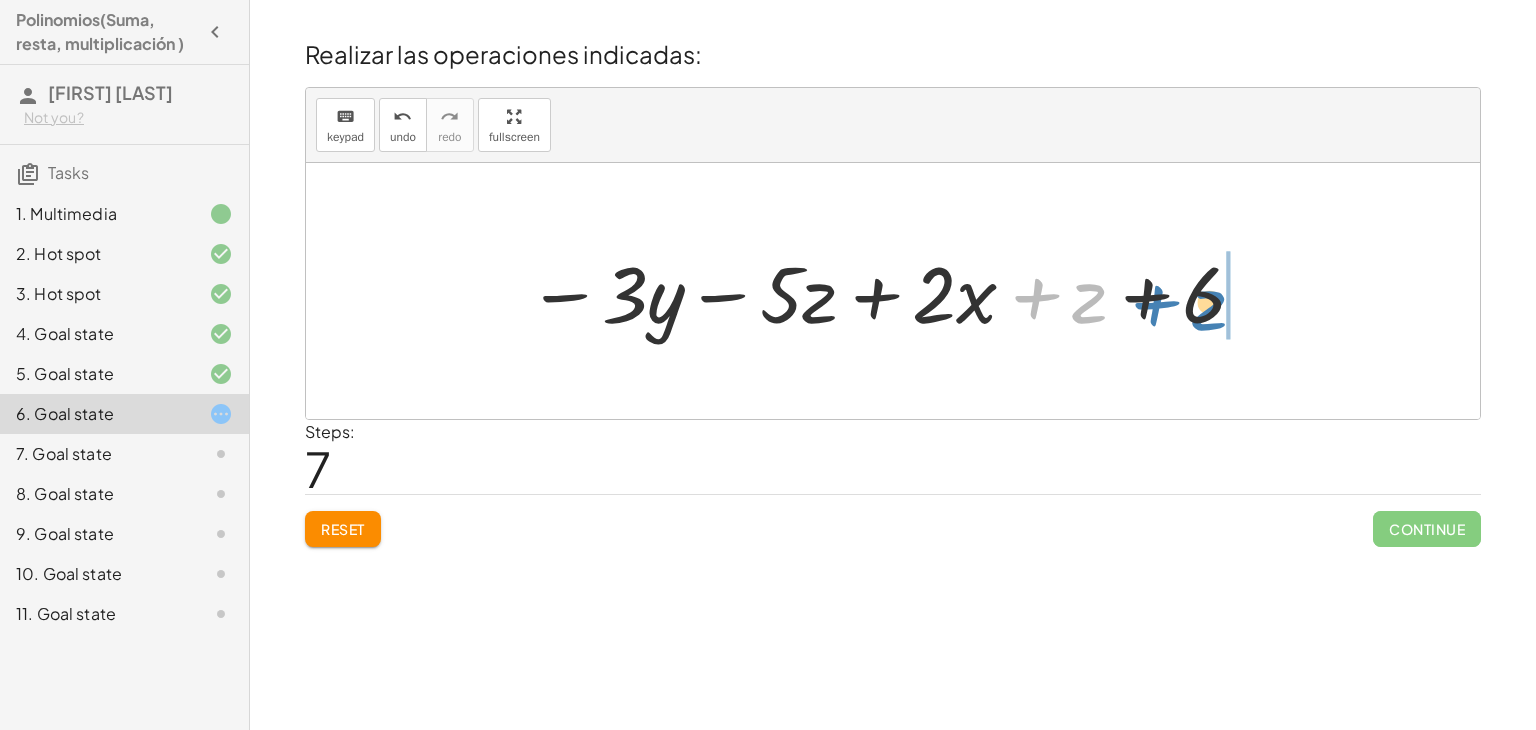 drag, startPoint x: 1050, startPoint y: 289, endPoint x: 1169, endPoint y: 296, distance: 119.2057 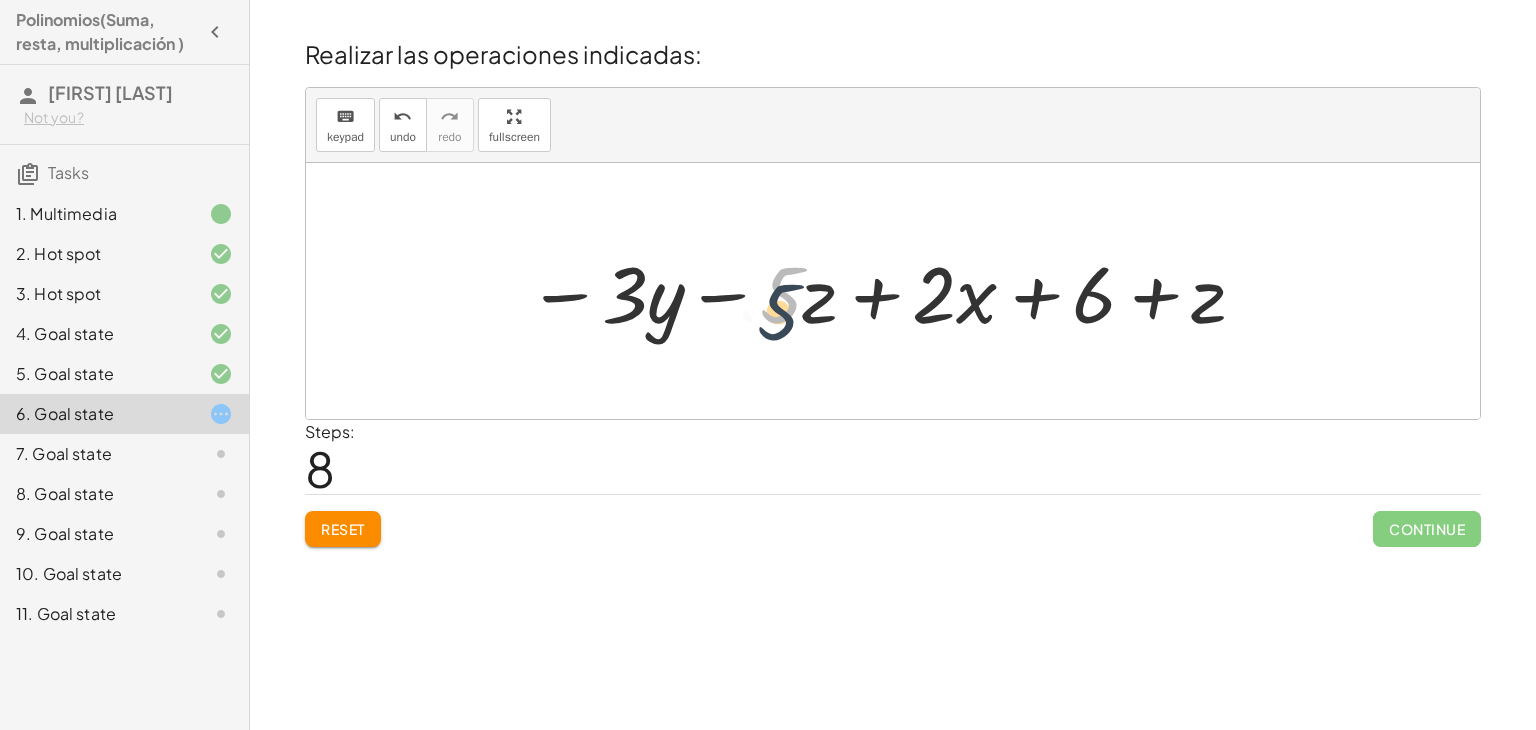 drag, startPoint x: 771, startPoint y: 286, endPoint x: 768, endPoint y: 305, distance: 19.235384 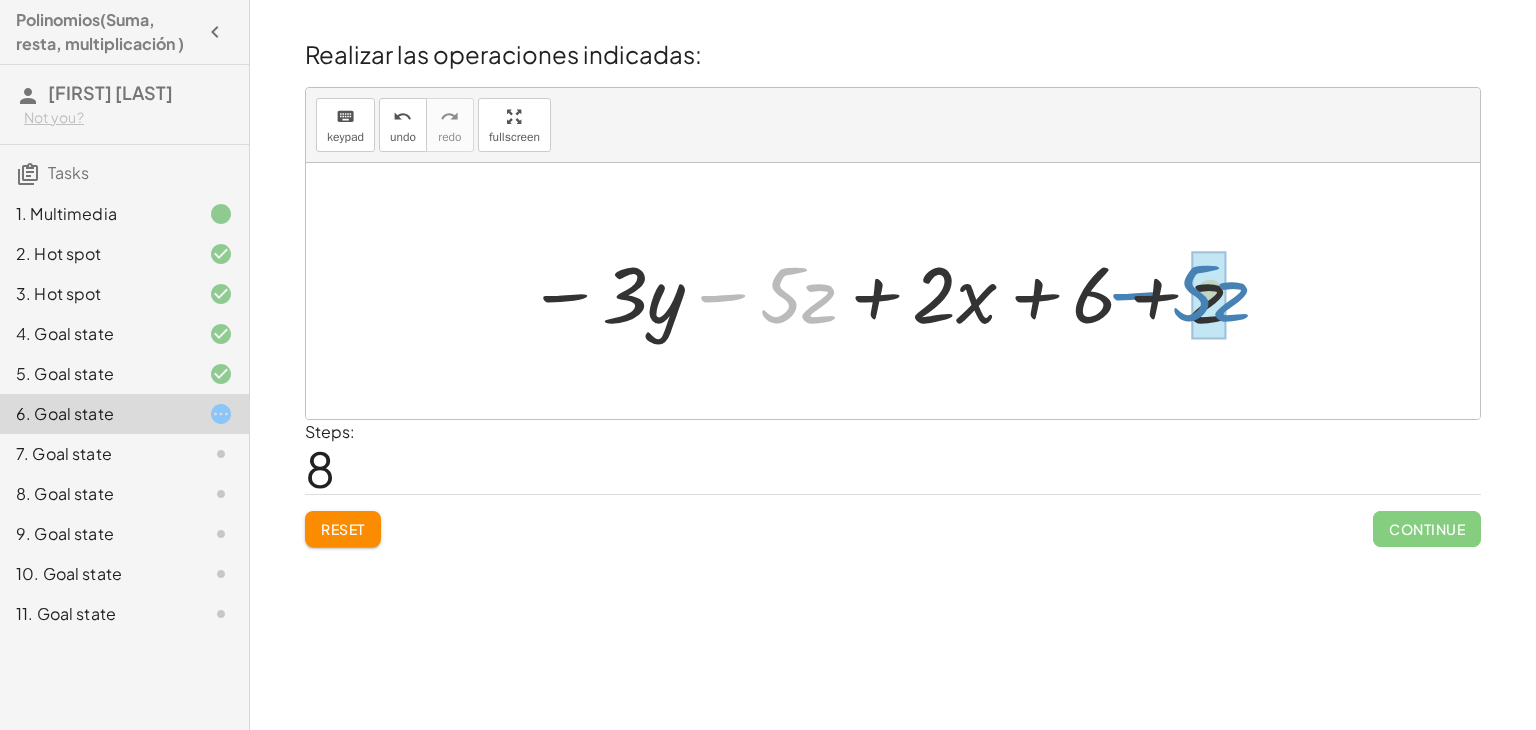 drag, startPoint x: 752, startPoint y: 286, endPoint x: 1164, endPoint y: 285, distance: 412.00122 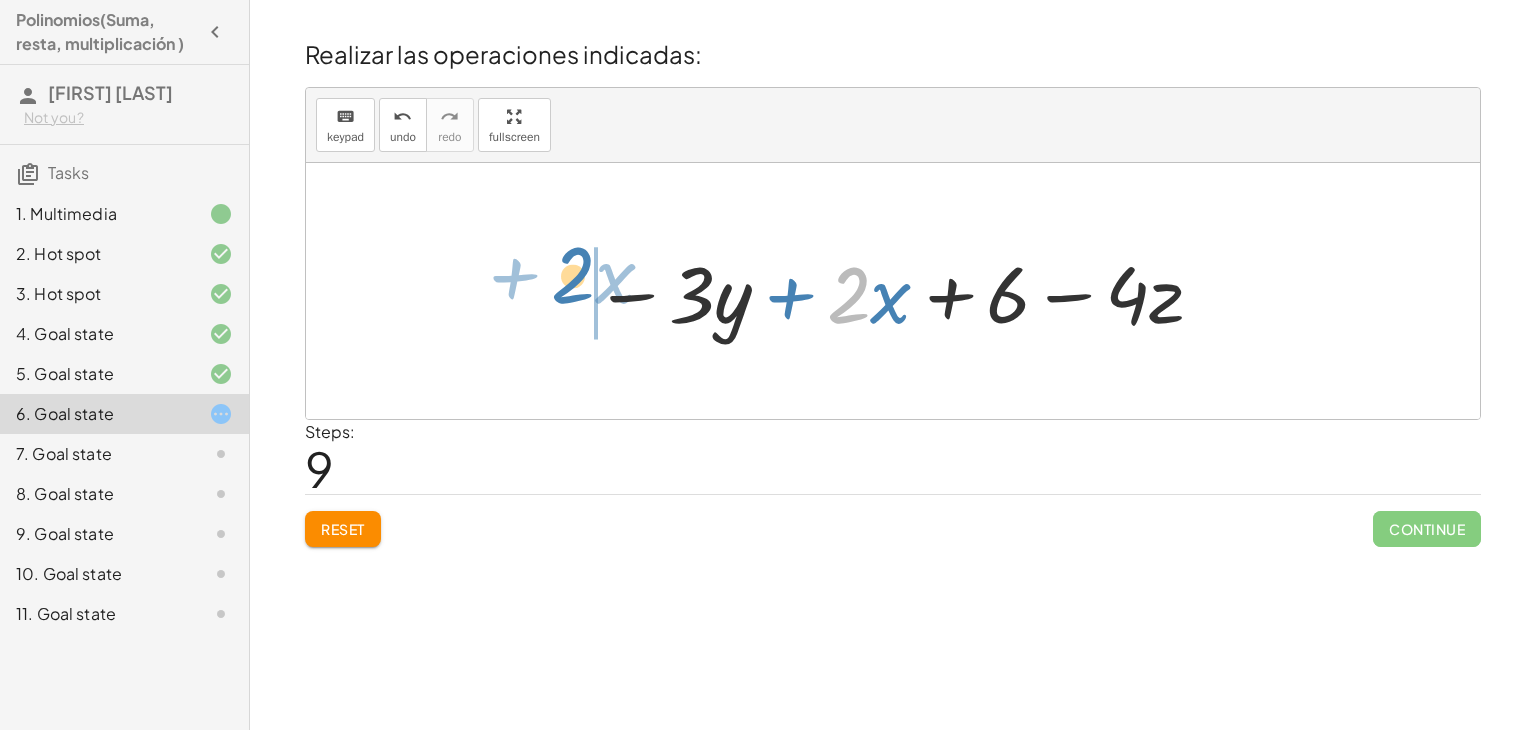 drag, startPoint x: 856, startPoint y: 288, endPoint x: 572, endPoint y: 265, distance: 284.9298 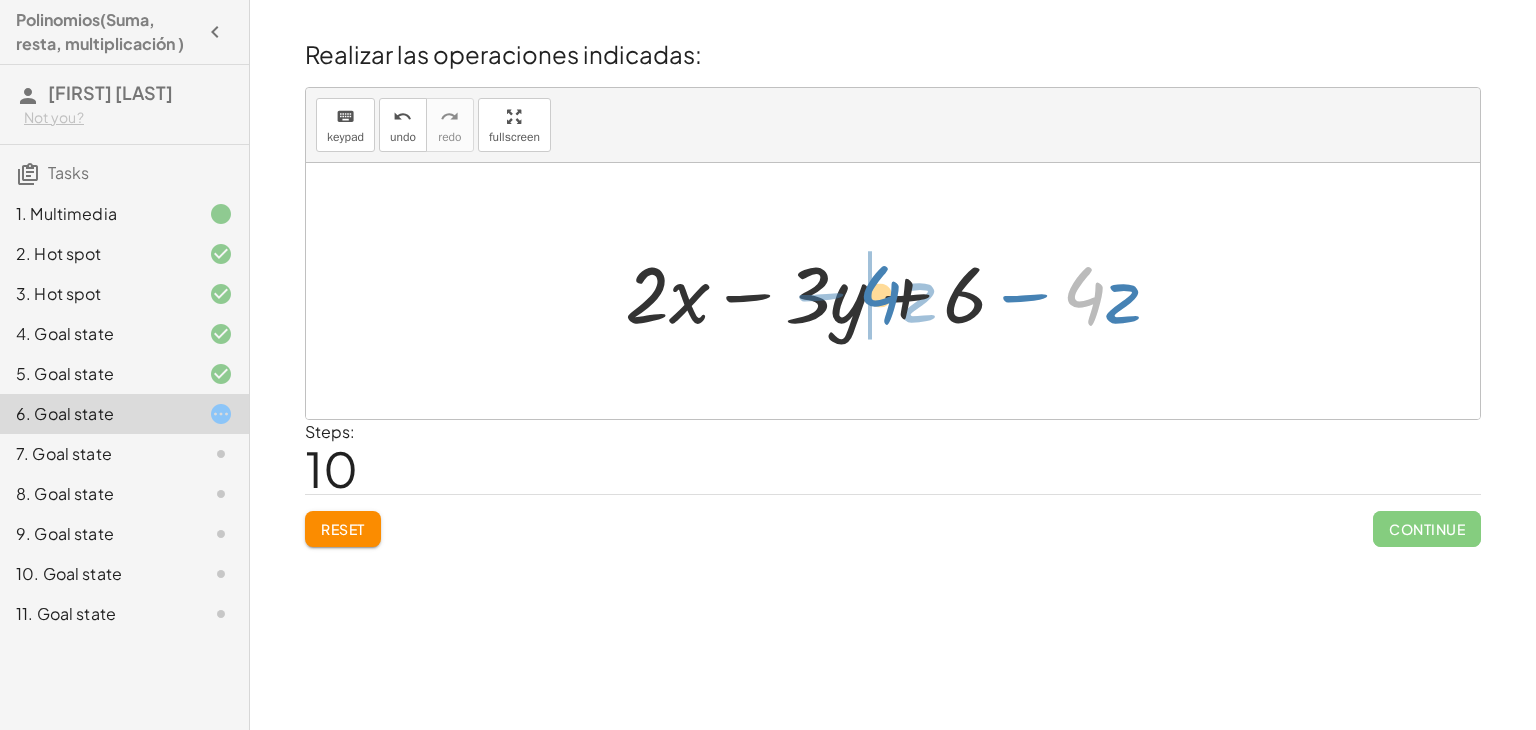 drag, startPoint x: 1104, startPoint y: 298, endPoint x: 900, endPoint y: 297, distance: 204.00246 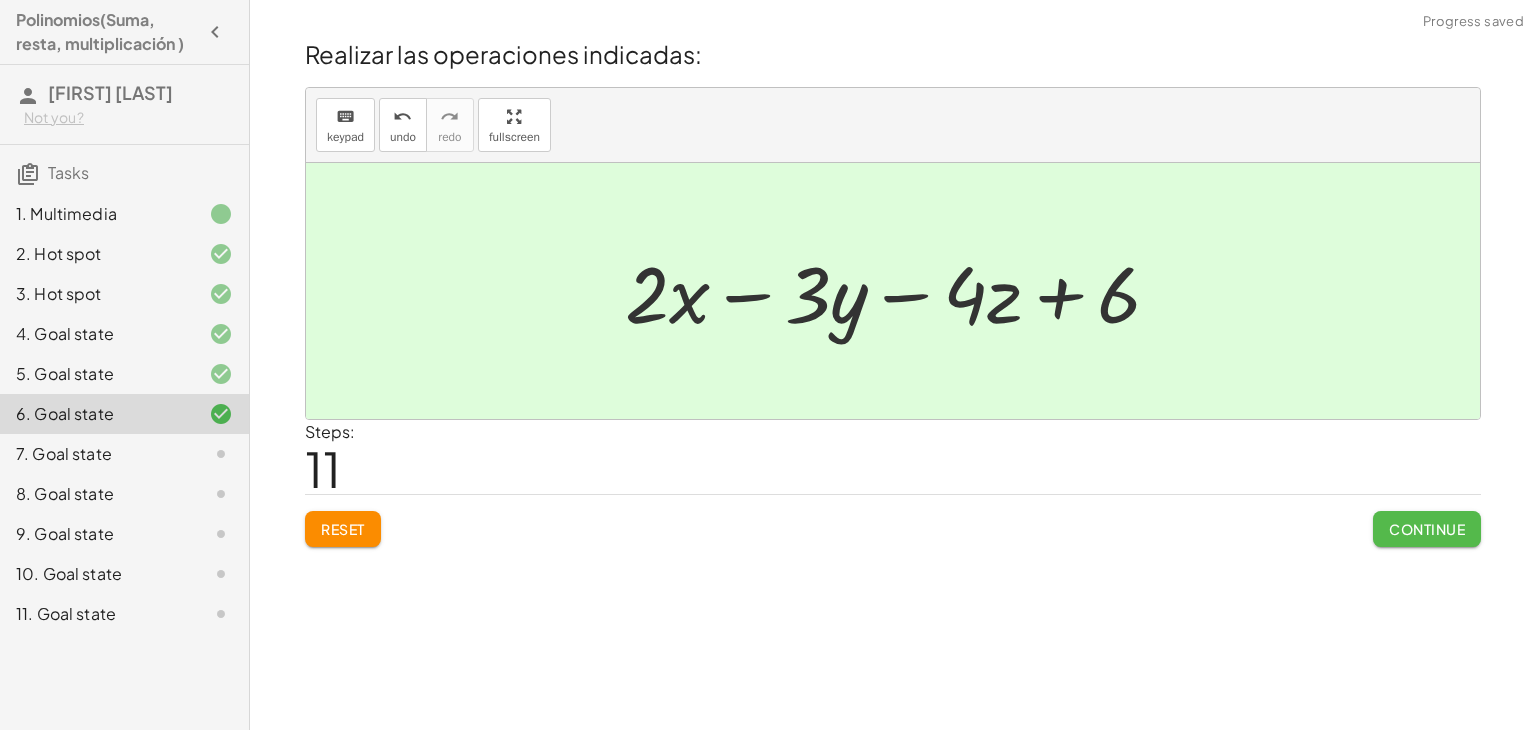 click on "Continue" 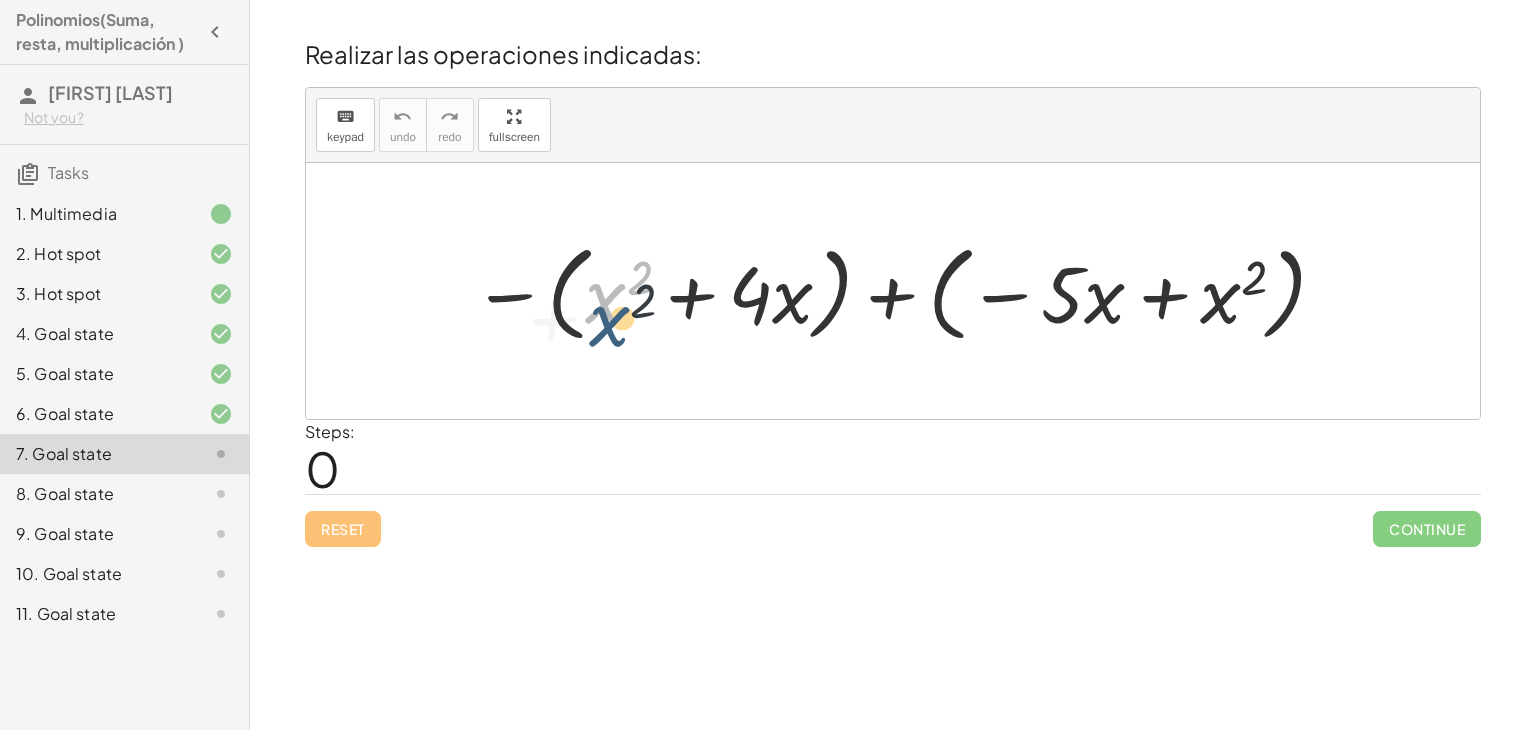 drag, startPoint x: 606, startPoint y: 301, endPoint x: 611, endPoint y: 329, distance: 28.442924 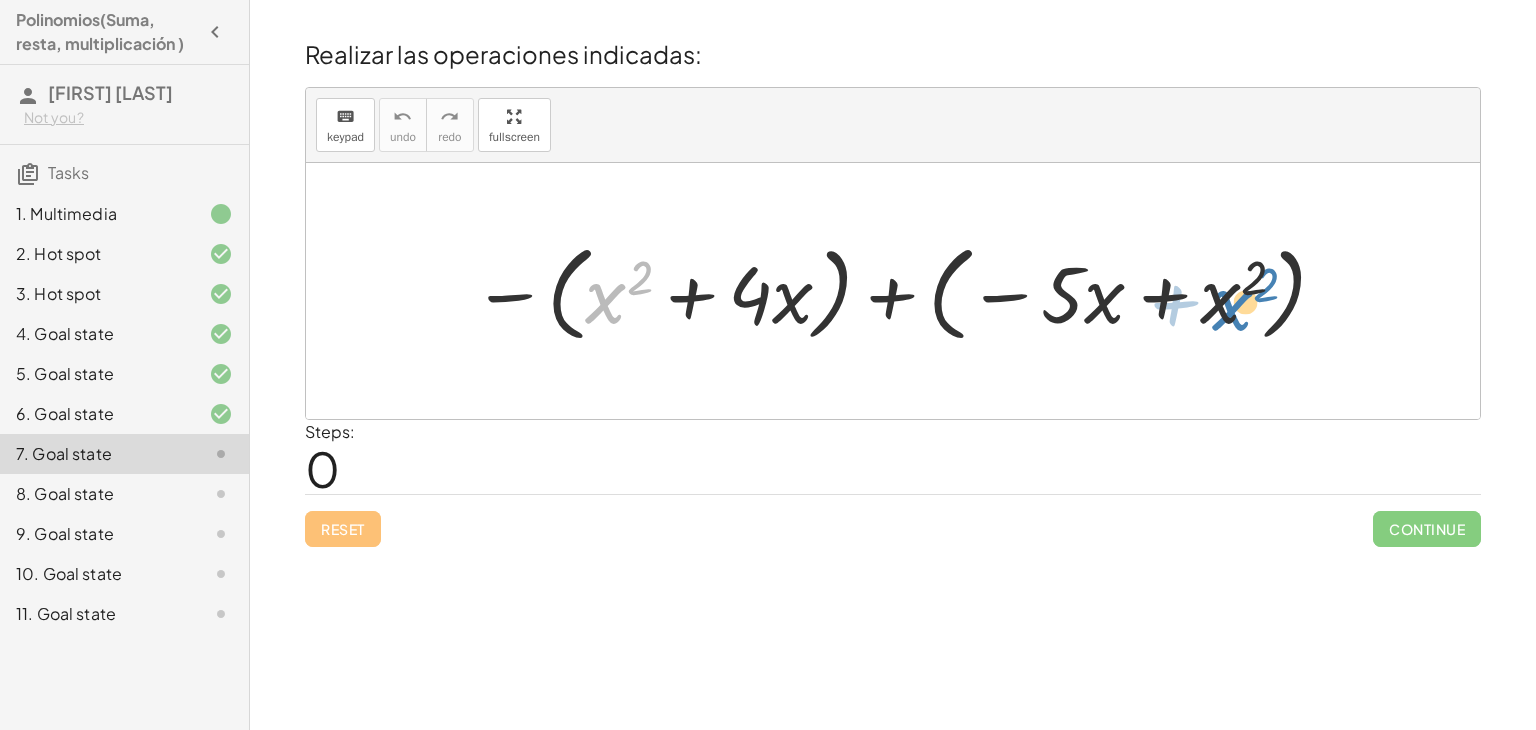drag, startPoint x: 603, startPoint y: 289, endPoint x: 1224, endPoint y: 301, distance: 621.1159 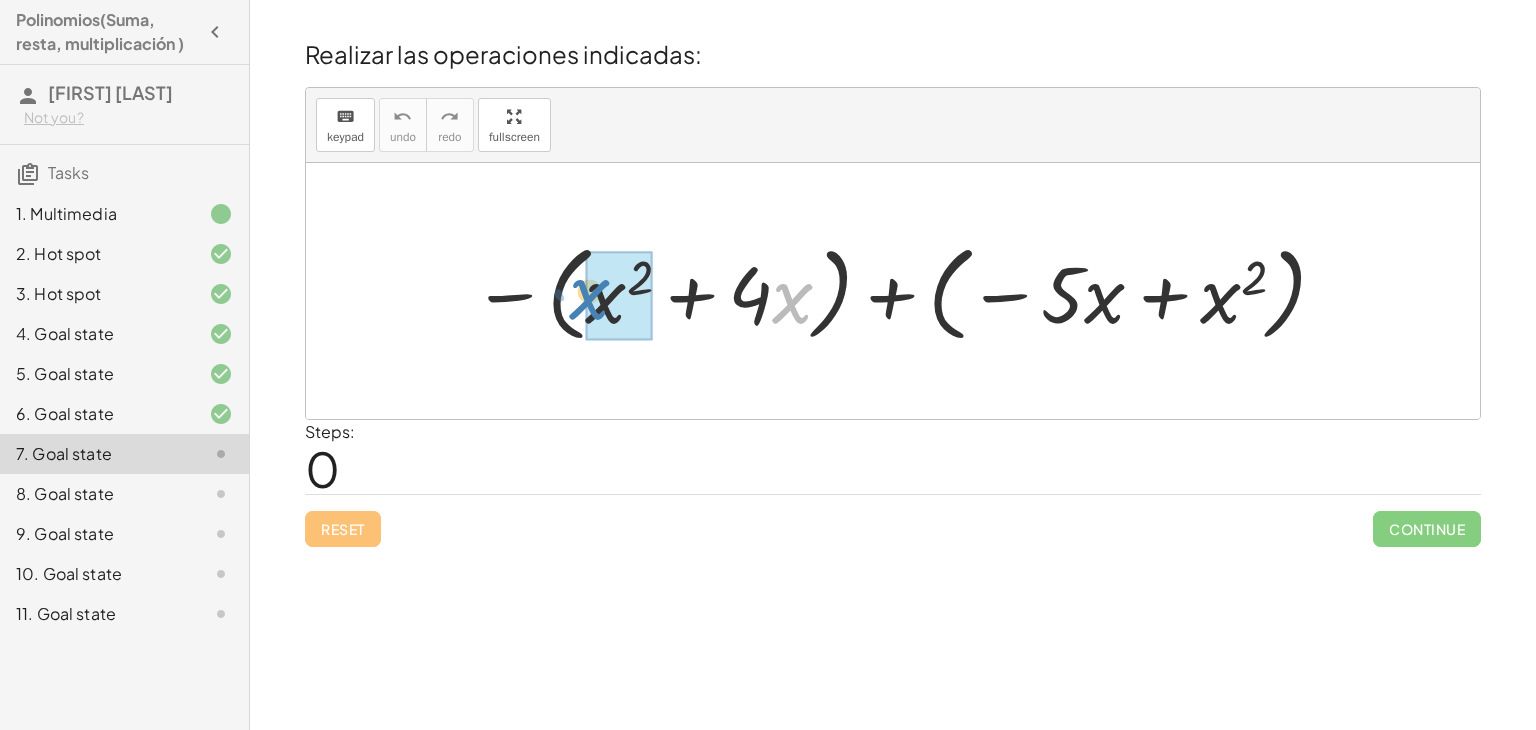 drag, startPoint x: 792, startPoint y: 294, endPoint x: 584, endPoint y: 289, distance: 208.06009 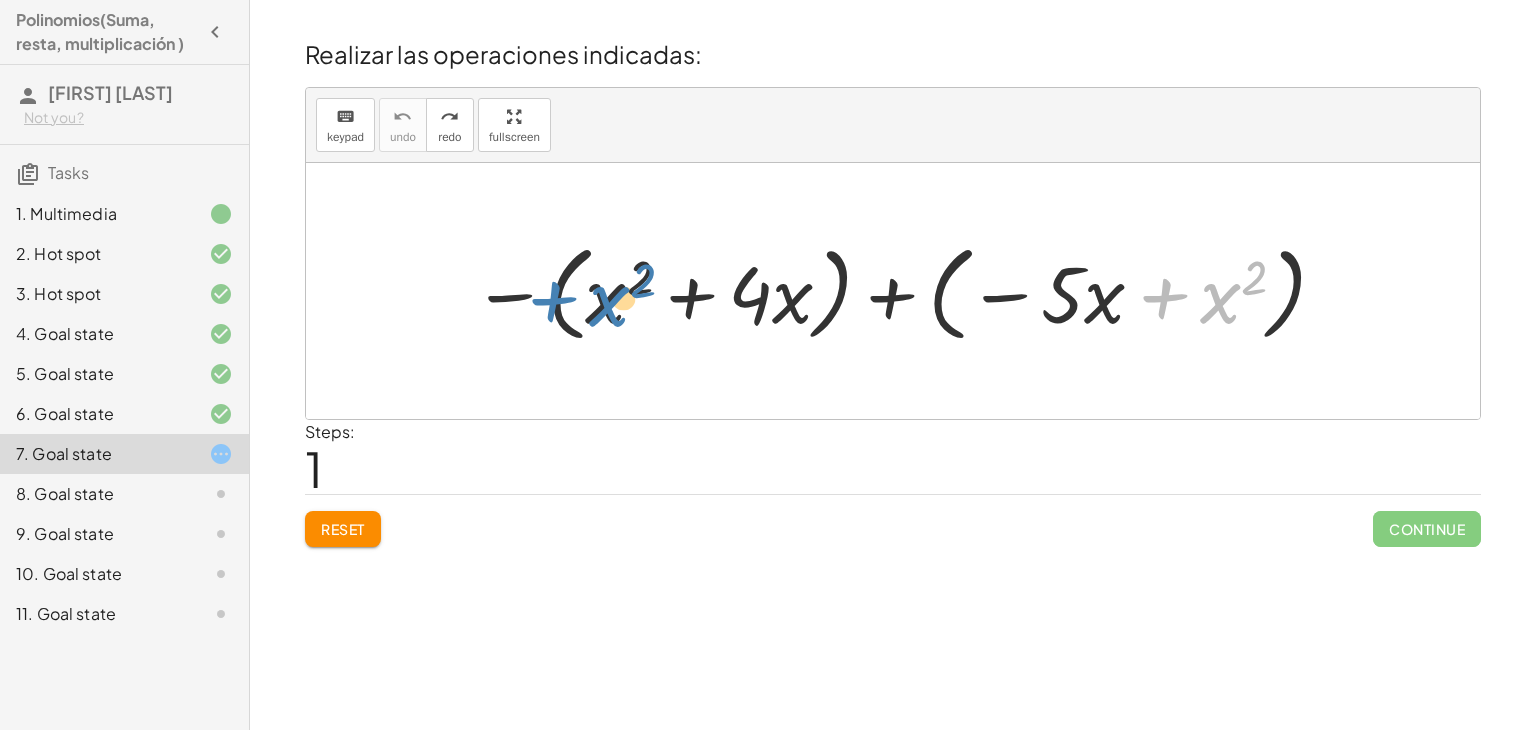 drag, startPoint x: 1223, startPoint y: 299, endPoint x: 612, endPoint y: 301, distance: 611.0033 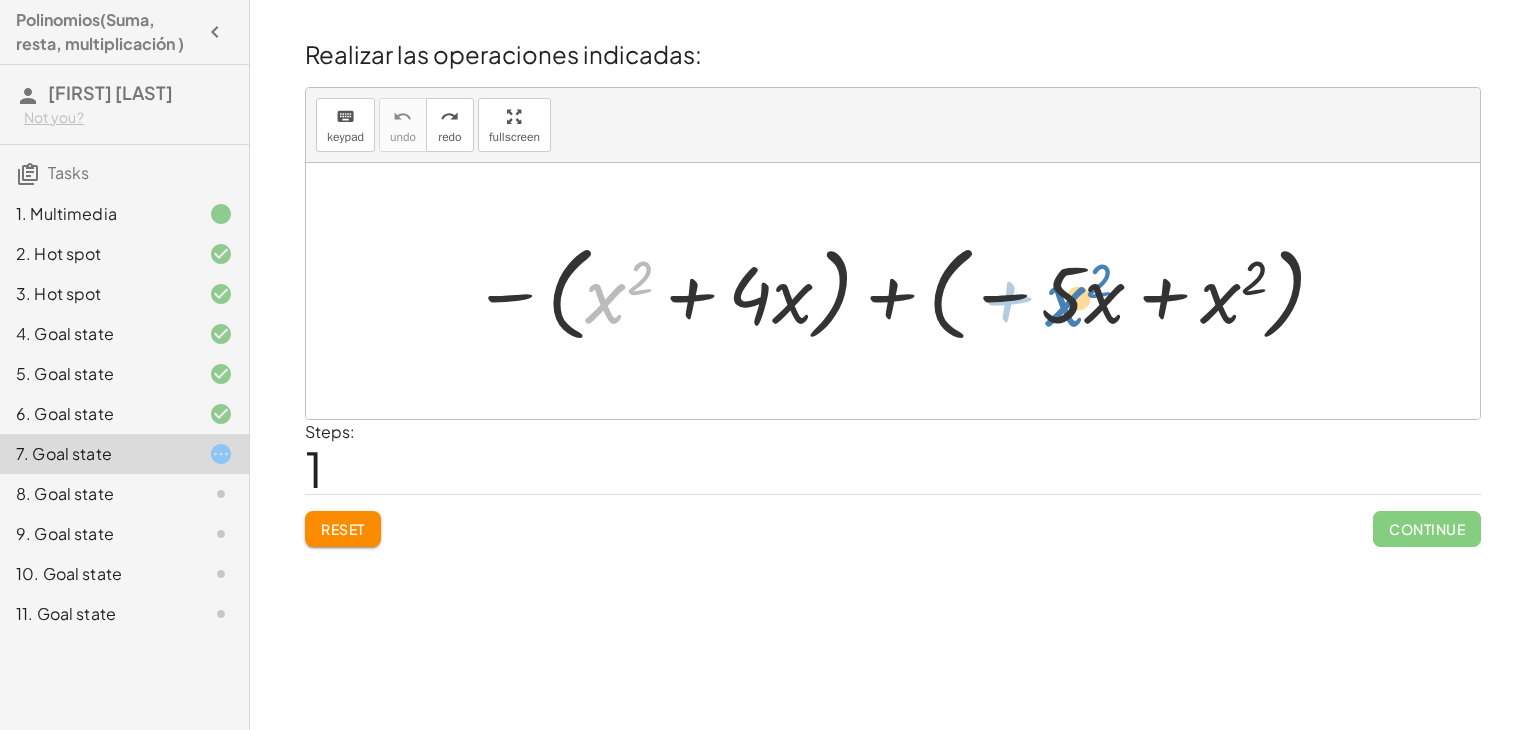 drag, startPoint x: 599, startPoint y: 297, endPoint x: 1060, endPoint y: 299, distance: 461.00433 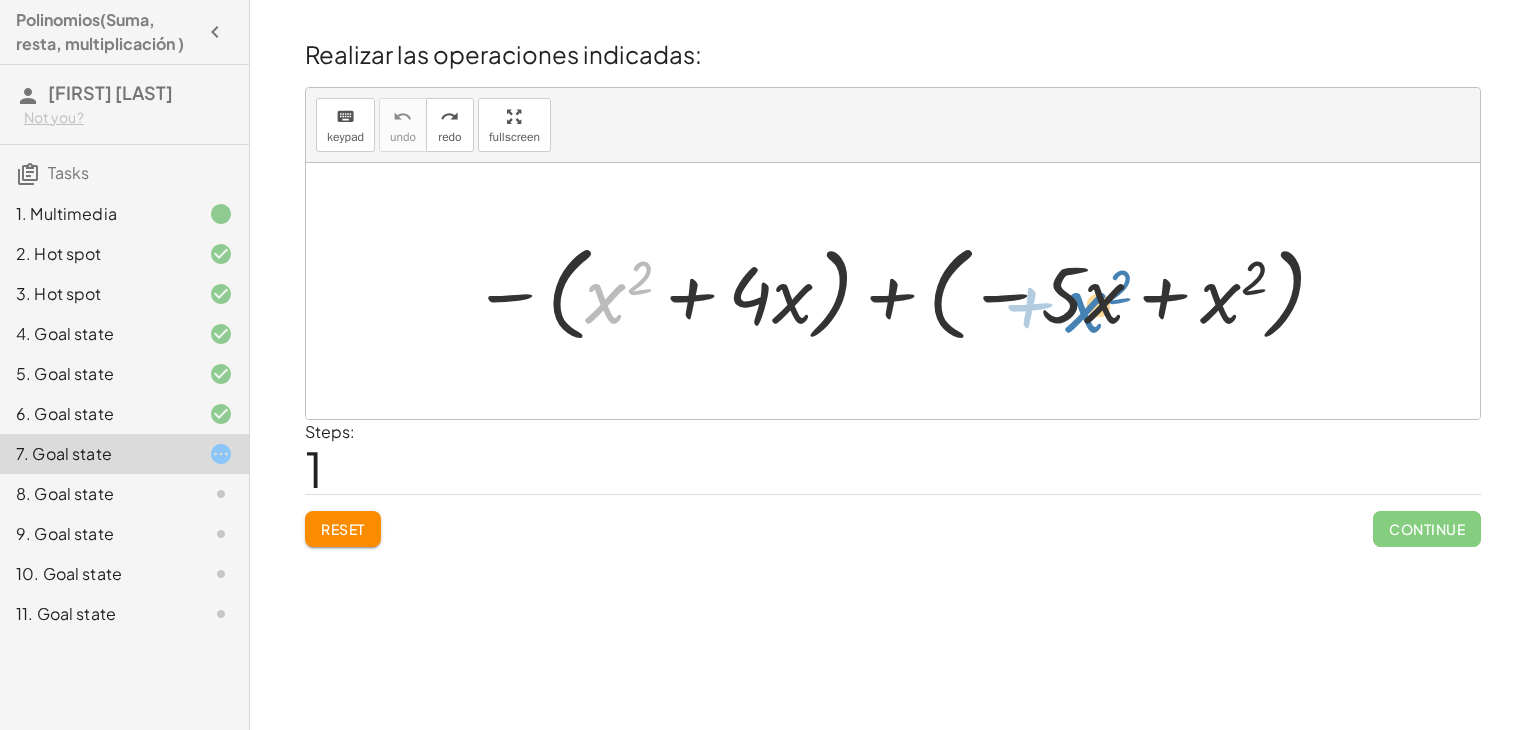 drag, startPoint x: 604, startPoint y: 293, endPoint x: 1084, endPoint y: 302, distance: 480.08438 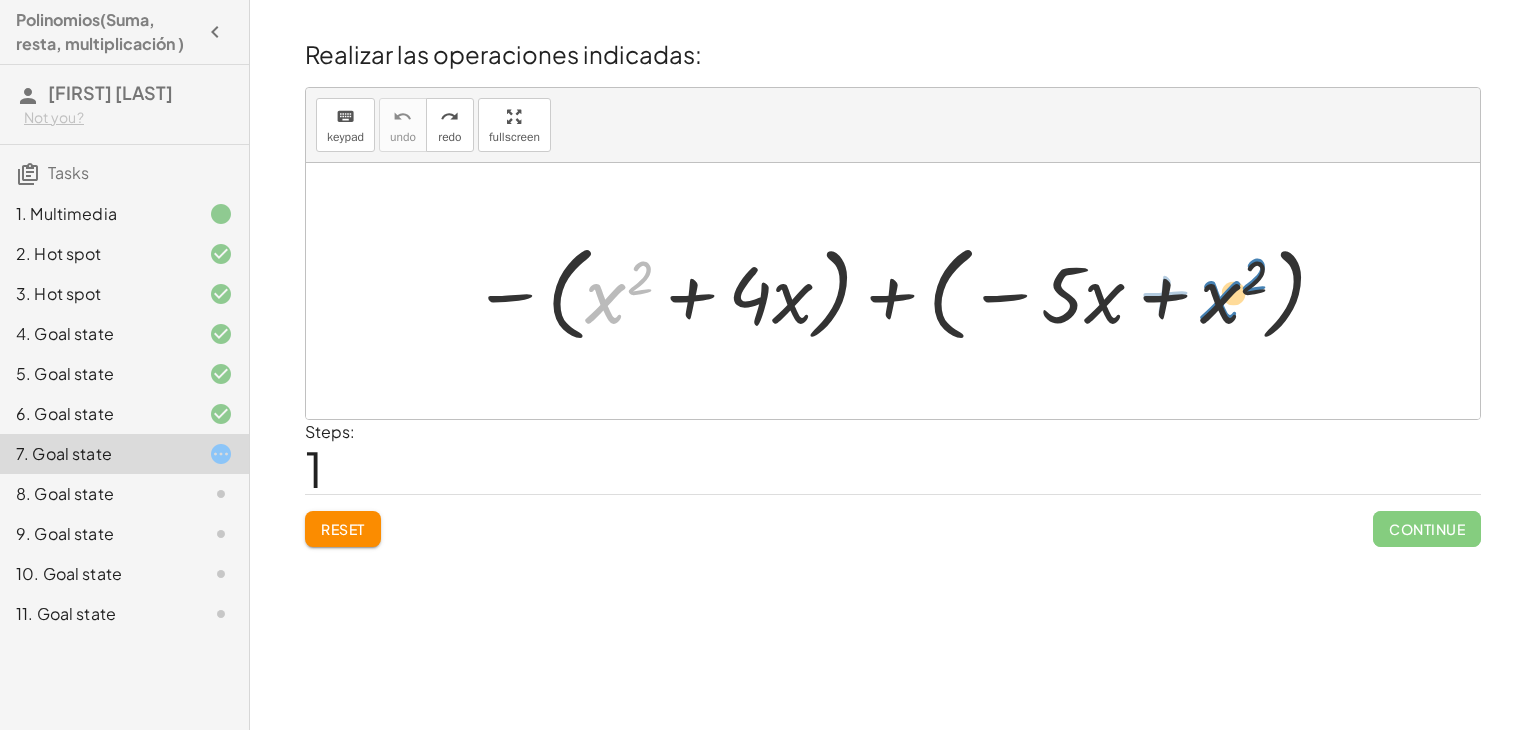 drag, startPoint x: 607, startPoint y: 296, endPoint x: 1222, endPoint y: 293, distance: 615.0073 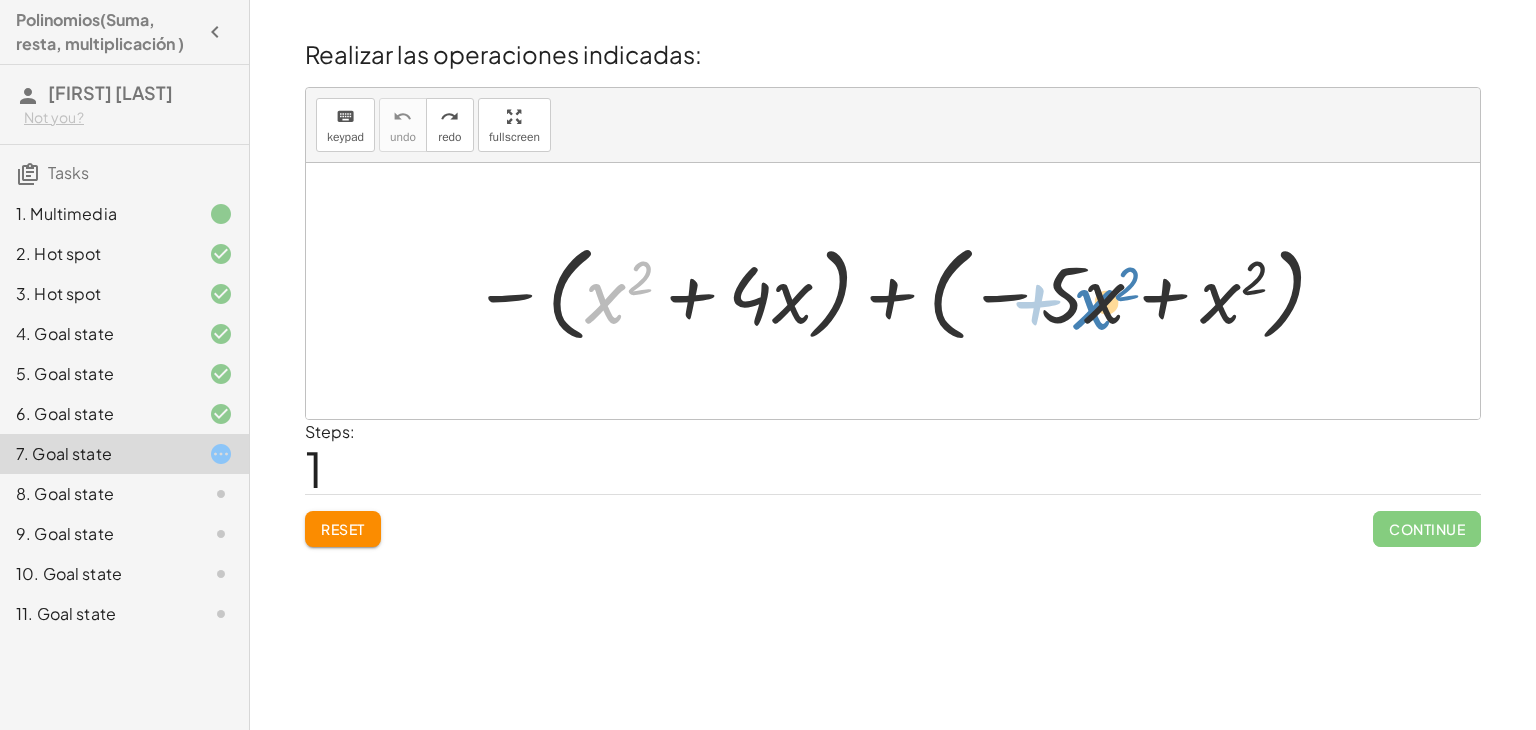 drag, startPoint x: 597, startPoint y: 296, endPoint x: 1084, endPoint y: 303, distance: 487.0503 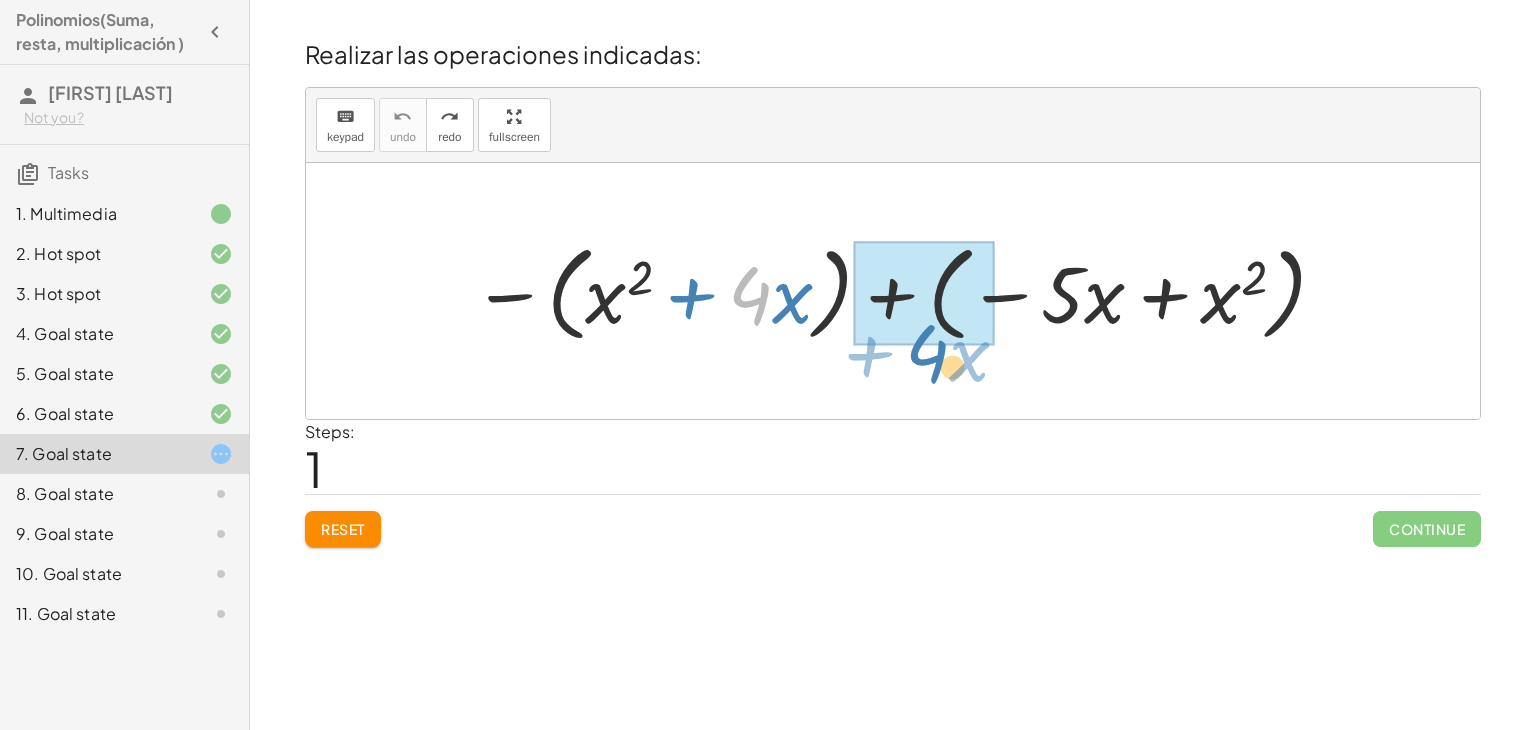 drag, startPoint x: 767, startPoint y: 289, endPoint x: 771, endPoint y: 278, distance: 11.7046995 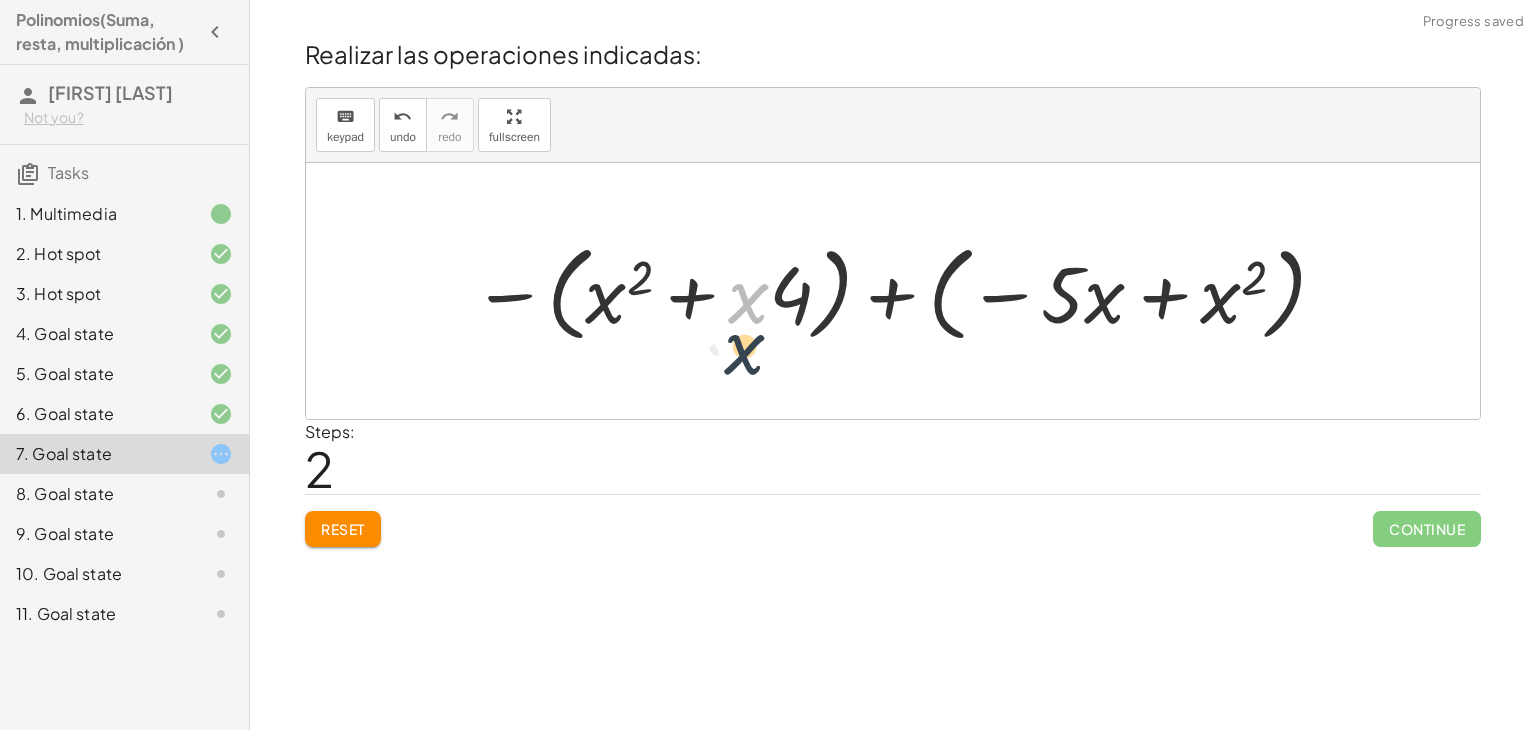 click at bounding box center [900, 291] 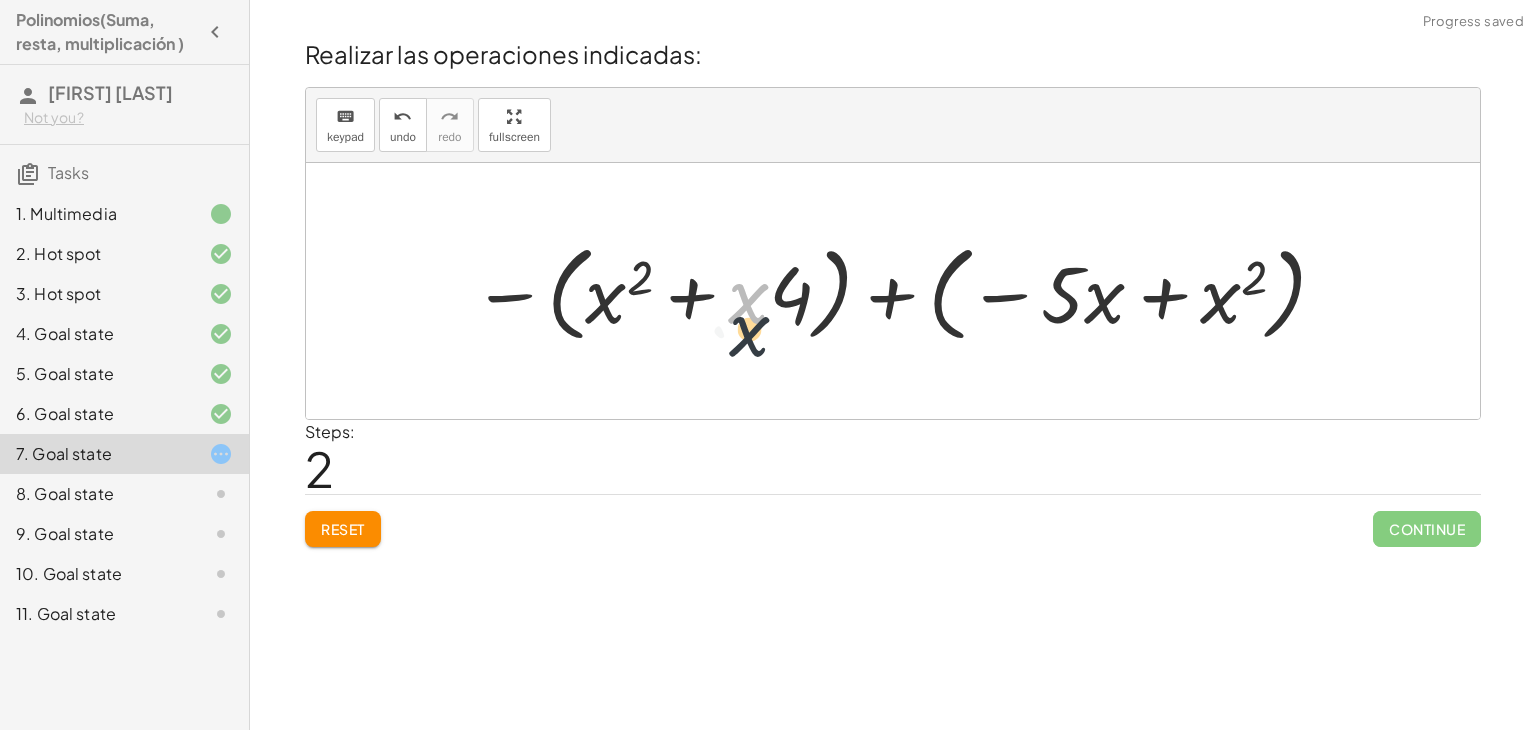 drag, startPoint x: 765, startPoint y: 293, endPoint x: 761, endPoint y: 309, distance: 16.492422 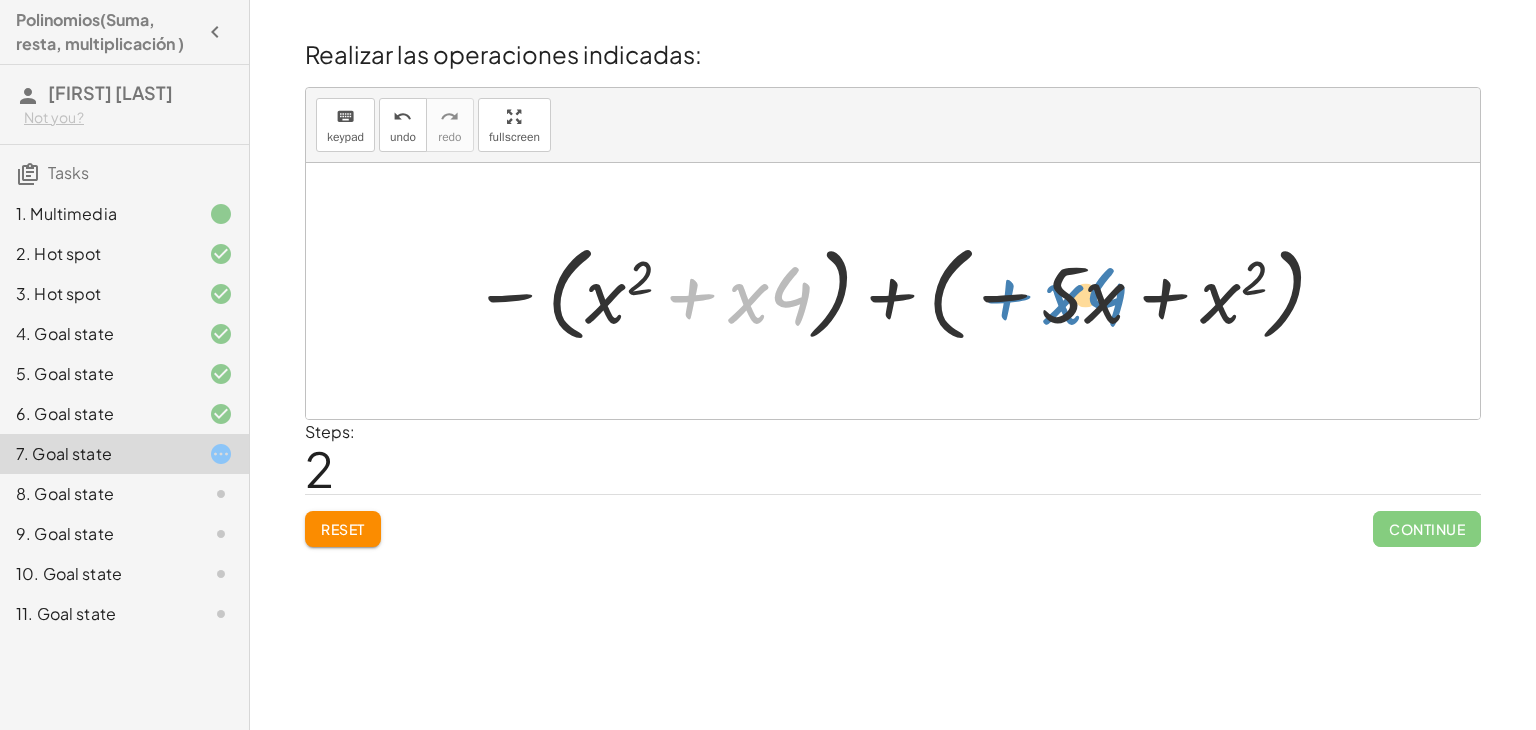 drag, startPoint x: 708, startPoint y: 295, endPoint x: 1023, endPoint y: 297, distance: 315.00635 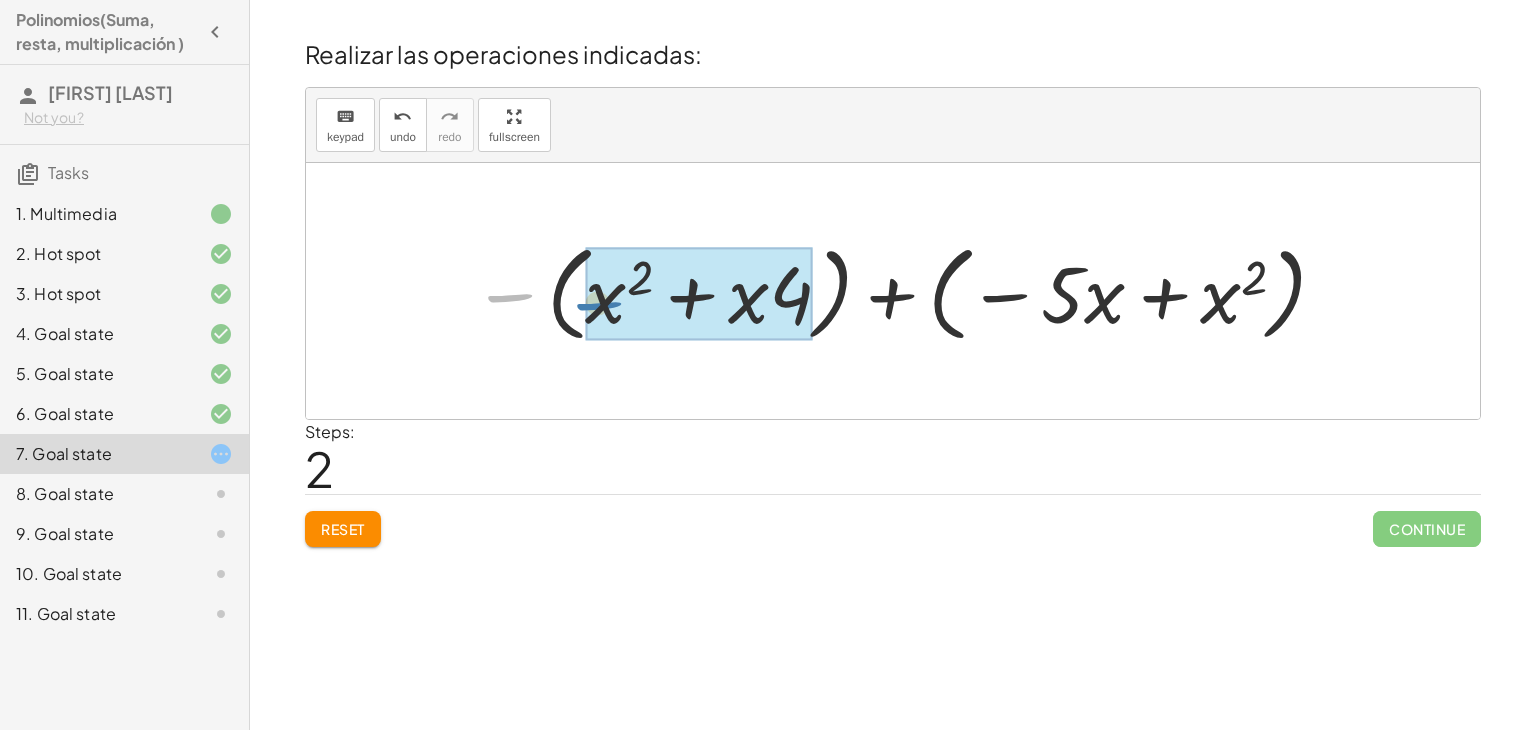 drag, startPoint x: 515, startPoint y: 293, endPoint x: 606, endPoint y: 300, distance: 91.26884 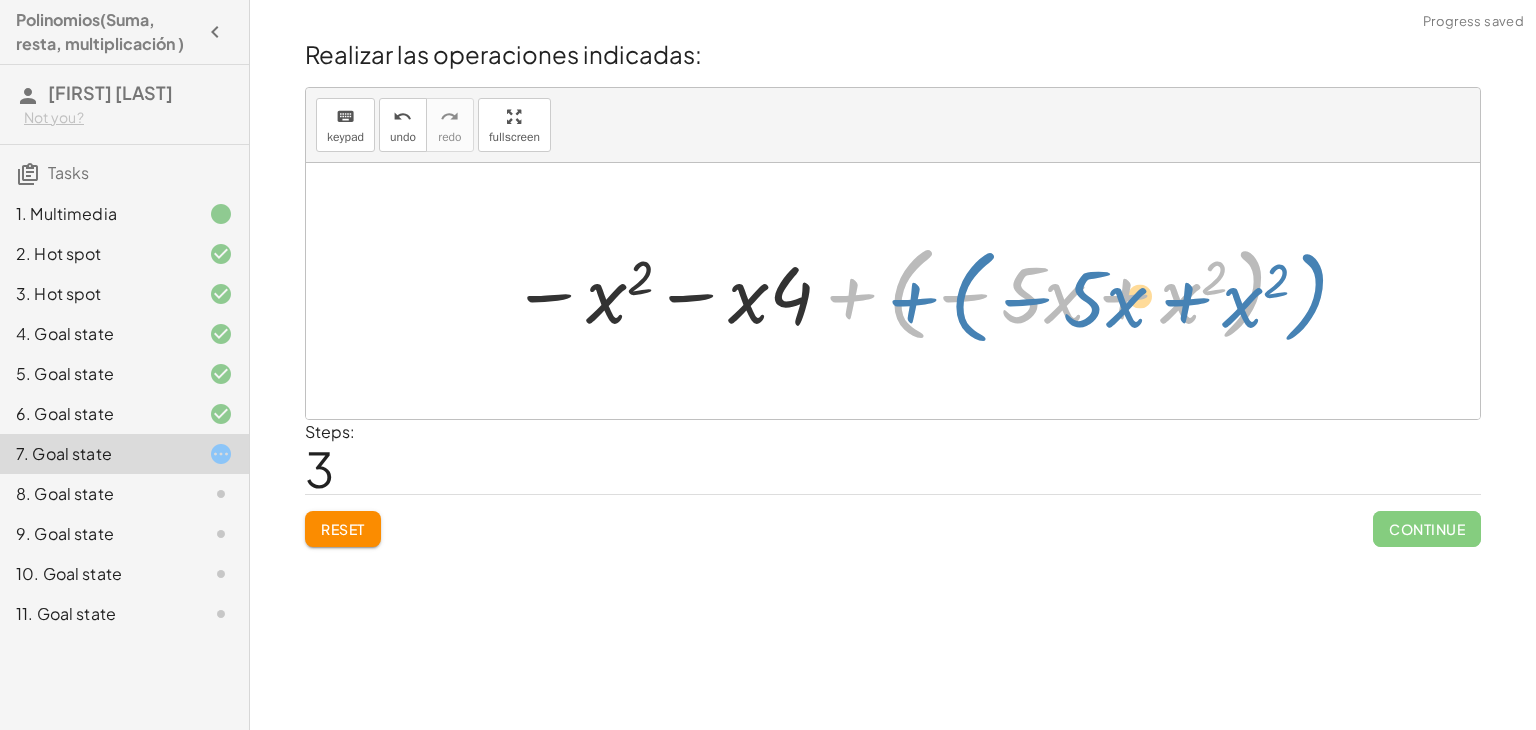 drag, startPoint x: 839, startPoint y: 298, endPoint x: 853, endPoint y: 294, distance: 14.56022 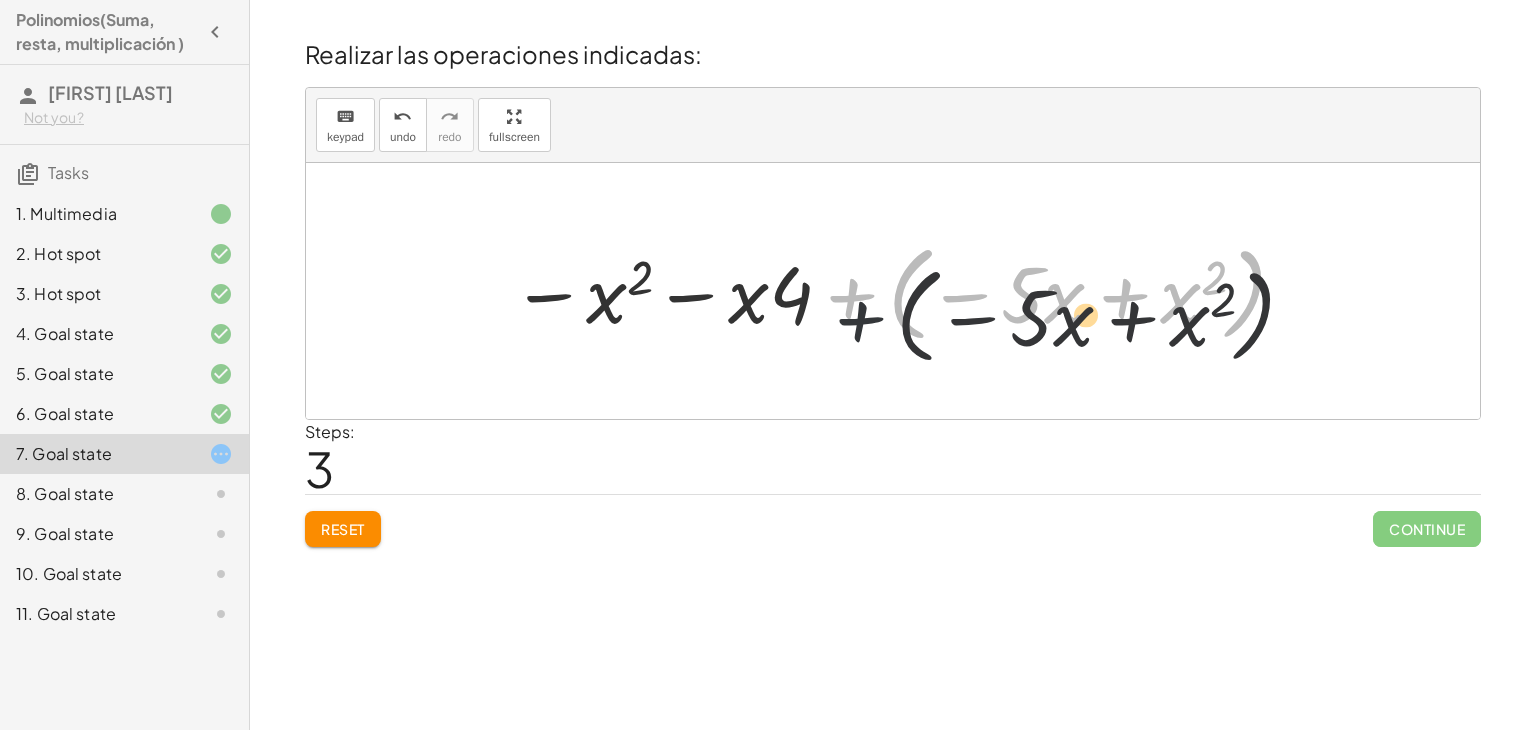 drag, startPoint x: 849, startPoint y: 296, endPoint x: 882, endPoint y: 319, distance: 40.22437 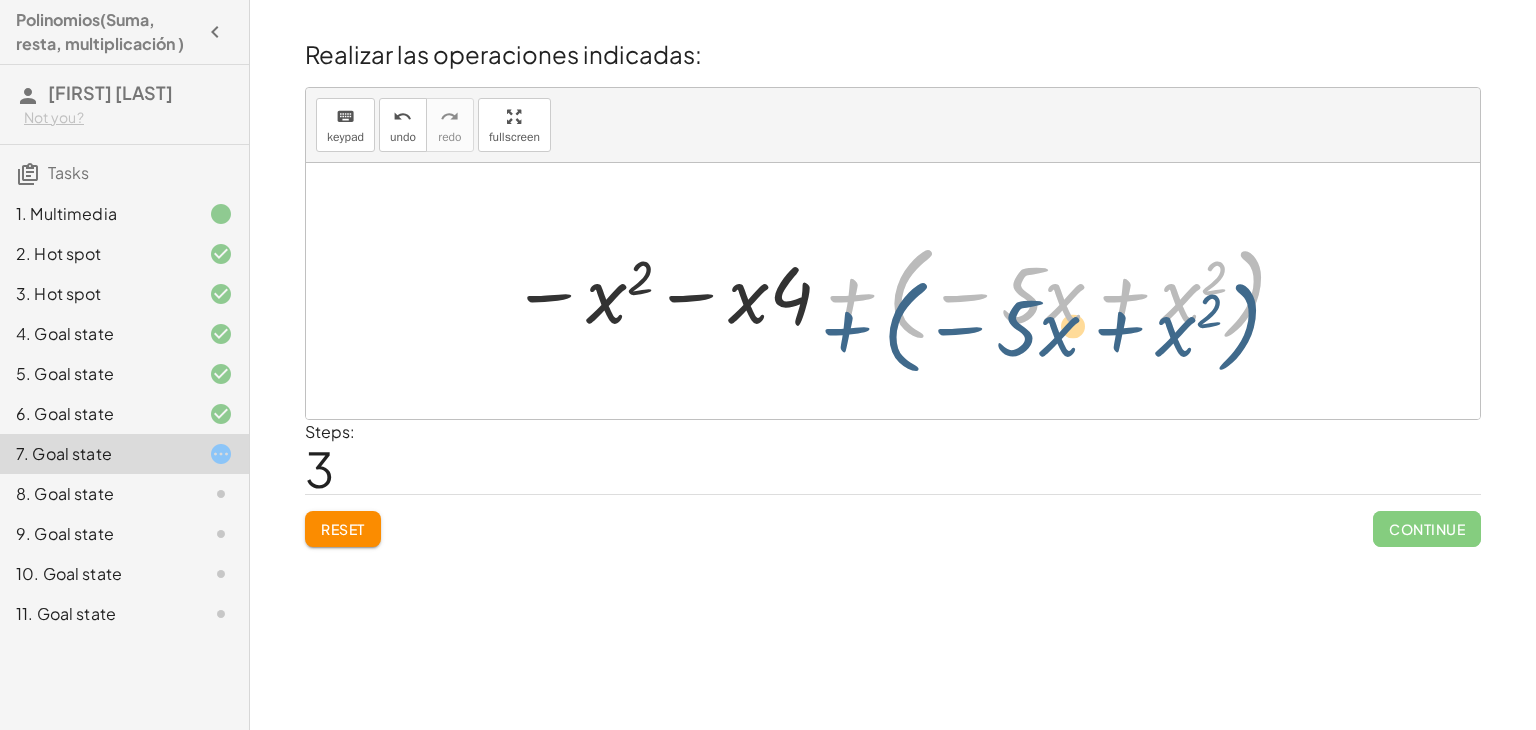 click at bounding box center (900, 291) 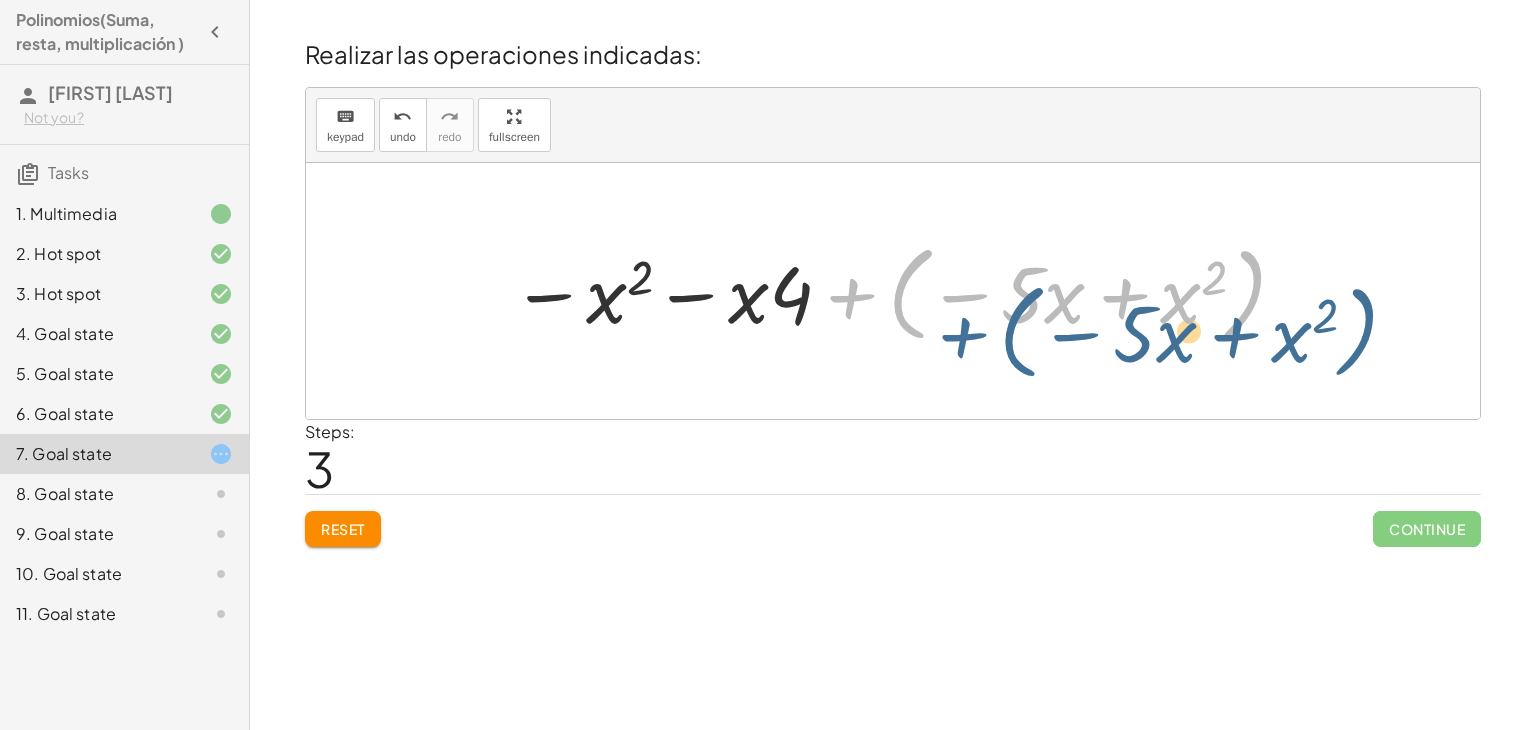 drag, startPoint x: 849, startPoint y: 292, endPoint x: 888, endPoint y: 278, distance: 41.4367 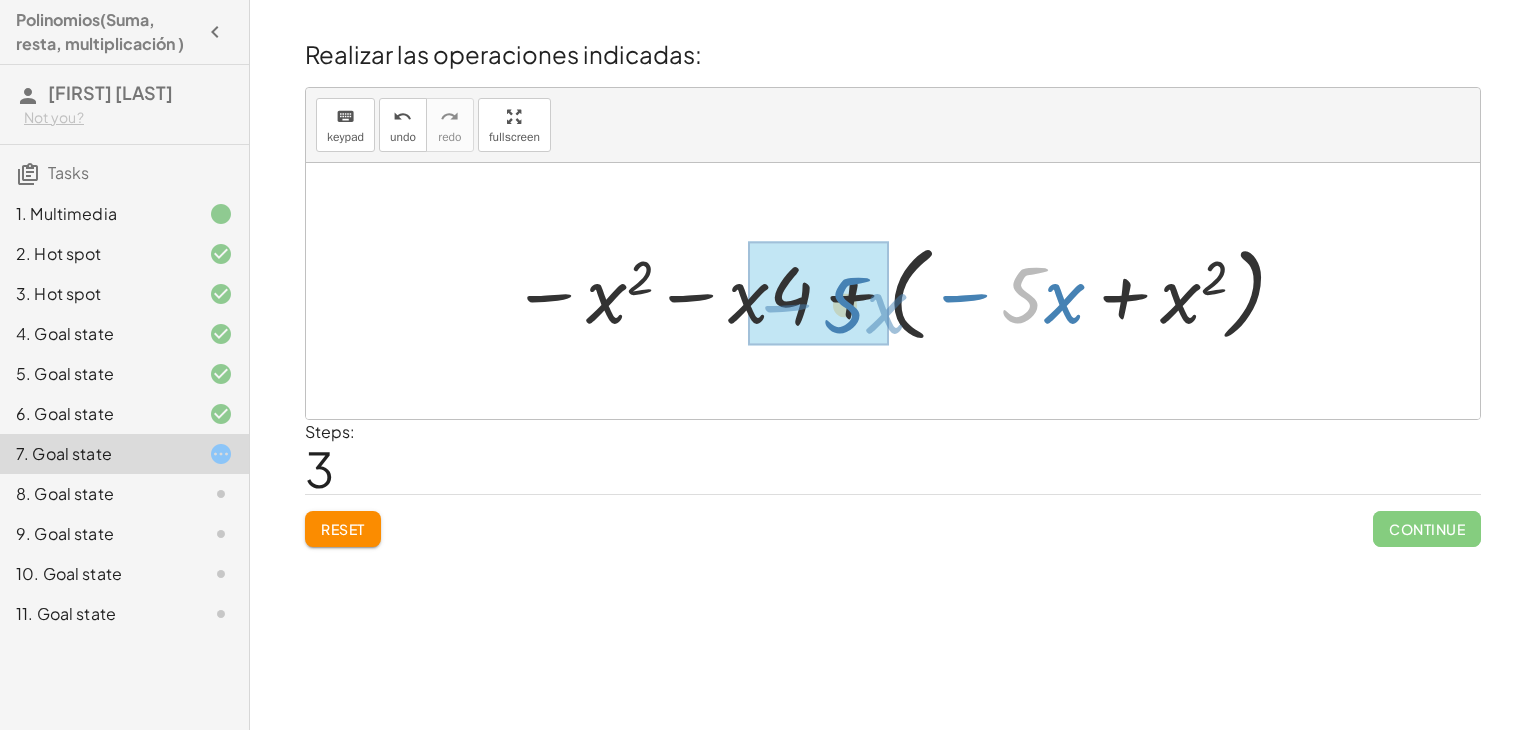drag, startPoint x: 1006, startPoint y: 294, endPoint x: 829, endPoint y: 304, distance: 177.28226 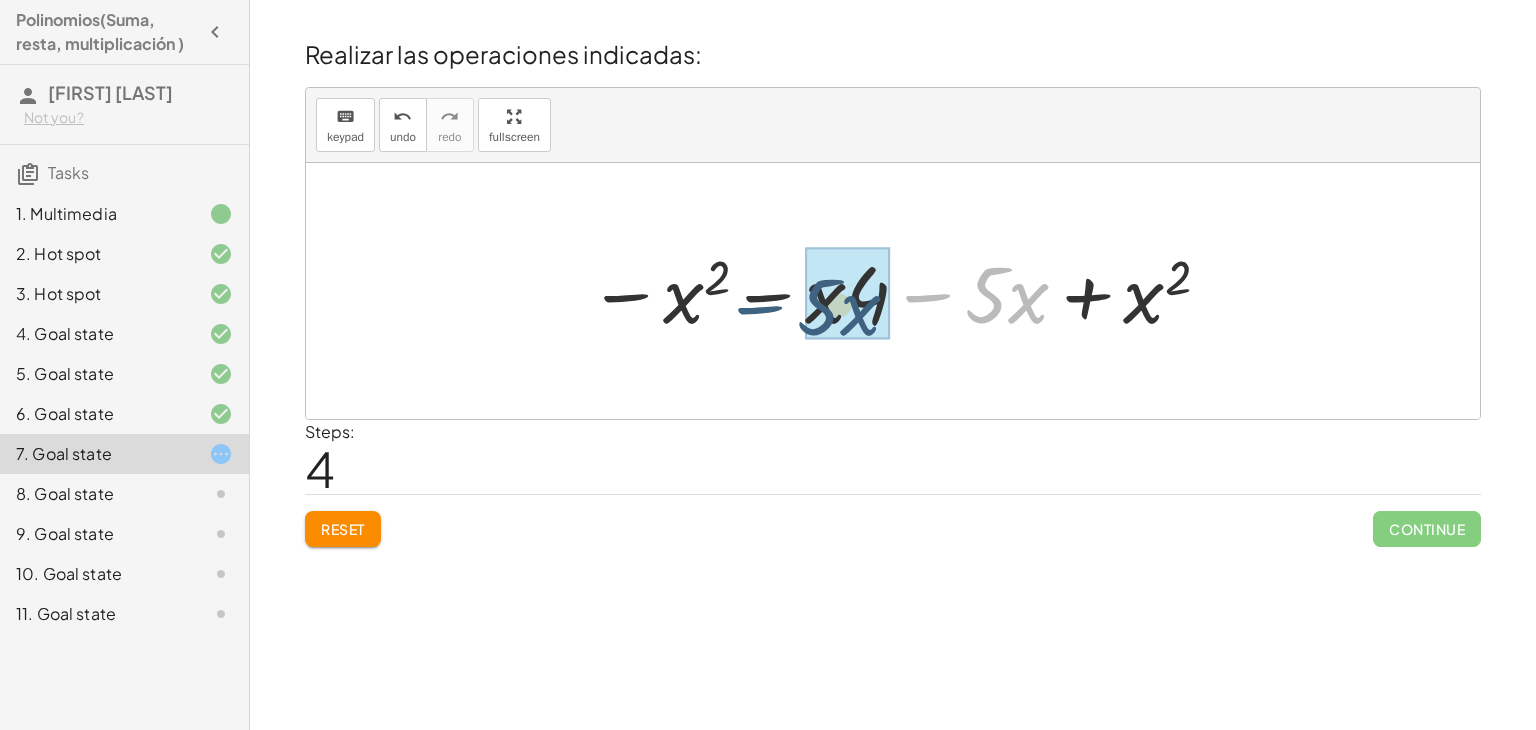drag, startPoint x: 962, startPoint y: 285, endPoint x: 792, endPoint y: 291, distance: 170.10585 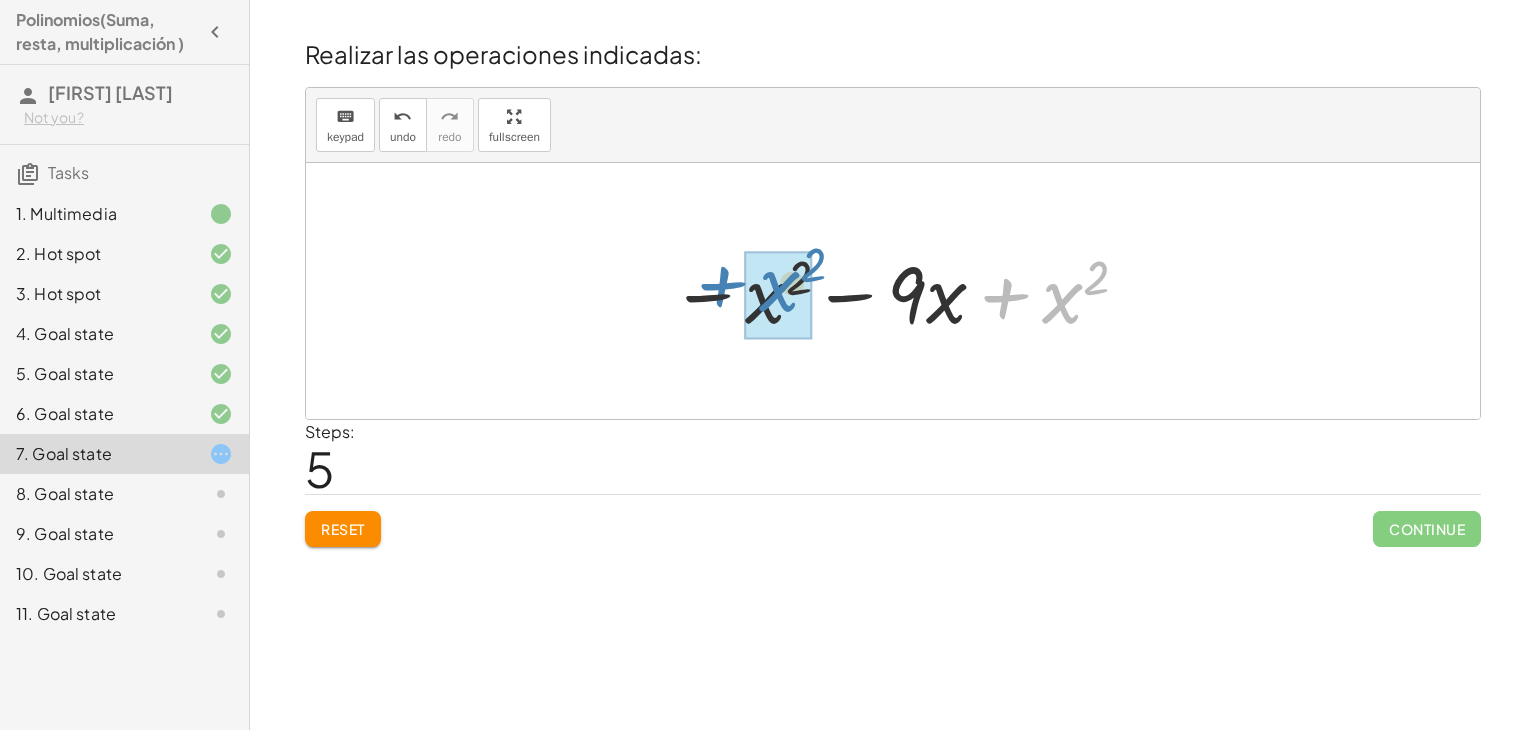 drag, startPoint x: 1028, startPoint y: 287, endPoint x: 736, endPoint y: 280, distance: 292.0839 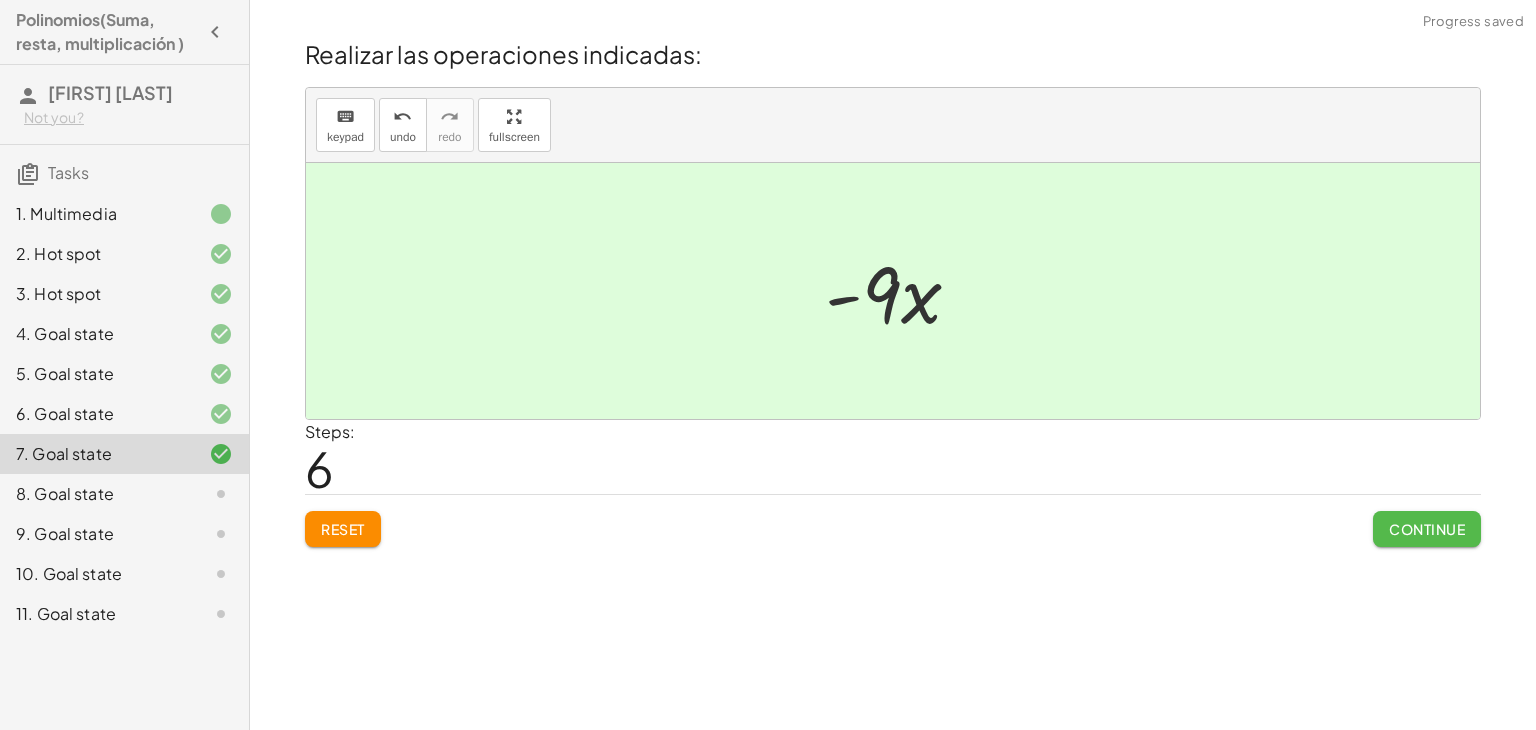 click on "Continue" 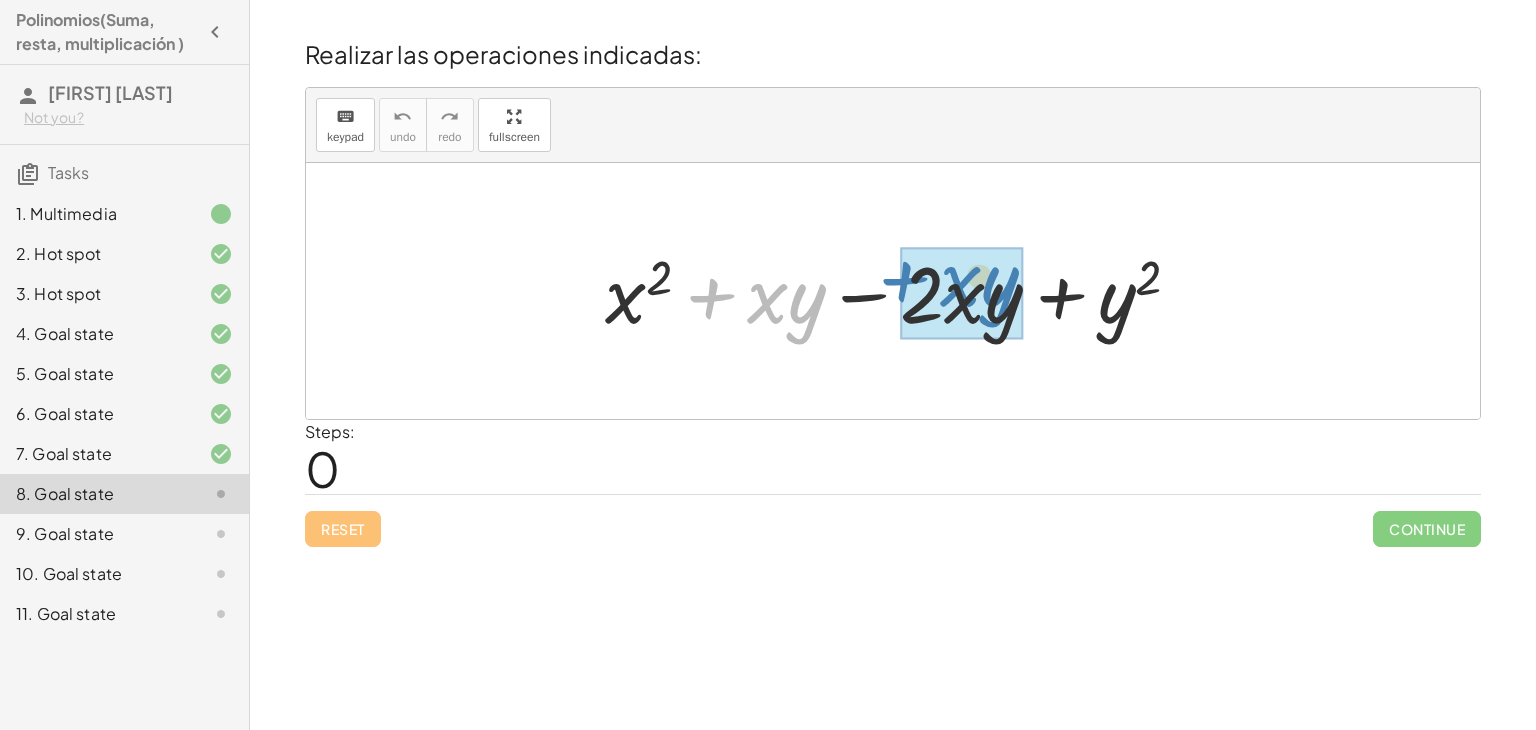 drag, startPoint x: 744, startPoint y: 291, endPoint x: 937, endPoint y: 273, distance: 193.83755 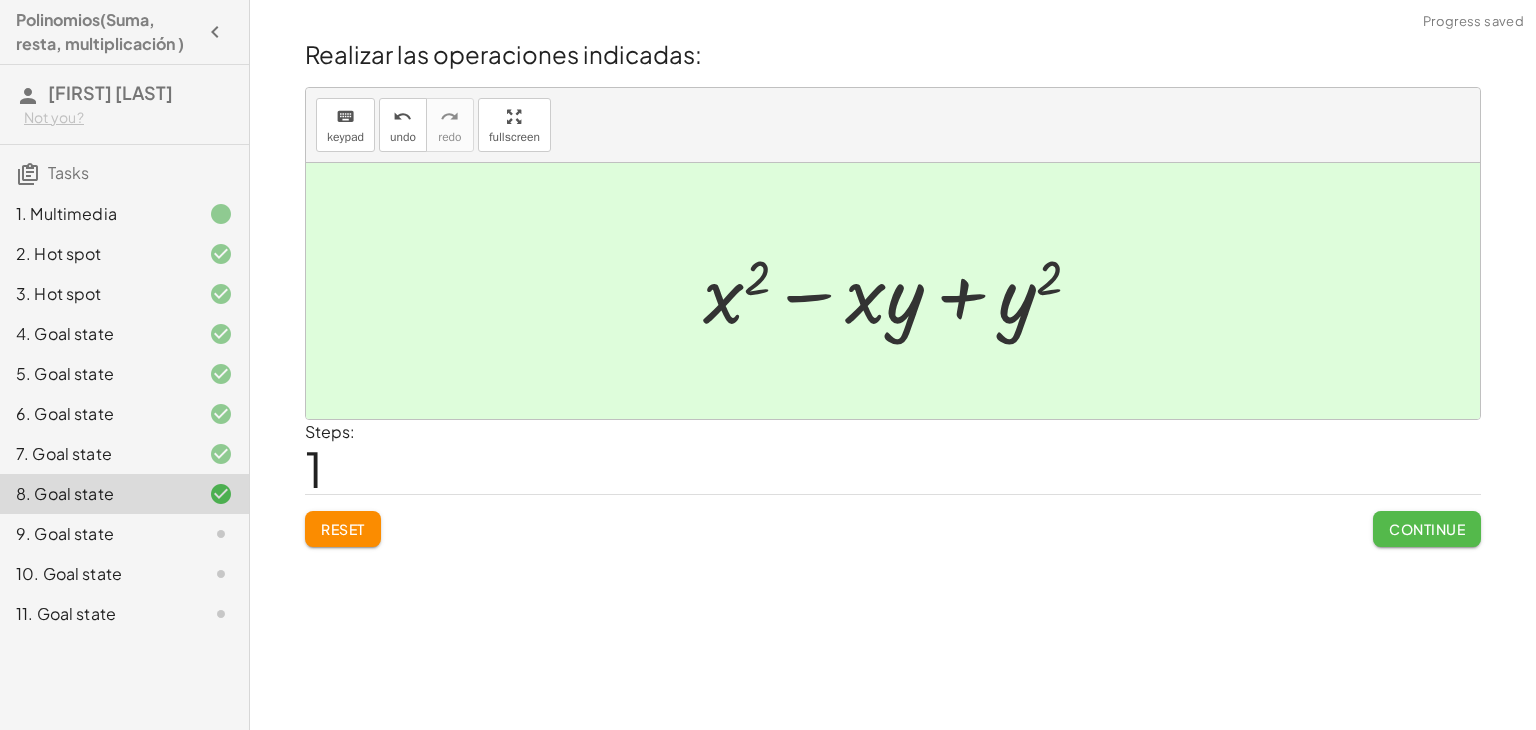 click on "Continue" at bounding box center (1427, 529) 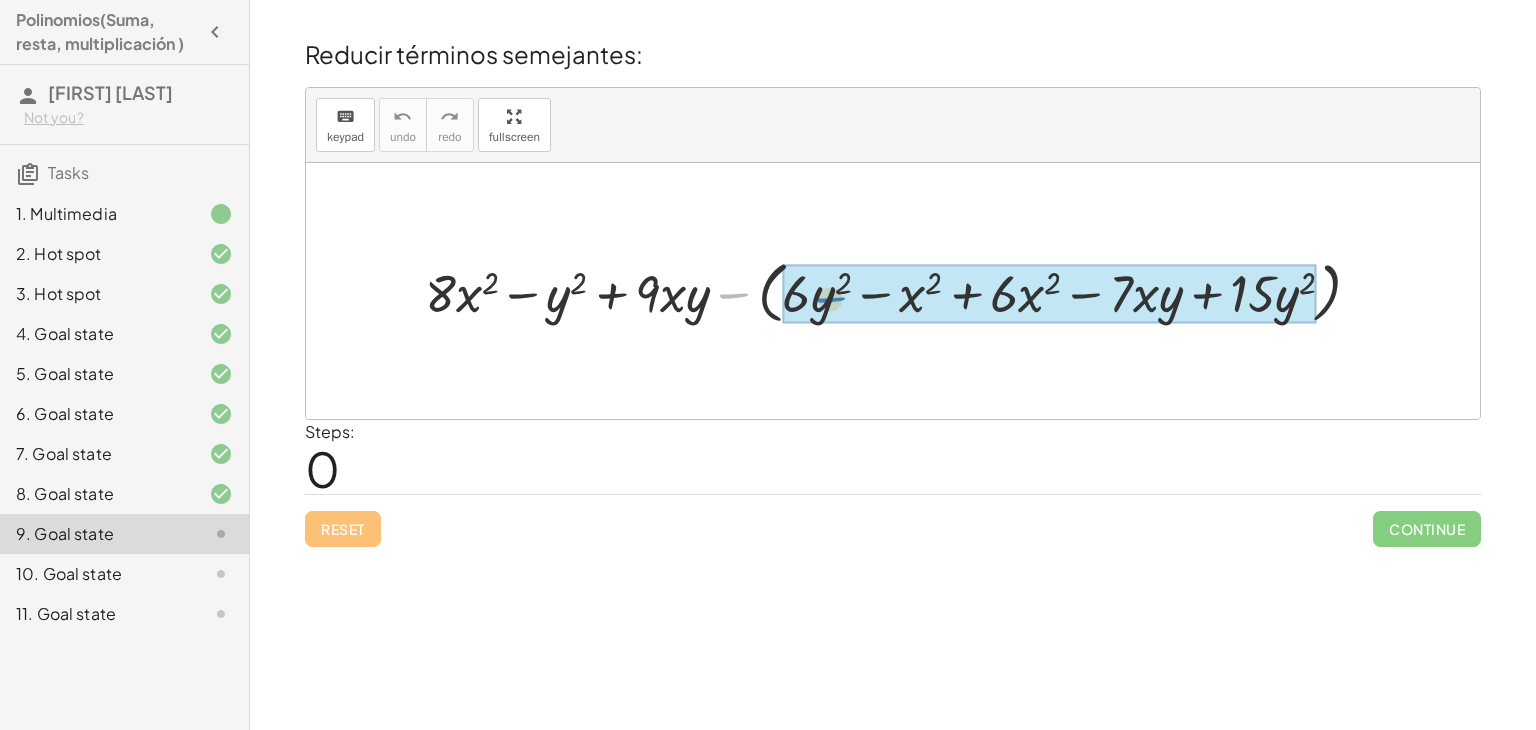 drag, startPoint x: 741, startPoint y: 293, endPoint x: 837, endPoint y: 296, distance: 96.04687 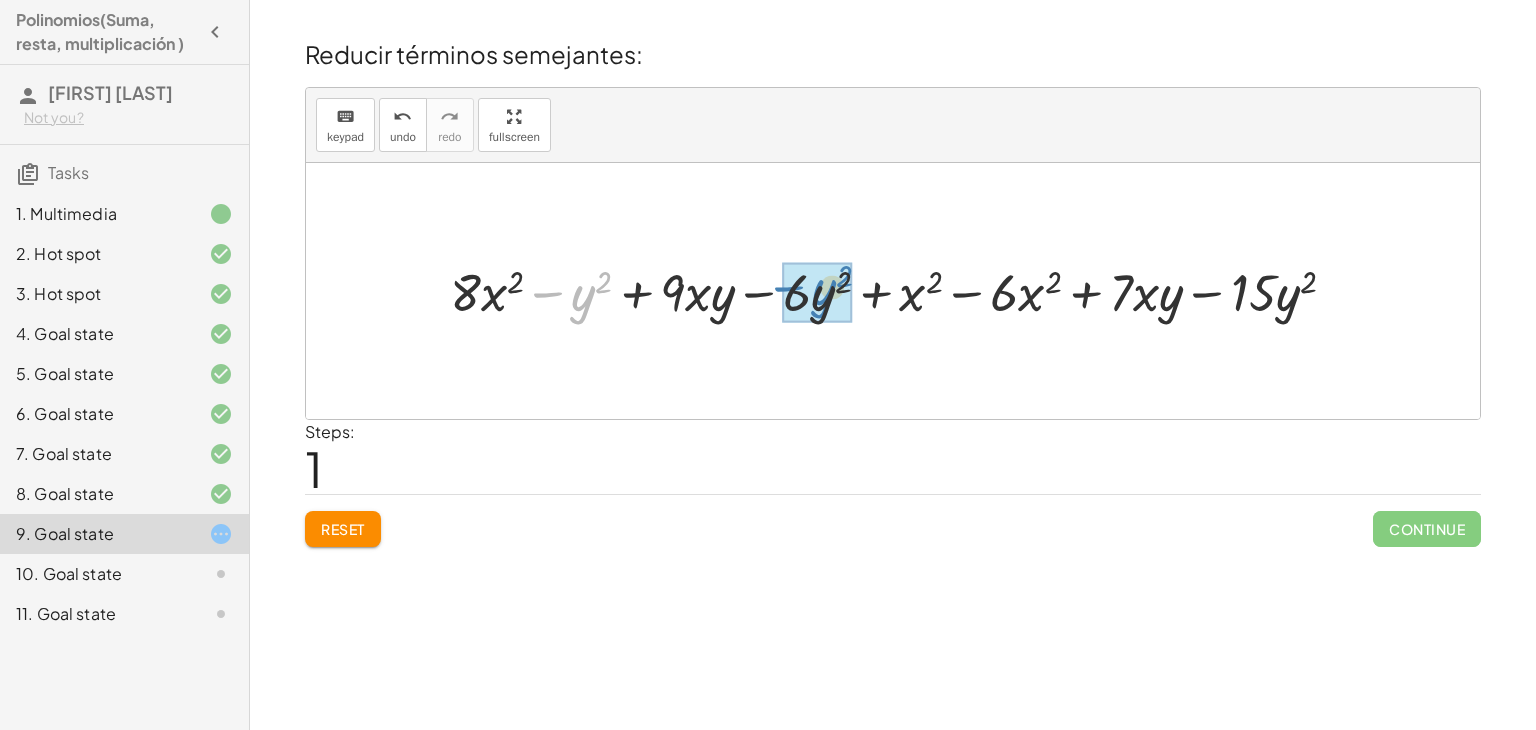 drag, startPoint x: 566, startPoint y: 289, endPoint x: 804, endPoint y: 288, distance: 238.0021 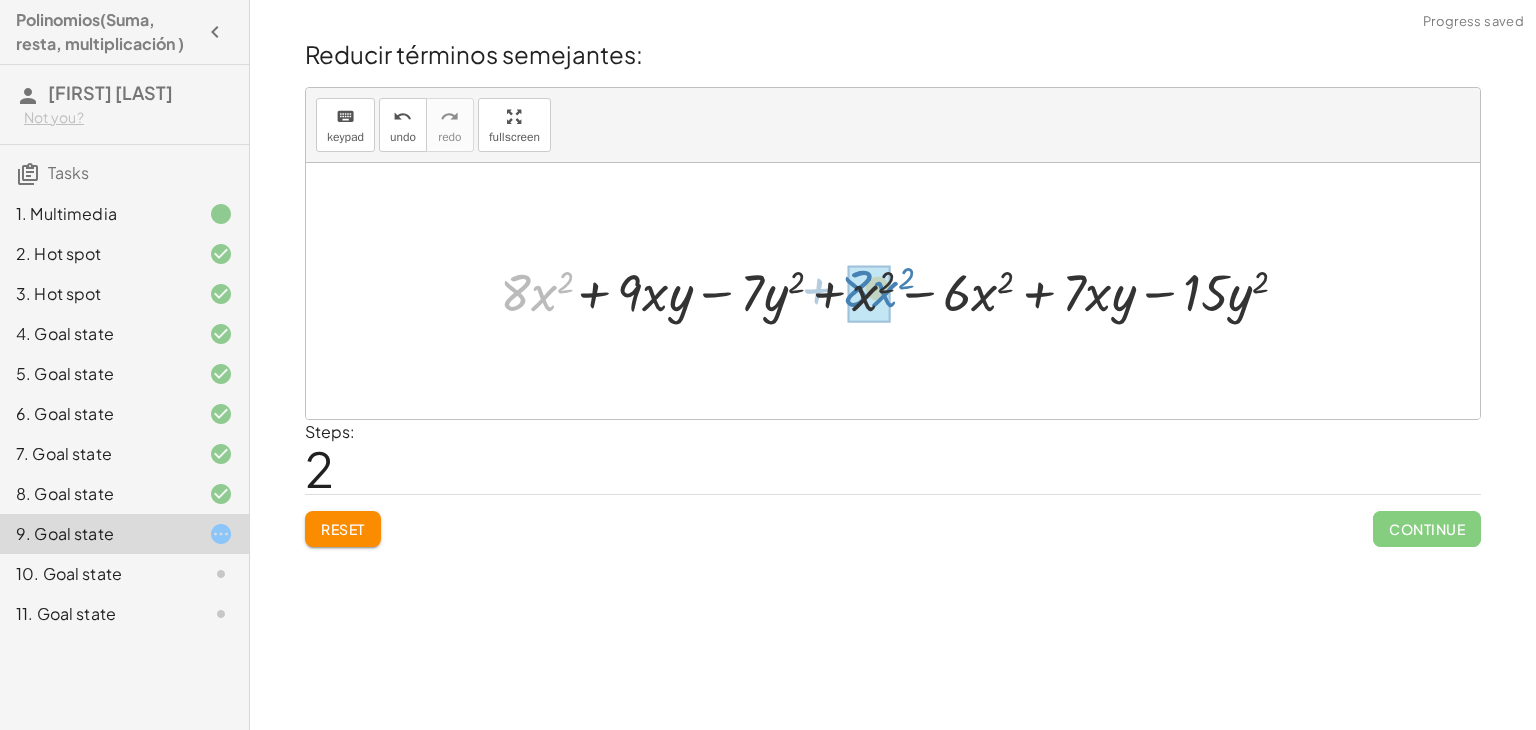 drag, startPoint x: 530, startPoint y: 293, endPoint x: 868, endPoint y: 295, distance: 338.00592 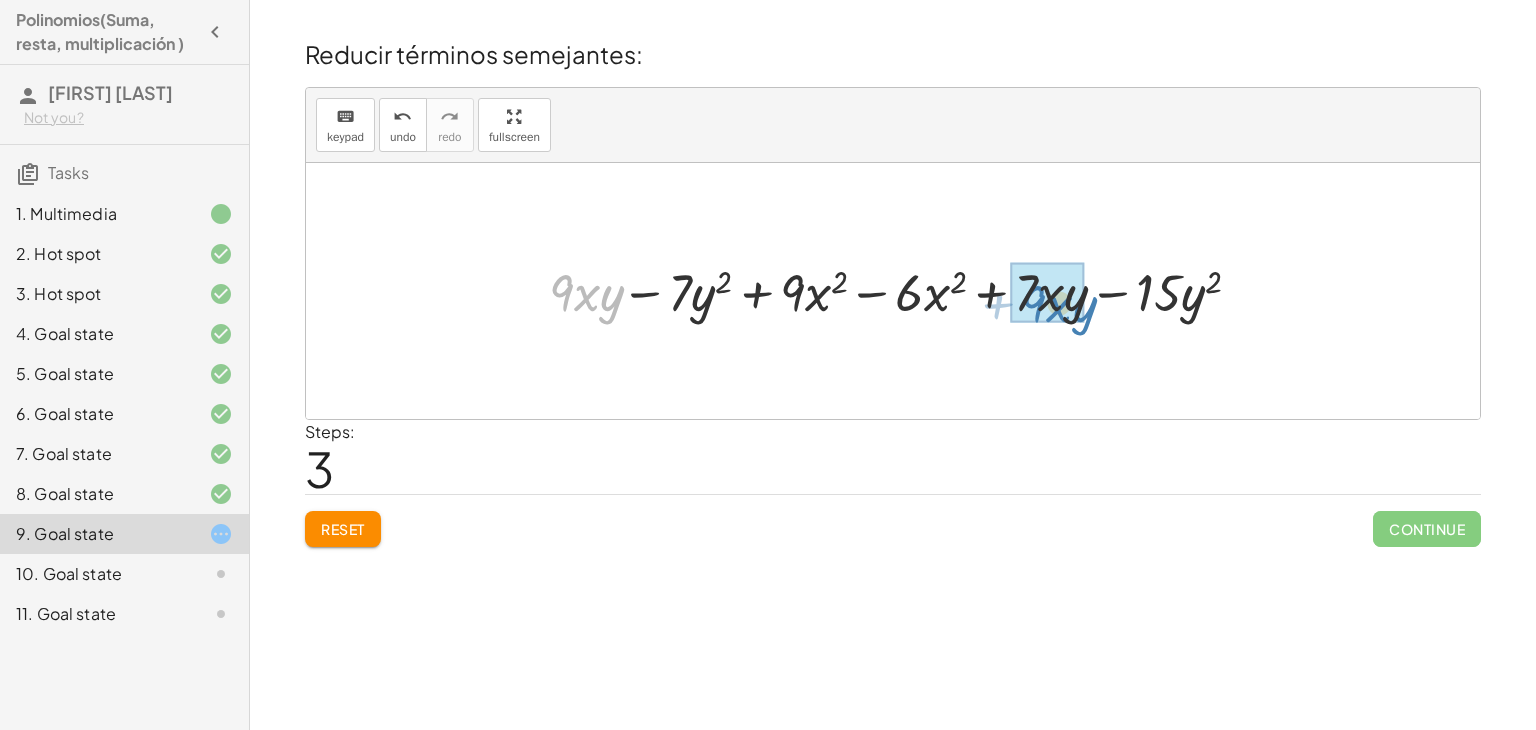 drag, startPoint x: 573, startPoint y: 291, endPoint x: 1045, endPoint y: 301, distance: 472.10593 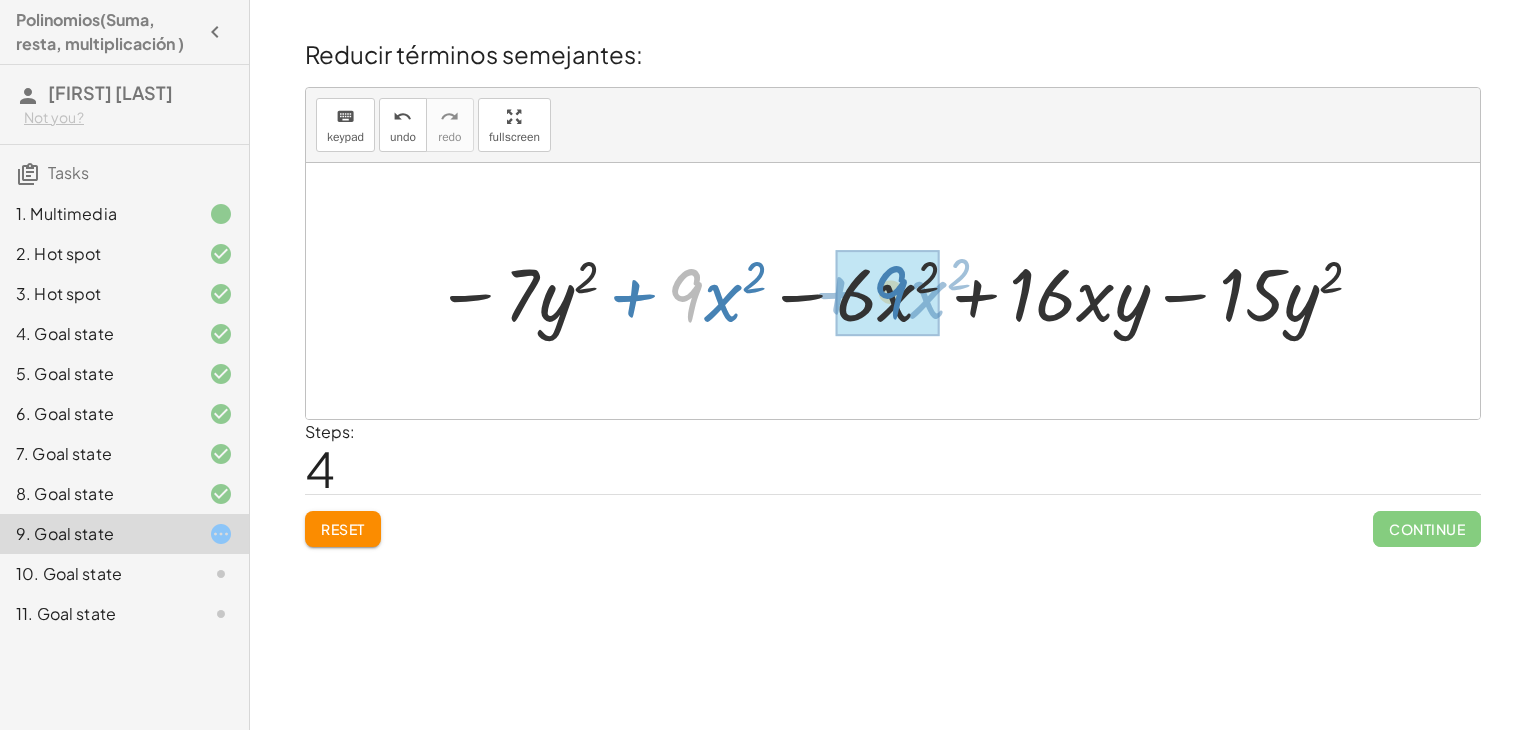 drag, startPoint x: 672, startPoint y: 304, endPoint x: 877, endPoint y: 301, distance: 205.02196 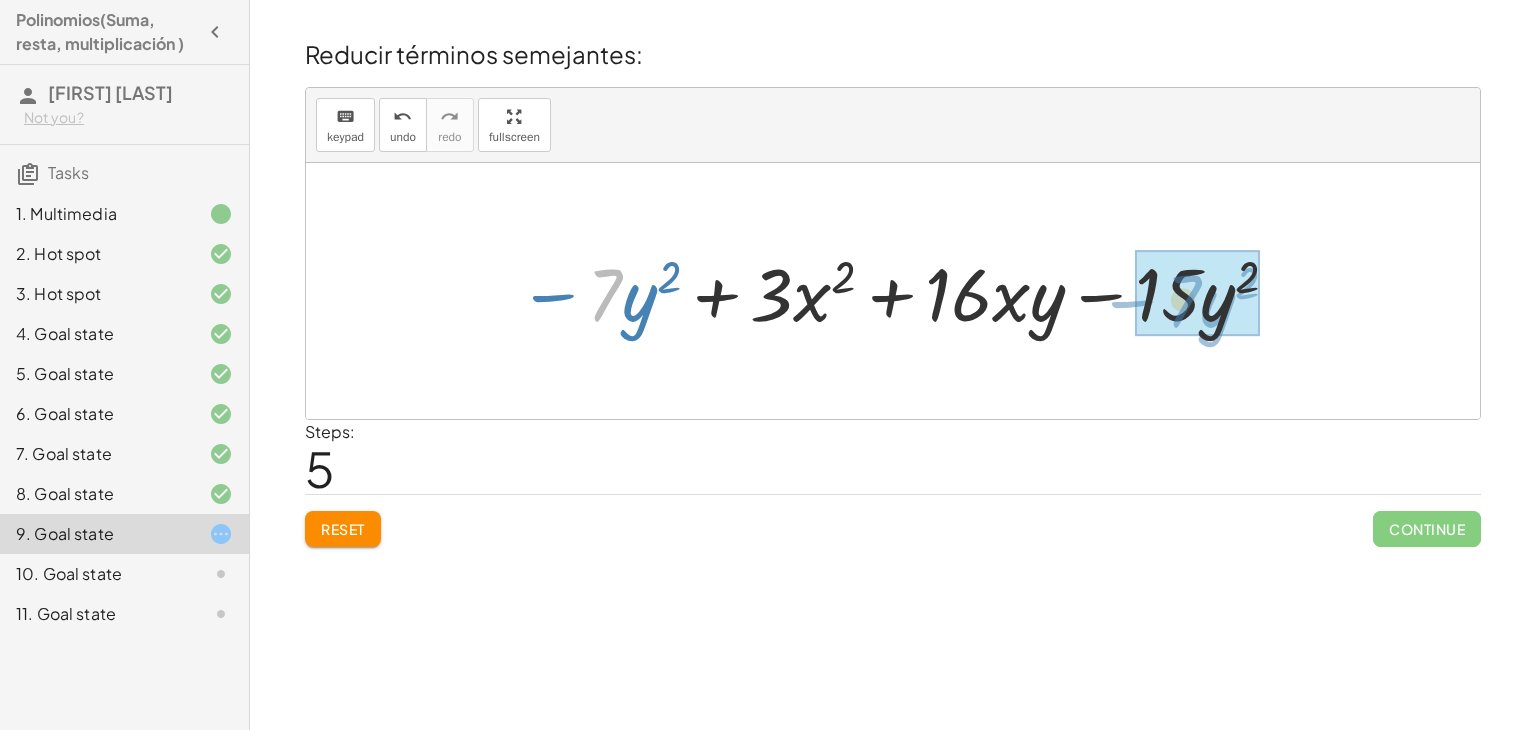 drag, startPoint x: 591, startPoint y: 293, endPoint x: 1169, endPoint y: 298, distance: 578.0216 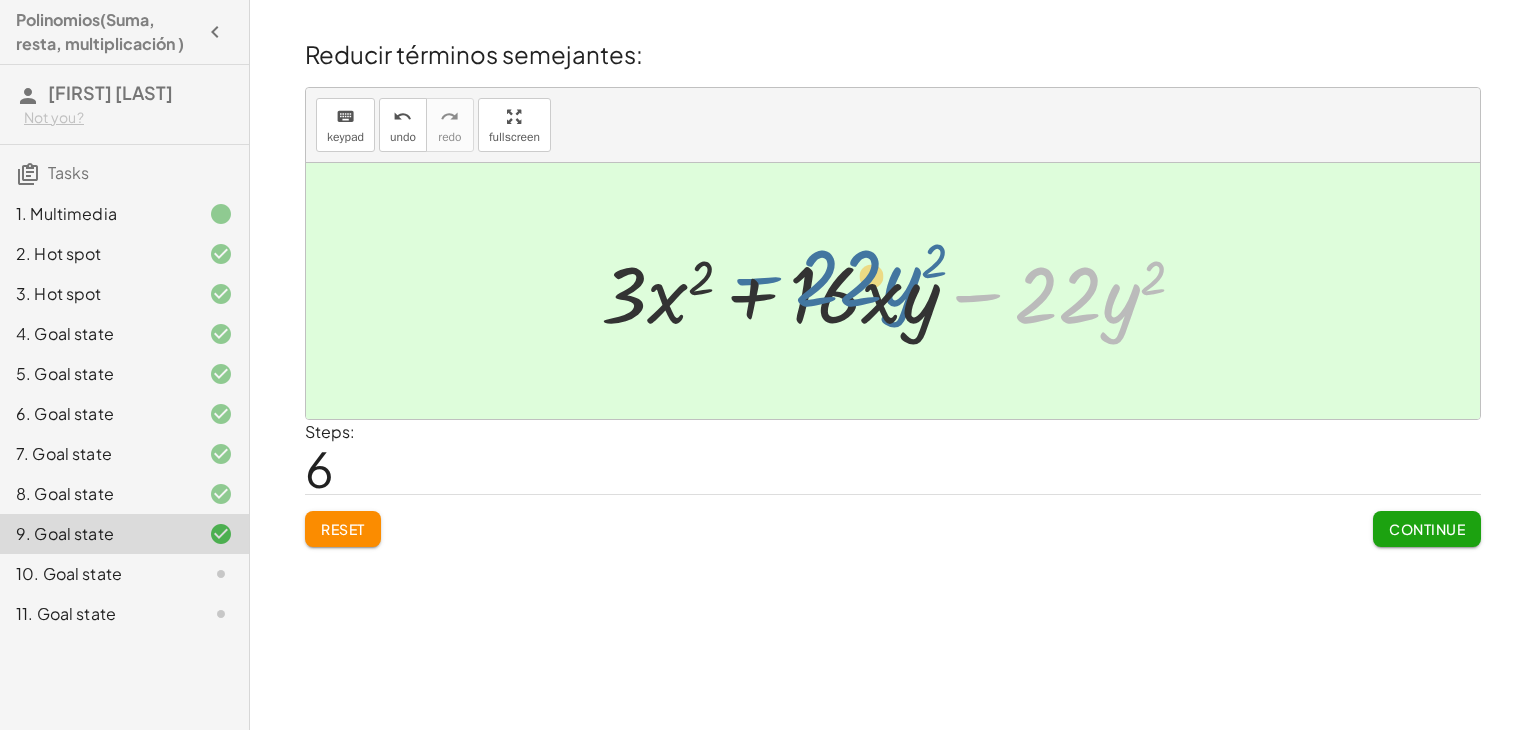 drag, startPoint x: 1004, startPoint y: 309, endPoint x: 712, endPoint y: 298, distance: 292.20712 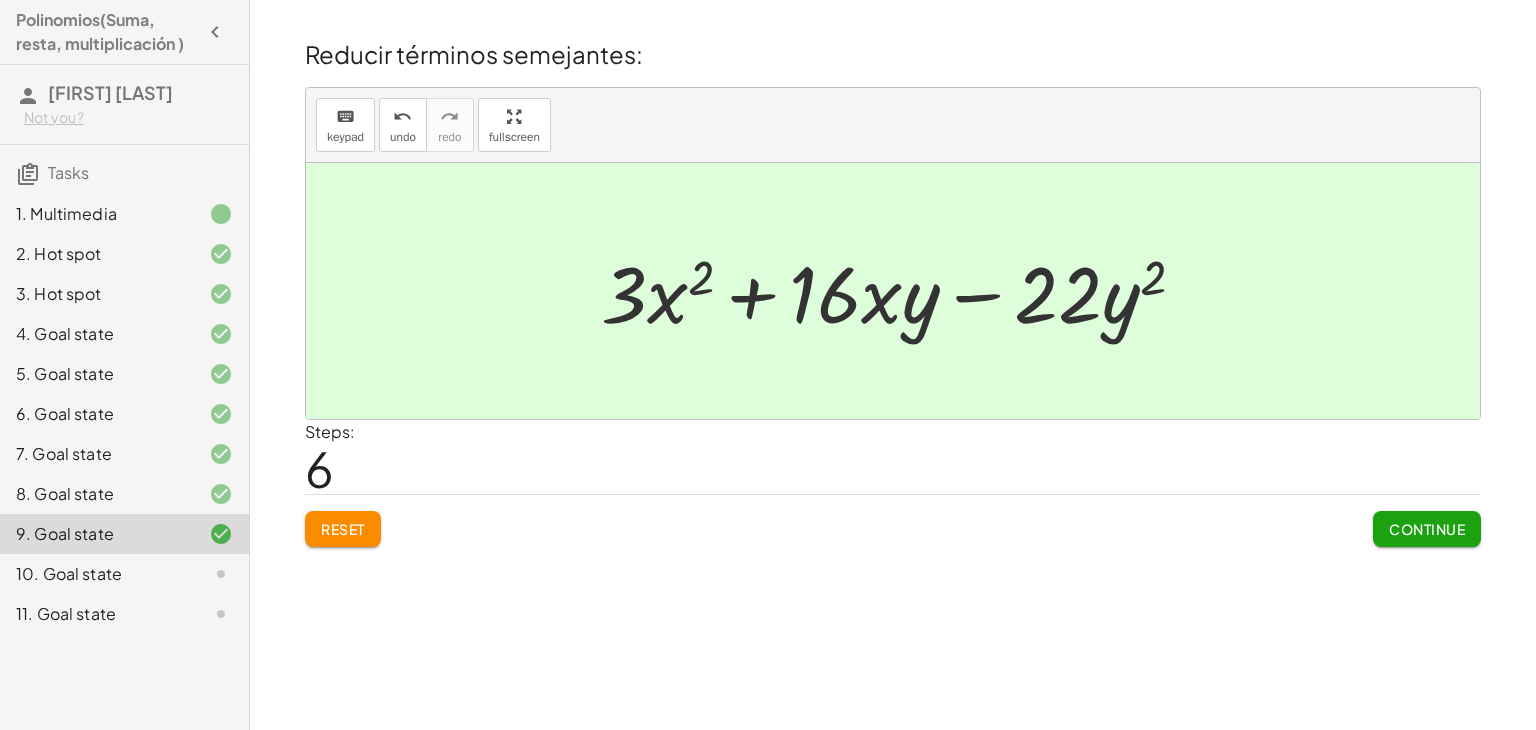click at bounding box center [901, 291] 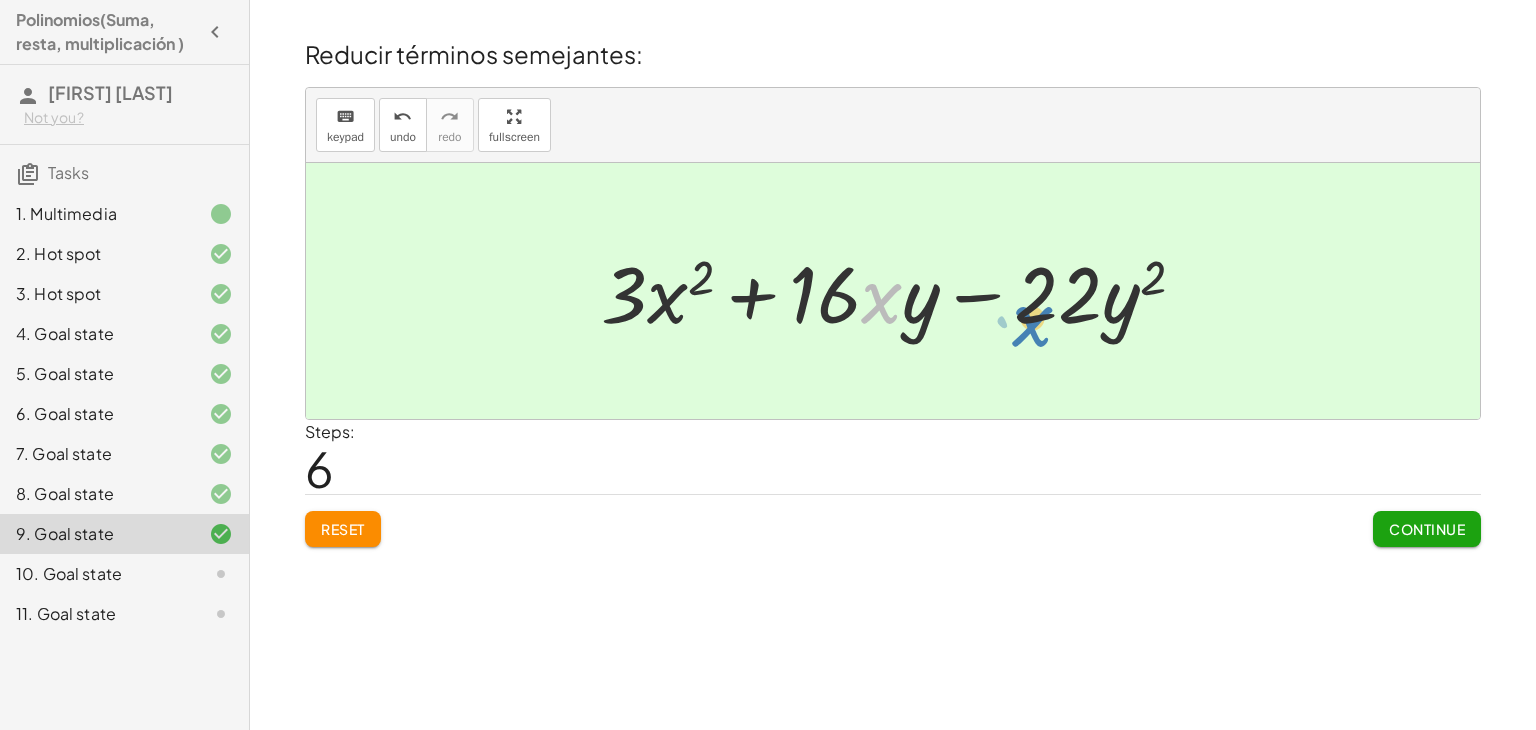 drag, startPoint x: 872, startPoint y: 322, endPoint x: 1058, endPoint y: 344, distance: 187.29655 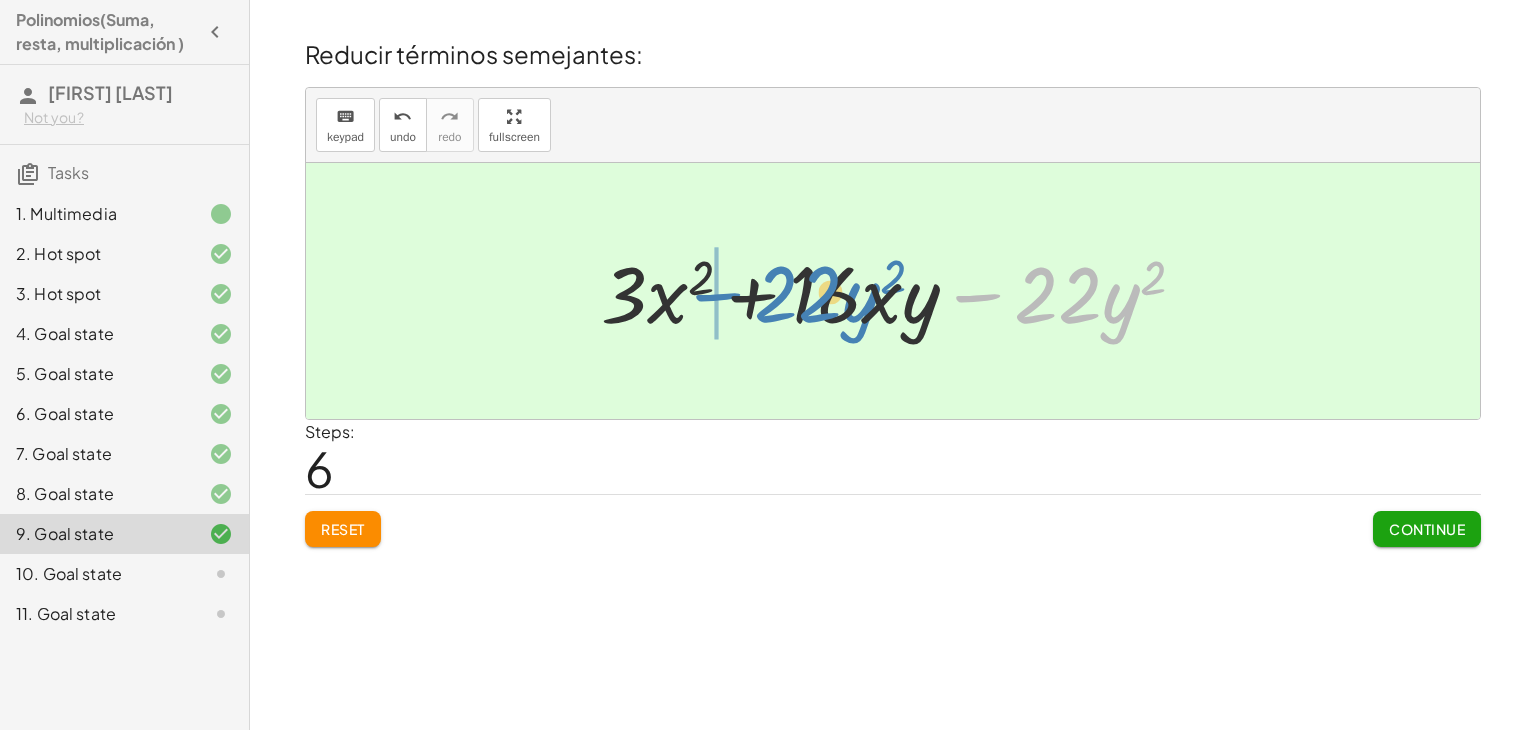drag, startPoint x: 1012, startPoint y: 310, endPoint x: 752, endPoint y: 309, distance: 260.00192 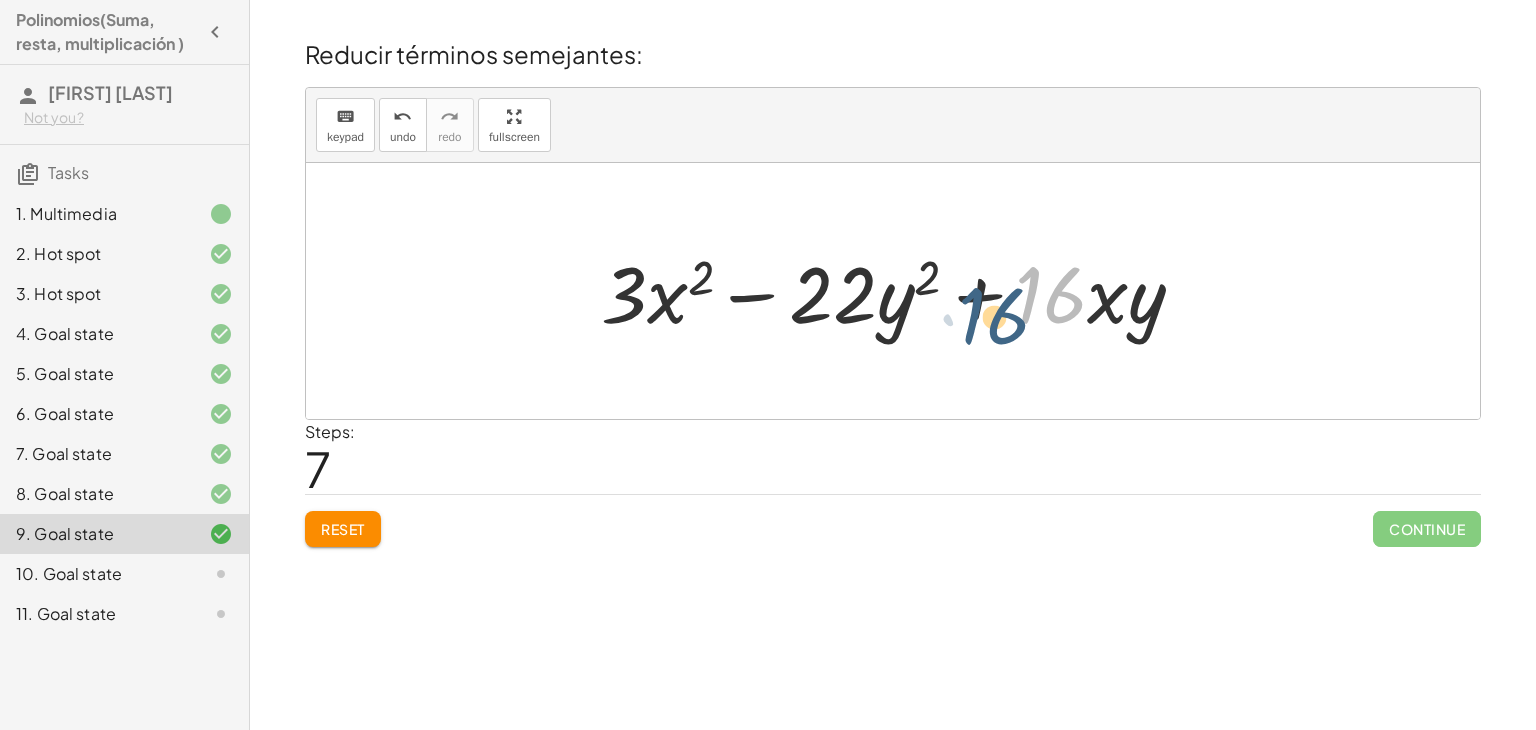 drag, startPoint x: 1080, startPoint y: 310, endPoint x: 1019, endPoint y: 332, distance: 64.84597 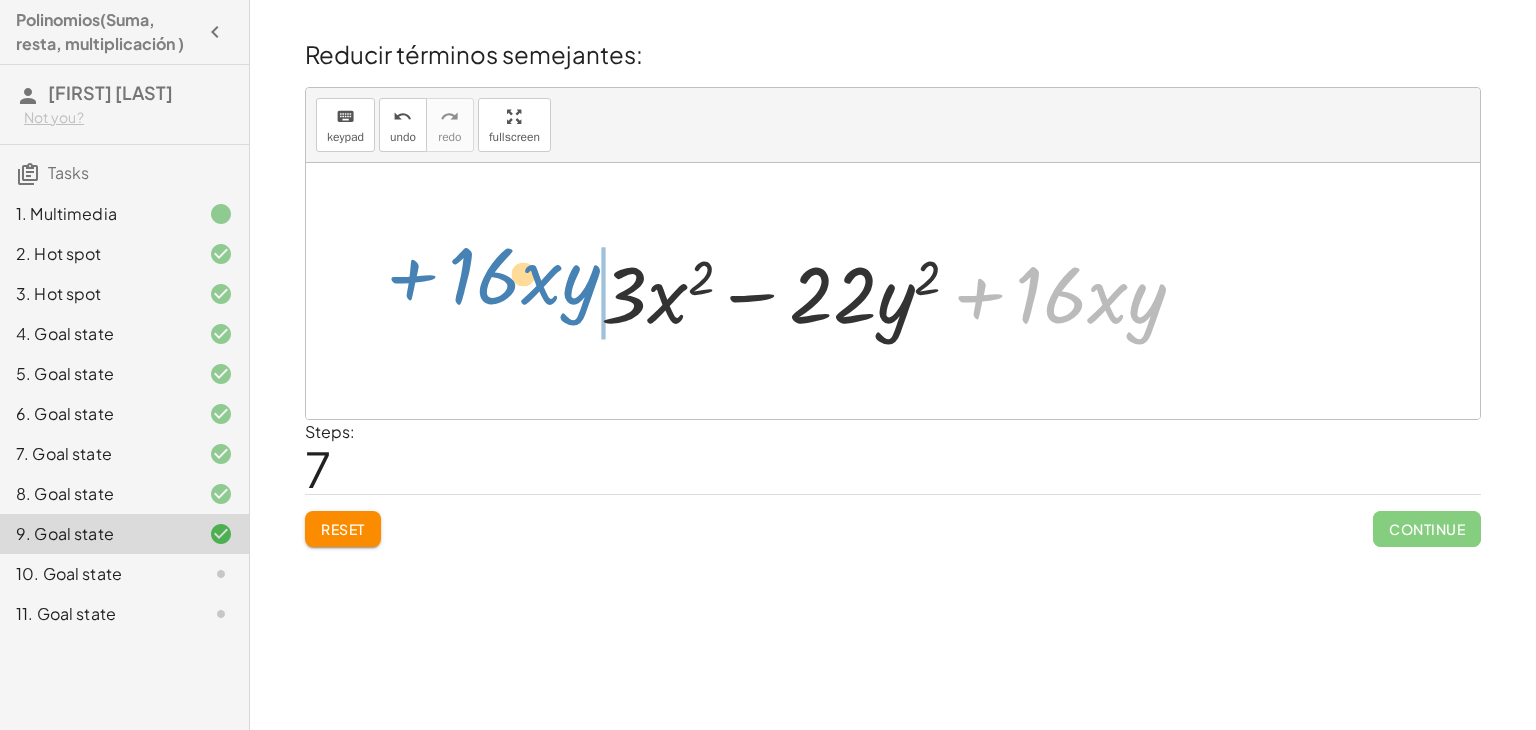 drag, startPoint x: 1007, startPoint y: 312, endPoint x: 431, endPoint y: 298, distance: 576.1701 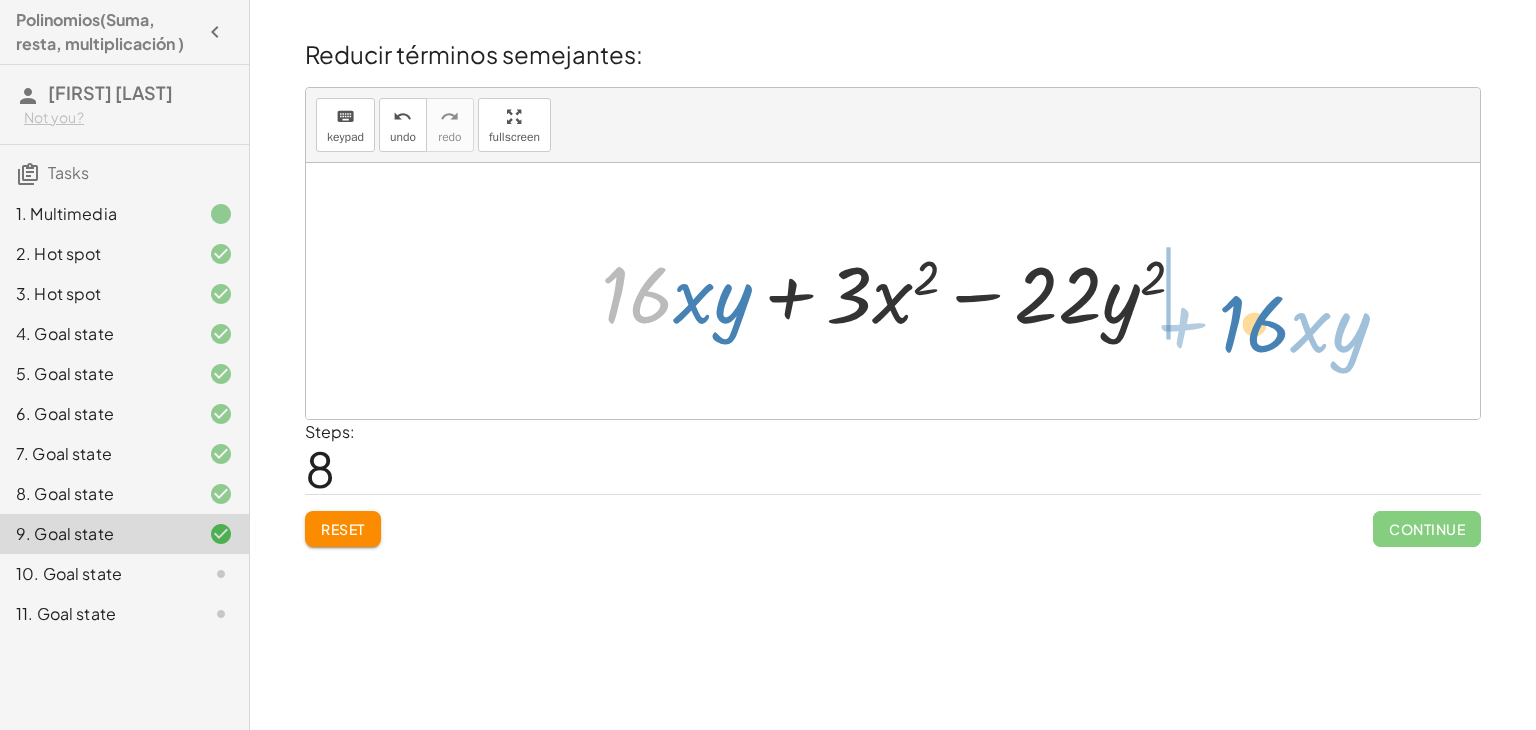 drag, startPoint x: 669, startPoint y: 305, endPoint x: 1274, endPoint y: 307, distance: 605.0033 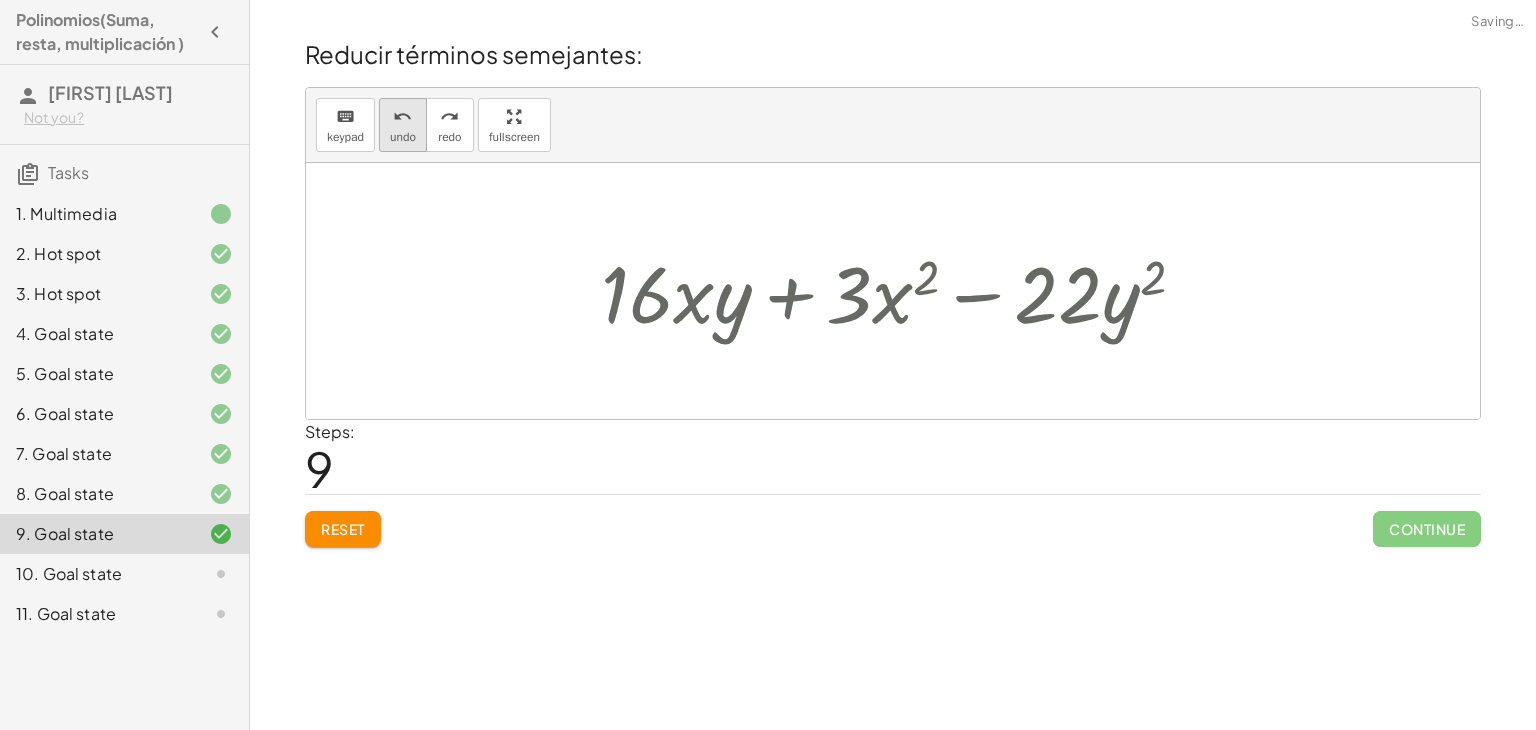 click on "undo" at bounding box center [402, 117] 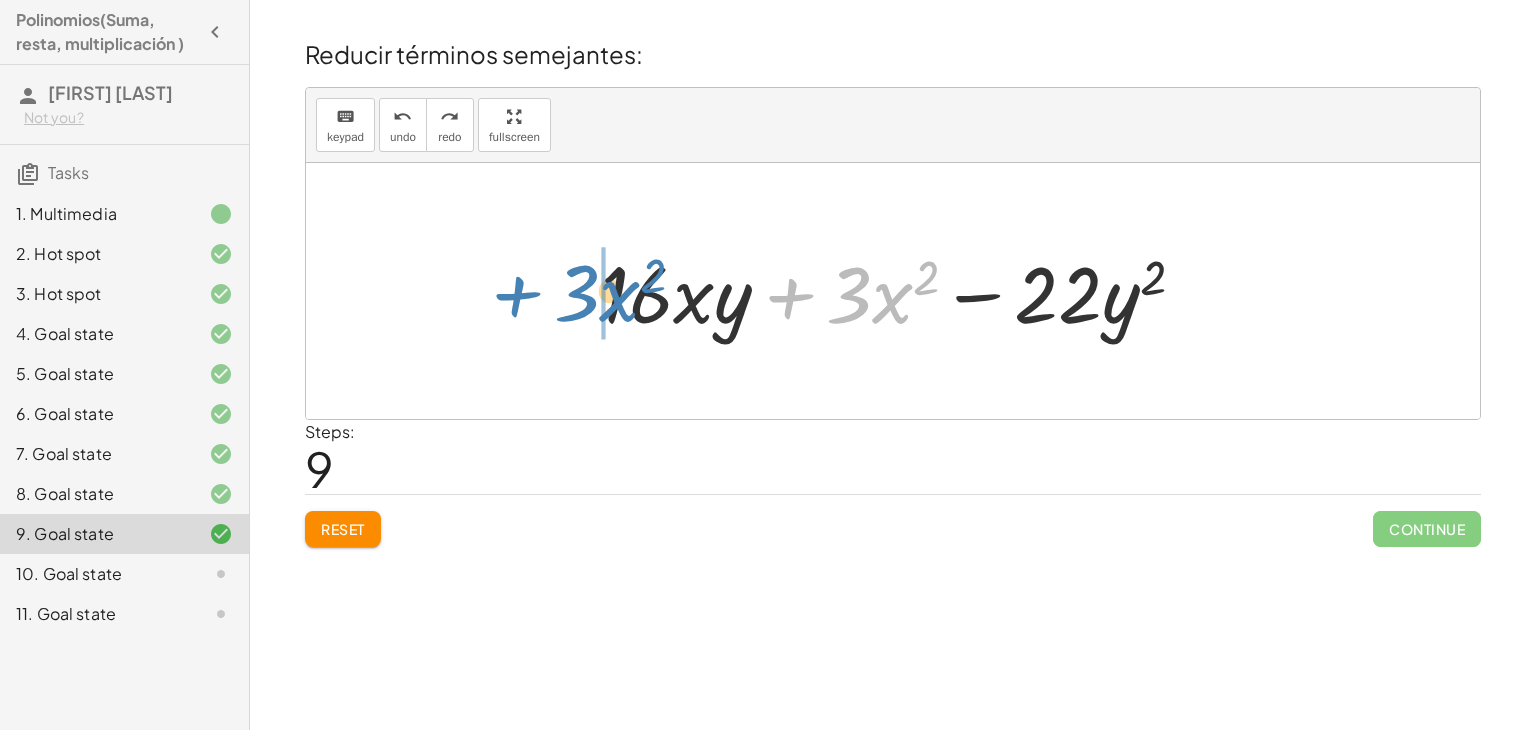 drag, startPoint x: 813, startPoint y: 305, endPoint x: 540, endPoint y: 303, distance: 273.00732 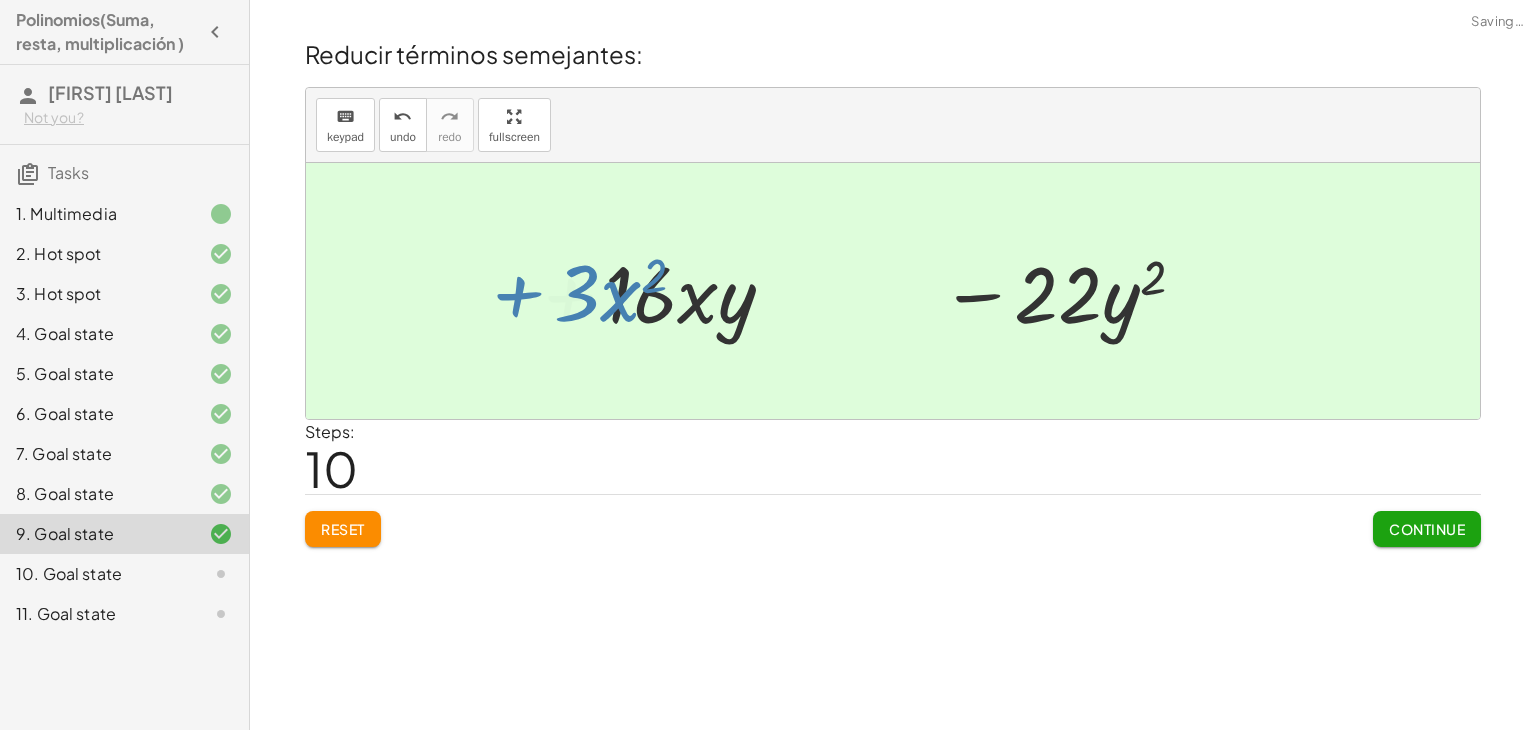 click at bounding box center [893, 291] 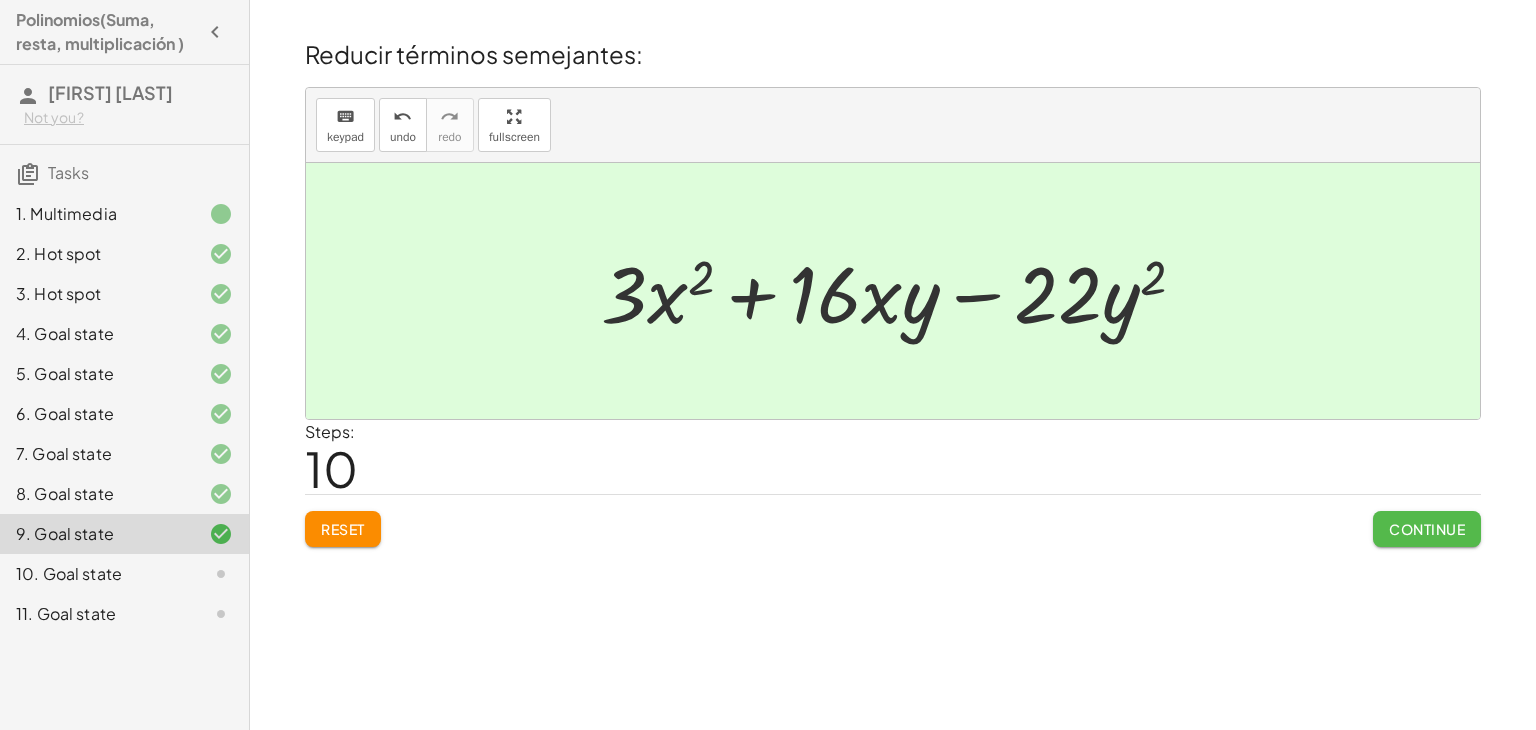 click on "Continue" at bounding box center (1427, 529) 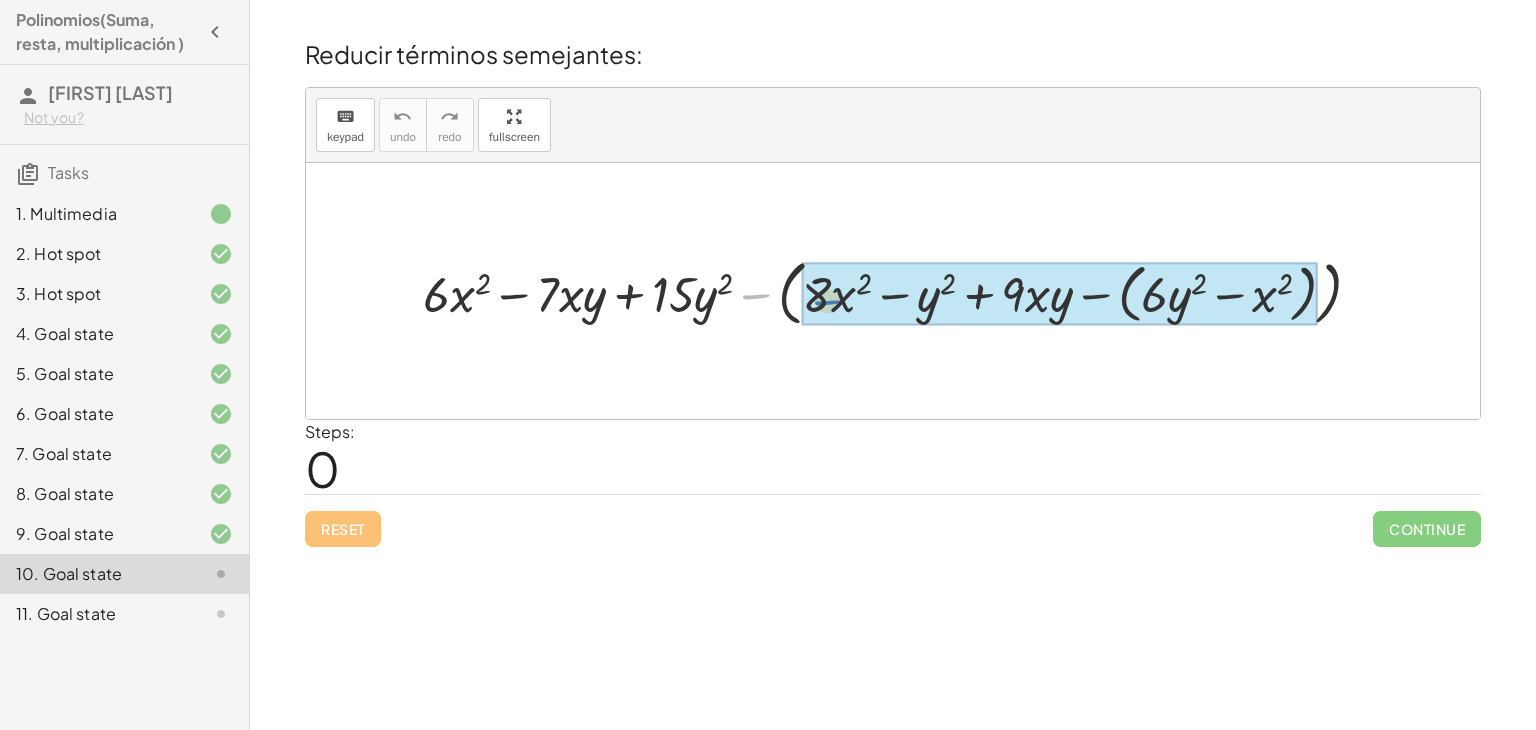 drag, startPoint x: 751, startPoint y: 291, endPoint x: 840, endPoint y: 293, distance: 89.02247 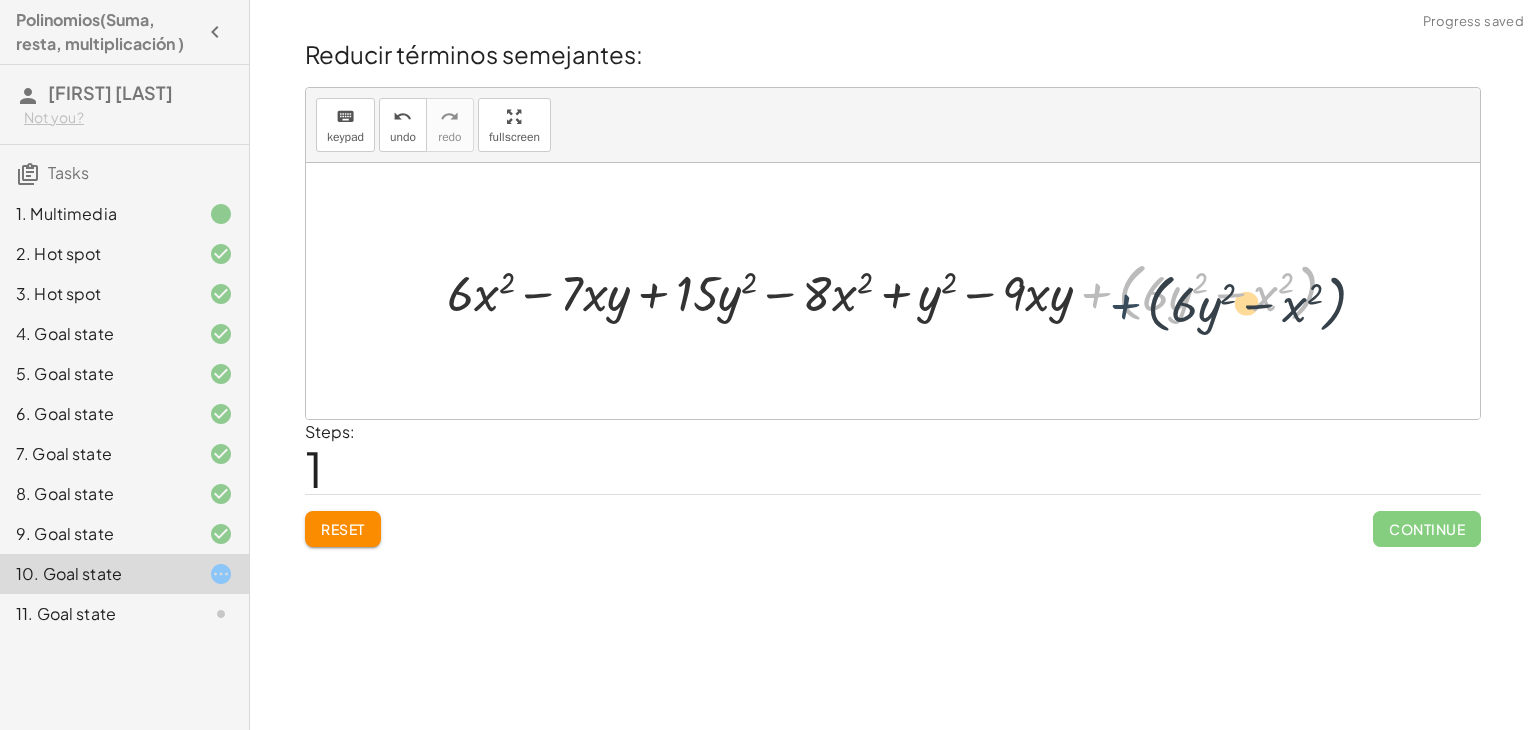 drag, startPoint x: 1101, startPoint y: 285, endPoint x: 1139, endPoint y: 296, distance: 39.56008 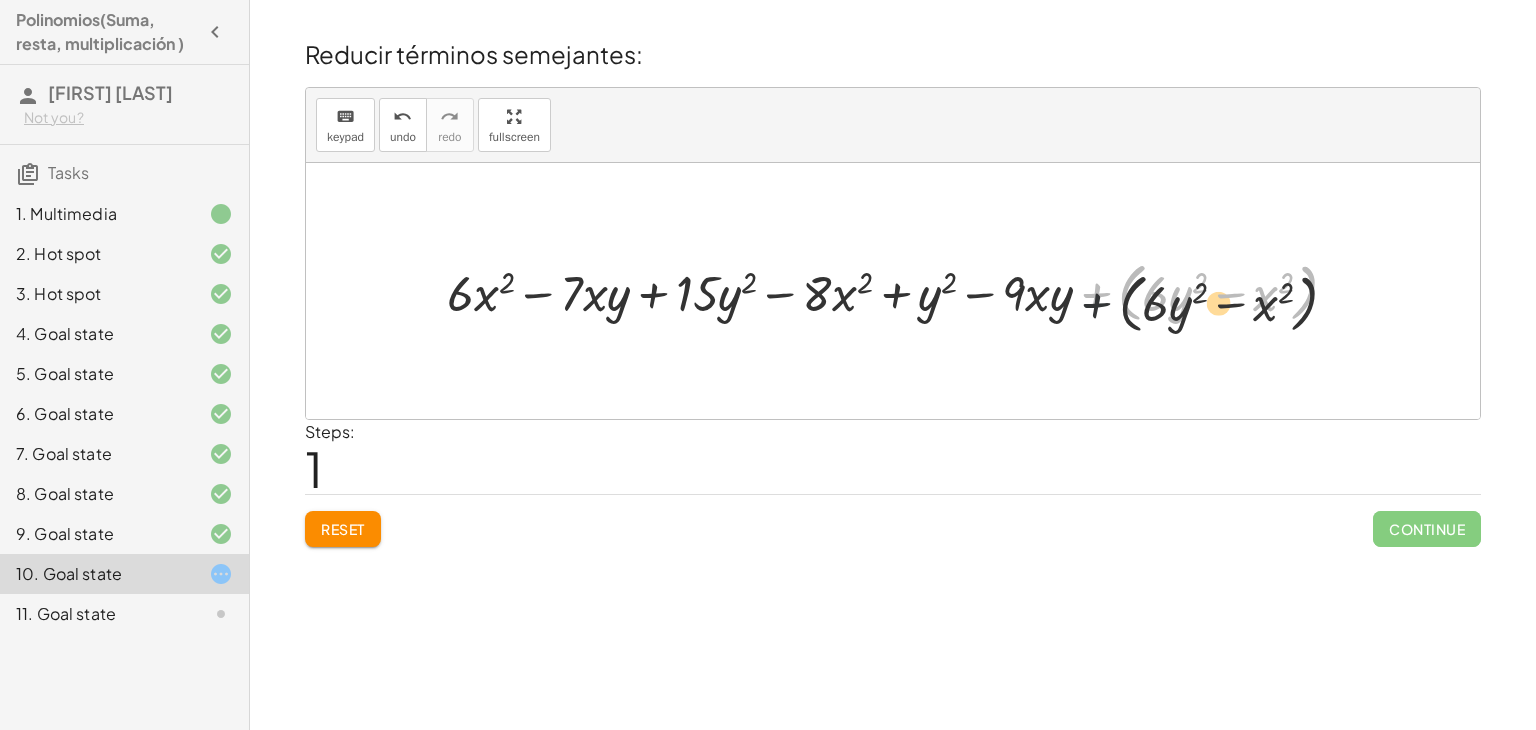 drag, startPoint x: 1094, startPoint y: 297, endPoint x: 1120, endPoint y: 327, distance: 39.698868 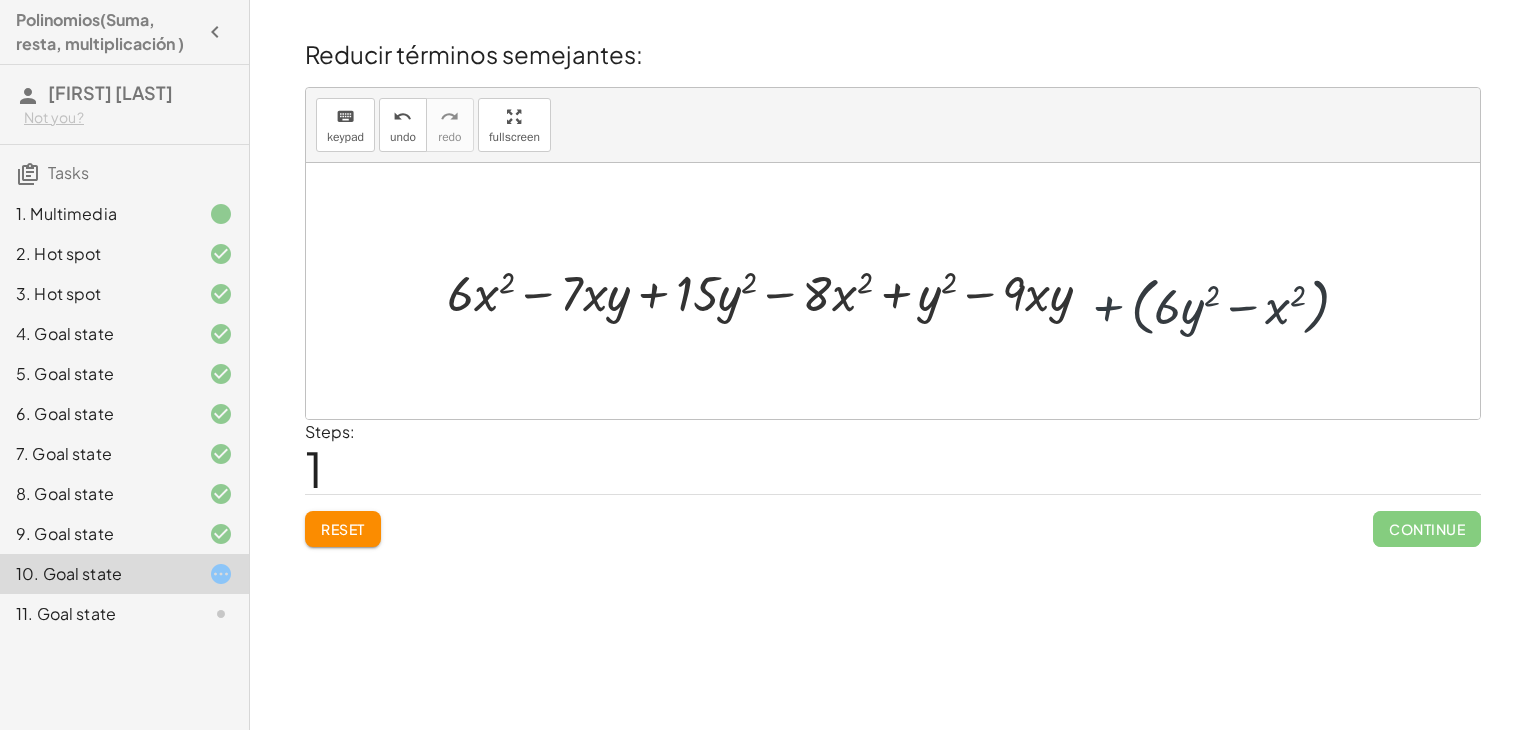 drag, startPoint x: 1149, startPoint y: 312, endPoint x: 1149, endPoint y: 301, distance: 11 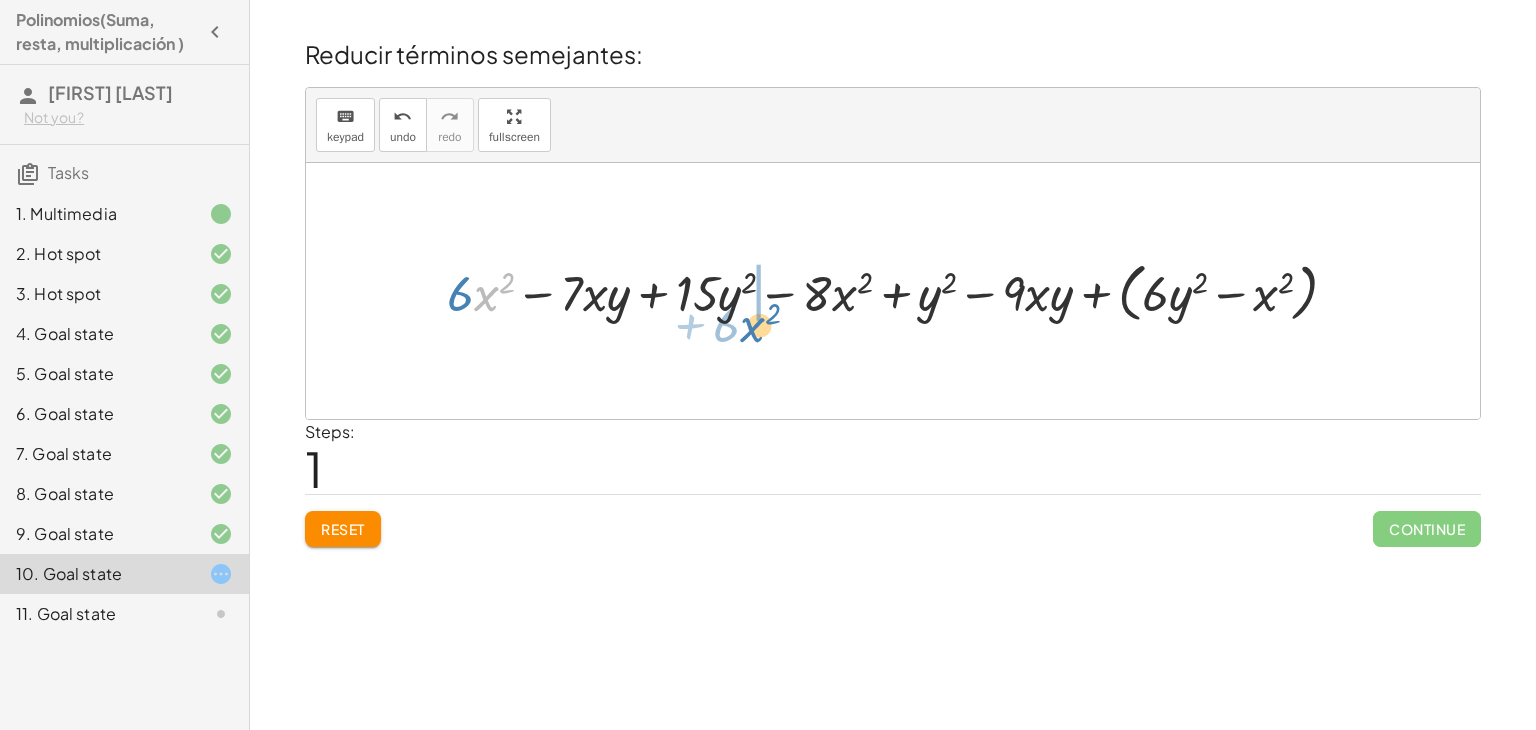 drag, startPoint x: 475, startPoint y: 296, endPoint x: 798, endPoint y: 307, distance: 323.18726 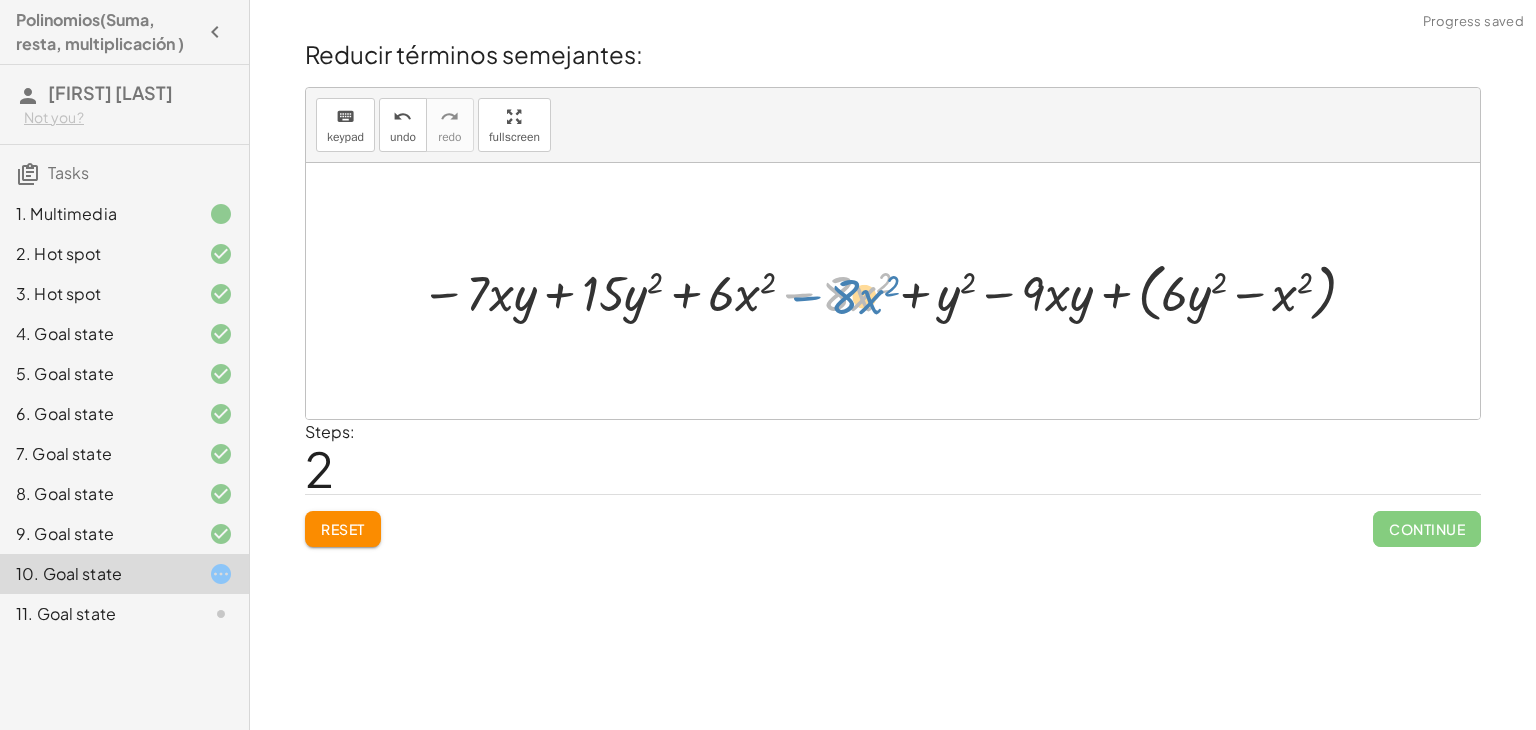 drag, startPoint x: 798, startPoint y: 307, endPoint x: 797, endPoint y: 317, distance: 10.049875 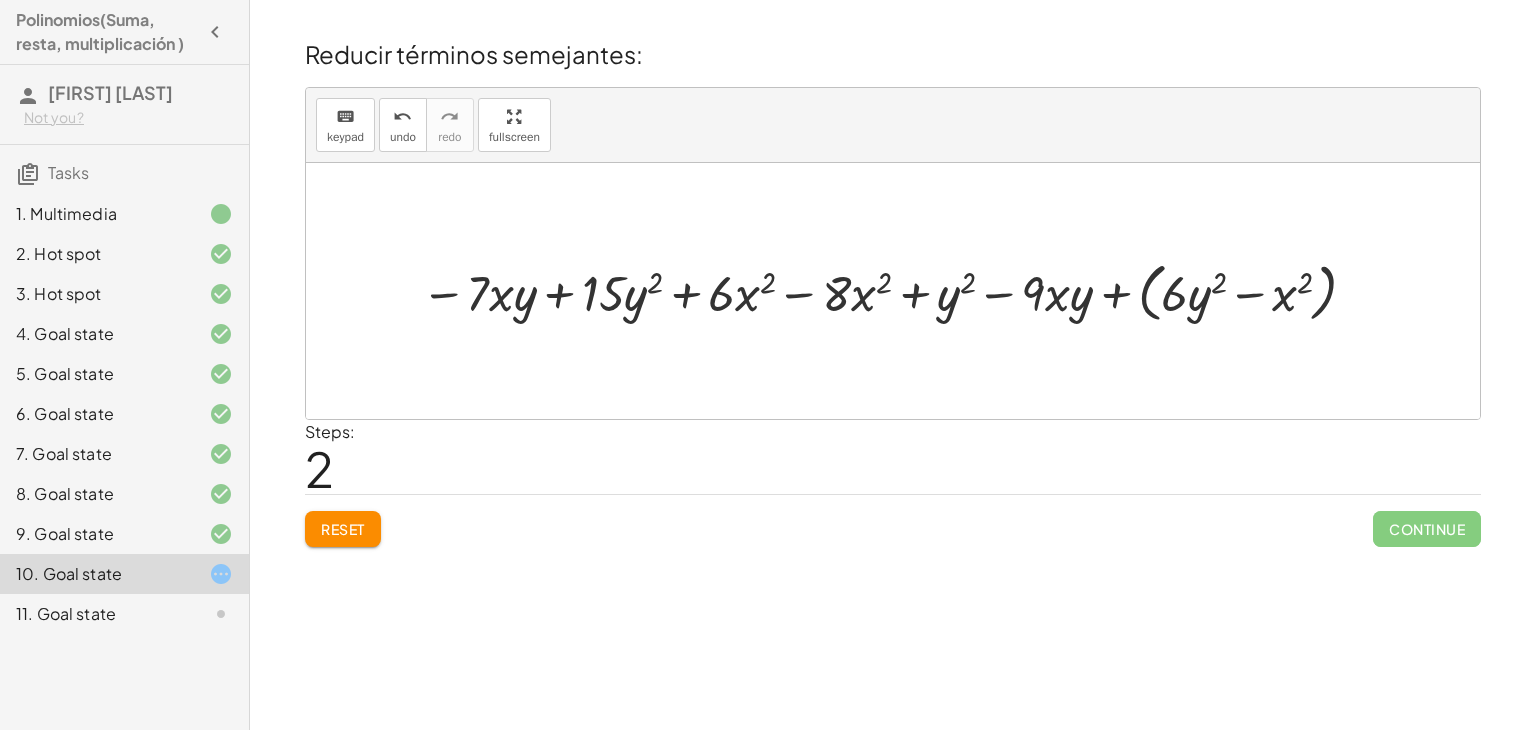 click at bounding box center [893, 291] 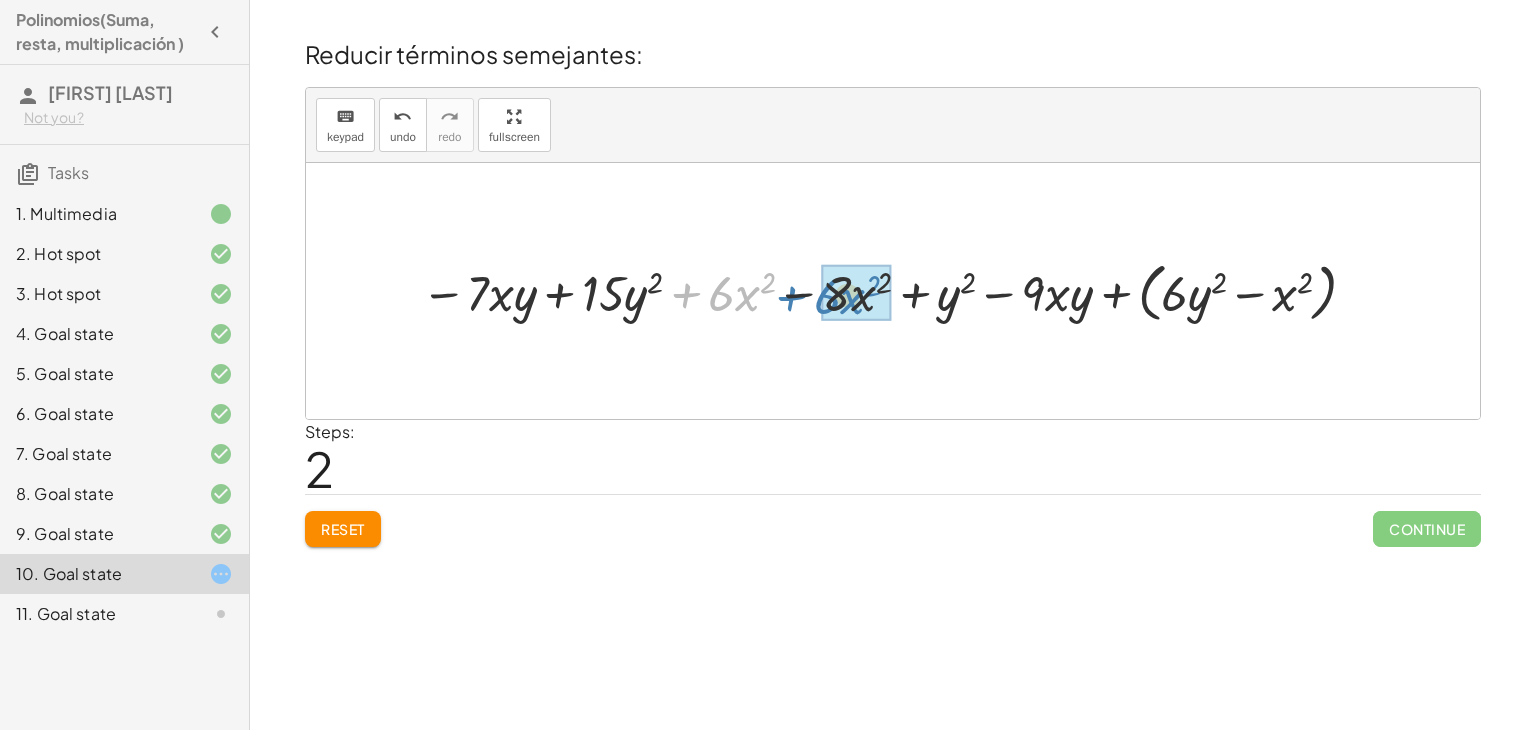 drag, startPoint x: 709, startPoint y: 321, endPoint x: 811, endPoint y: 318, distance: 102.044106 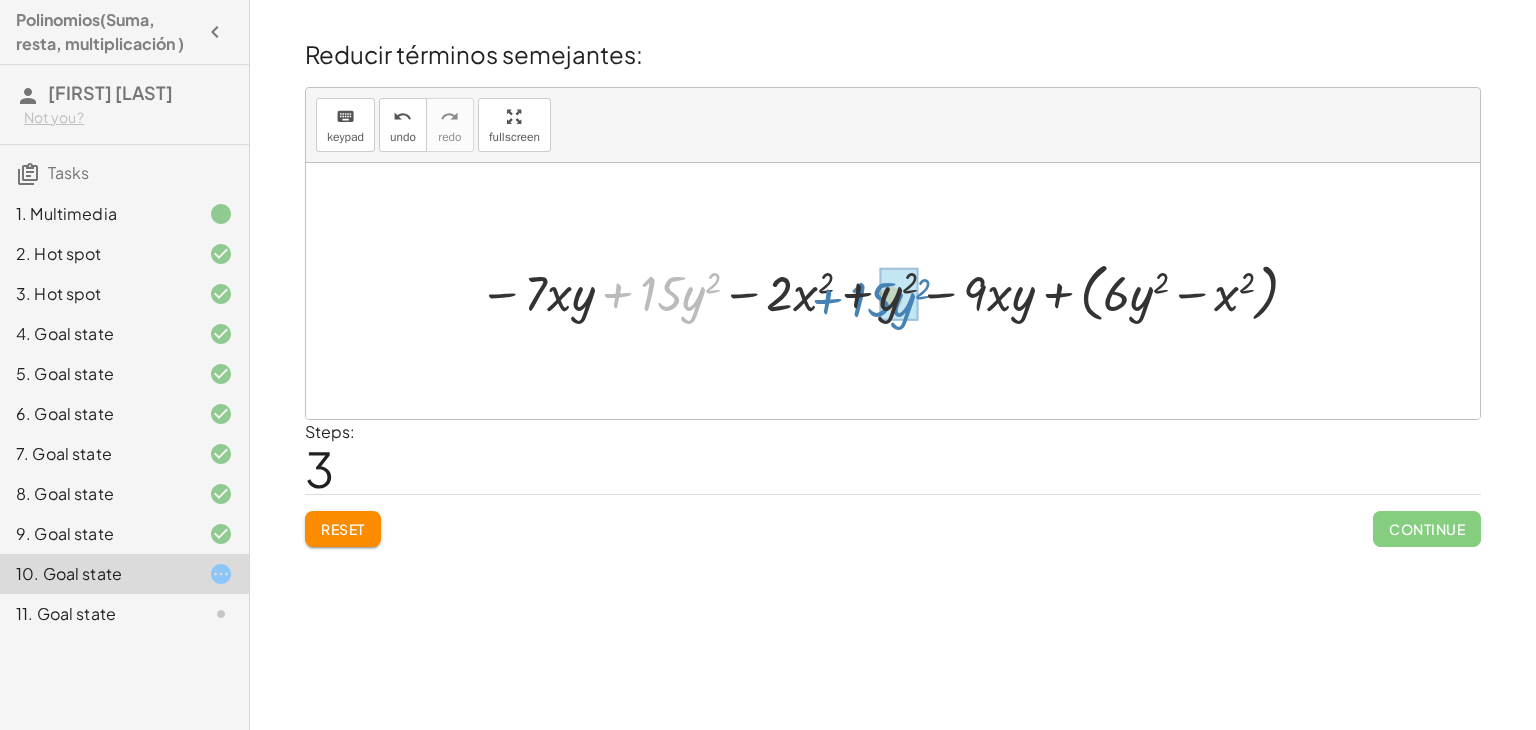 drag, startPoint x: 621, startPoint y: 303, endPoint x: 831, endPoint y: 309, distance: 210.0857 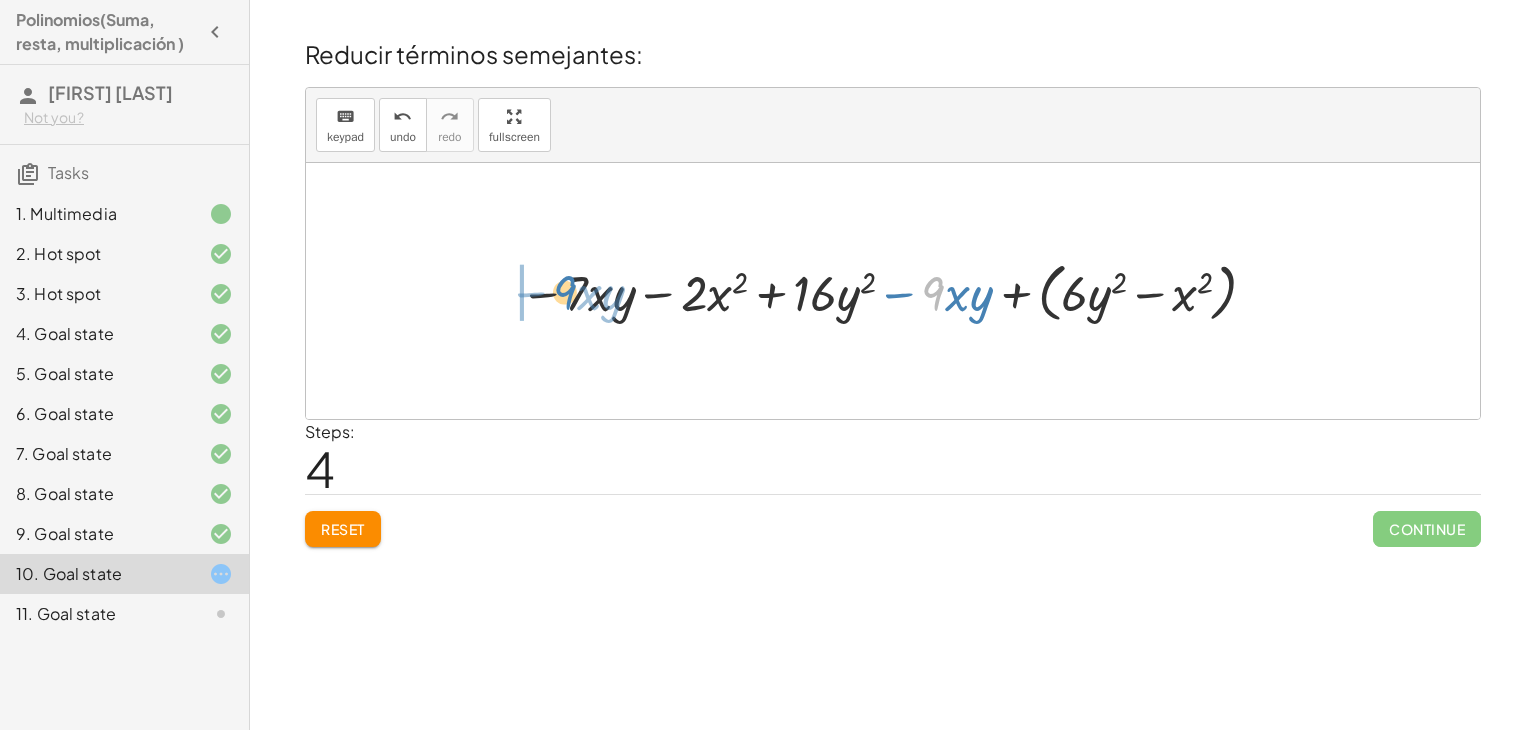 drag, startPoint x: 927, startPoint y: 304, endPoint x: 561, endPoint y: 303, distance: 366.00137 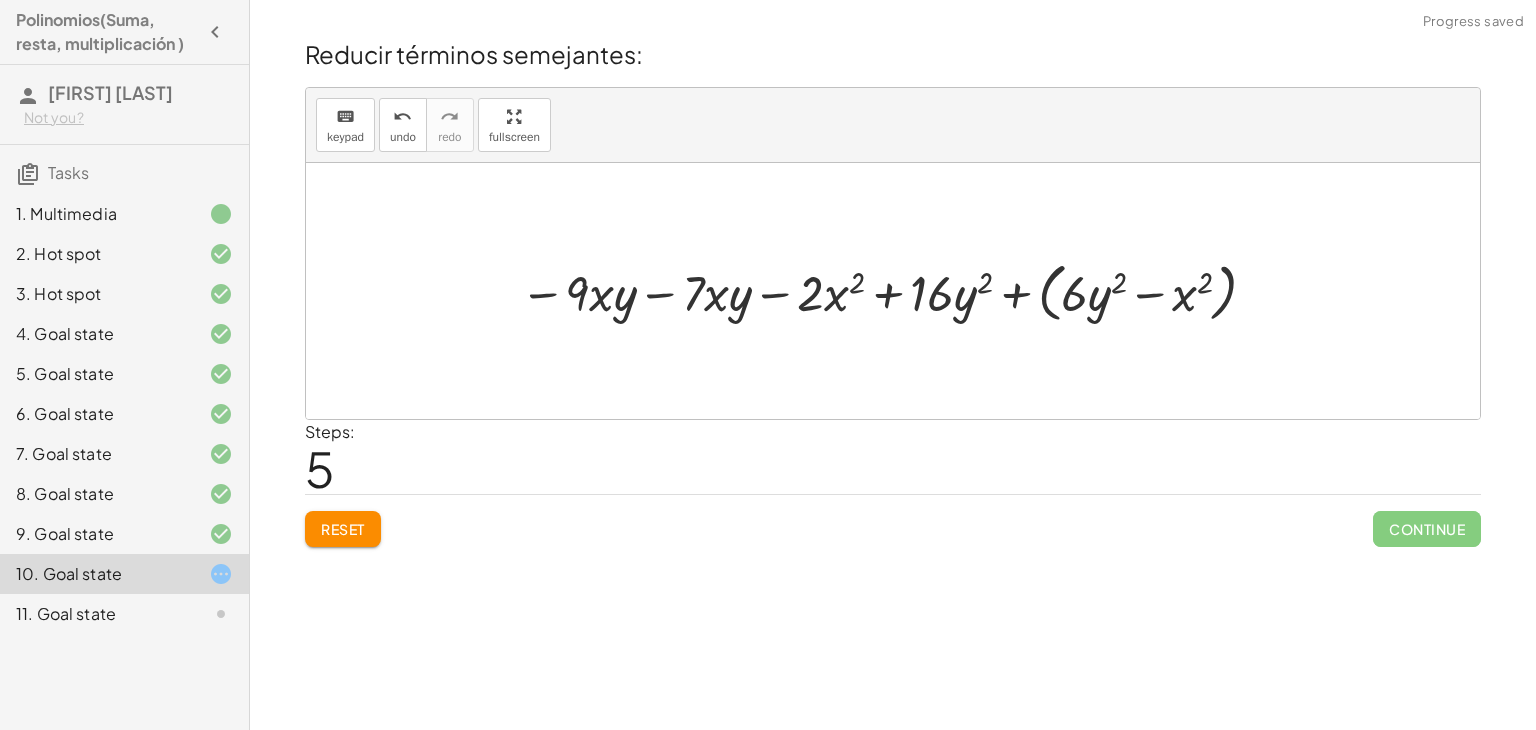 click at bounding box center (892, 291) 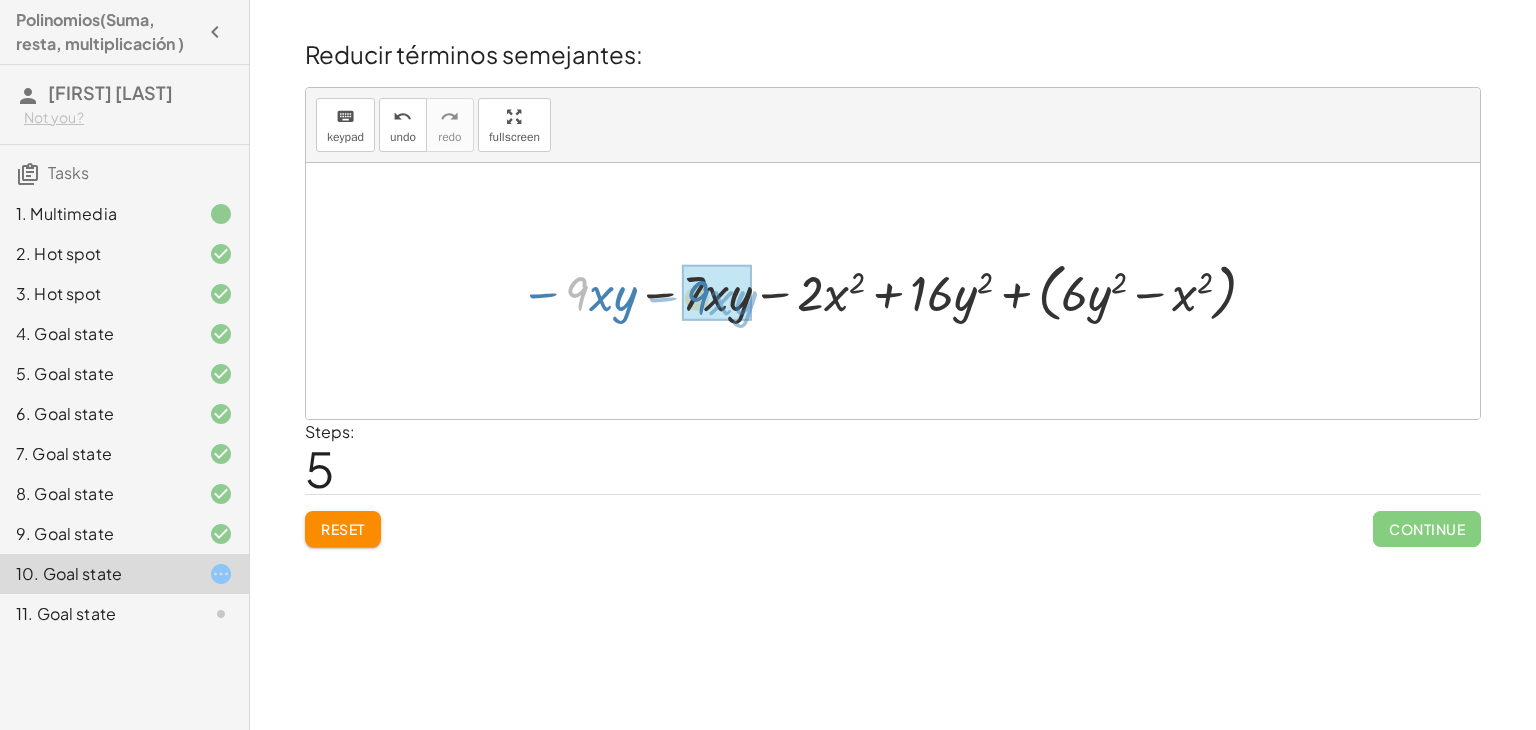 drag, startPoint x: 584, startPoint y: 297, endPoint x: 704, endPoint y: 301, distance: 120.06665 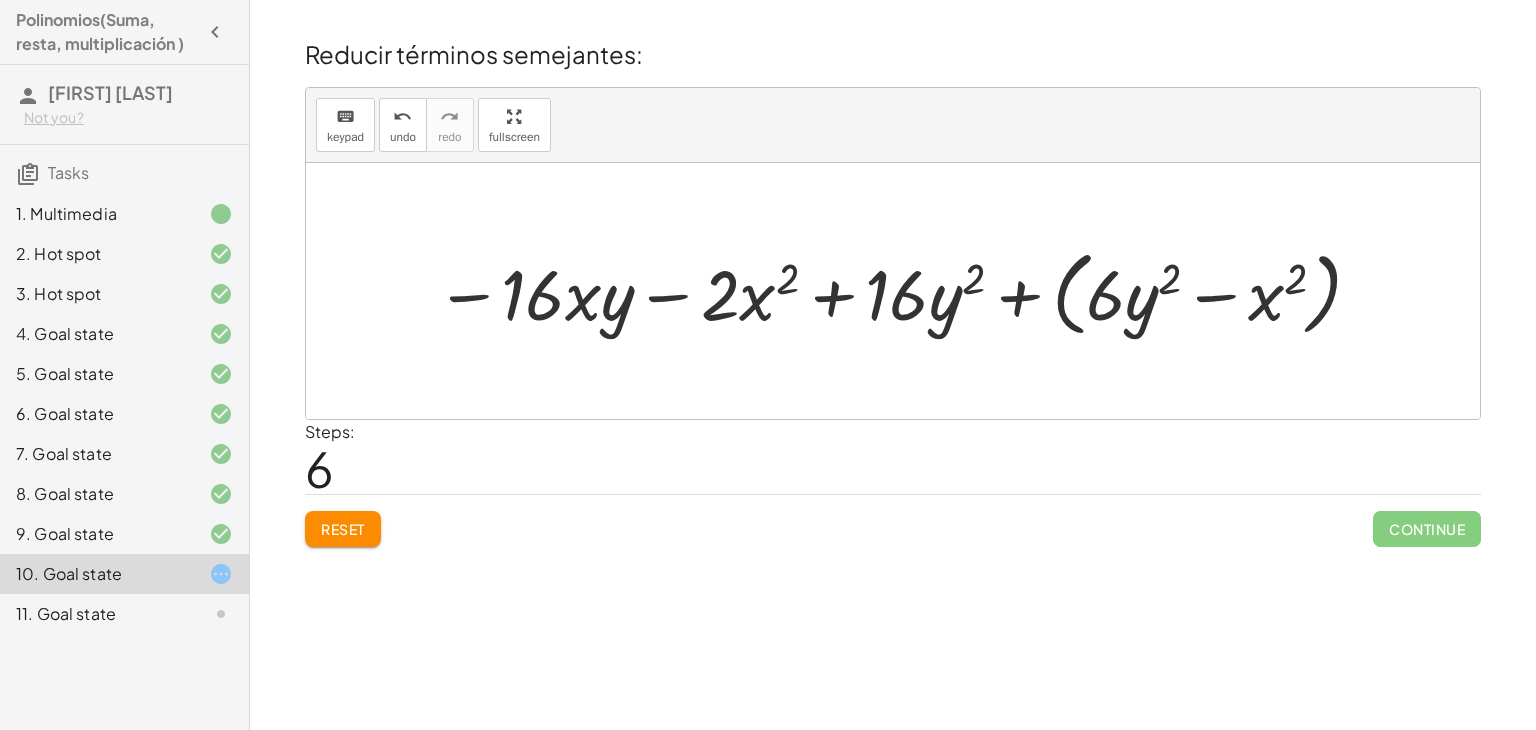 click at bounding box center (900, 291) 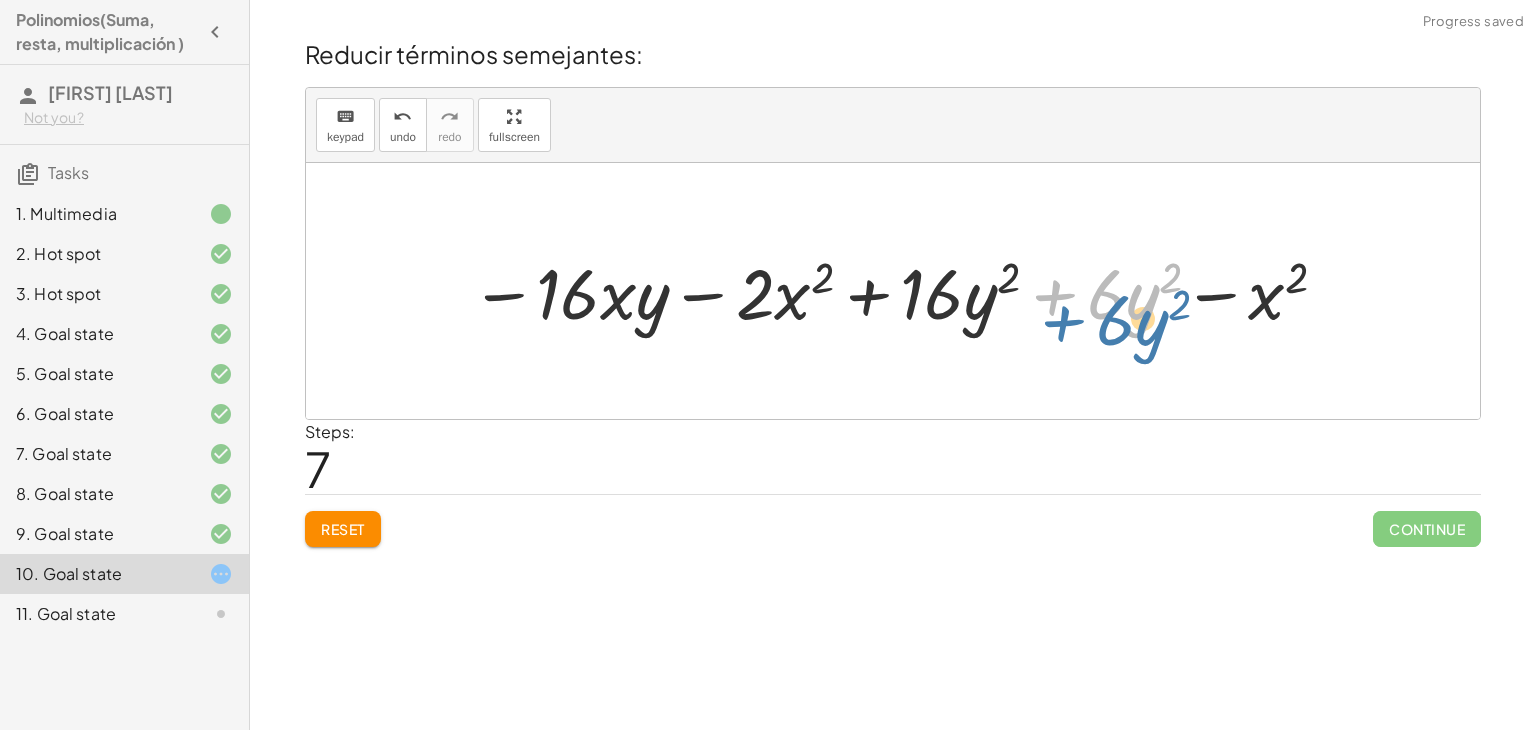 drag, startPoint x: 1025, startPoint y: 289, endPoint x: 1050, endPoint y: 307, distance: 30.805843 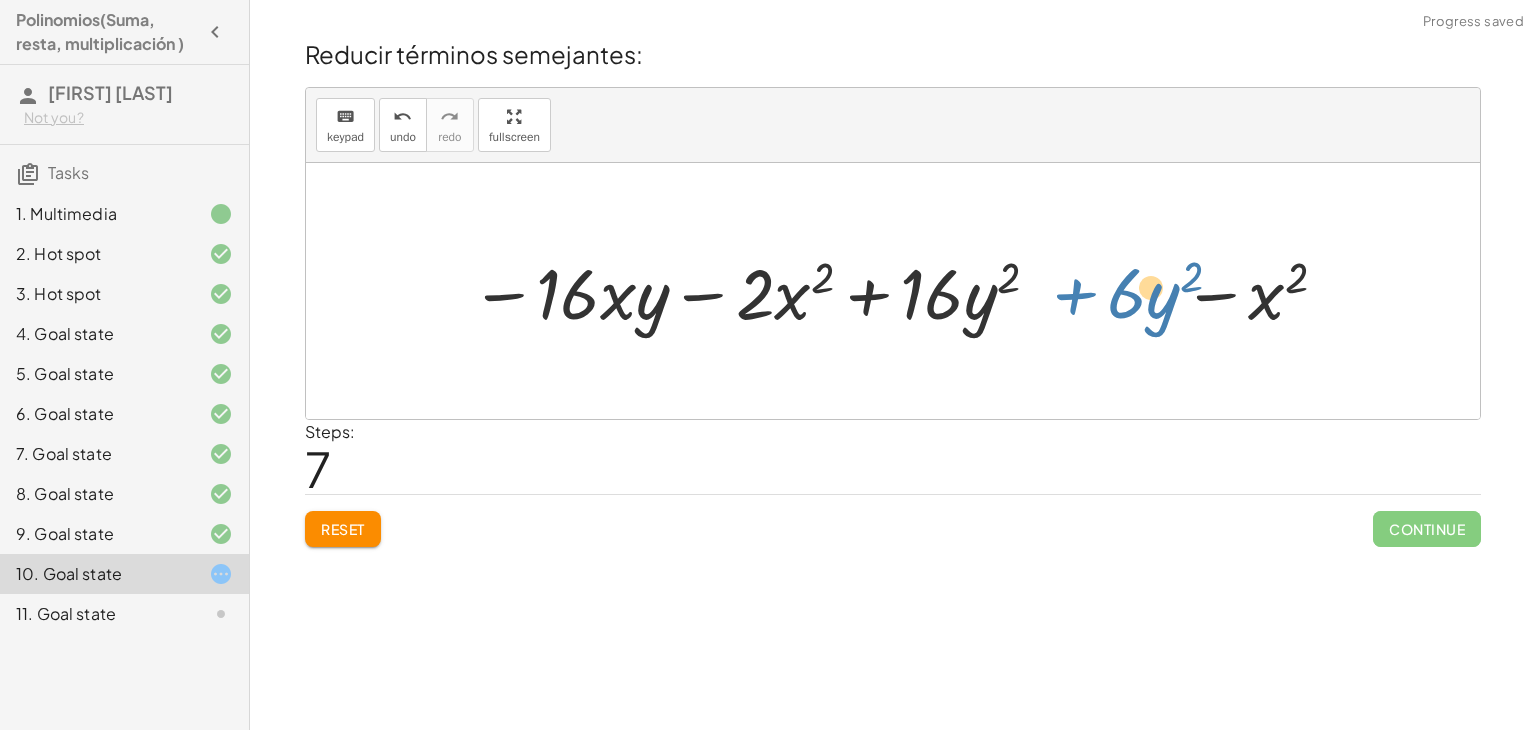 drag, startPoint x: 1051, startPoint y: 307, endPoint x: 1088, endPoint y: 297, distance: 38.327538 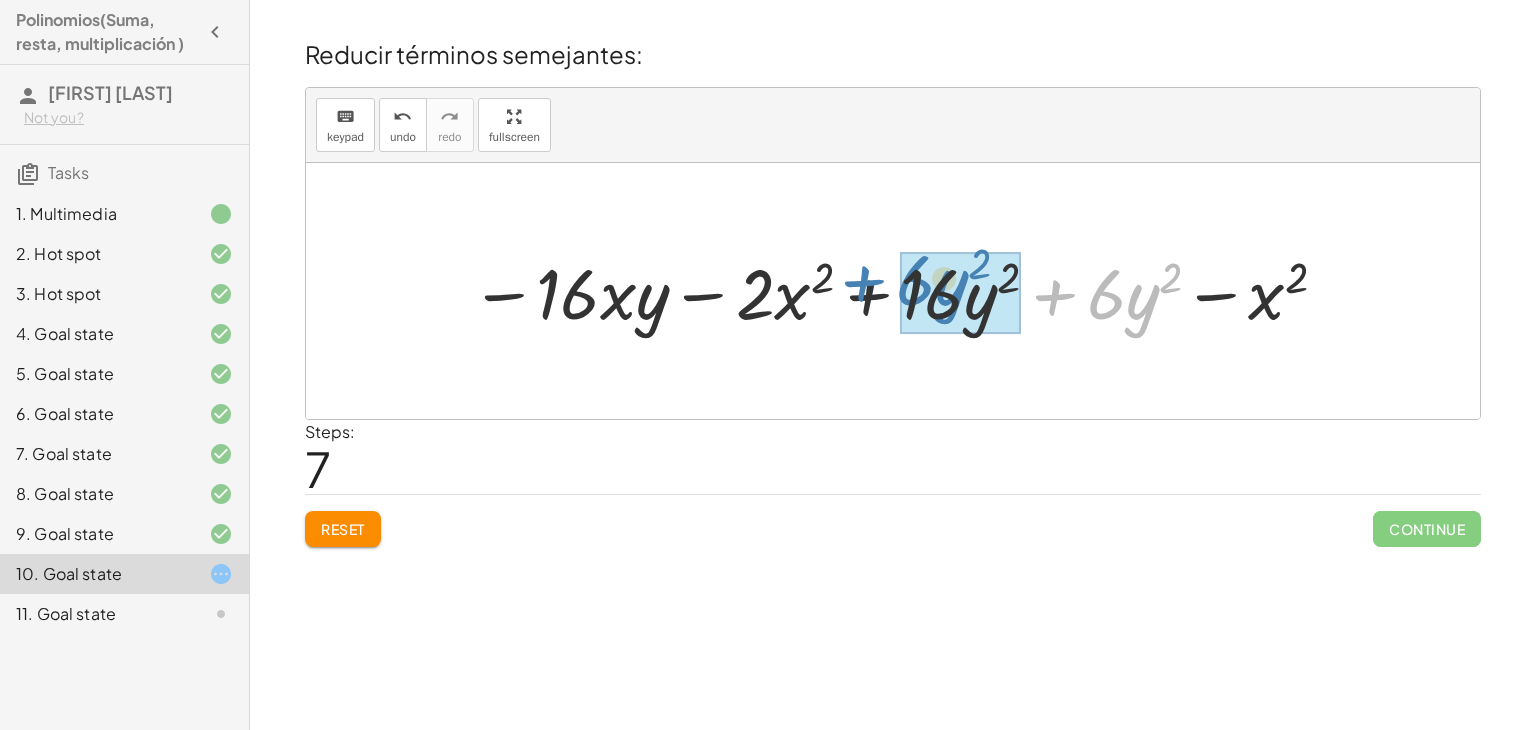 drag, startPoint x: 1076, startPoint y: 305, endPoint x: 885, endPoint y: 291, distance: 191.5124 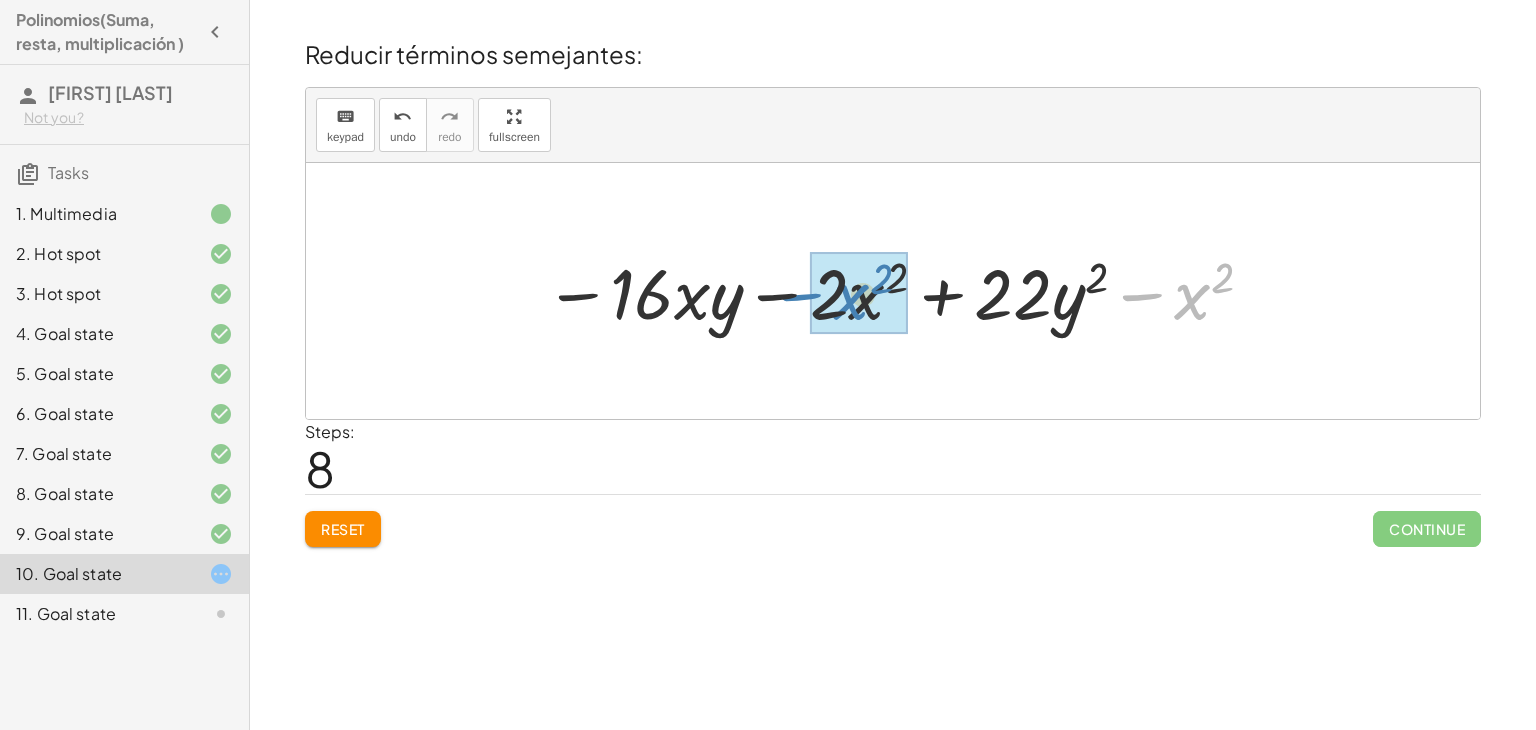 drag, startPoint x: 1160, startPoint y: 306, endPoint x: 763, endPoint y: 327, distance: 397.55502 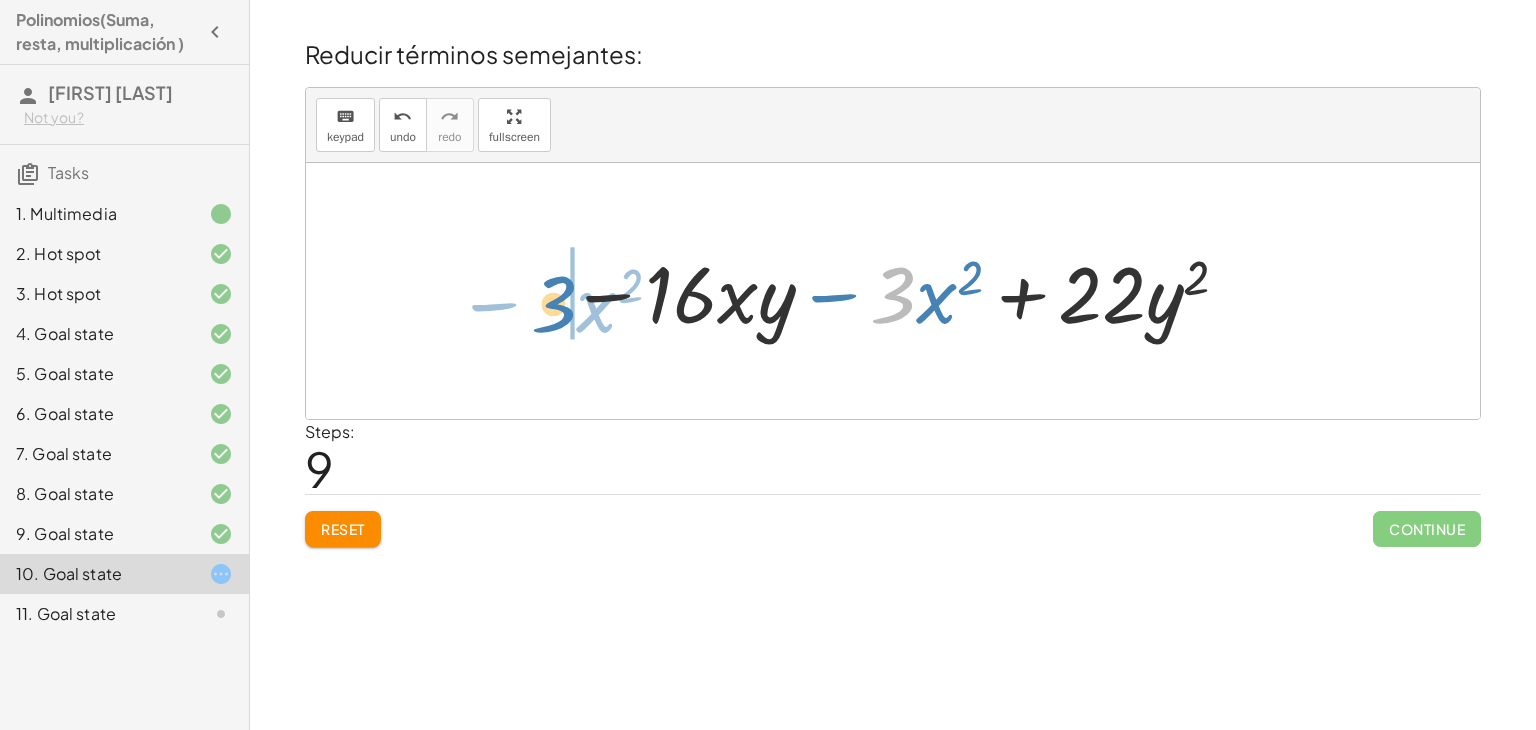 drag, startPoint x: 870, startPoint y: 301, endPoint x: 523, endPoint y: 305, distance: 347.02304 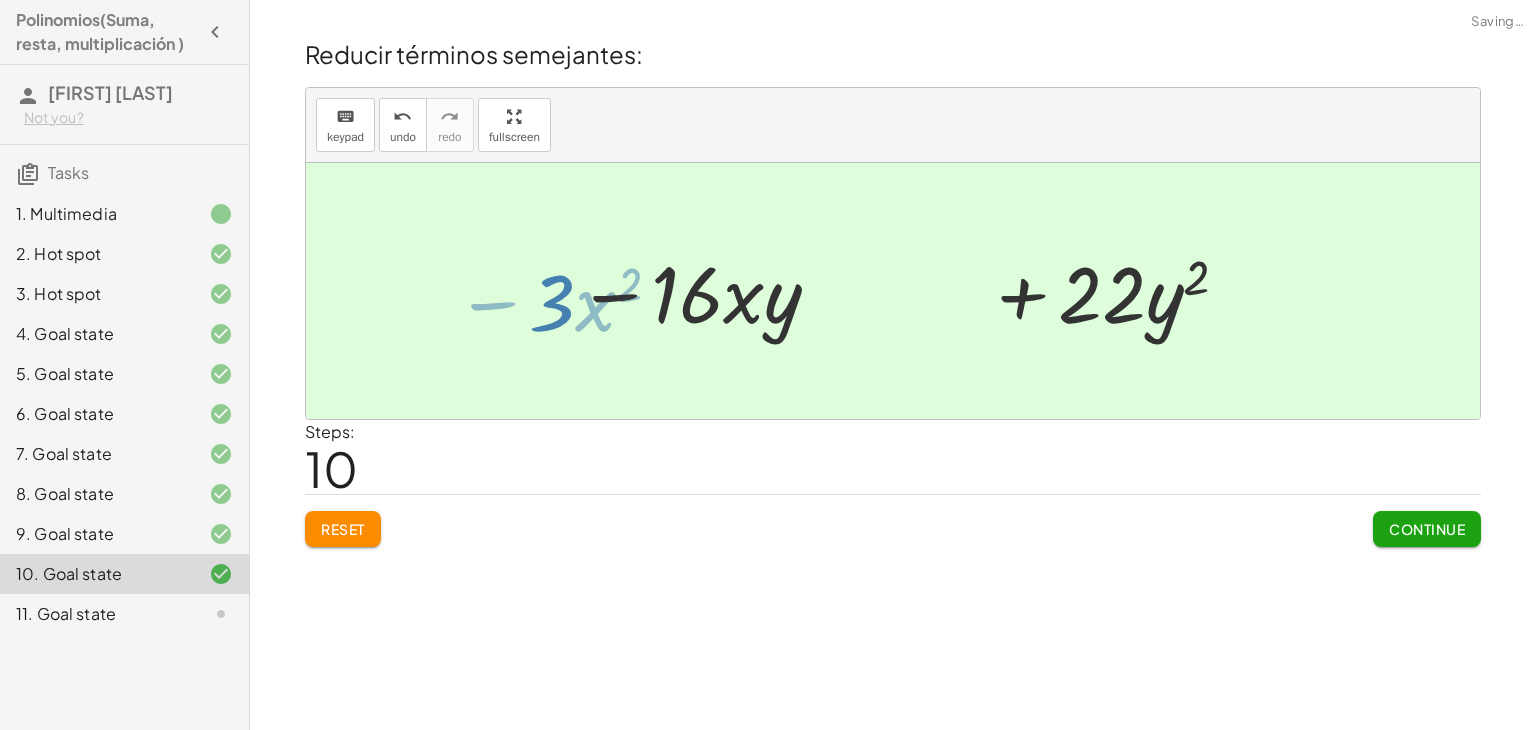 click at bounding box center (893, 291) 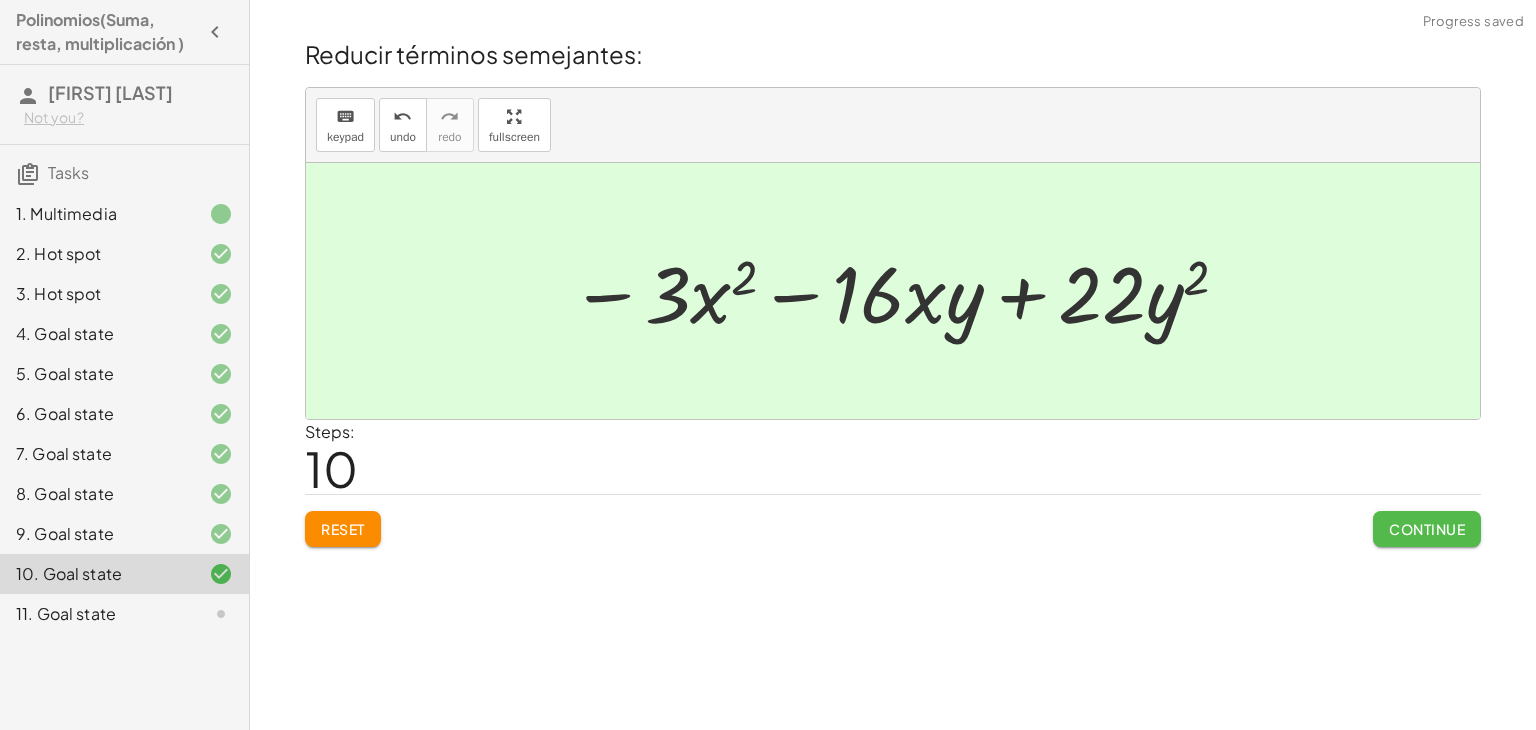 click on "Continue" 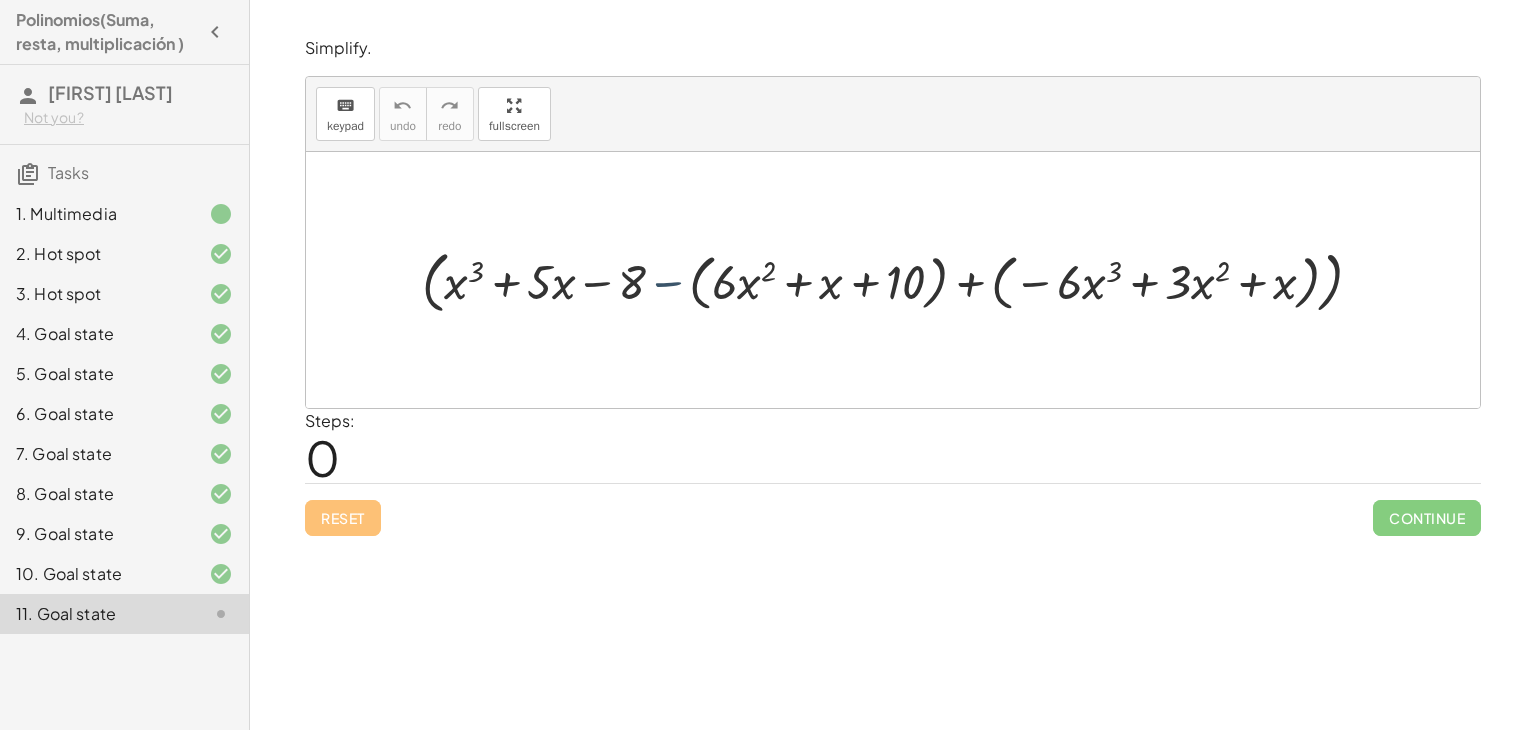click at bounding box center (900, 279) 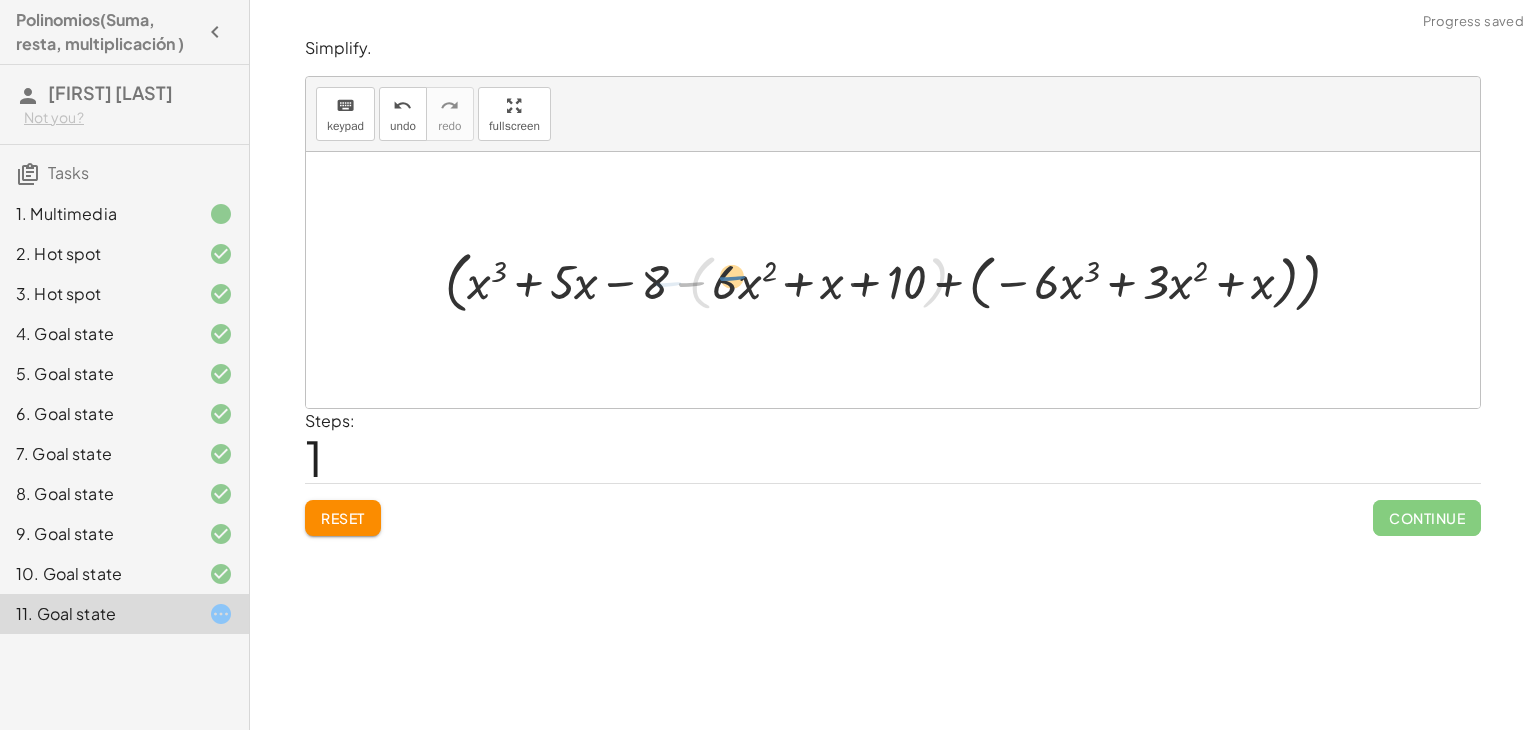 drag, startPoint x: 673, startPoint y: 291, endPoint x: 716, endPoint y: 285, distance: 43.416588 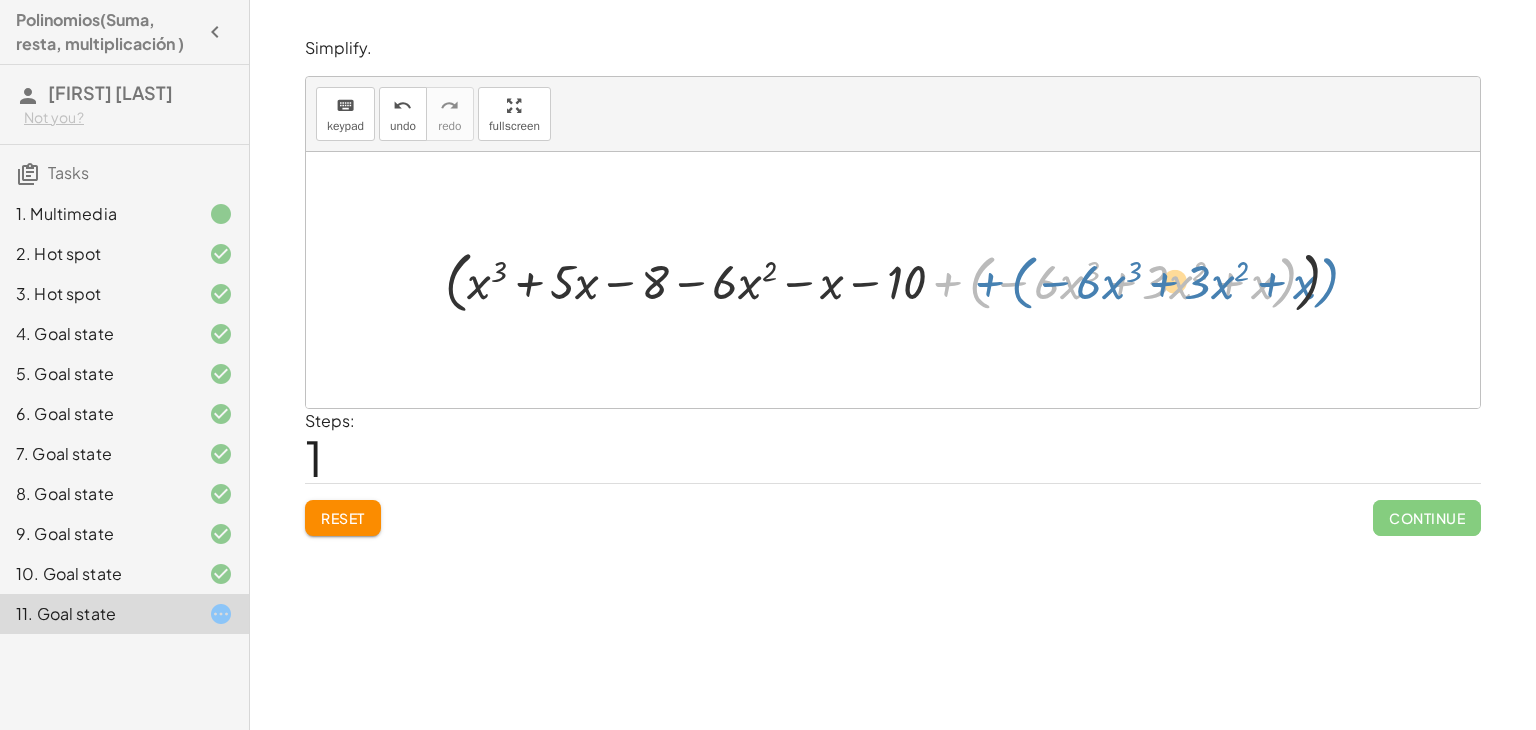 click at bounding box center [900, 279] 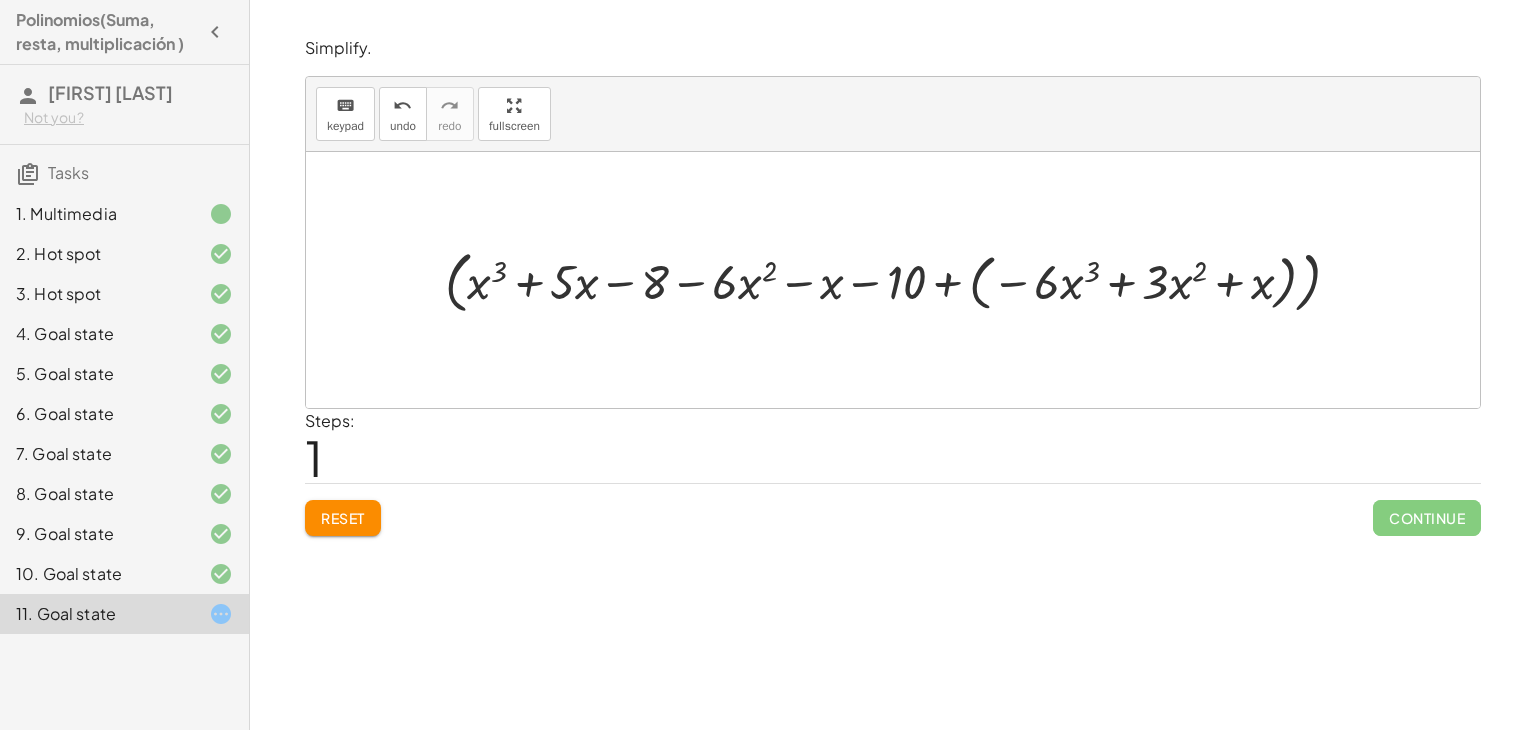 click at bounding box center (900, 279) 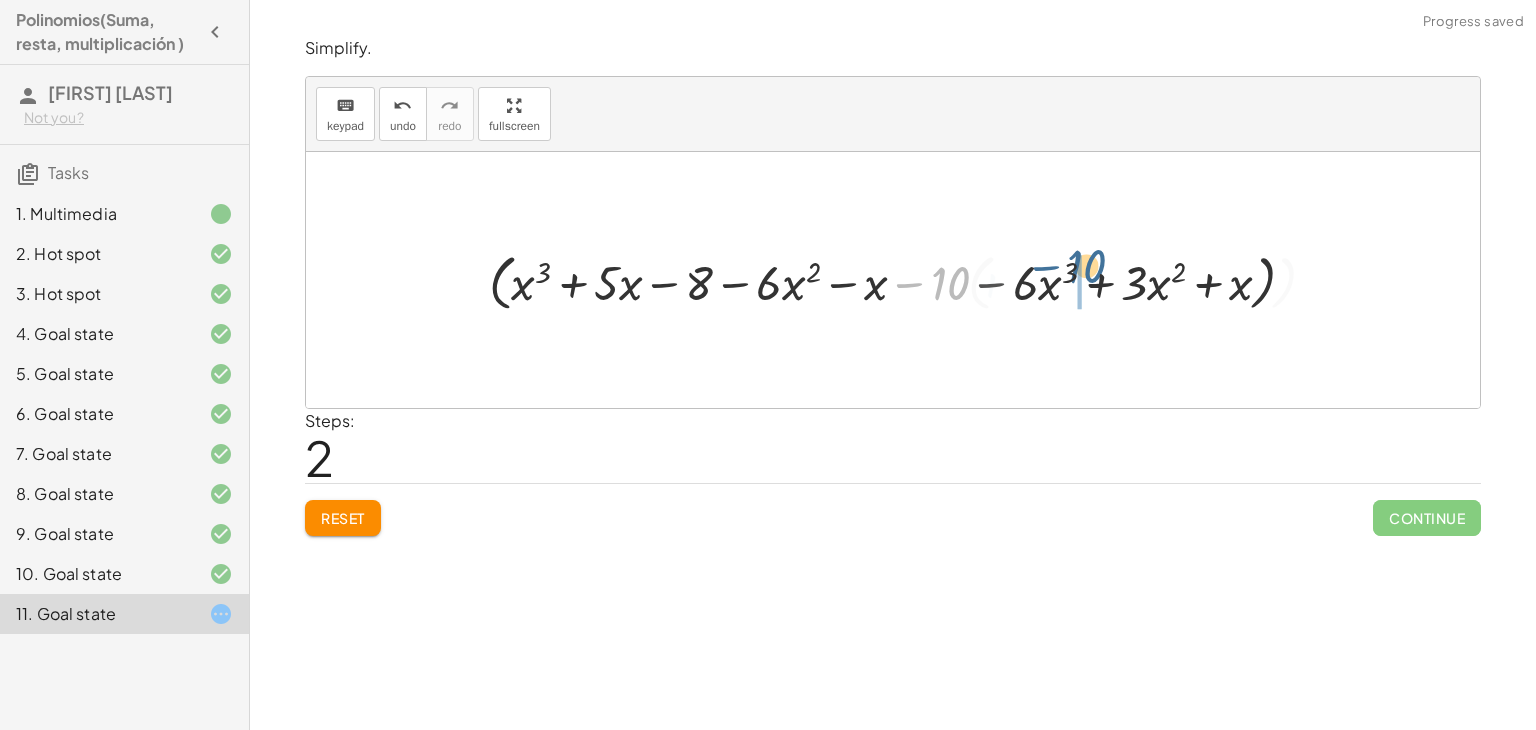drag, startPoint x: 988, startPoint y: 299, endPoint x: 1138, endPoint y: 285, distance: 150.65192 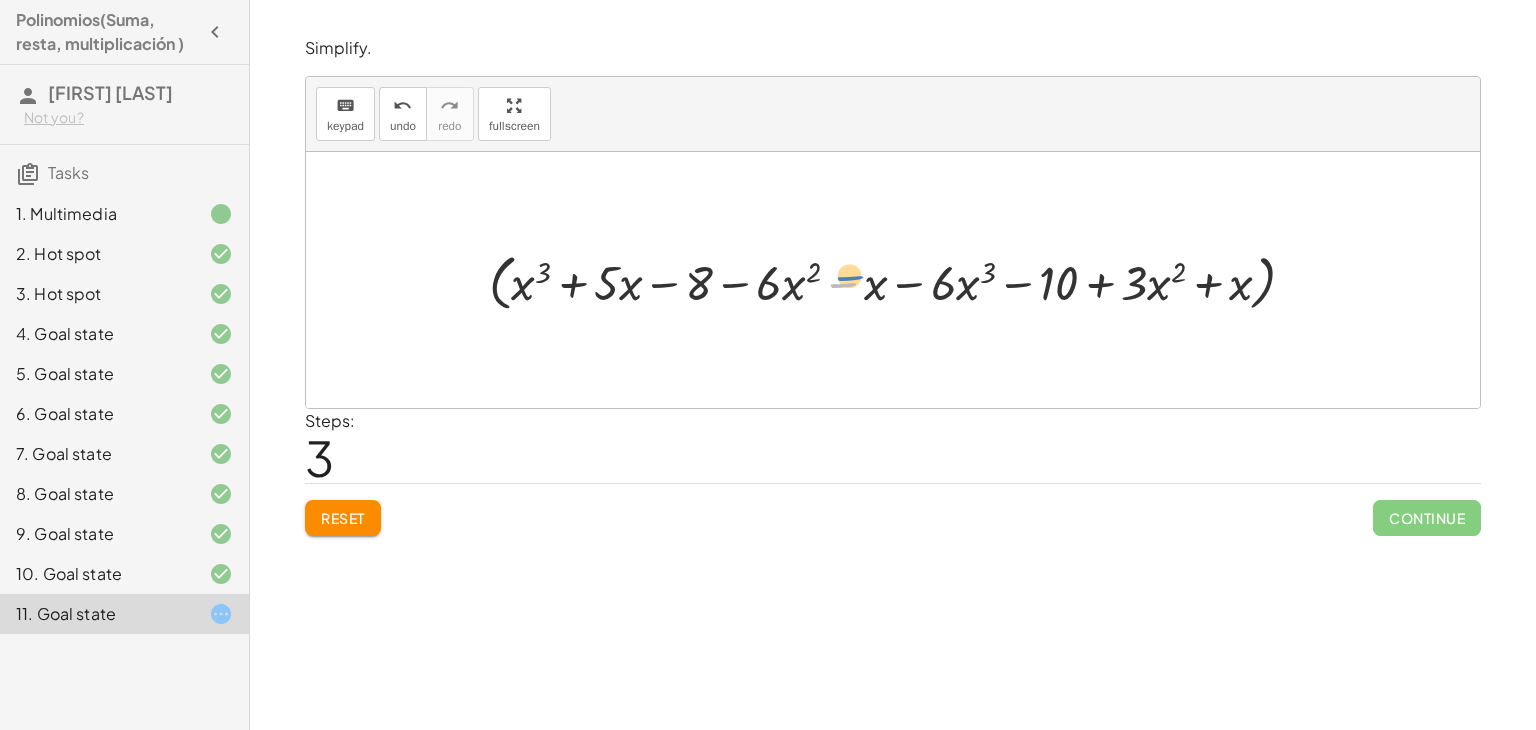 drag, startPoint x: 857, startPoint y: 286, endPoint x: 867, endPoint y: 276, distance: 14.142136 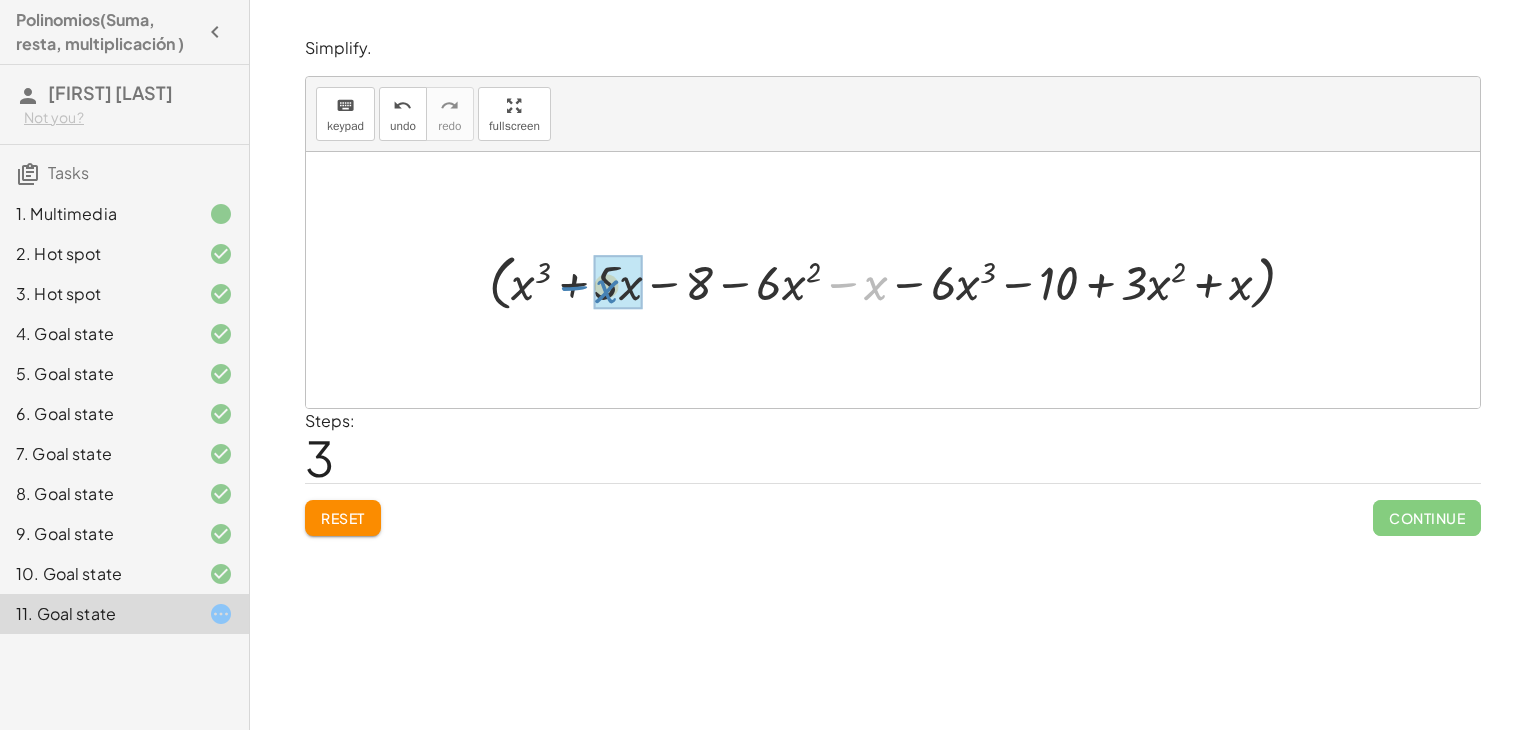 drag, startPoint x: 865, startPoint y: 282, endPoint x: 595, endPoint y: 285, distance: 270.01666 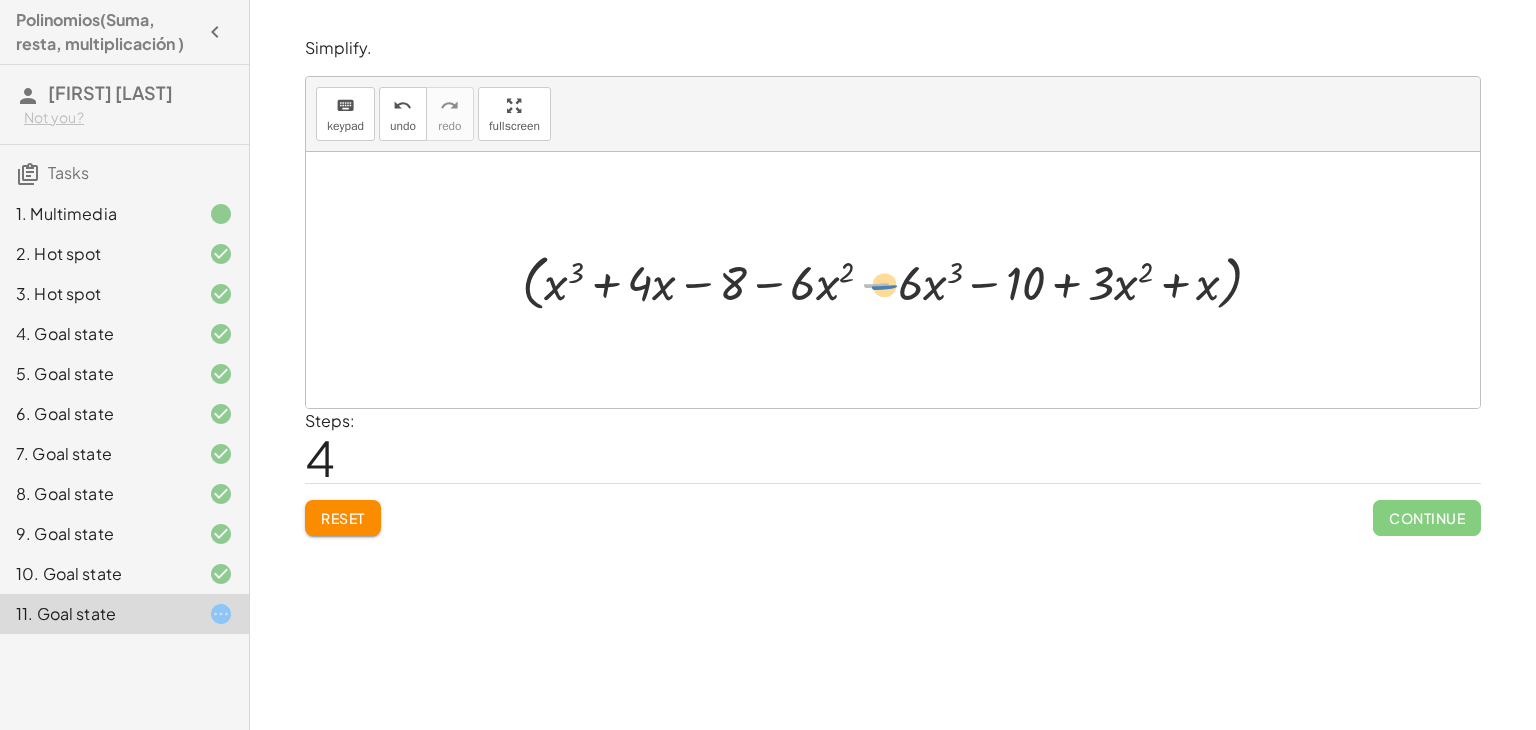 drag, startPoint x: 891, startPoint y: 284, endPoint x: 907, endPoint y: 280, distance: 16.492422 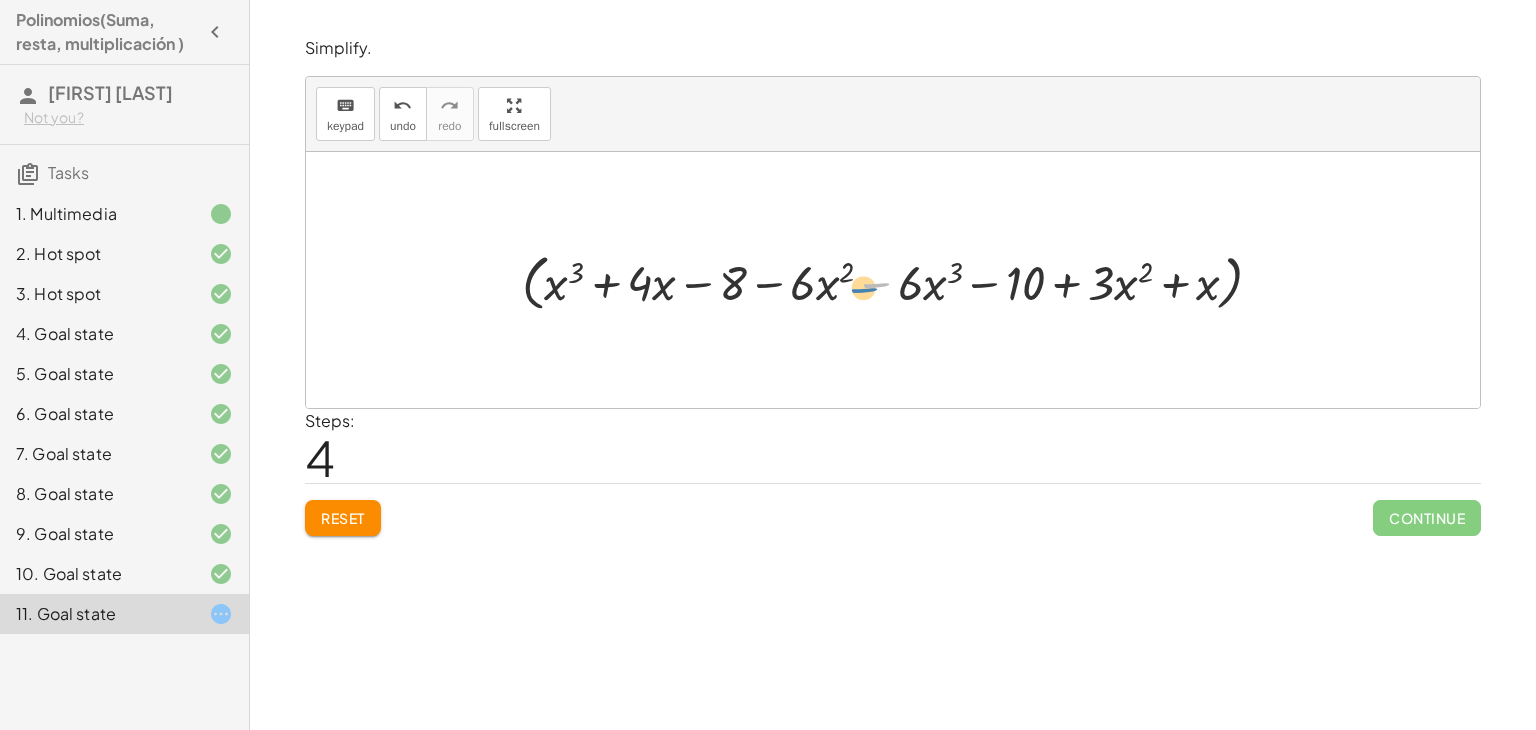 click at bounding box center (900, 280) 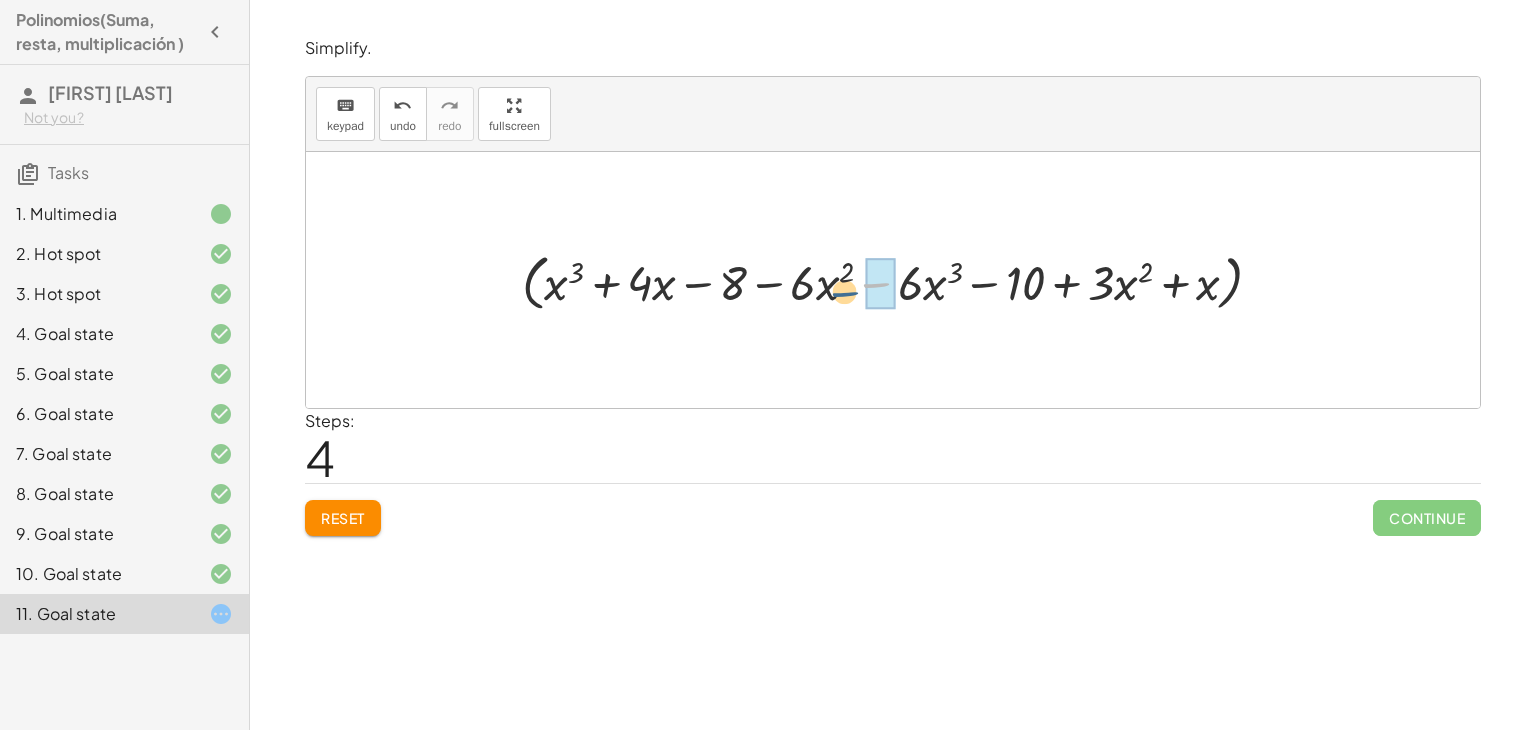 drag, startPoint x: 895, startPoint y: 293, endPoint x: 860, endPoint y: 302, distance: 36.138622 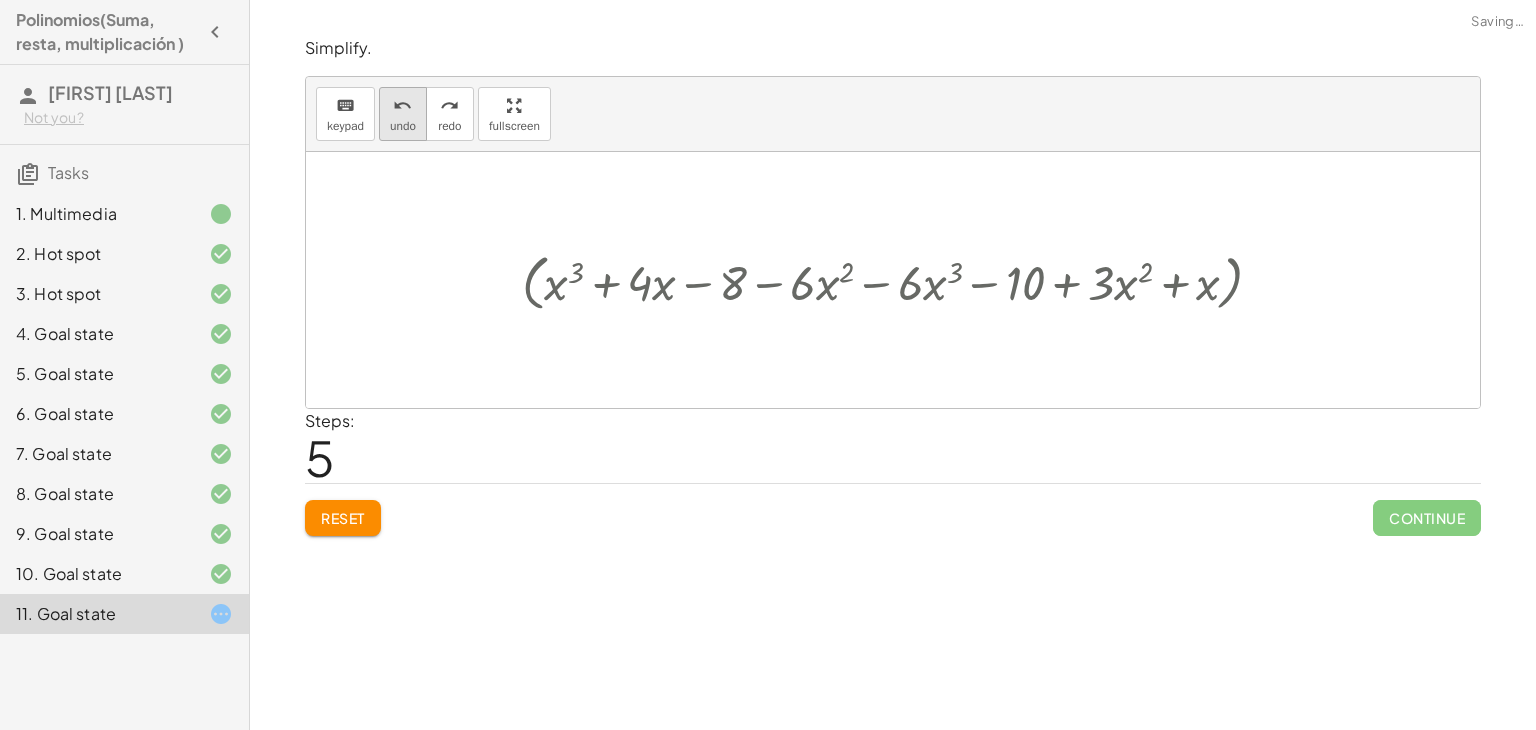 drag, startPoint x: 415, startPoint y: 112, endPoint x: 870, endPoint y: 273, distance: 482.6448 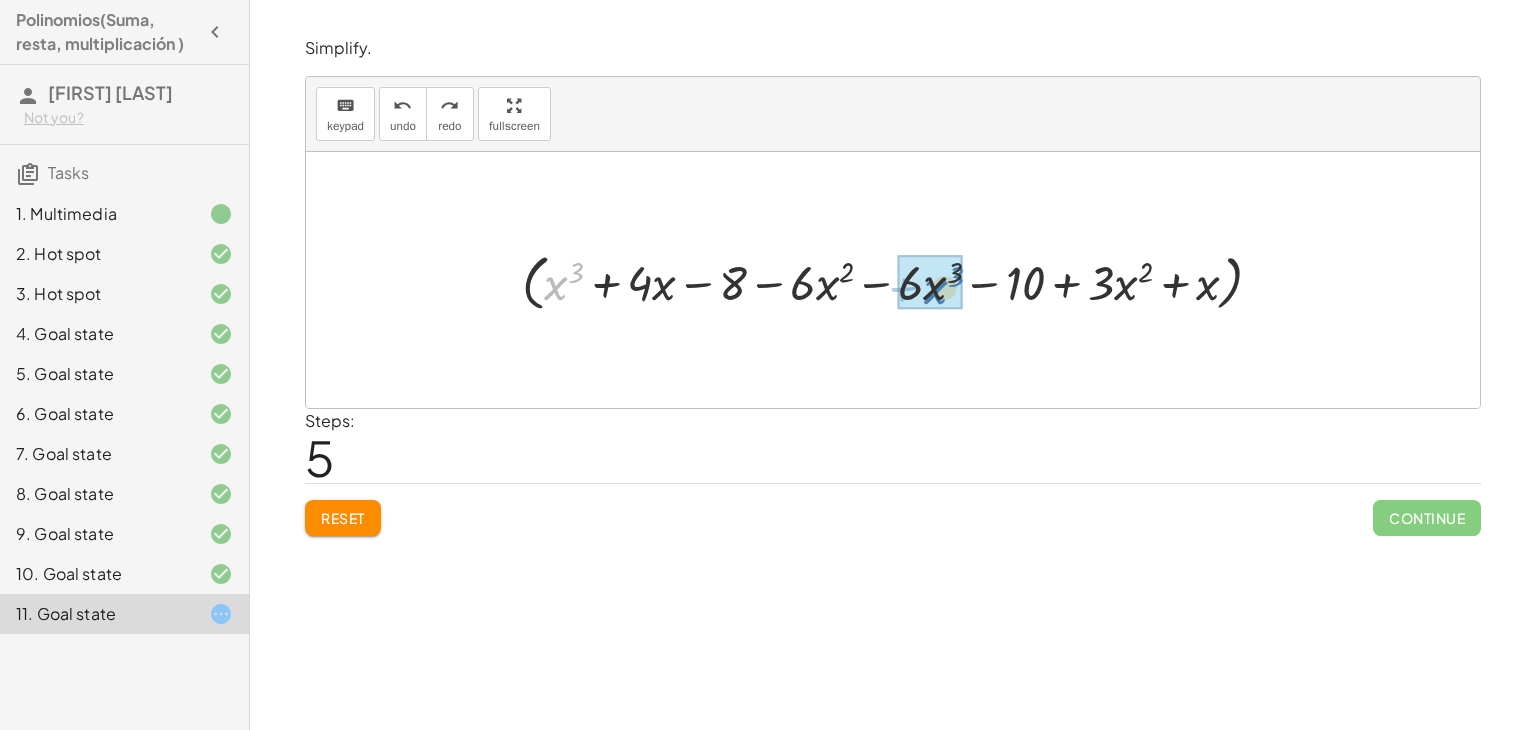 drag, startPoint x: 550, startPoint y: 273, endPoint x: 928, endPoint y: 277, distance: 378.02115 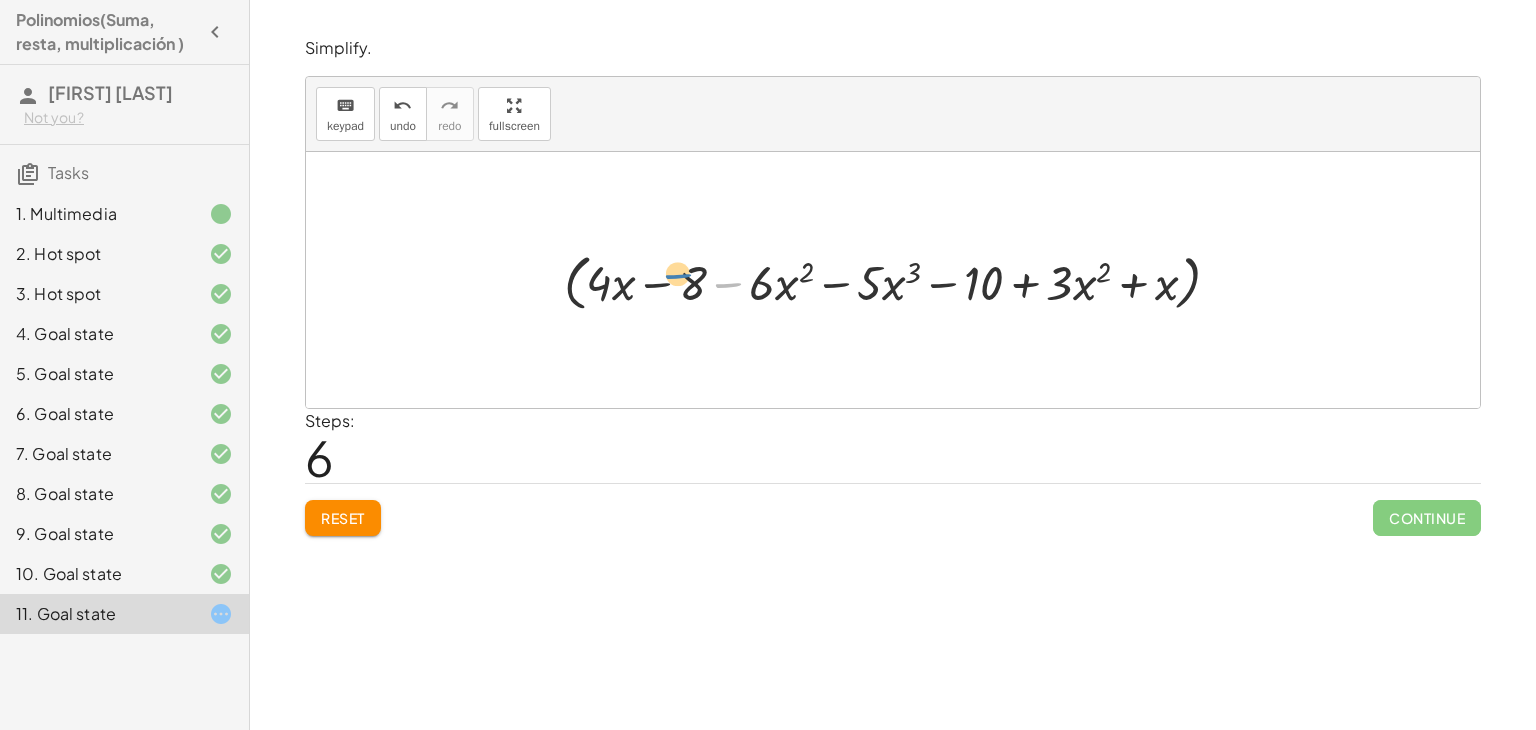 drag, startPoint x: 746, startPoint y: 286, endPoint x: 685, endPoint y: 281, distance: 61.204575 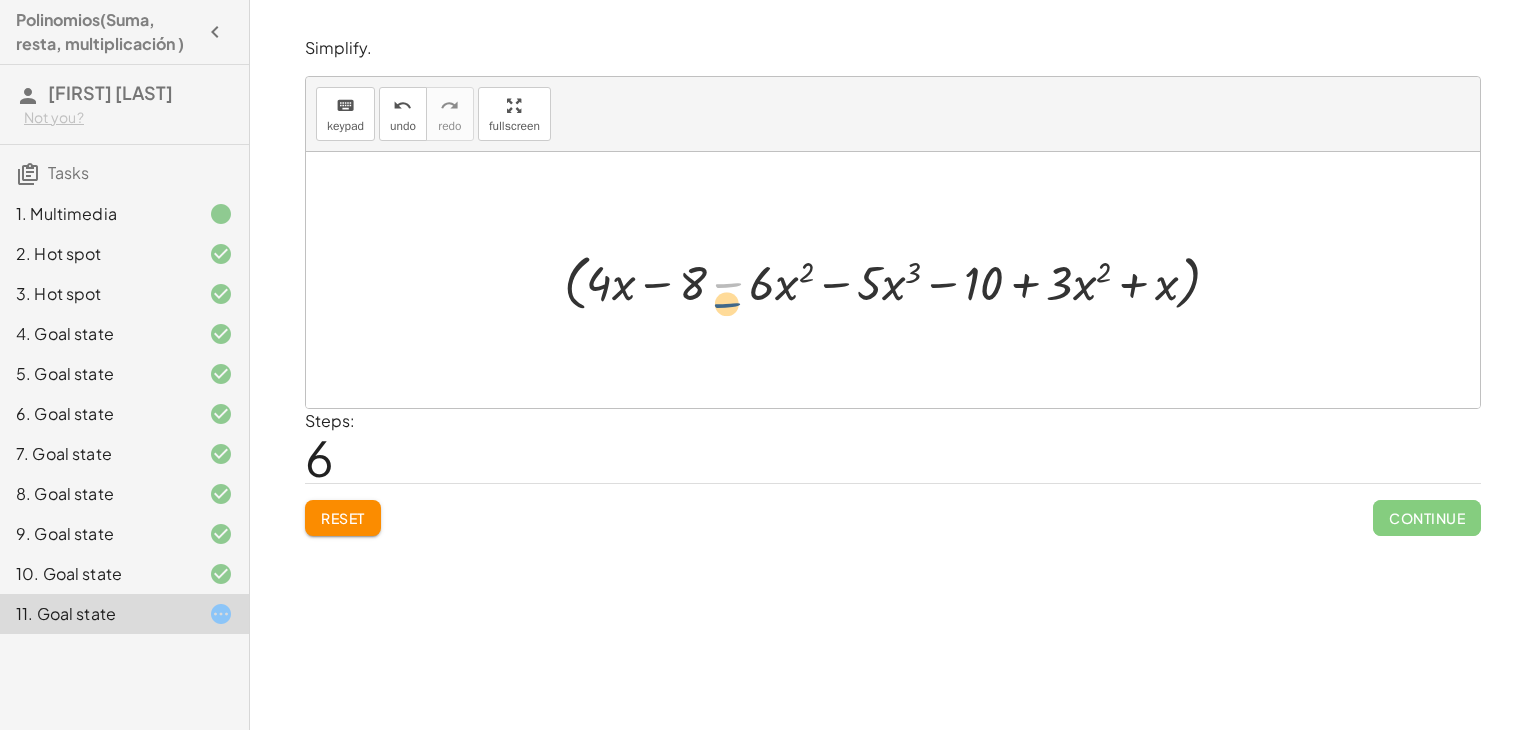 drag, startPoint x: 745, startPoint y: 280, endPoint x: 748, endPoint y: 293, distance: 13.341664 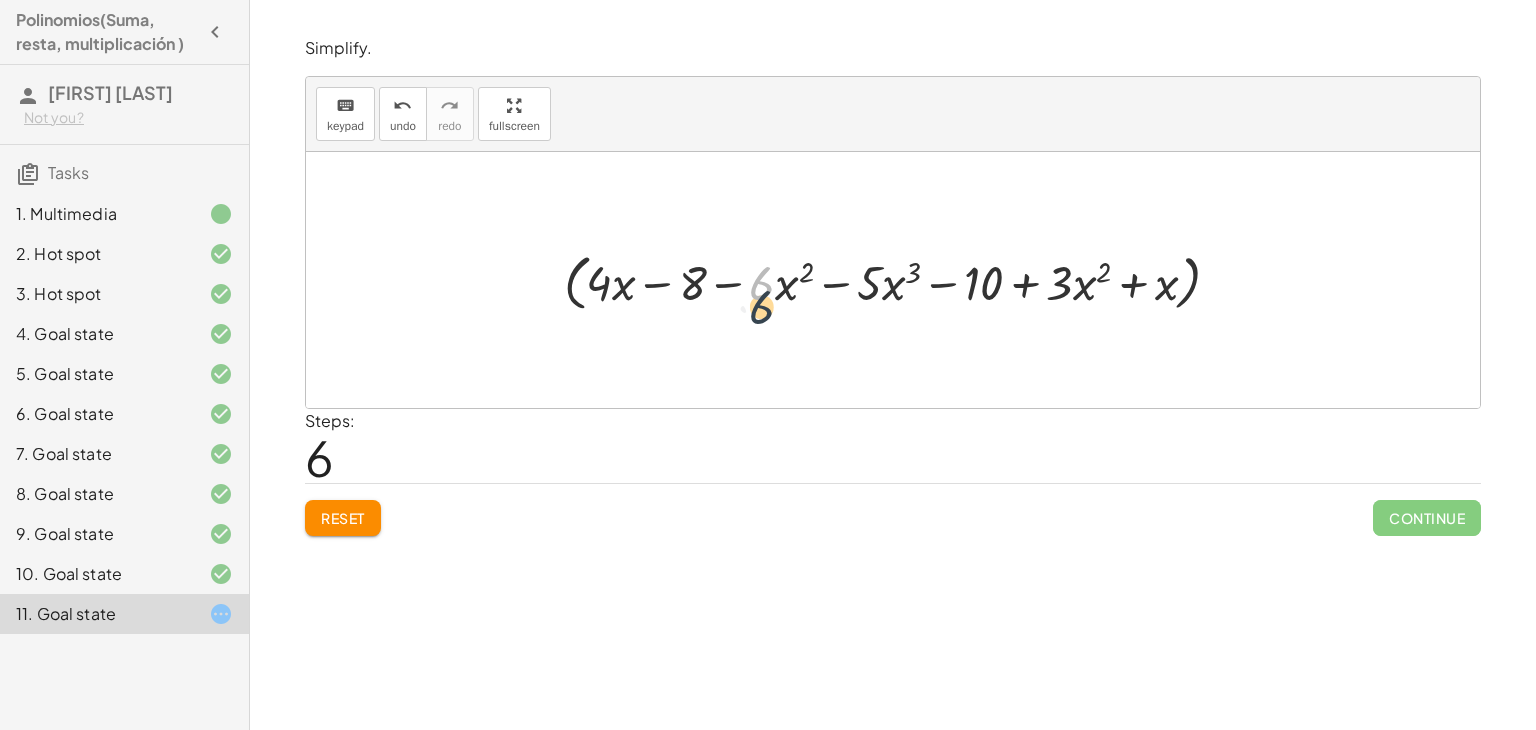 drag, startPoint x: 752, startPoint y: 294, endPoint x: 752, endPoint y: 308, distance: 14 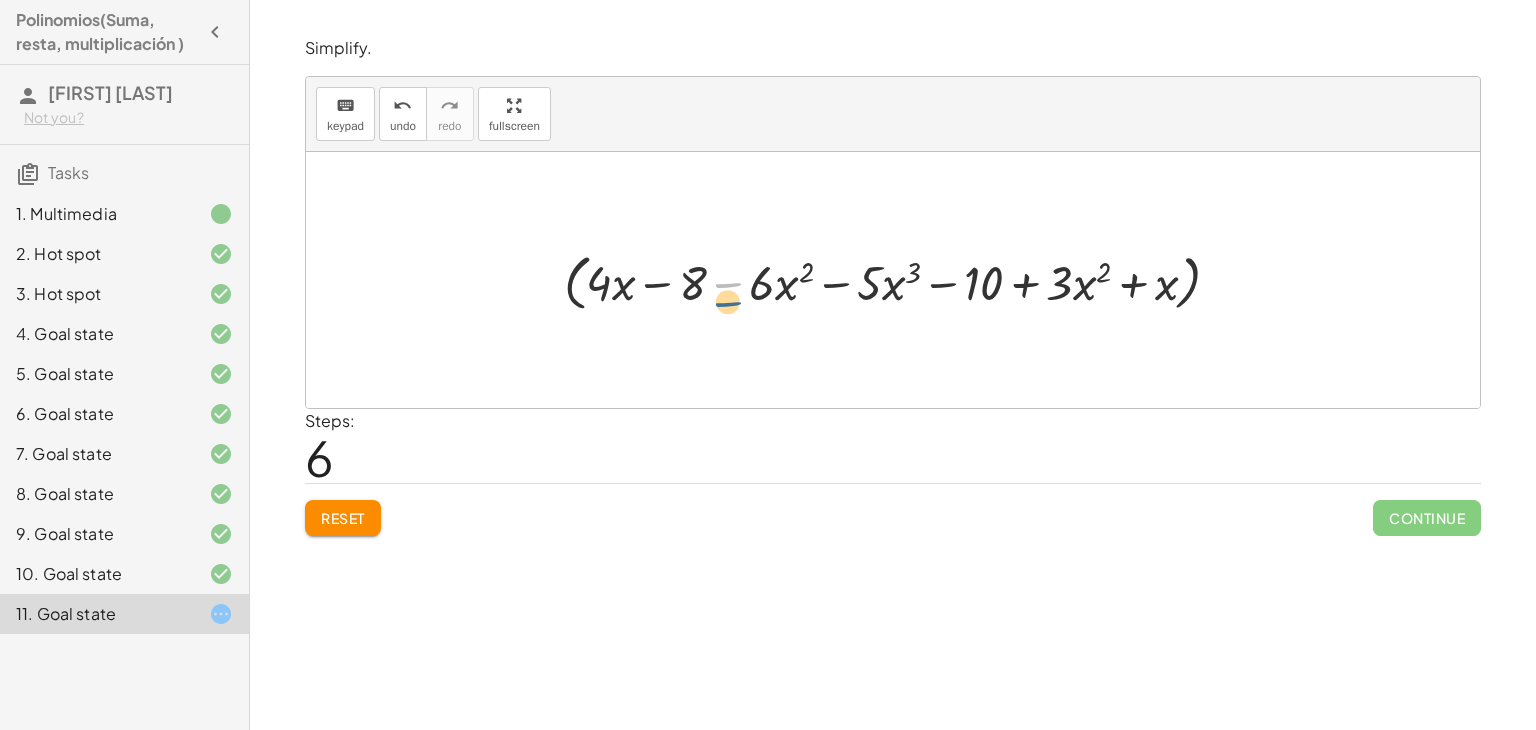 click at bounding box center [900, 280] 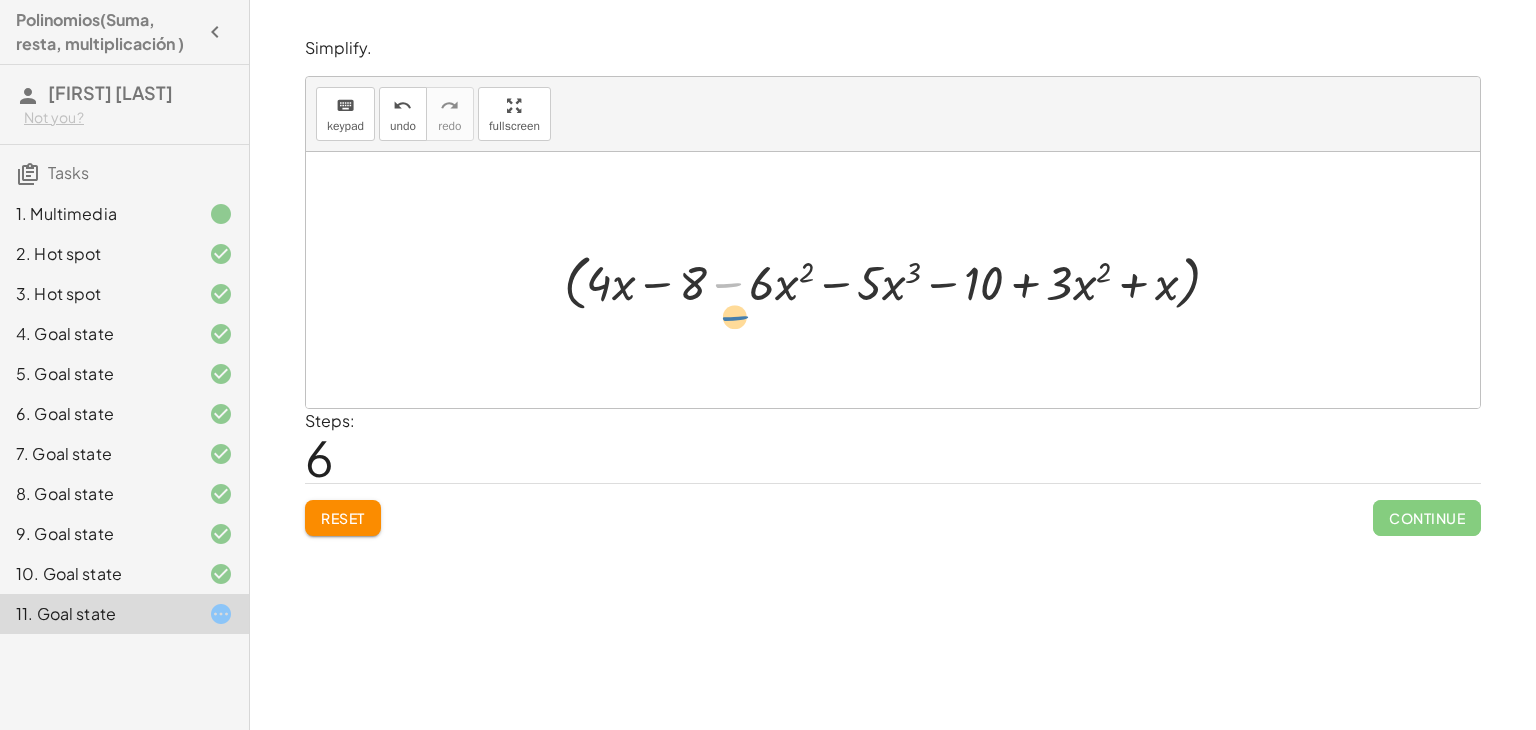 drag, startPoint x: 749, startPoint y: 270, endPoint x: 768, endPoint y: 292, distance: 29.068884 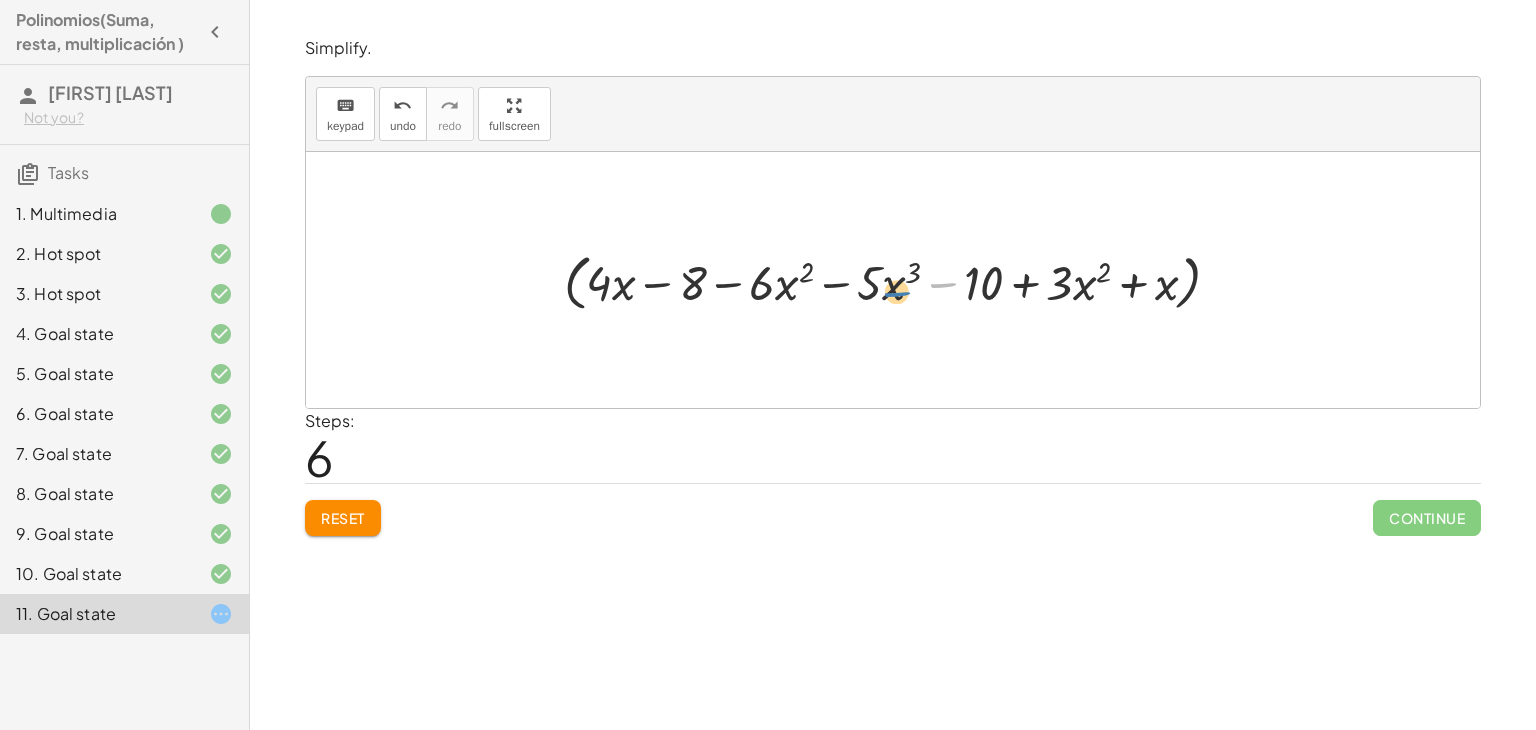 drag, startPoint x: 959, startPoint y: 288, endPoint x: 961, endPoint y: 304, distance: 16.124516 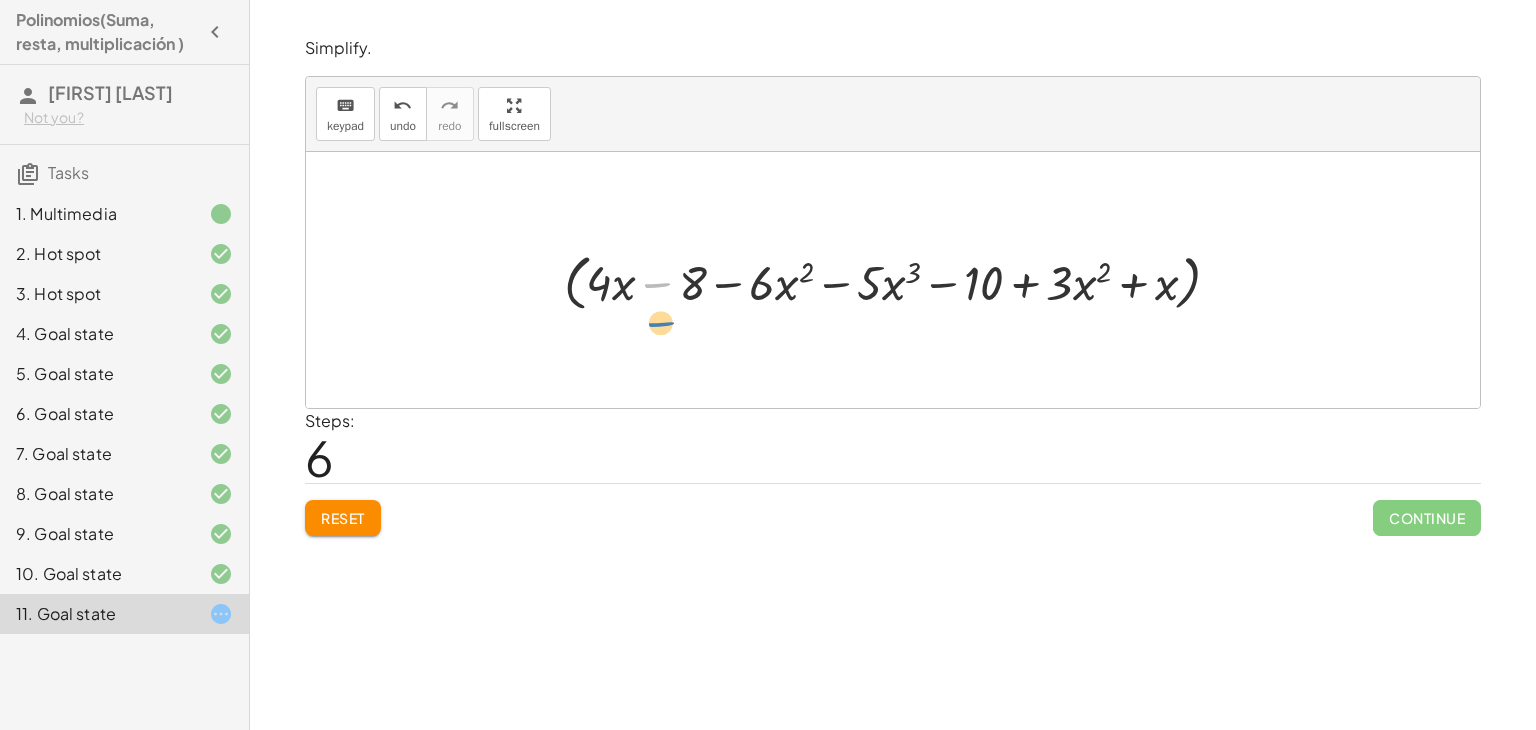 drag, startPoint x: 677, startPoint y: 284, endPoint x: 684, endPoint y: 296, distance: 13.892444 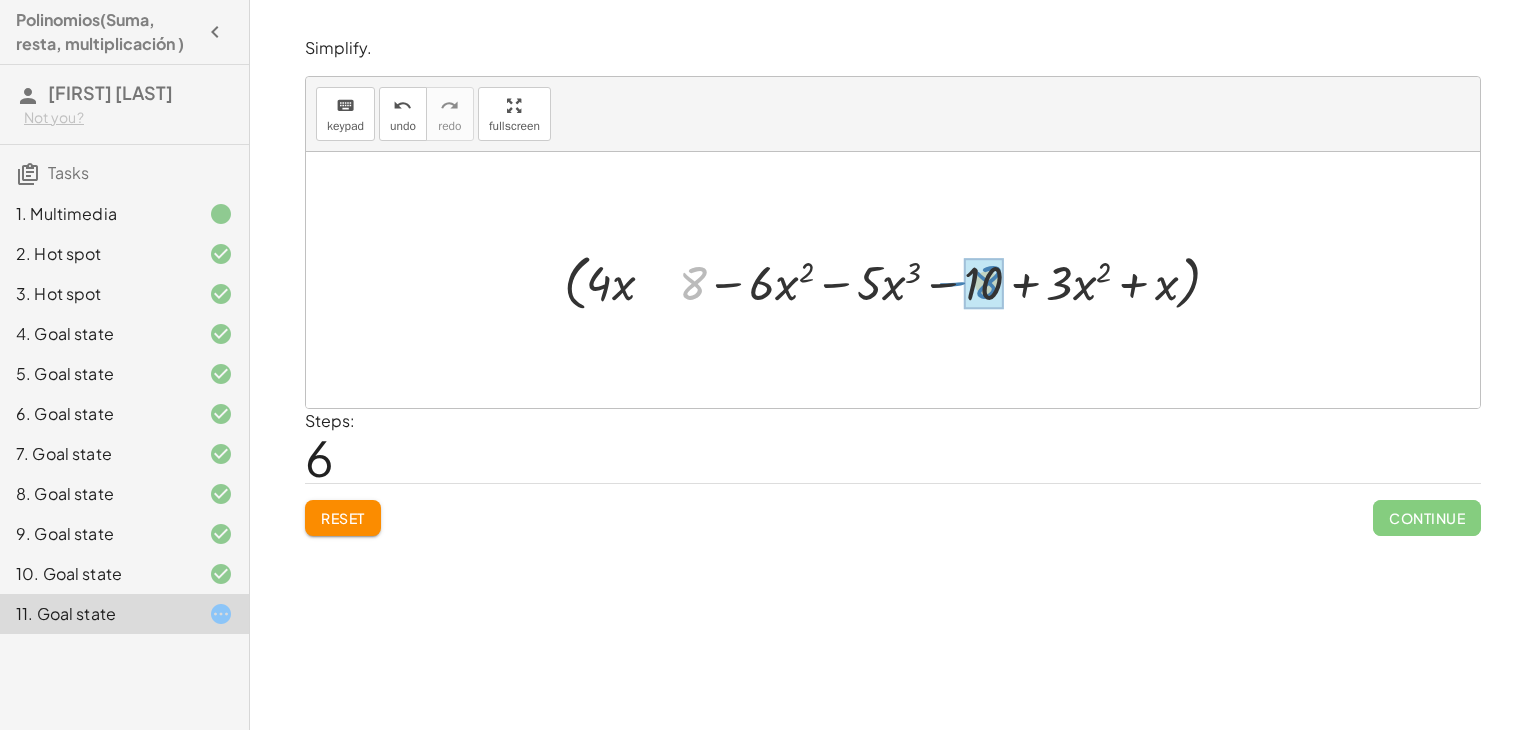 drag, startPoint x: 689, startPoint y: 279, endPoint x: 982, endPoint y: 281, distance: 293.00684 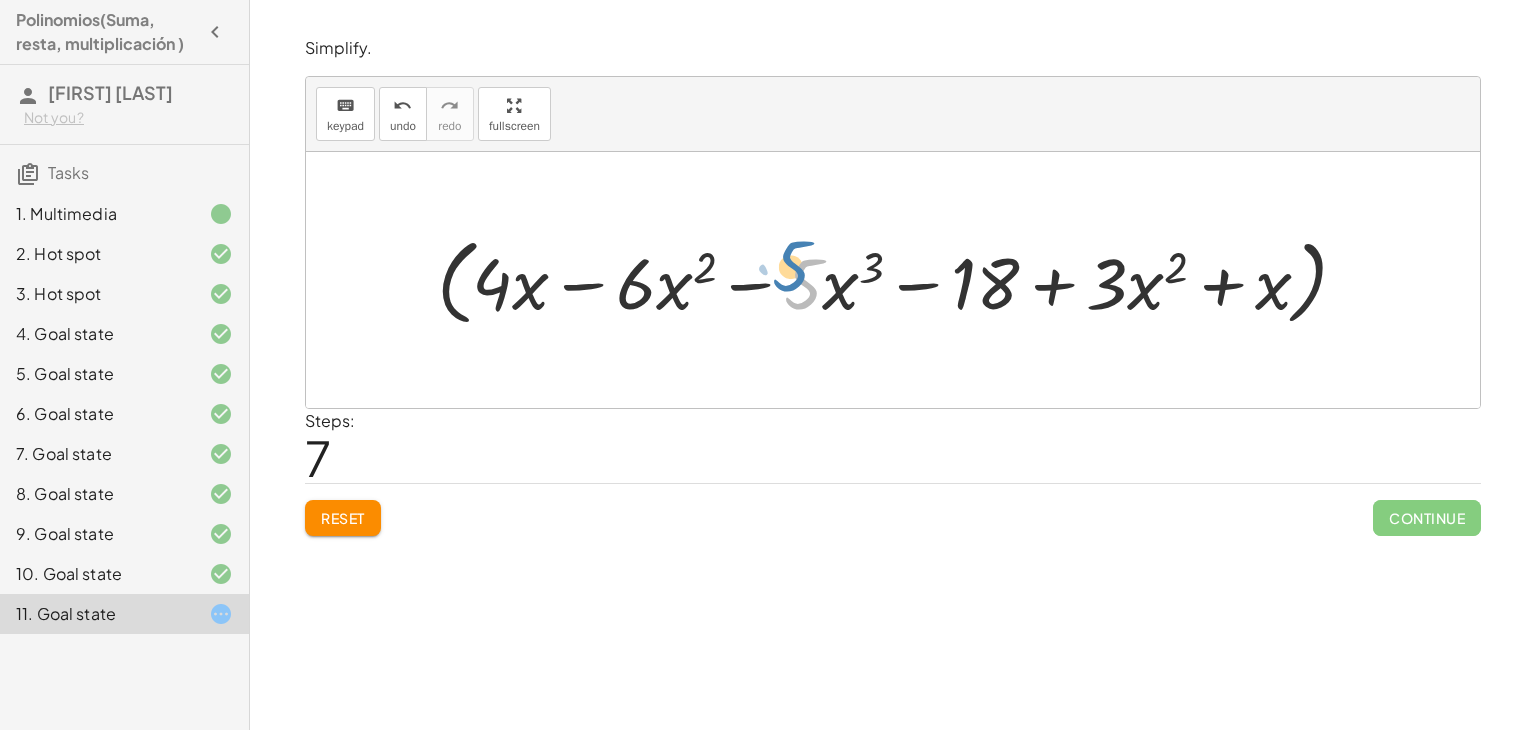 click at bounding box center (900, 280) 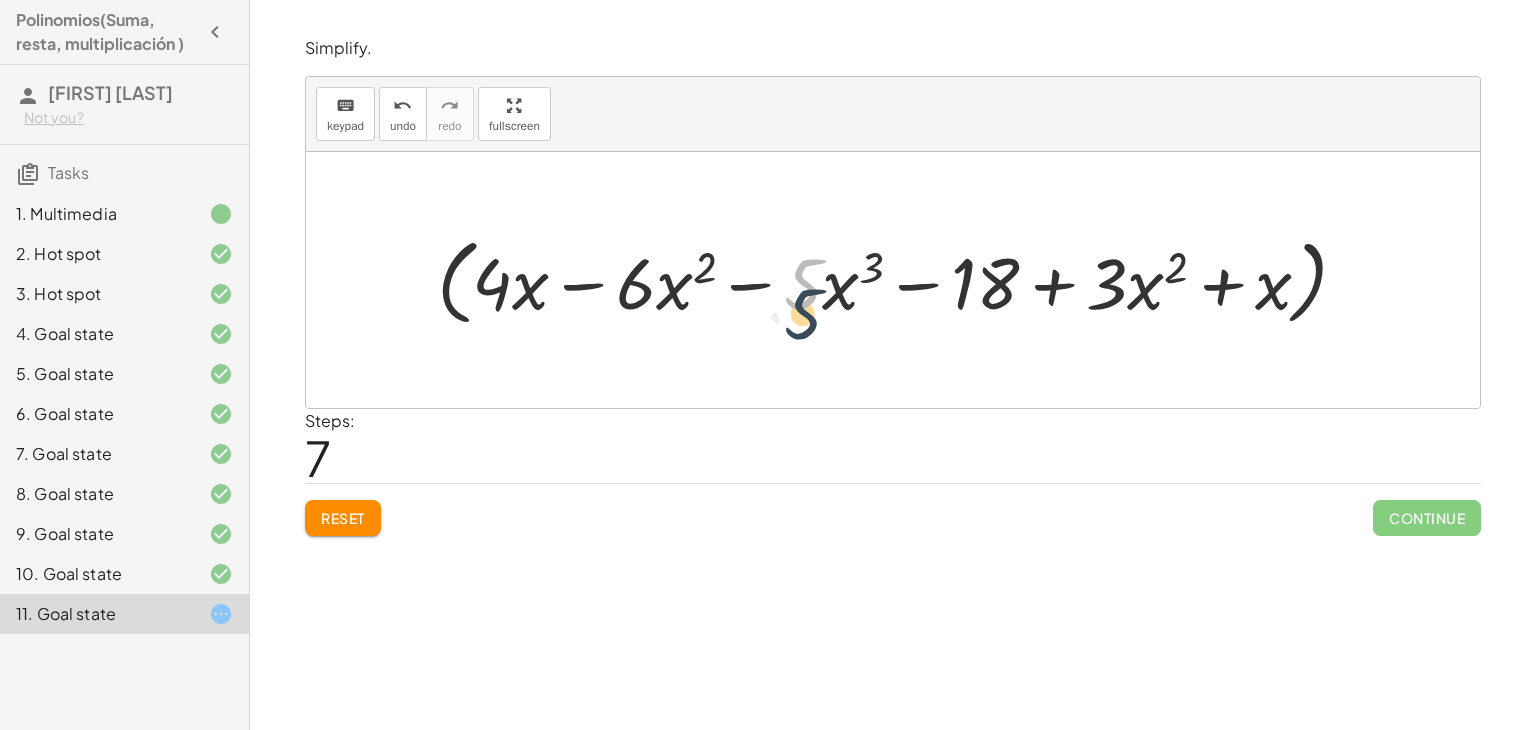 click at bounding box center (900, 280) 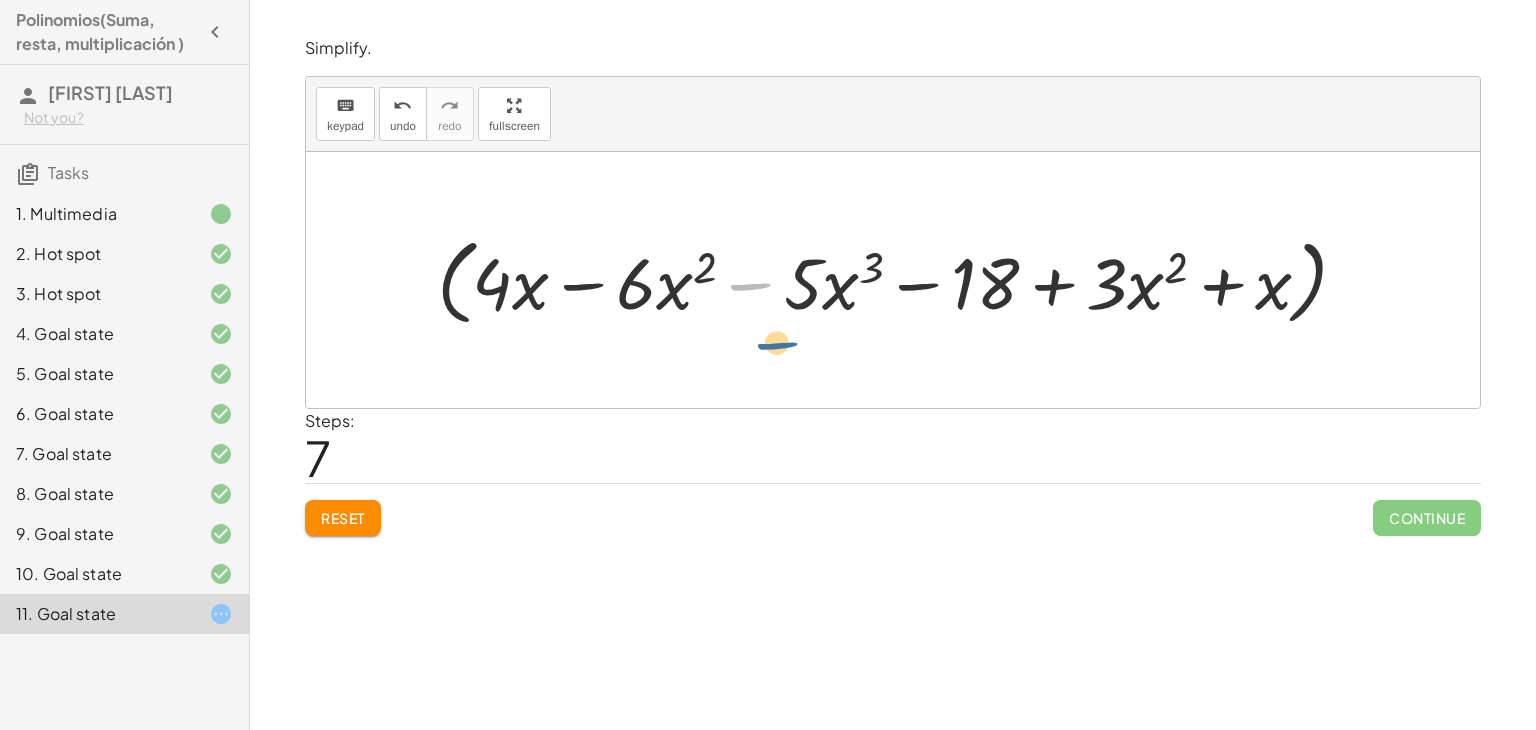 drag, startPoint x: 771, startPoint y: 287, endPoint x: 797, endPoint y: 305, distance: 31.622776 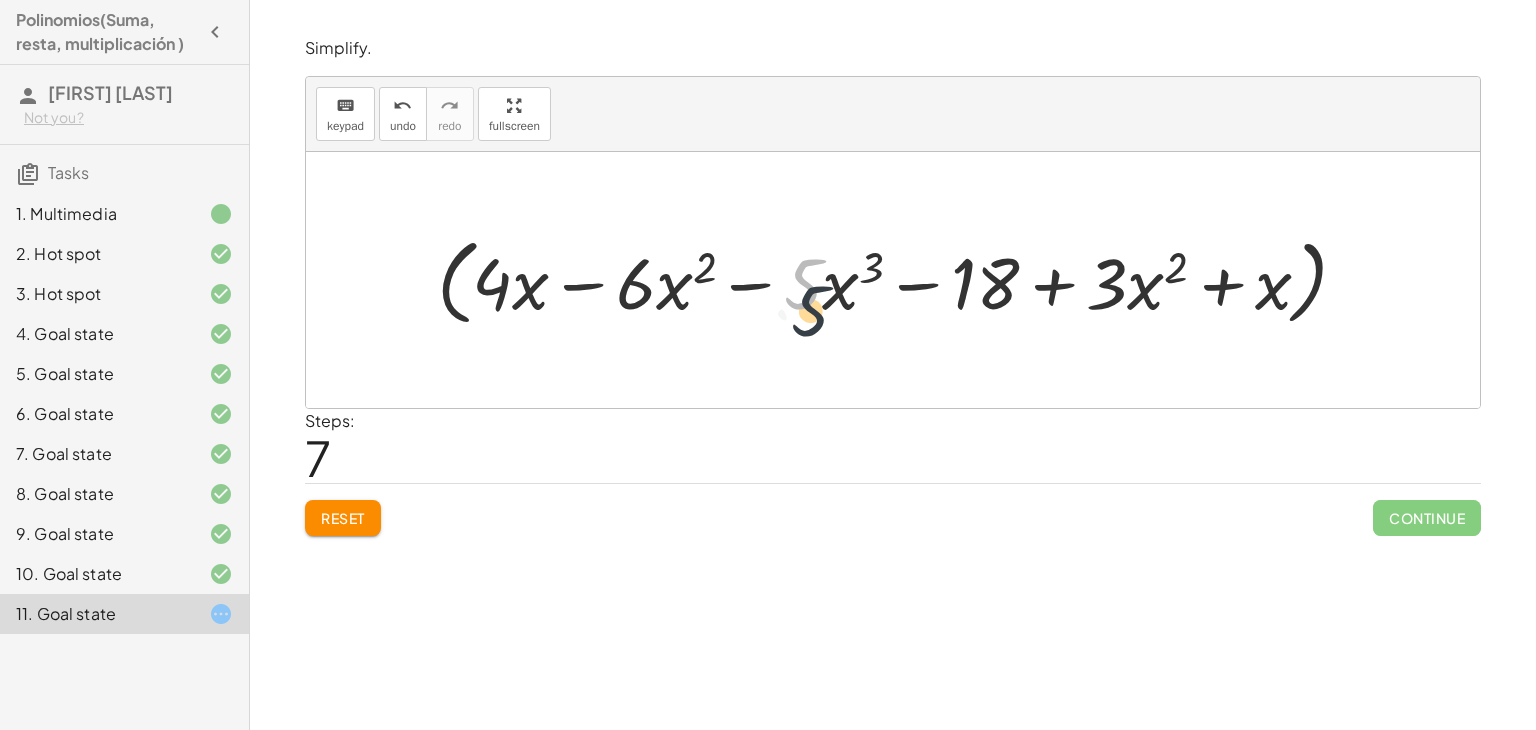 drag, startPoint x: 818, startPoint y: 277, endPoint x: 831, endPoint y: 301, distance: 27.294687 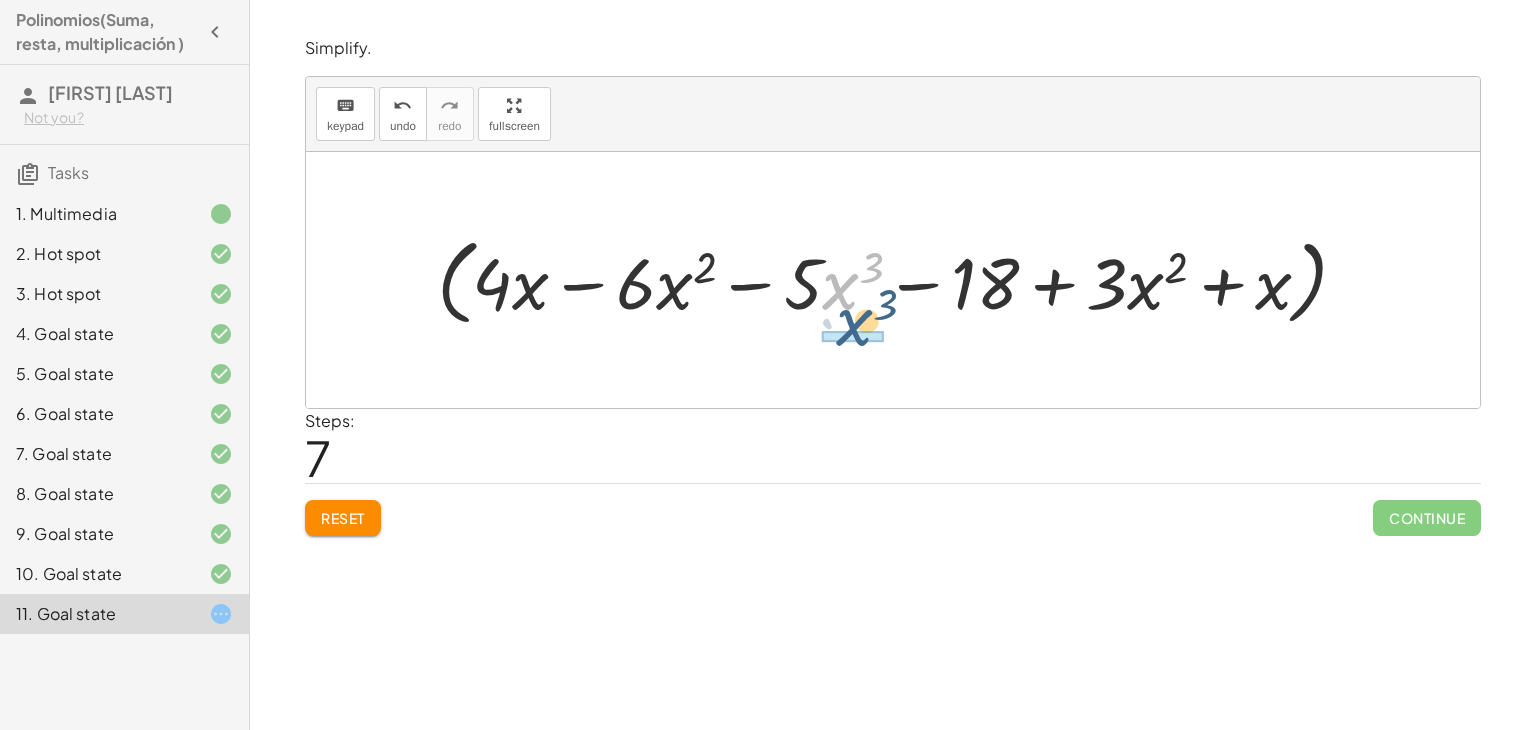 drag, startPoint x: 840, startPoint y: 269, endPoint x: 847, endPoint y: 287, distance: 19.313208 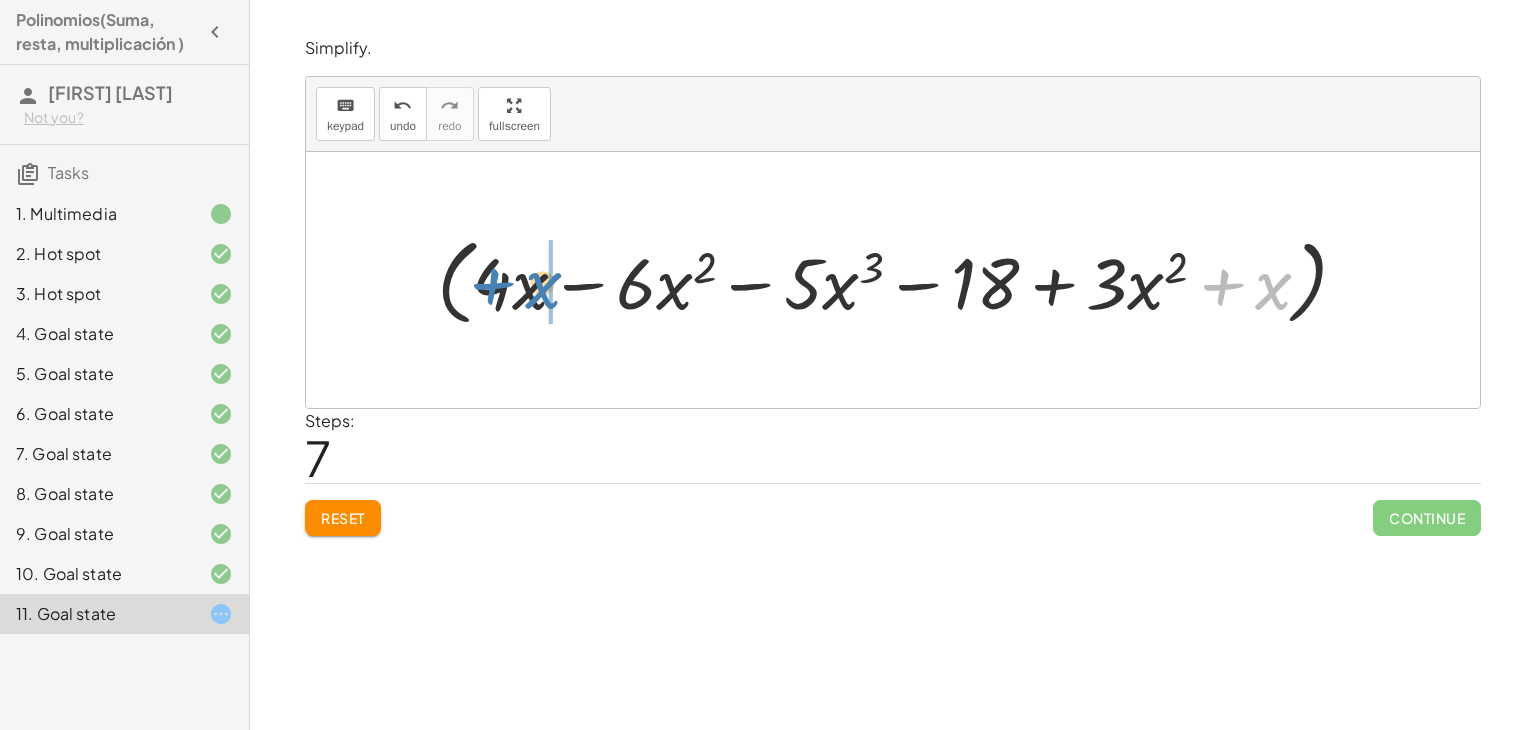 drag, startPoint x: 1255, startPoint y: 298, endPoint x: 526, endPoint y: 297, distance: 729.0007 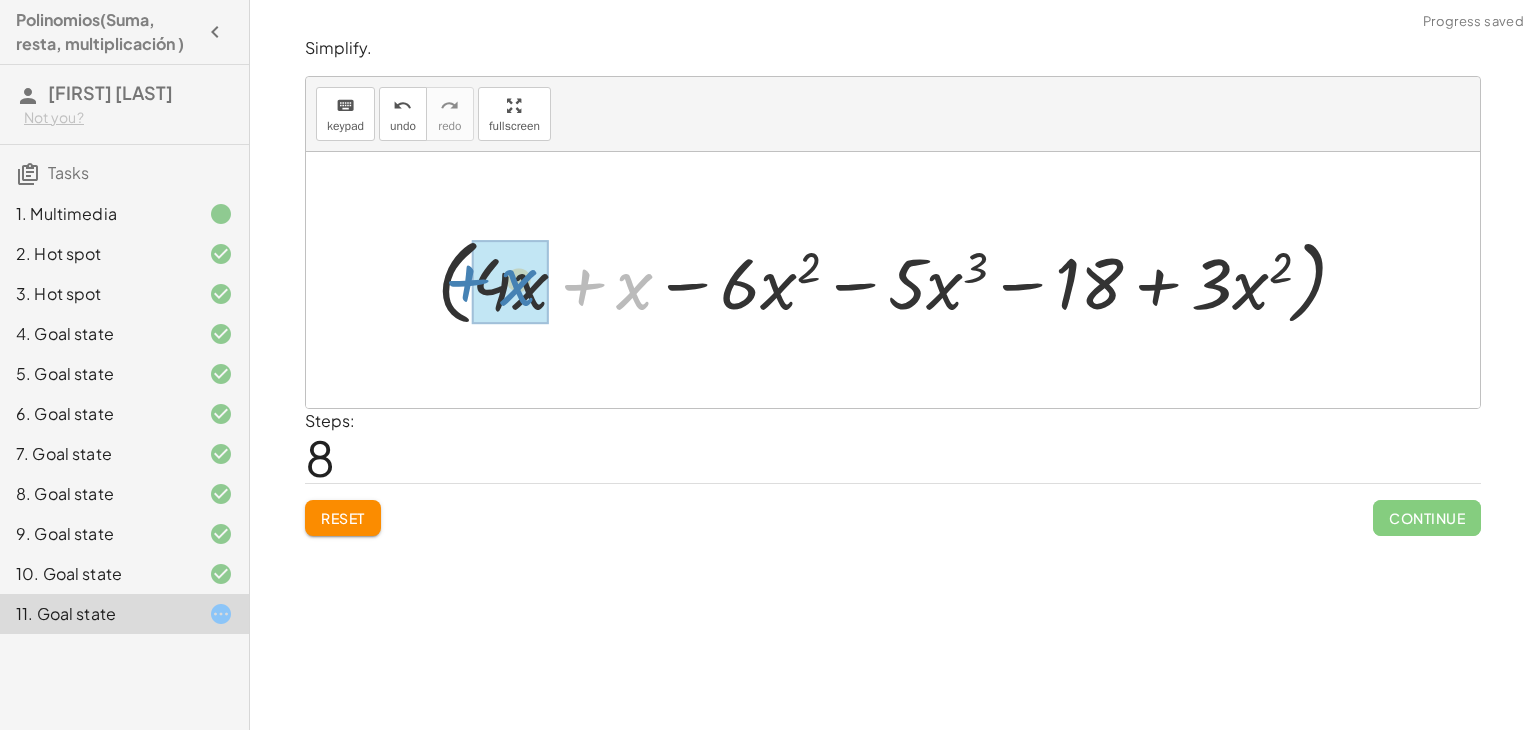drag, startPoint x: 616, startPoint y: 288, endPoint x: 500, endPoint y: 284, distance: 116.06895 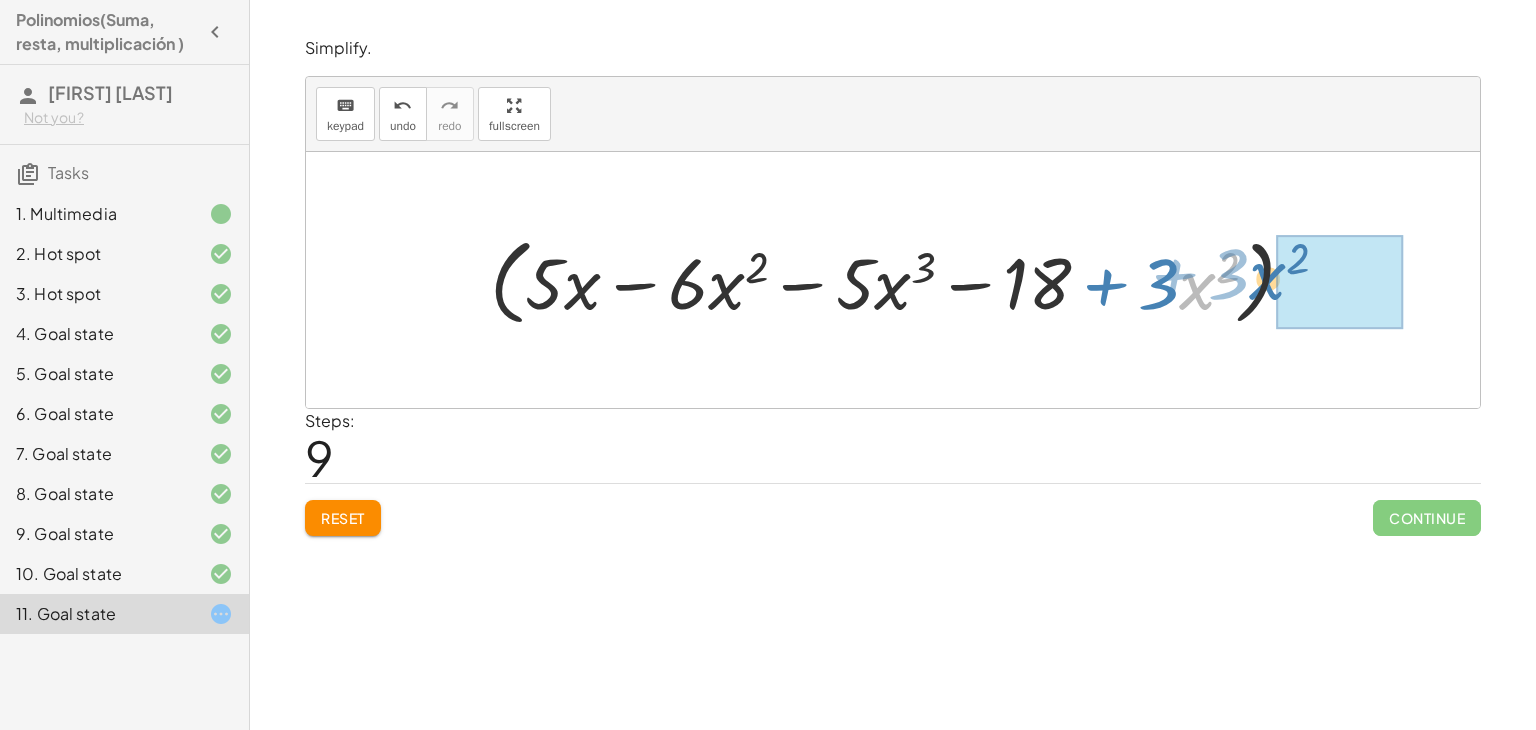 drag, startPoint x: 1197, startPoint y: 256, endPoint x: 1269, endPoint y: 245, distance: 72.835434 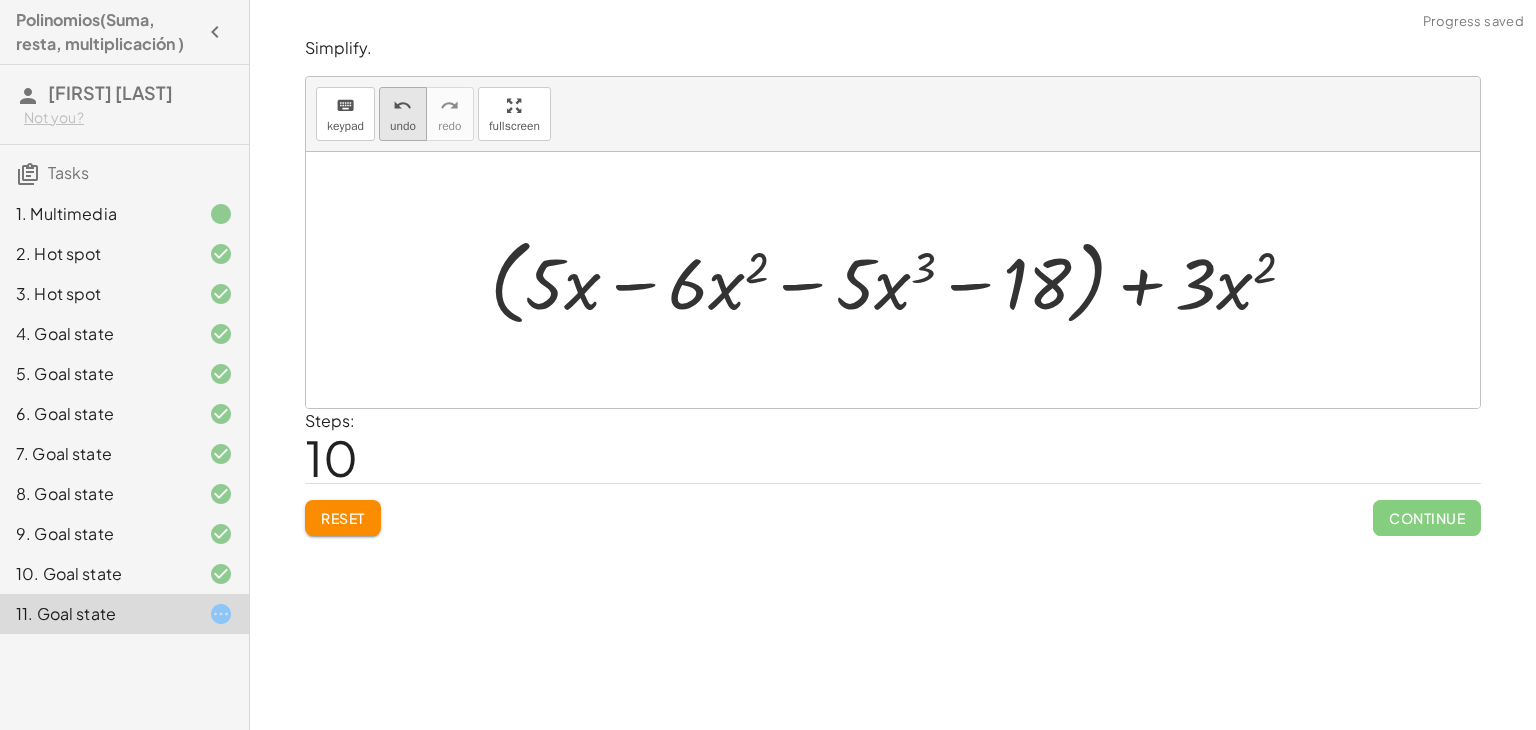 click on "undo" at bounding box center [402, 106] 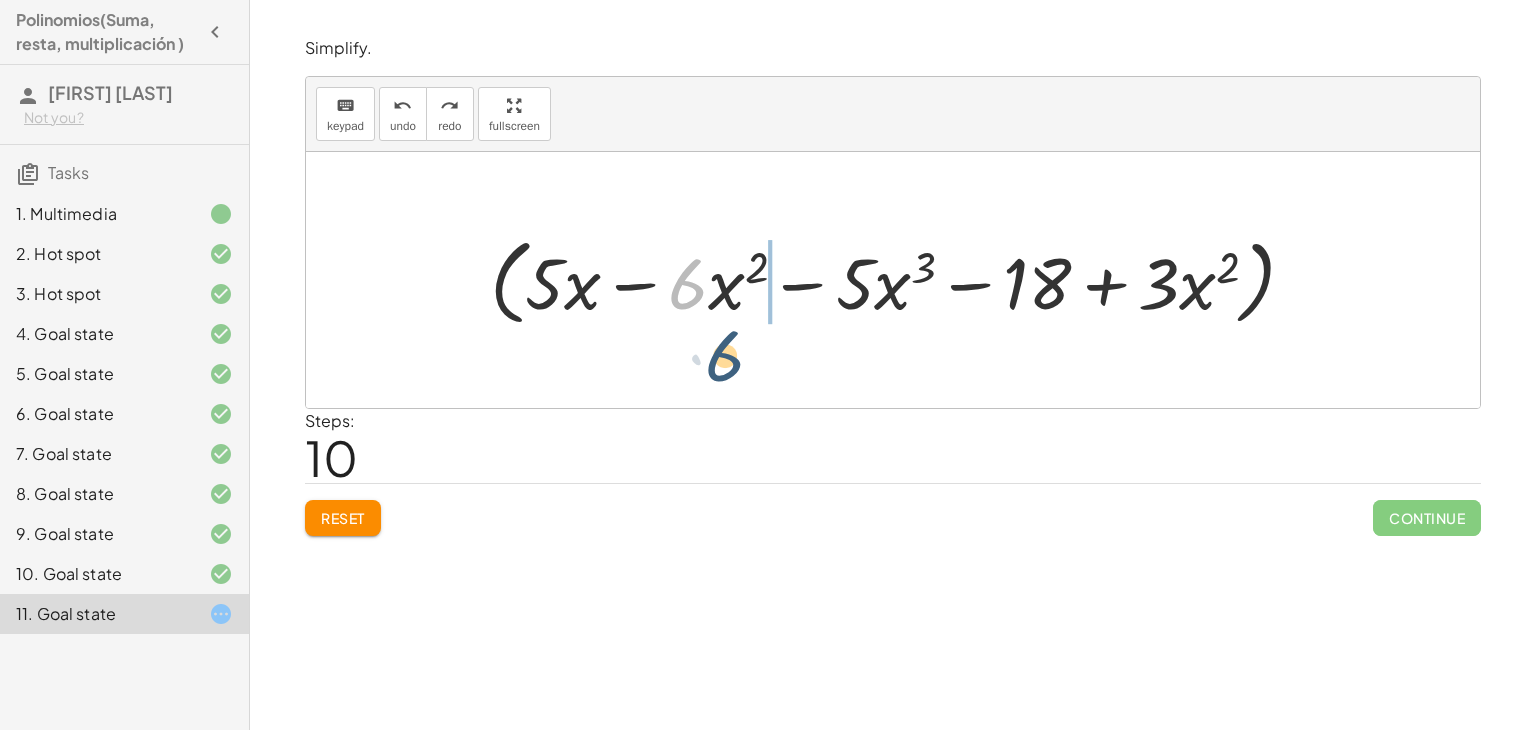 drag, startPoint x: 676, startPoint y: 254, endPoint x: 700, endPoint y: 278, distance: 33.941124 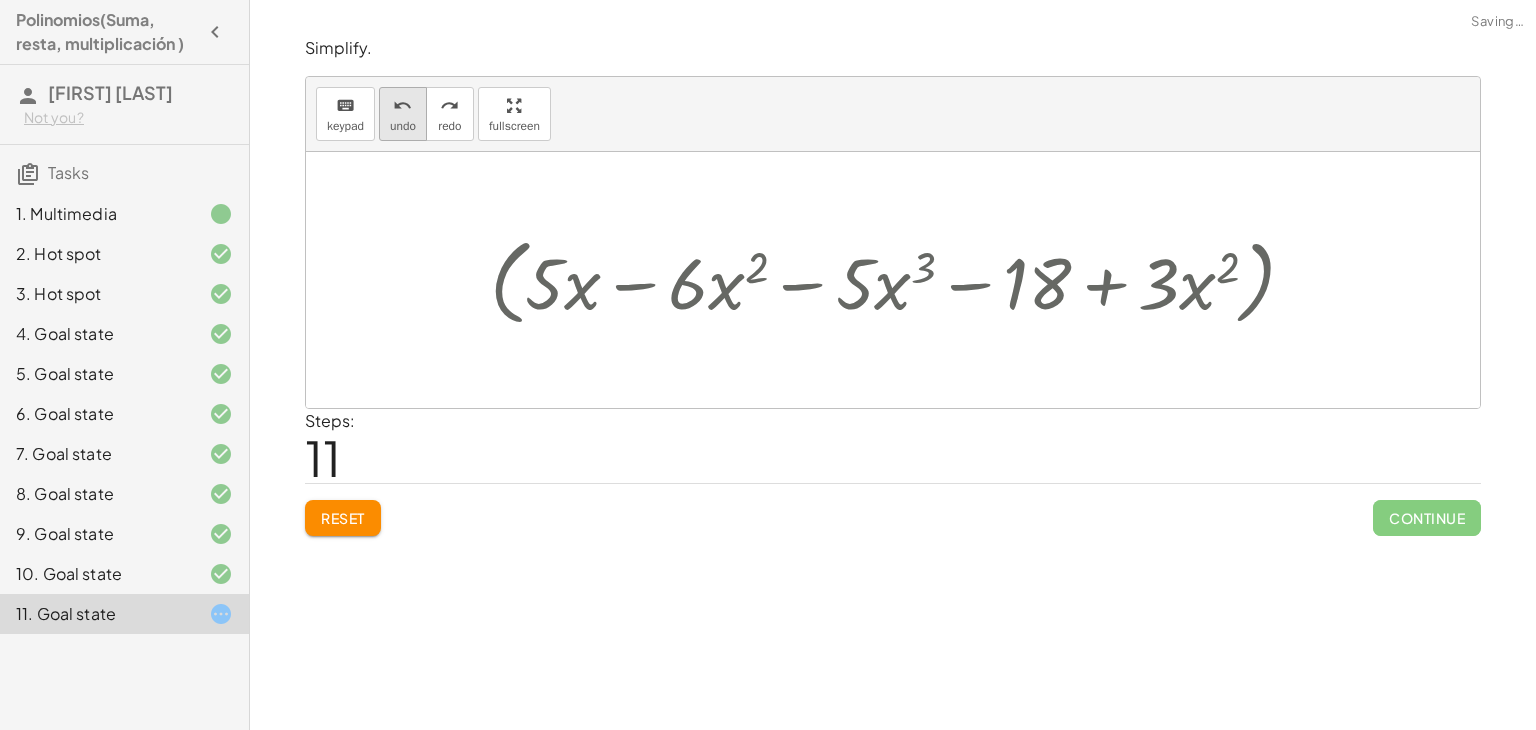 click on "undo" at bounding box center [402, 106] 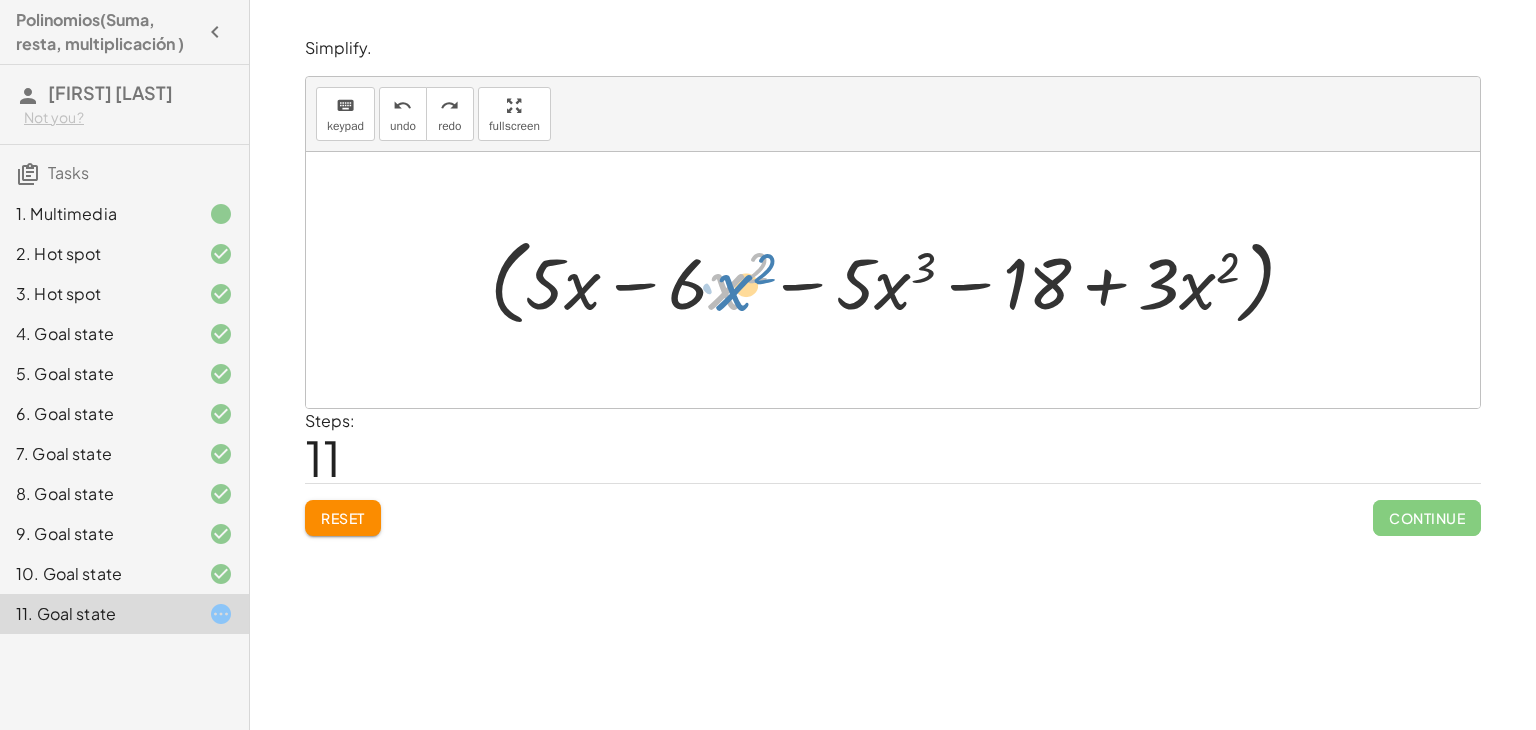 click at bounding box center (900, 280) 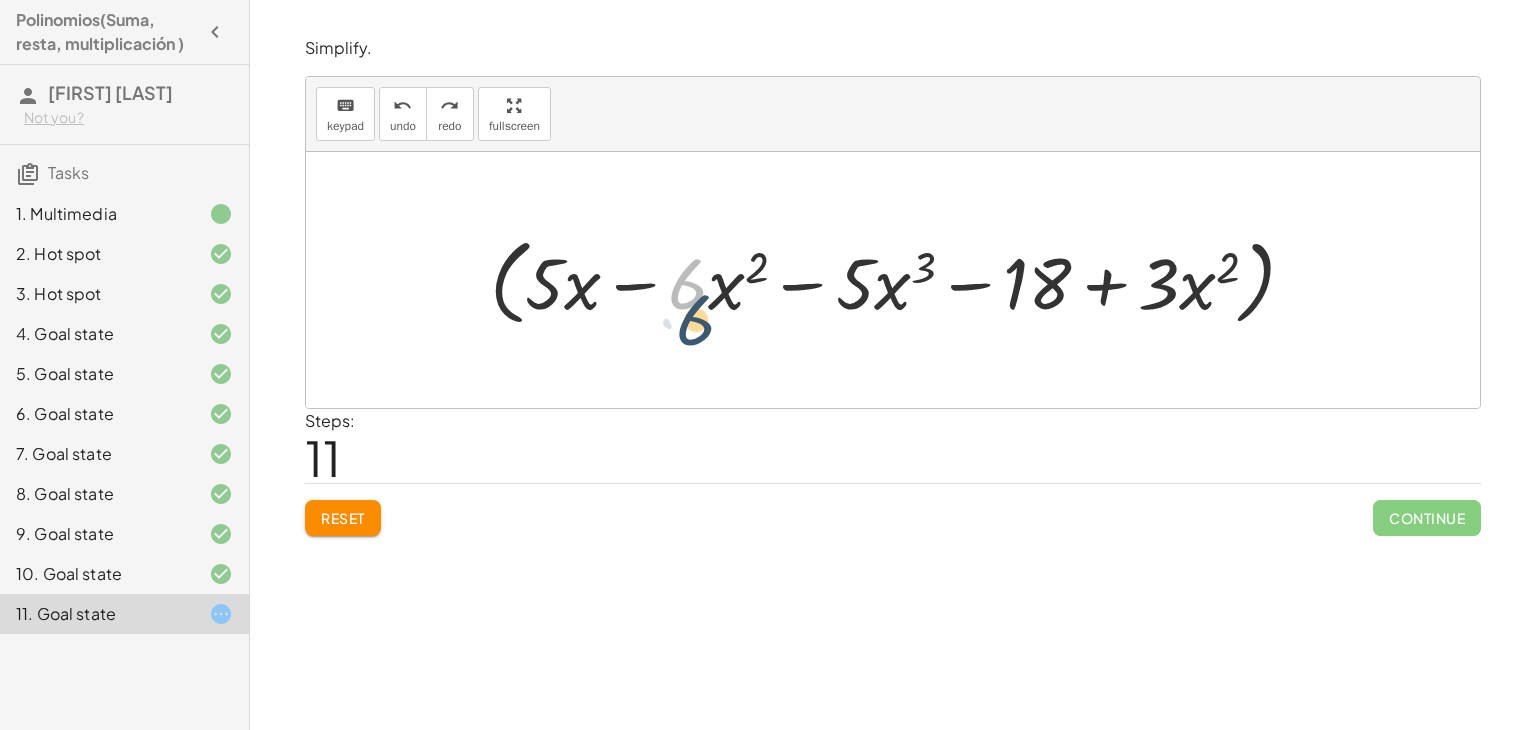 drag, startPoint x: 697, startPoint y: 301, endPoint x: 706, endPoint y: 283, distance: 20.12461 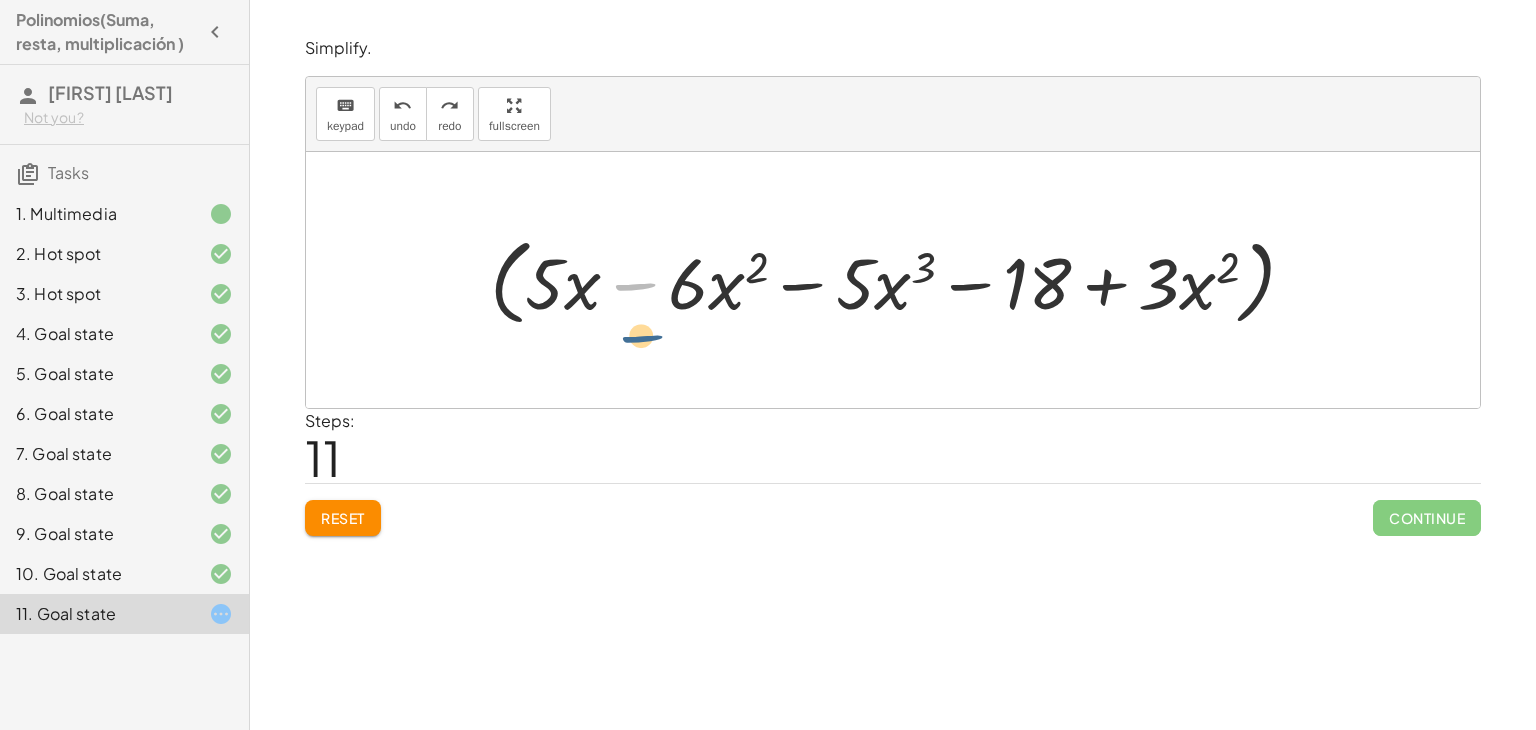 drag, startPoint x: 660, startPoint y: 291, endPoint x: 672, endPoint y: 288, distance: 12.369317 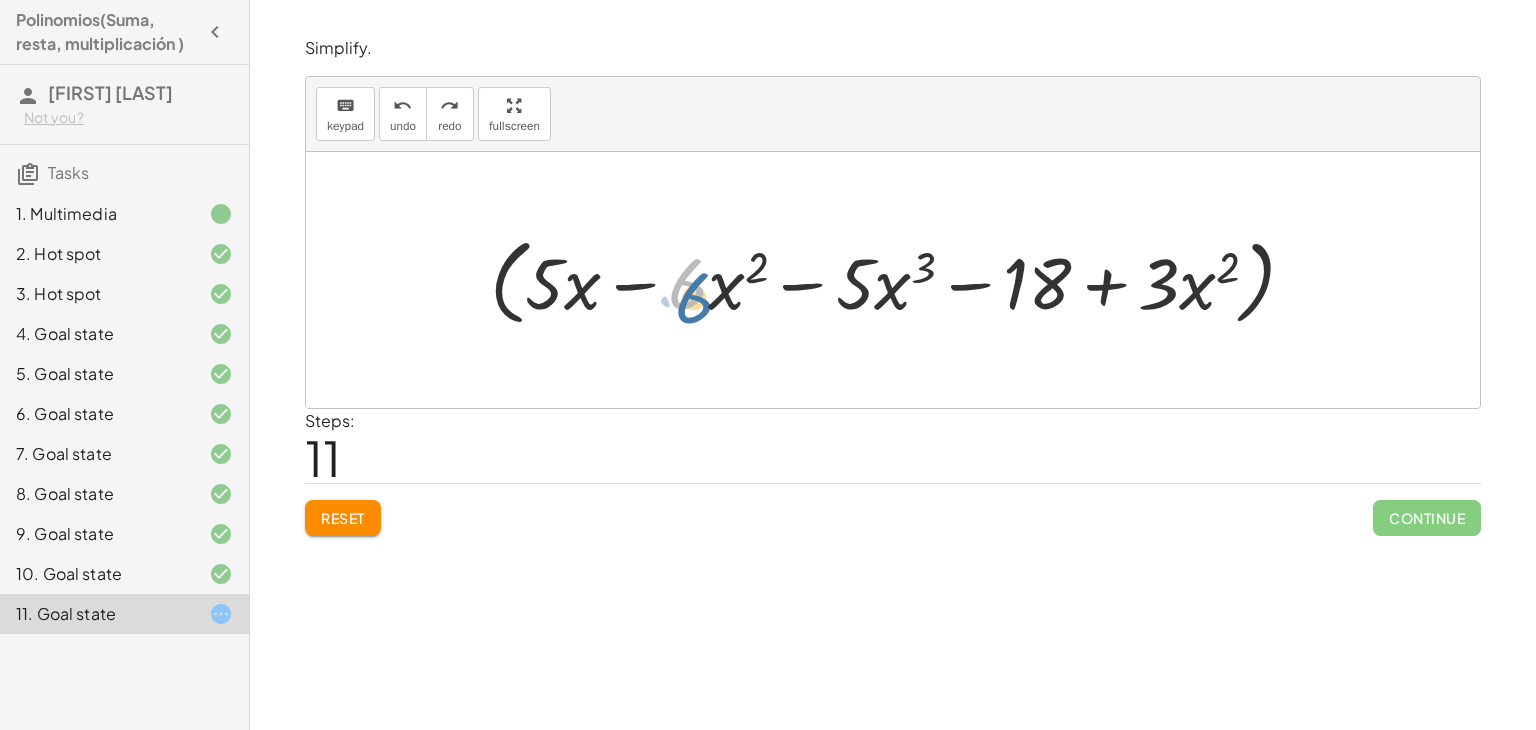 click at bounding box center (900, 280) 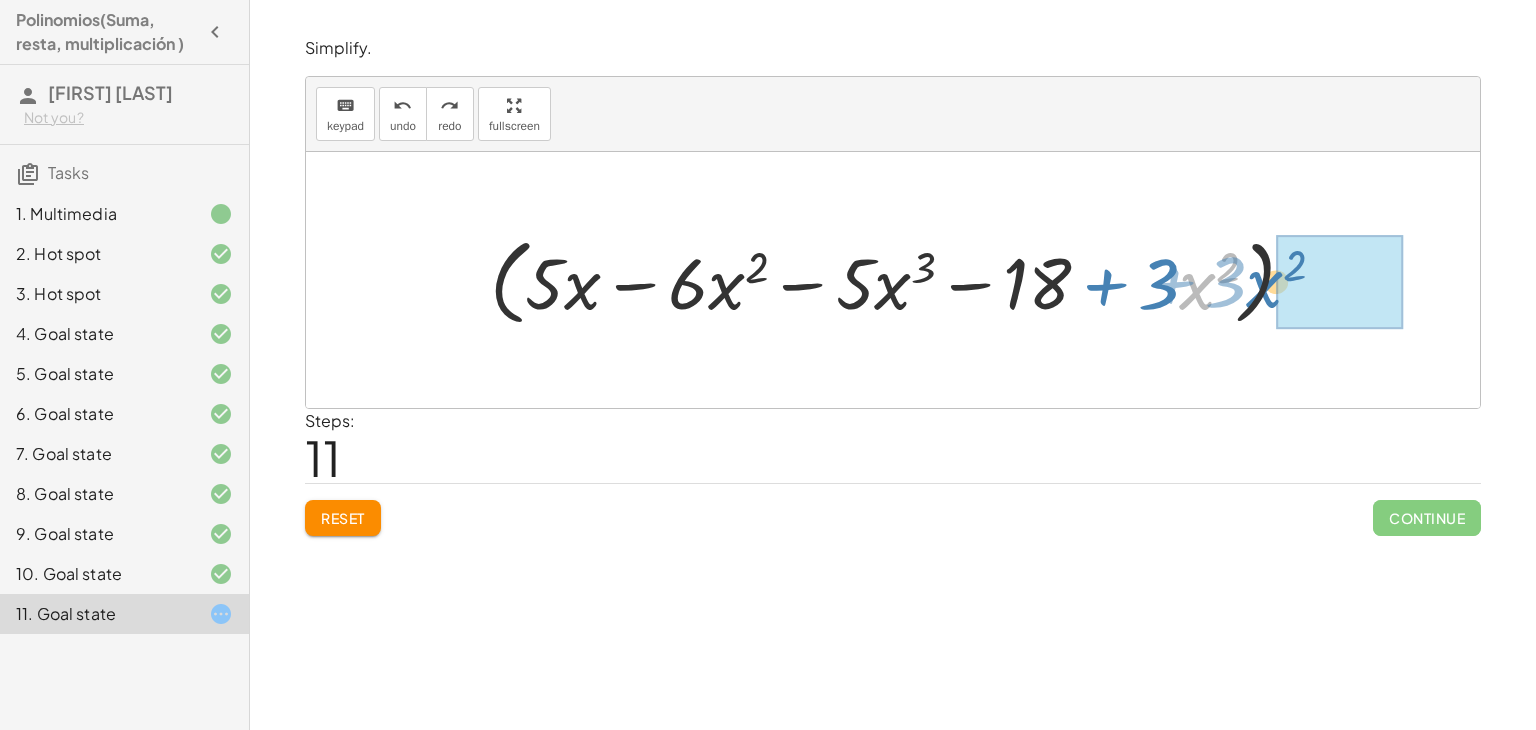 drag, startPoint x: 1199, startPoint y: 258, endPoint x: 1266, endPoint y: 256, distance: 67.02985 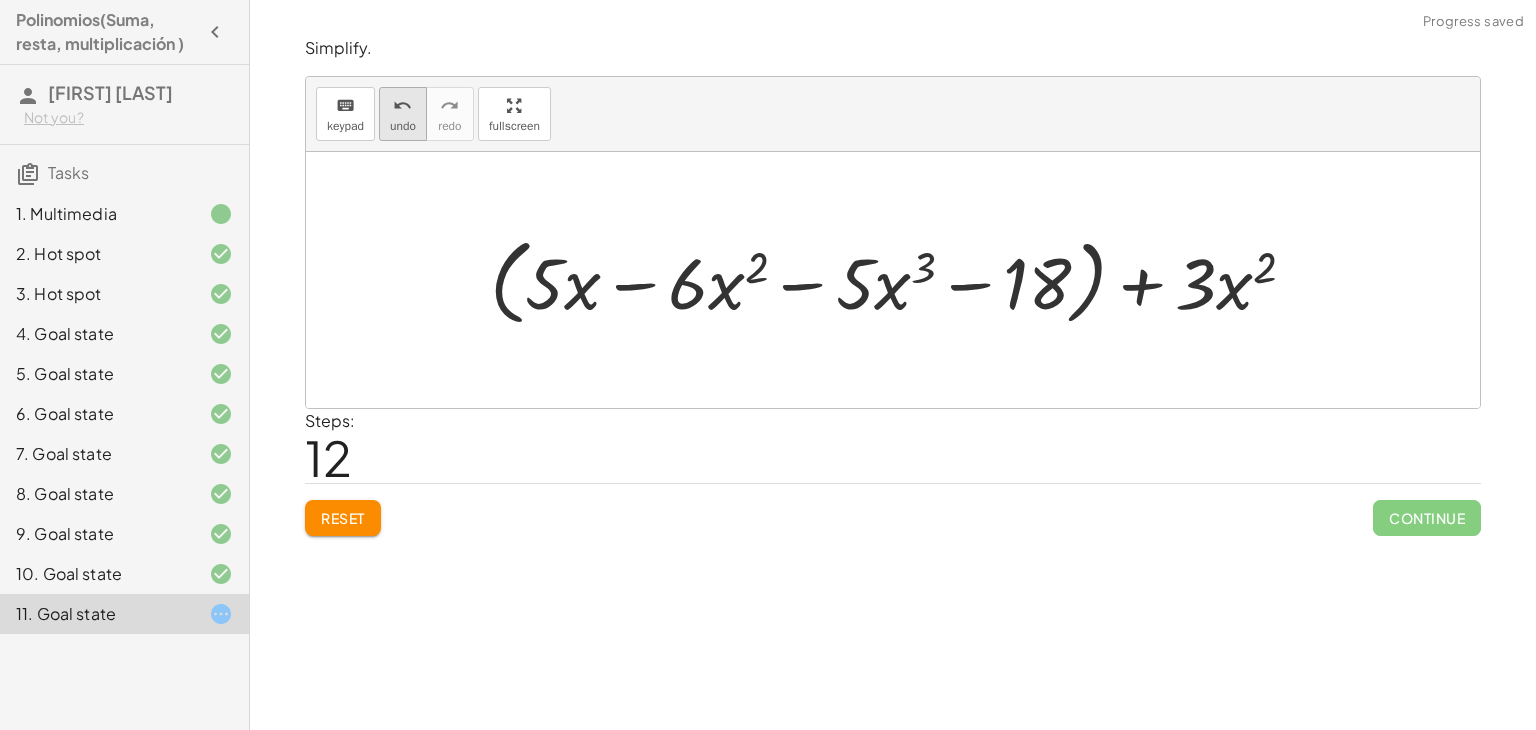 click on "undo" at bounding box center (402, 106) 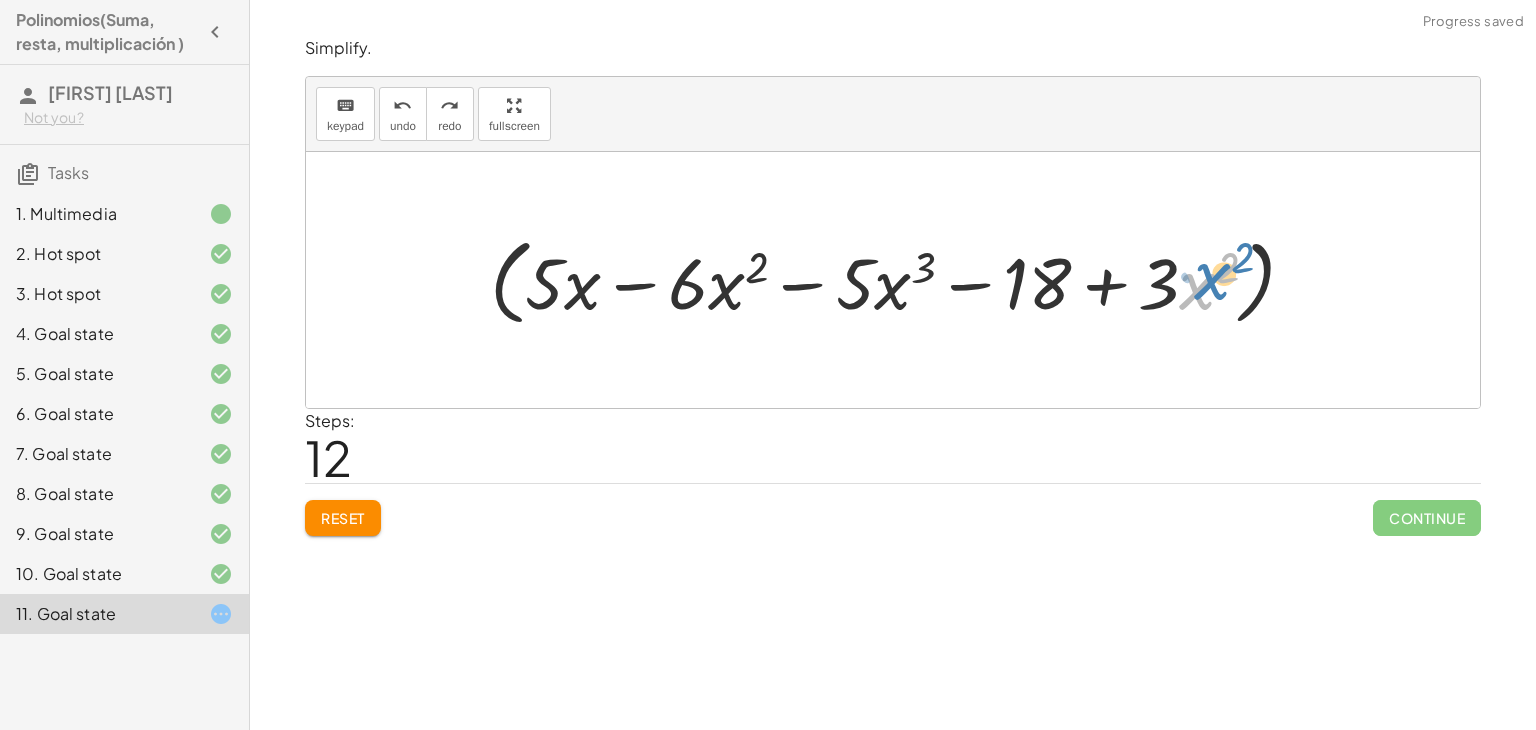 drag, startPoint x: 1180, startPoint y: 286, endPoint x: 1195, endPoint y: 276, distance: 18.027756 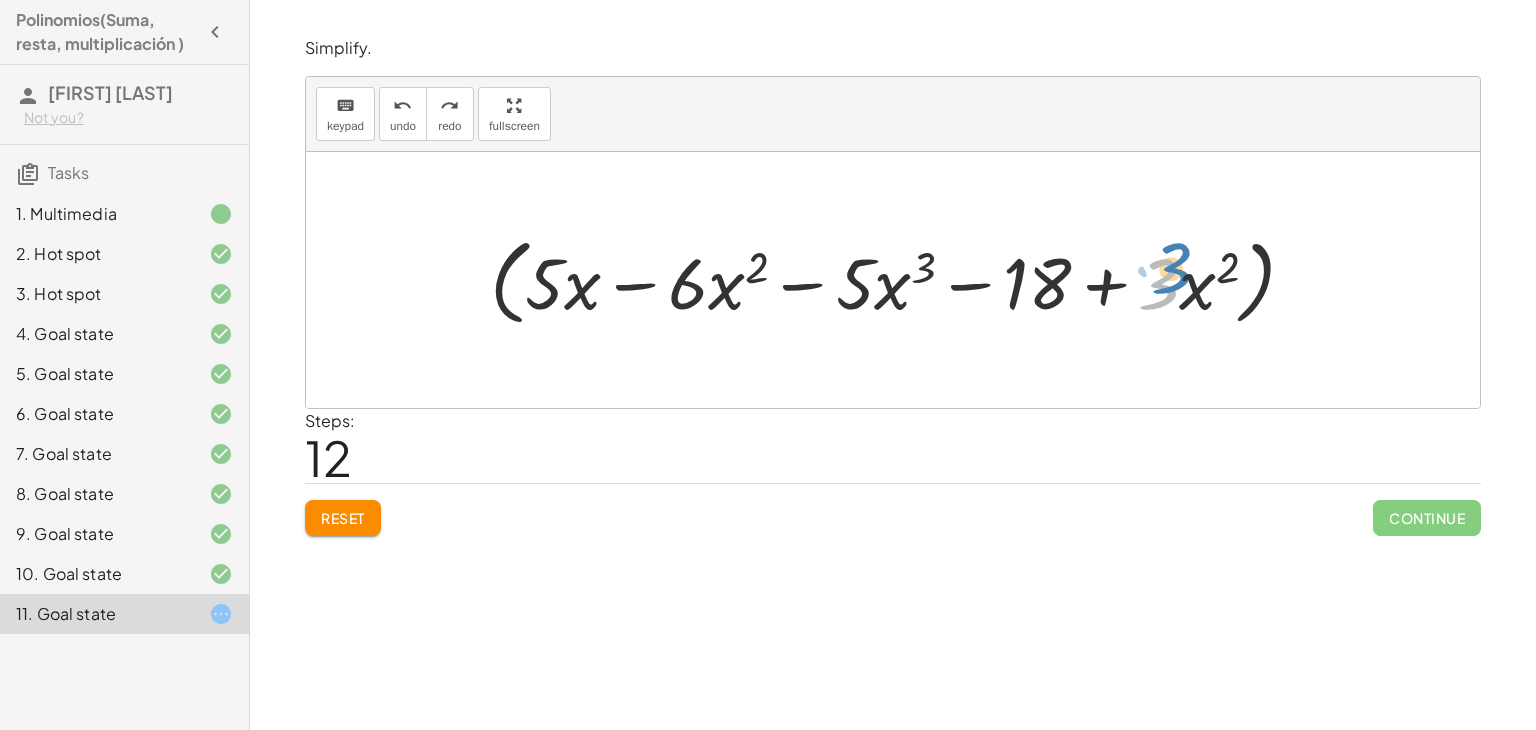 drag, startPoint x: 1161, startPoint y: 301, endPoint x: 1170, endPoint y: 306, distance: 10.29563 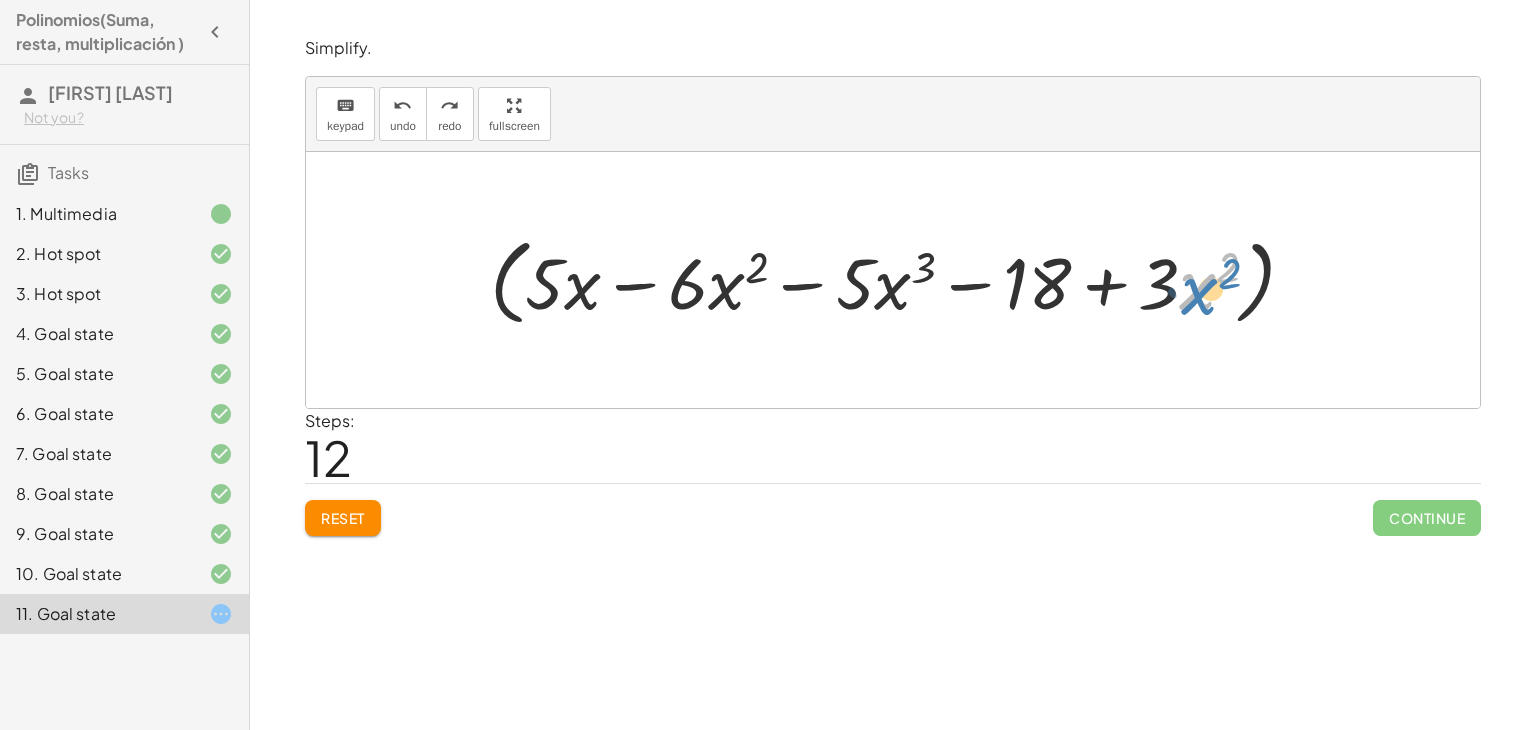drag, startPoint x: 1186, startPoint y: 302, endPoint x: 1197, endPoint y: 298, distance: 11.7046995 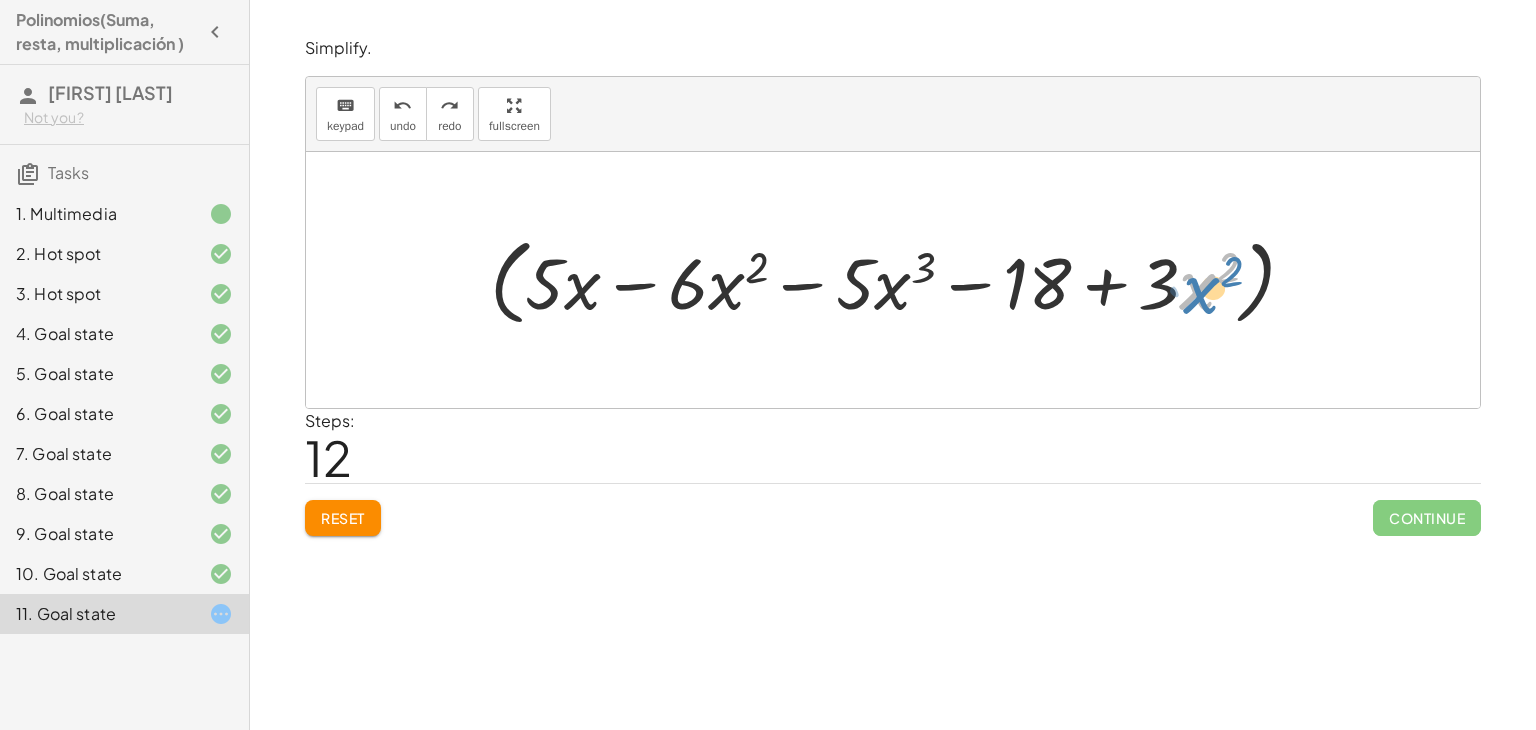 click at bounding box center (900, 280) 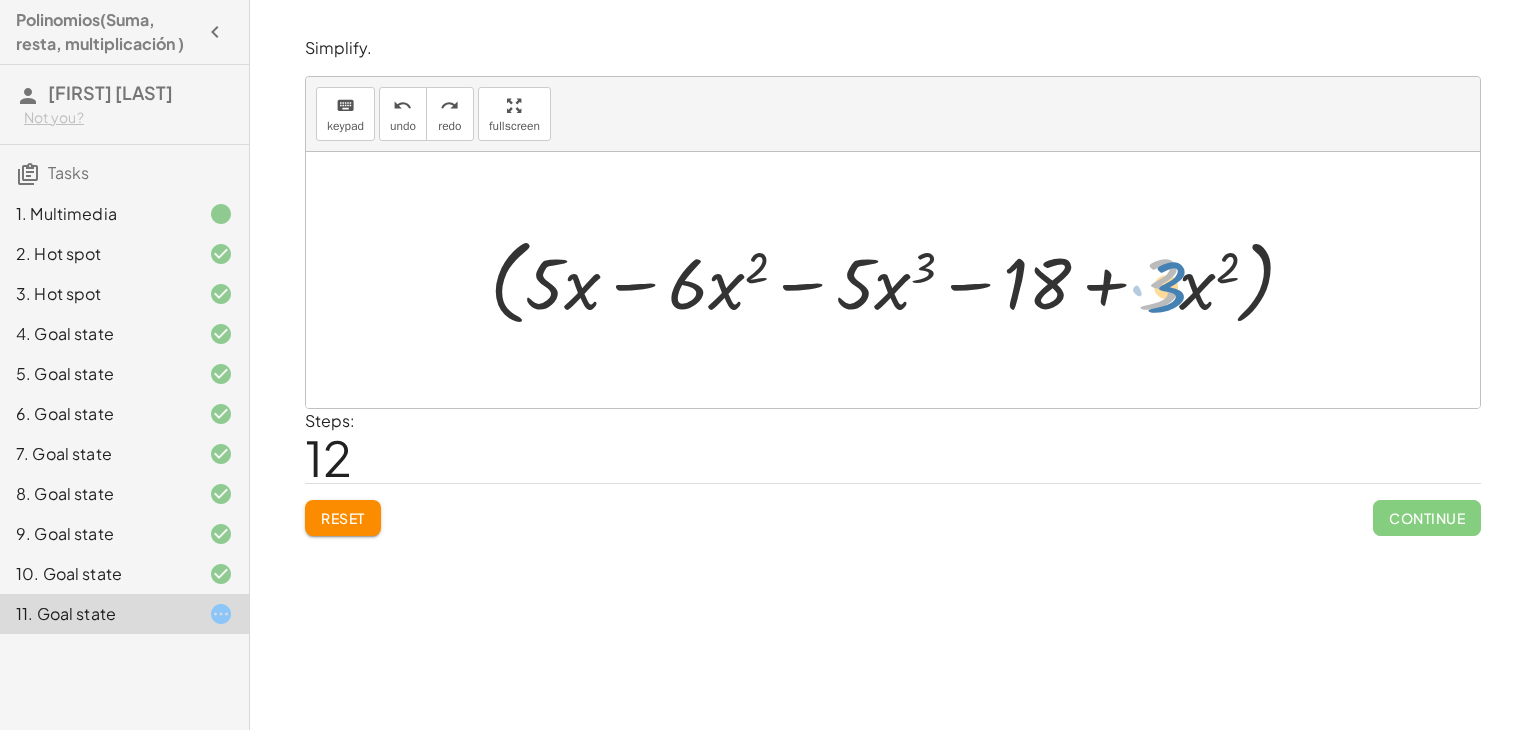 click at bounding box center [900, 280] 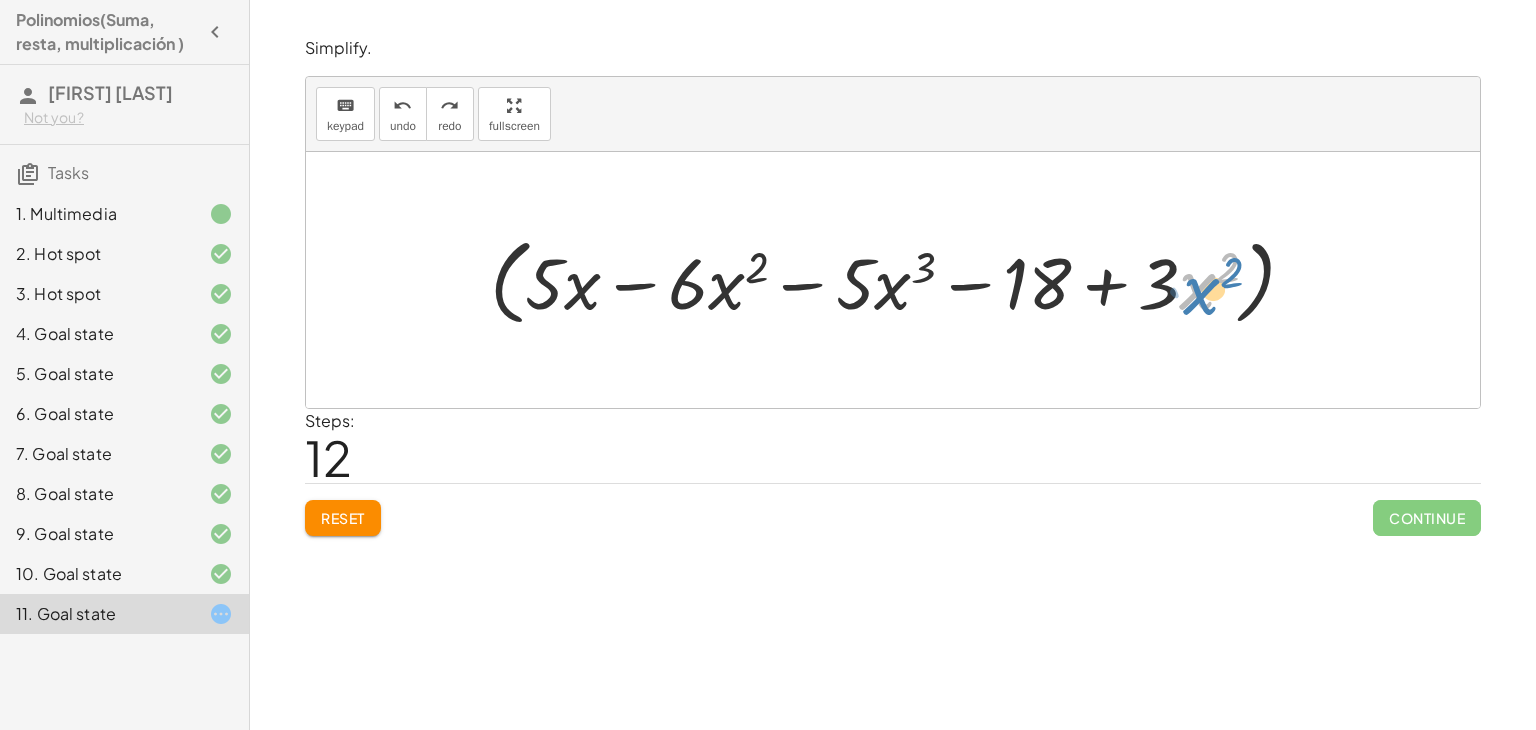 drag, startPoint x: 1192, startPoint y: 289, endPoint x: 1203, endPoint y: 292, distance: 11.401754 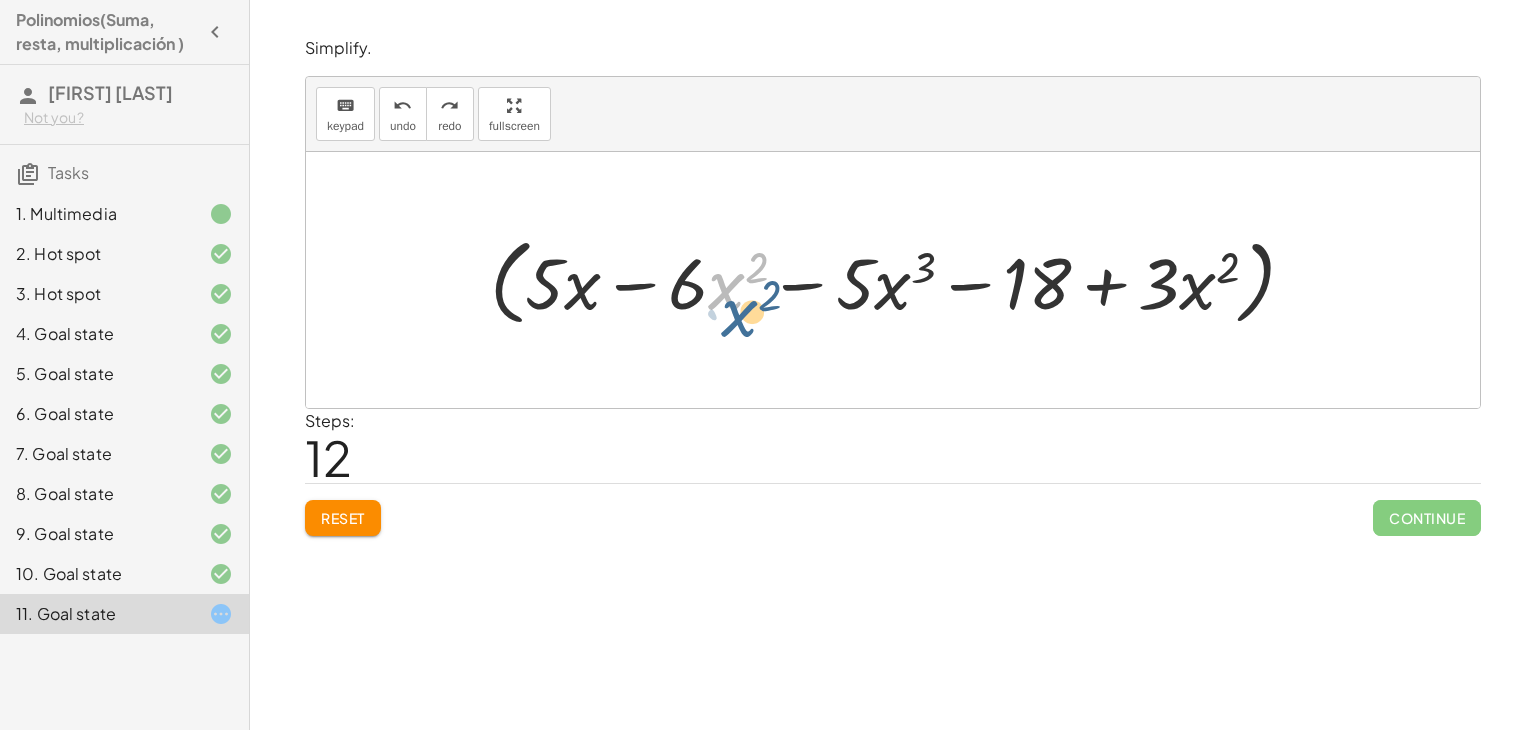 drag, startPoint x: 716, startPoint y: 257, endPoint x: 731, endPoint y: 265, distance: 17 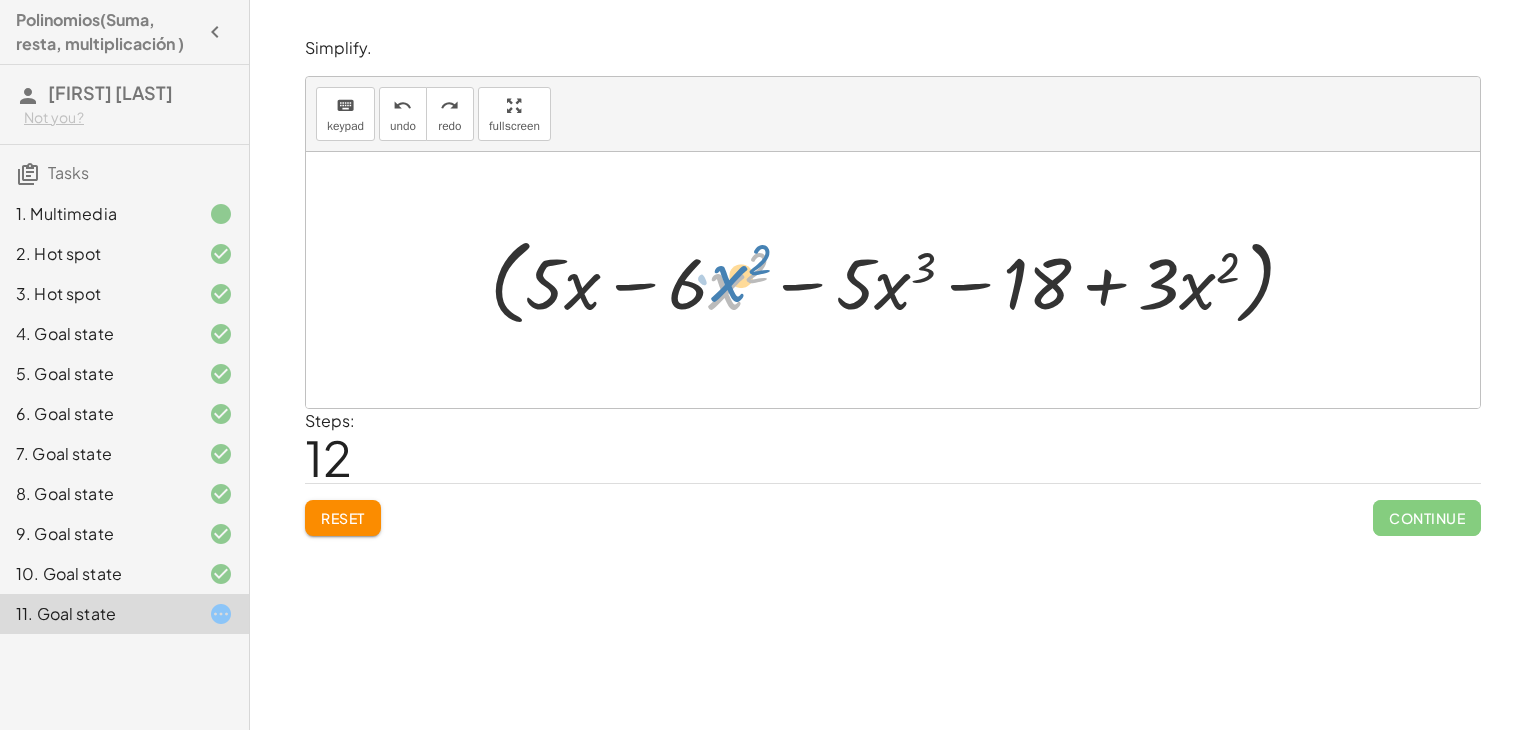 drag, startPoint x: 709, startPoint y: 275, endPoint x: 696, endPoint y: 267, distance: 15.264338 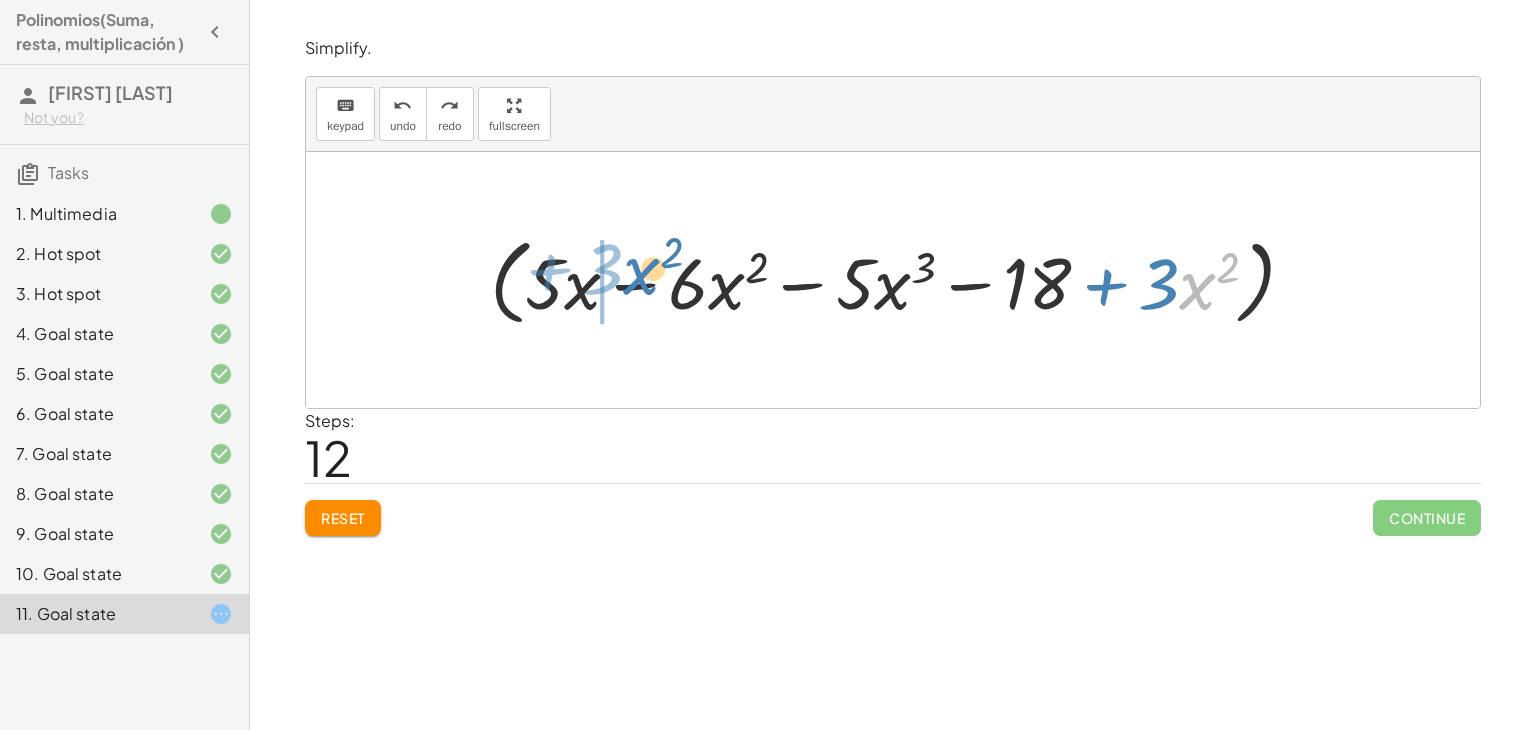 drag, startPoint x: 1208, startPoint y: 256, endPoint x: 714, endPoint y: 260, distance: 494.0162 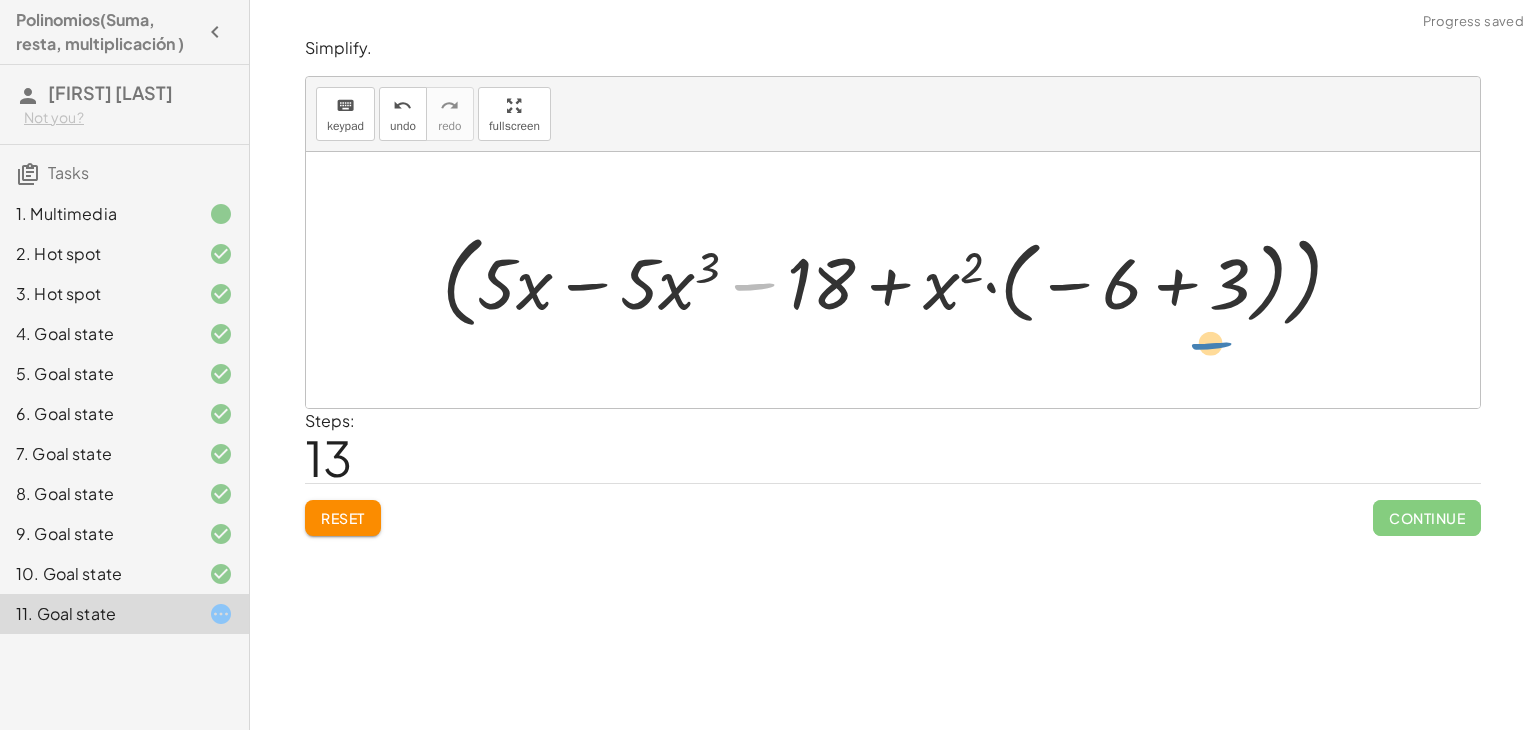 drag, startPoint x: 723, startPoint y: 258, endPoint x: 1224, endPoint y: 306, distance: 503.29416 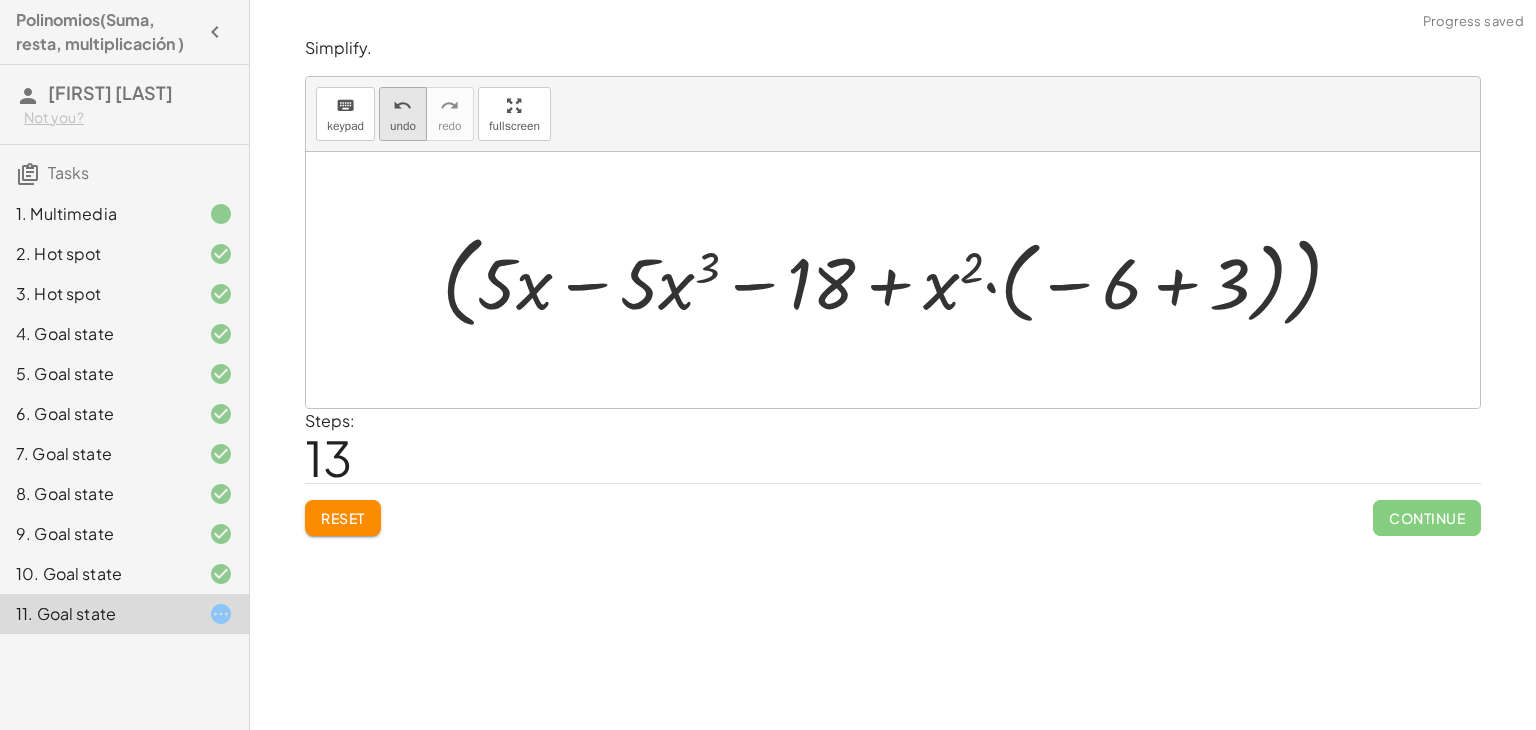 click on "undo" at bounding box center [403, 126] 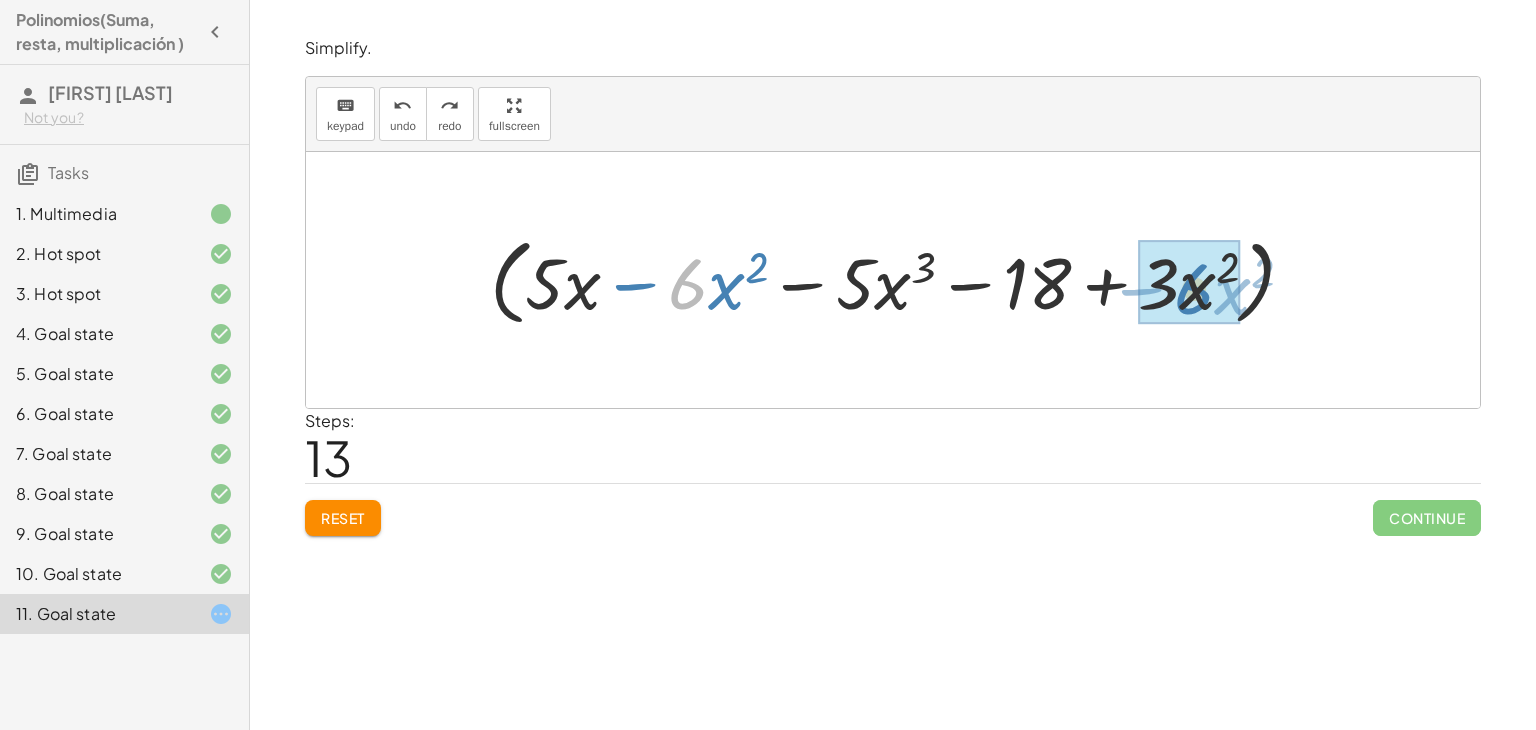 drag, startPoint x: 668, startPoint y: 260, endPoint x: 1175, endPoint y: 265, distance: 507.02466 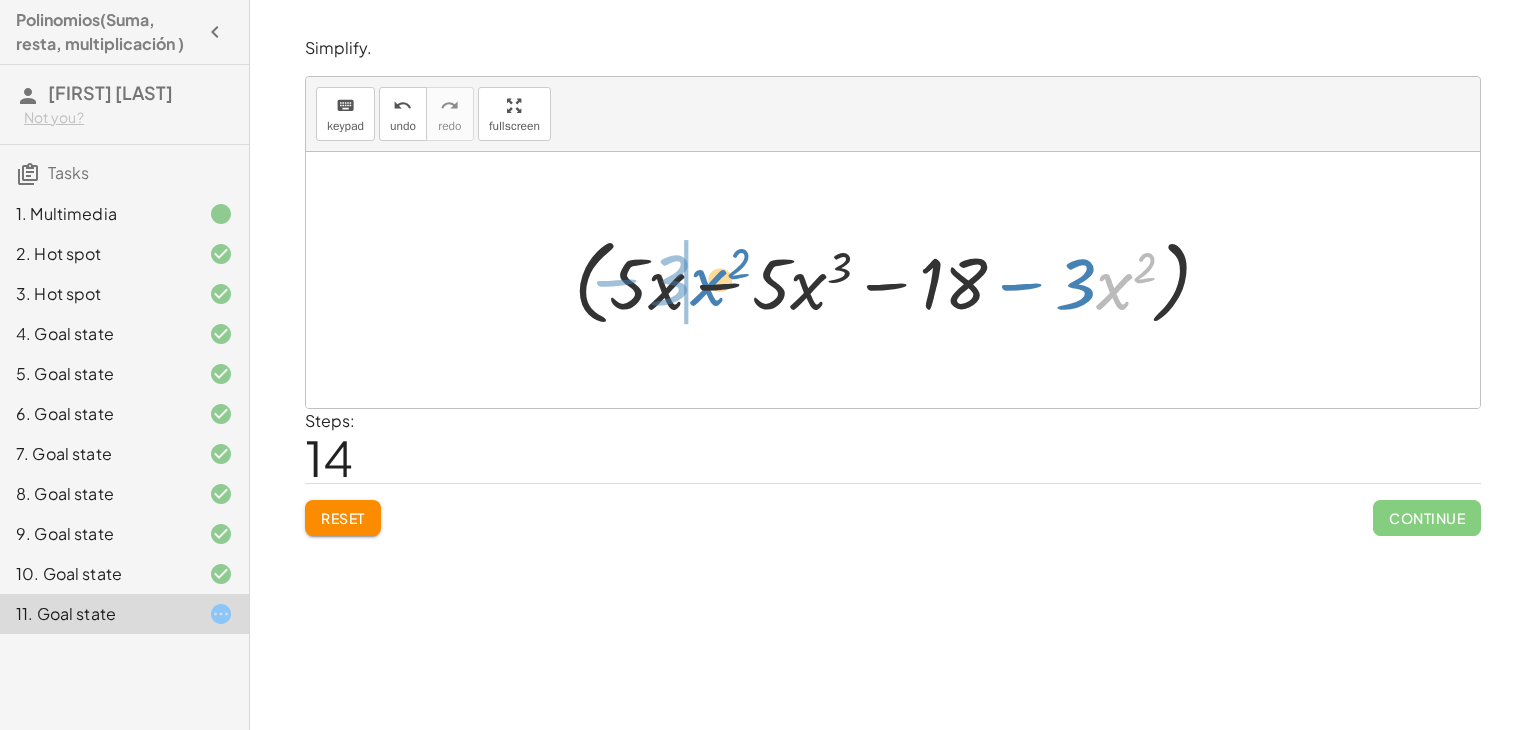 drag, startPoint x: 1116, startPoint y: 261, endPoint x: 711, endPoint y: 257, distance: 405.01974 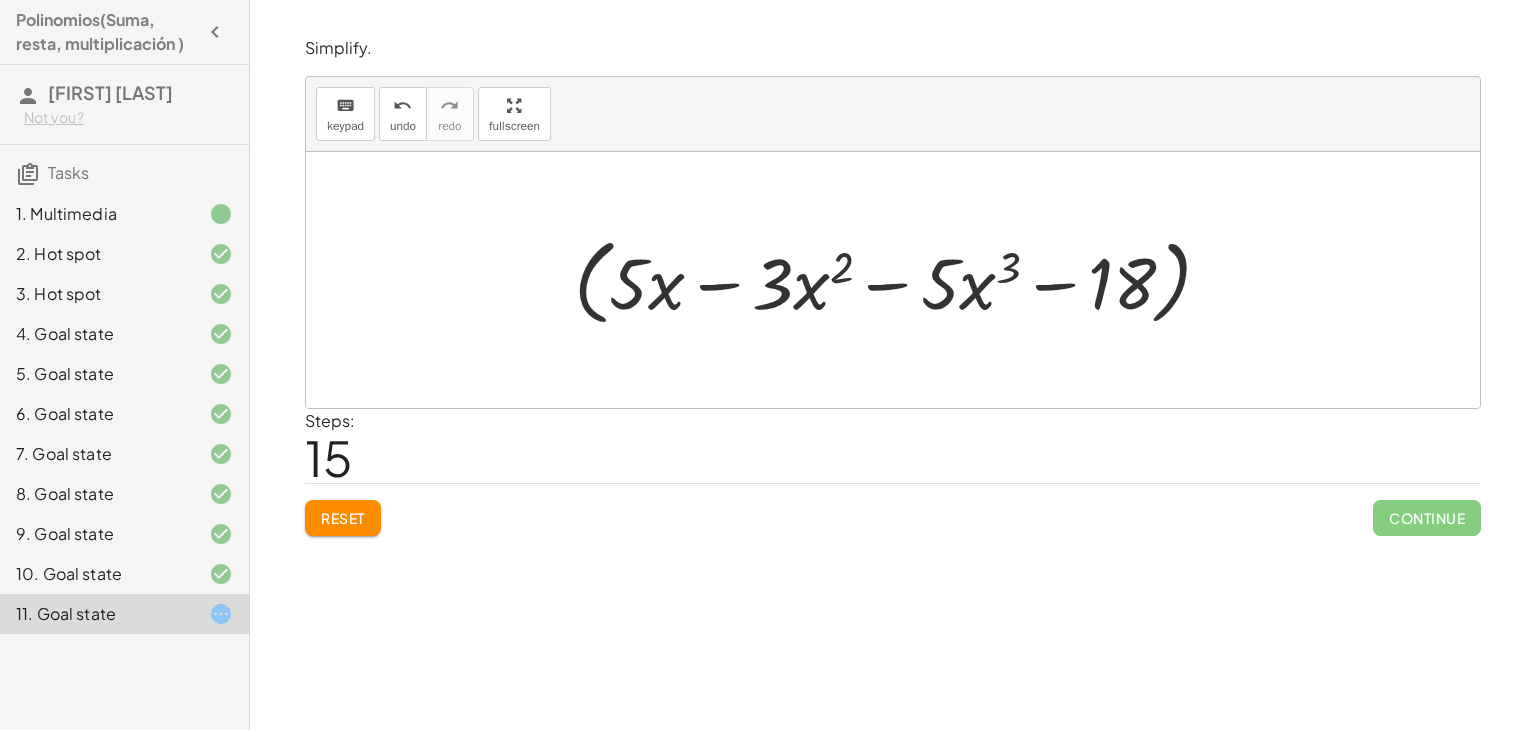drag, startPoint x: 1236, startPoint y: 318, endPoint x: 1226, endPoint y: 333, distance: 18.027756 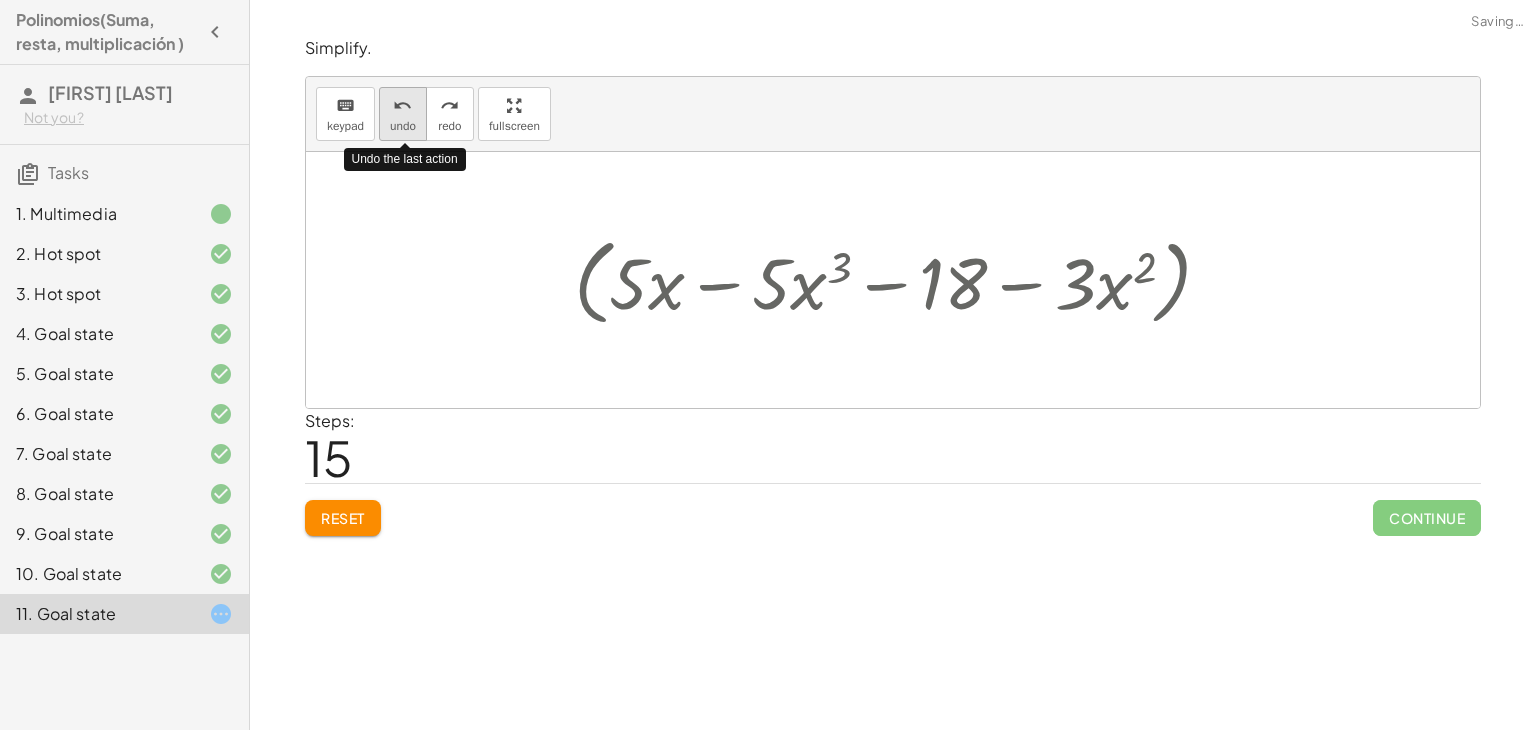click on "undo" at bounding box center [402, 106] 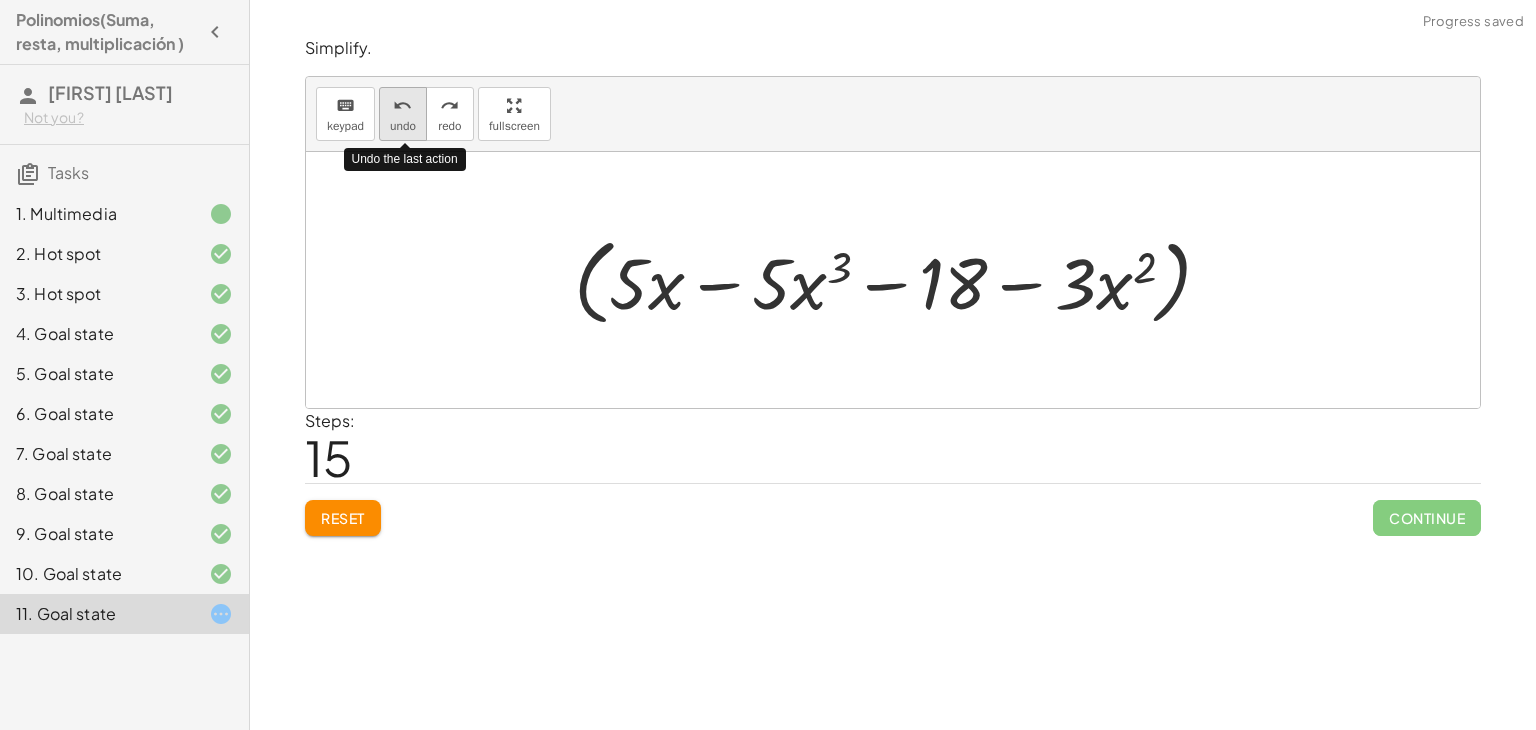 click on "undo" at bounding box center [402, 106] 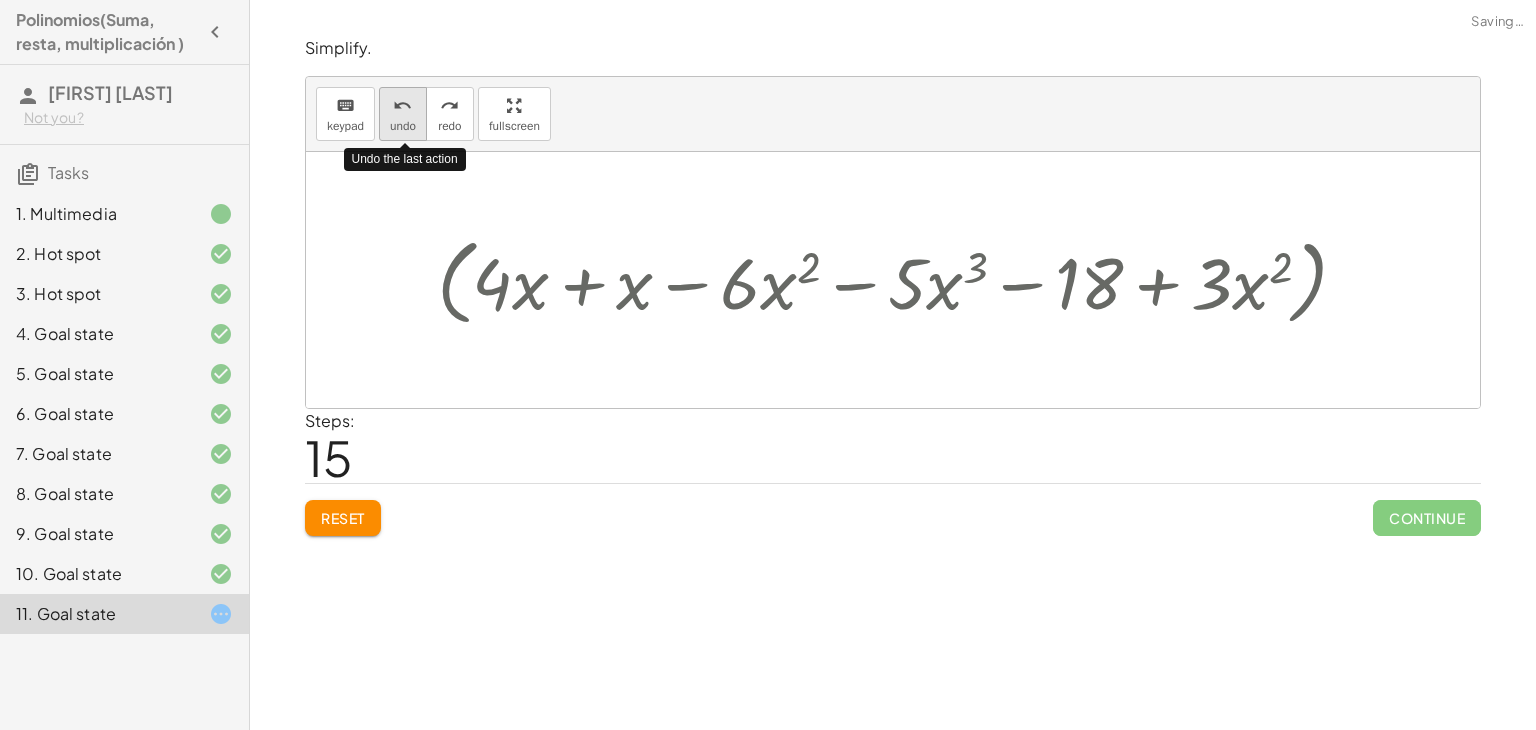 click on "undo" at bounding box center (402, 106) 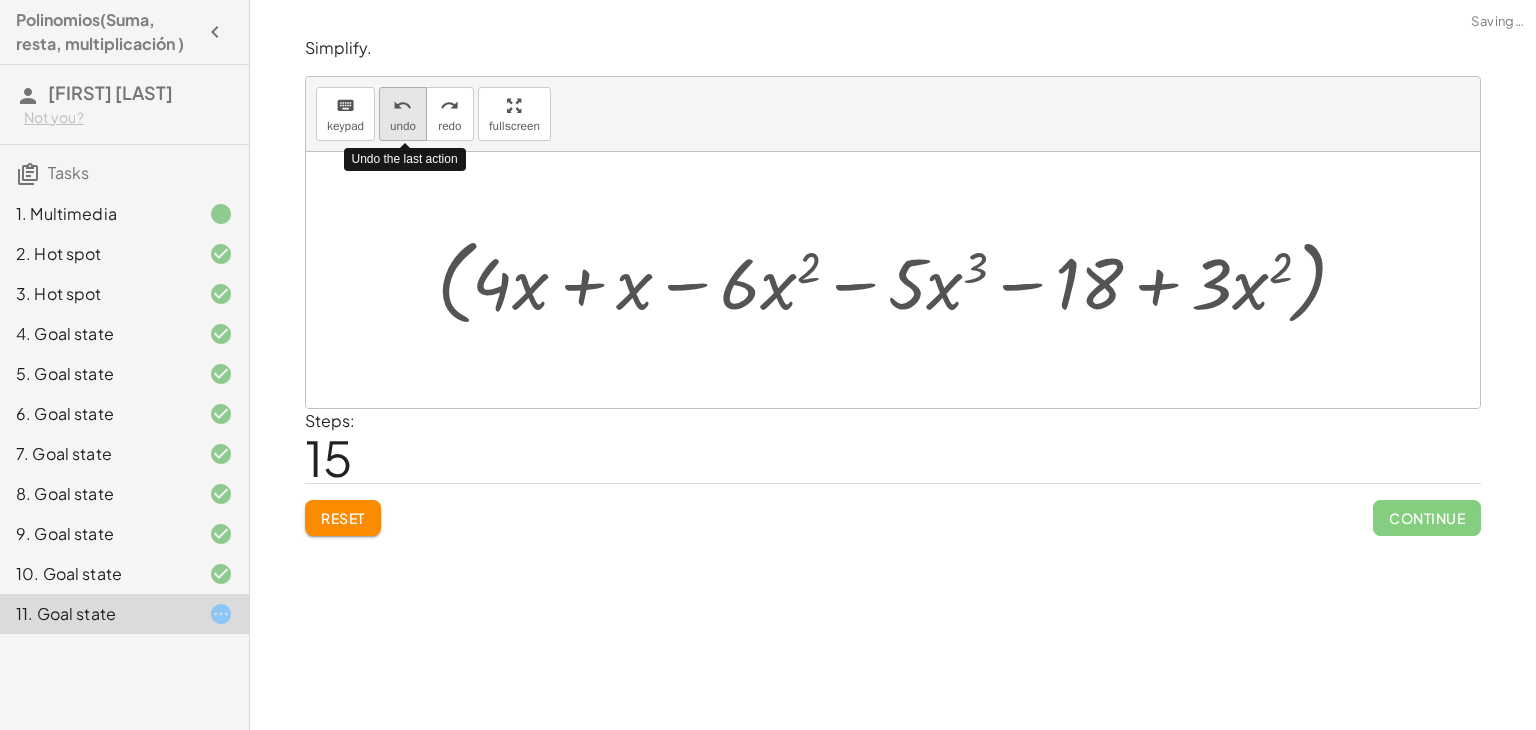 click on "undo" at bounding box center [402, 106] 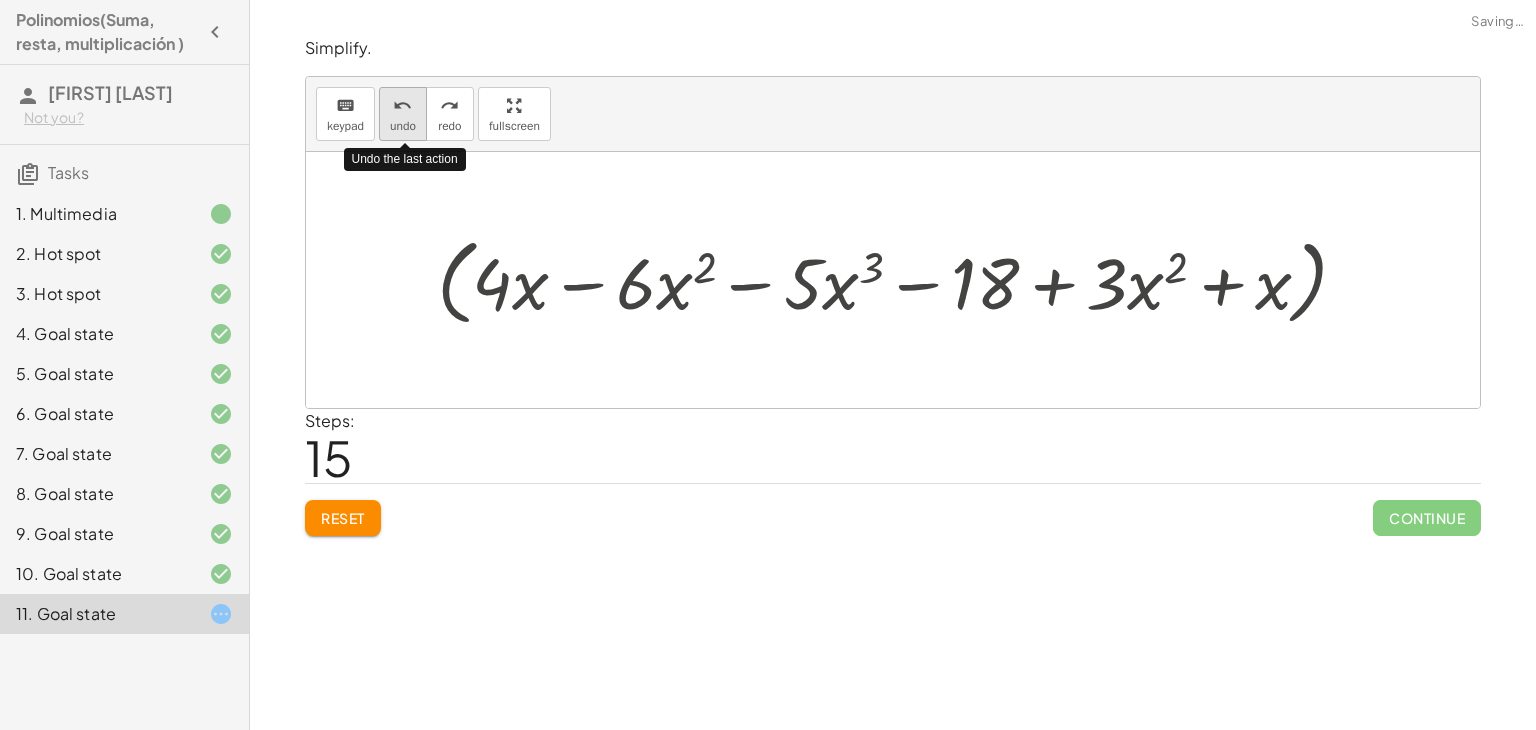 click on "undo" at bounding box center [402, 106] 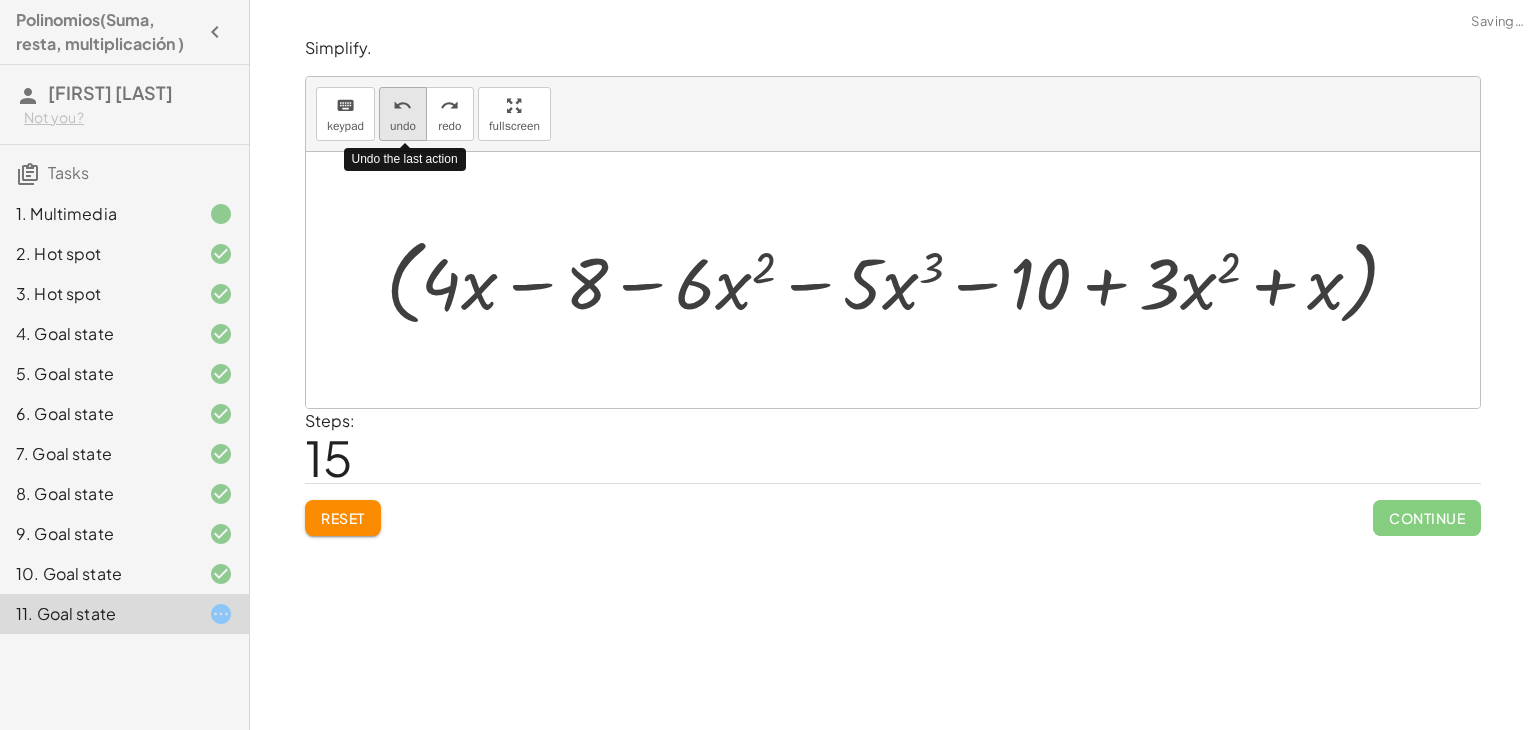 click on "undo" at bounding box center [402, 106] 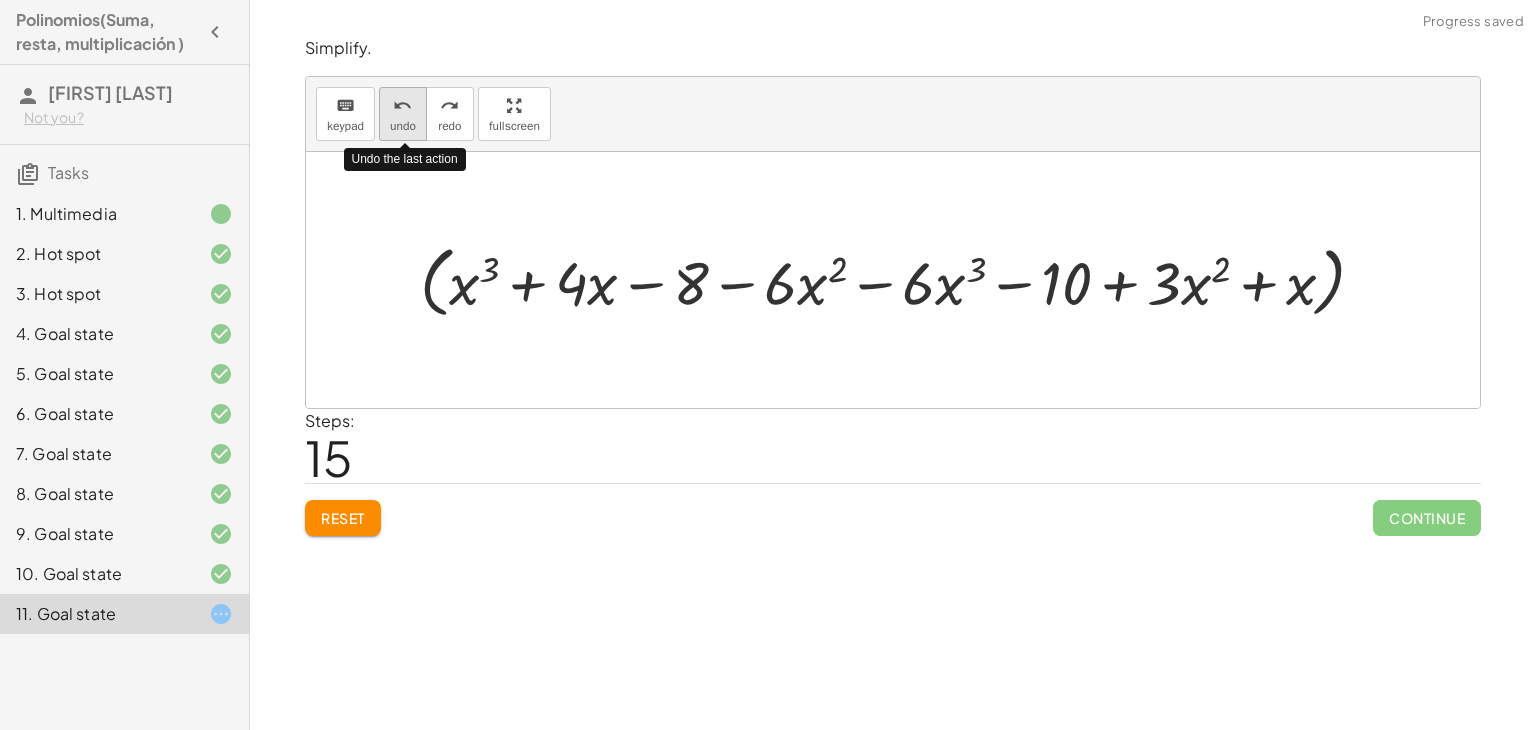 click on "undo" at bounding box center (402, 106) 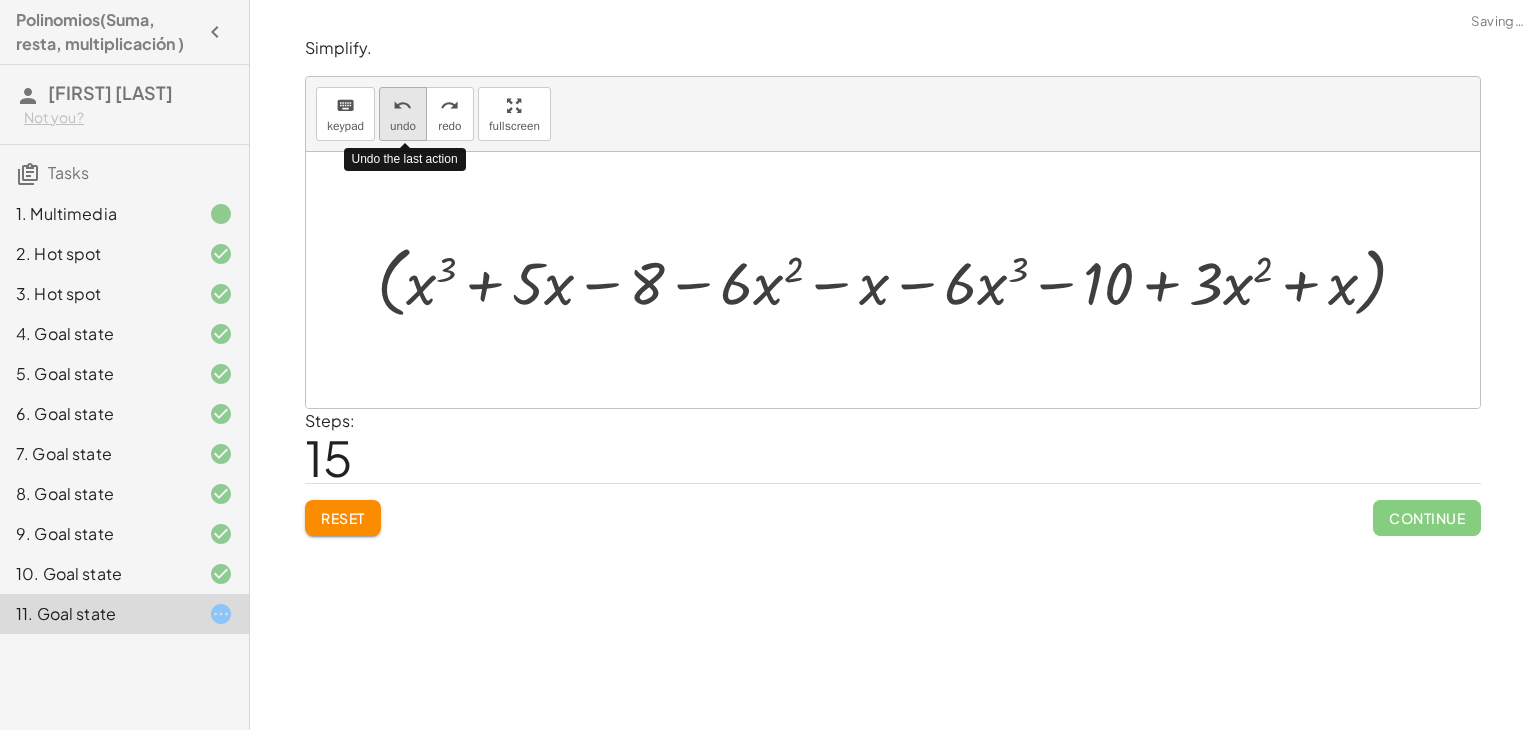 click on "undo" at bounding box center (402, 106) 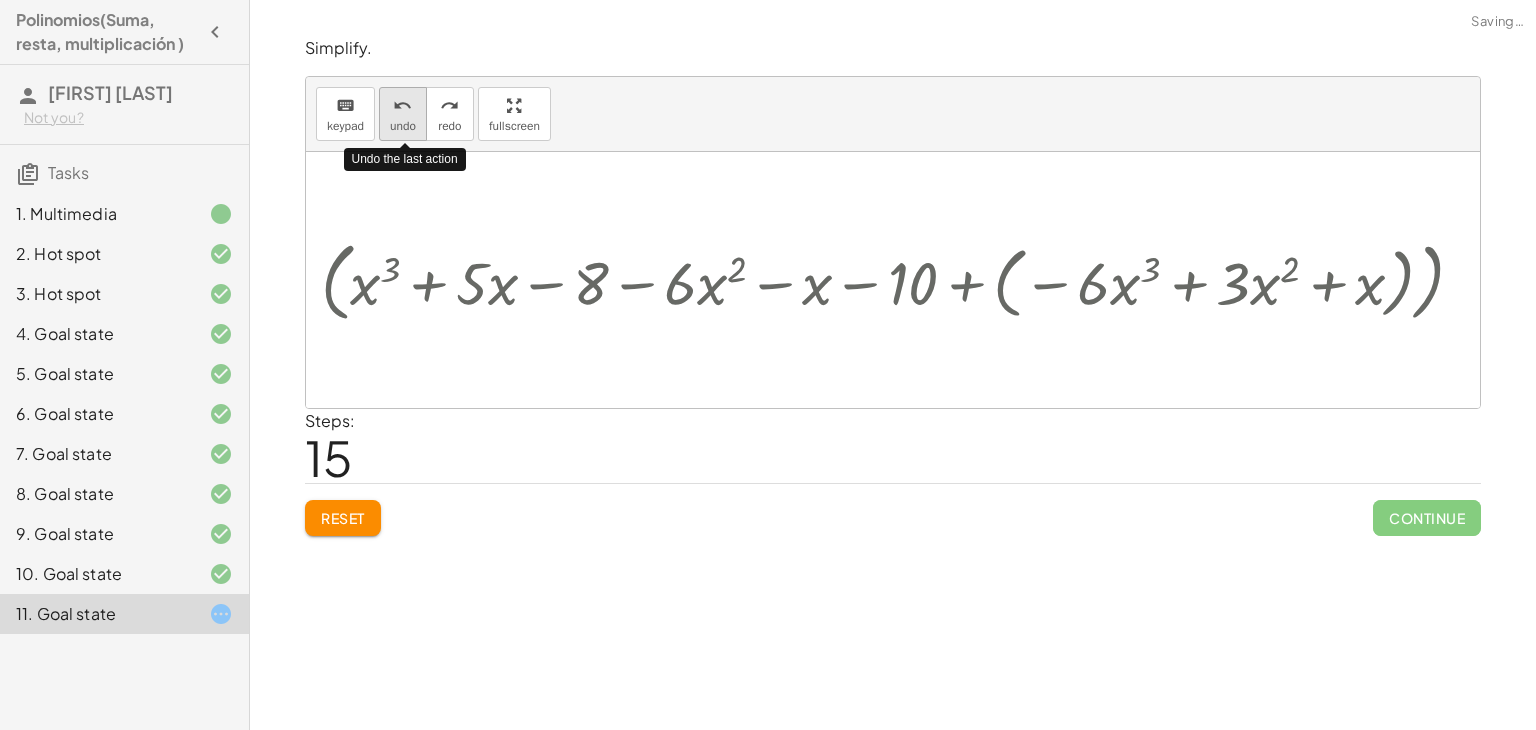 click on "undo" at bounding box center [402, 106] 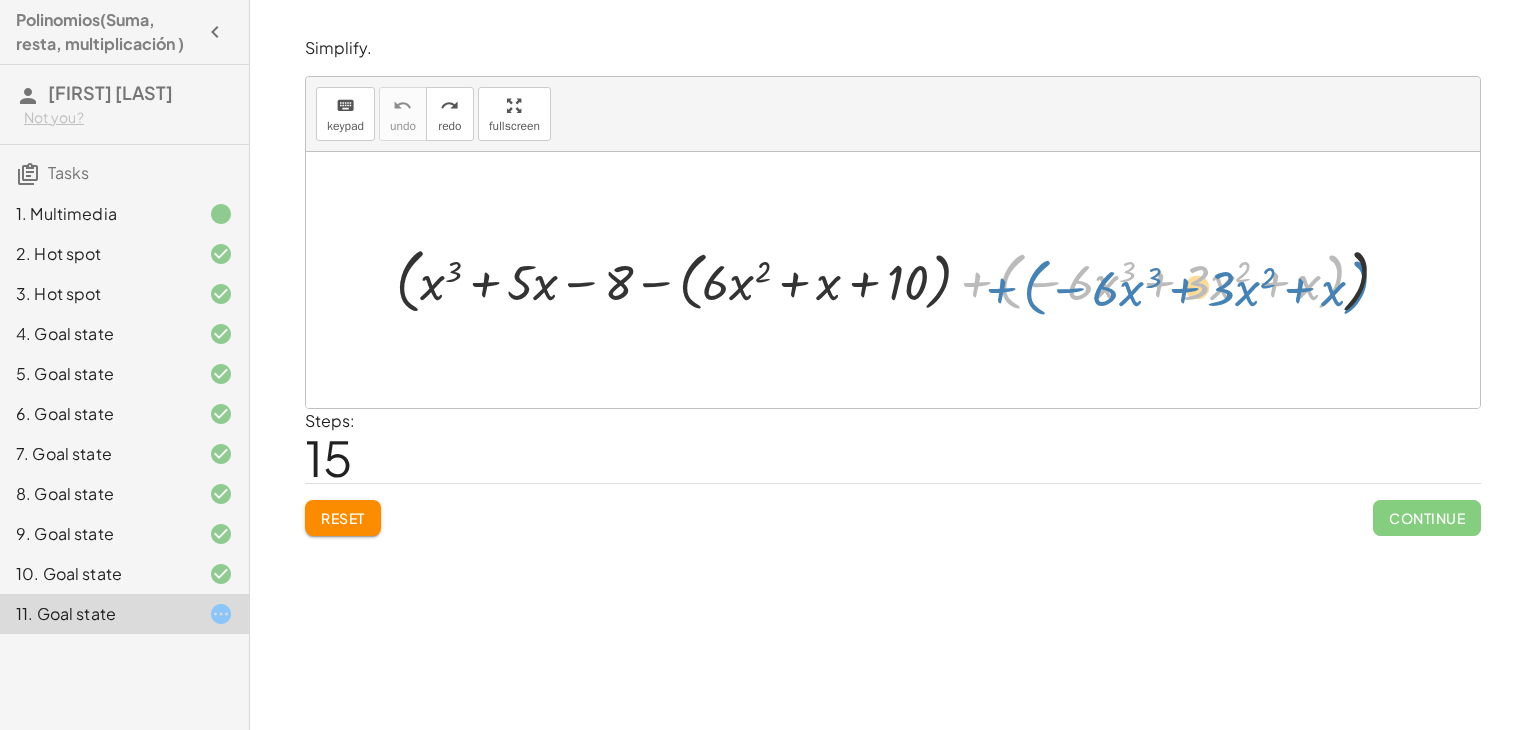 drag, startPoint x: 971, startPoint y: 280, endPoint x: 900, endPoint y: 272, distance: 71.44928 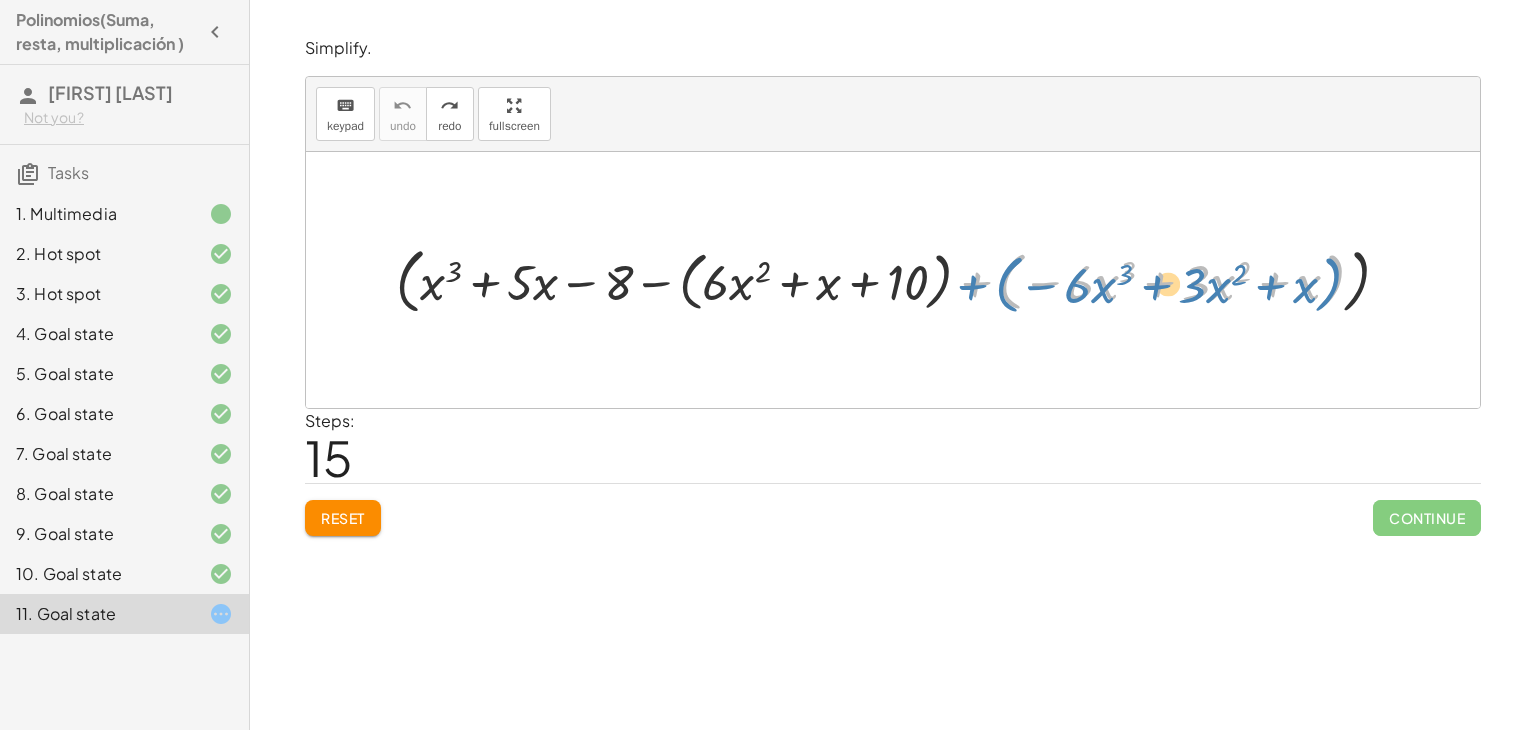 click at bounding box center [900, 279] 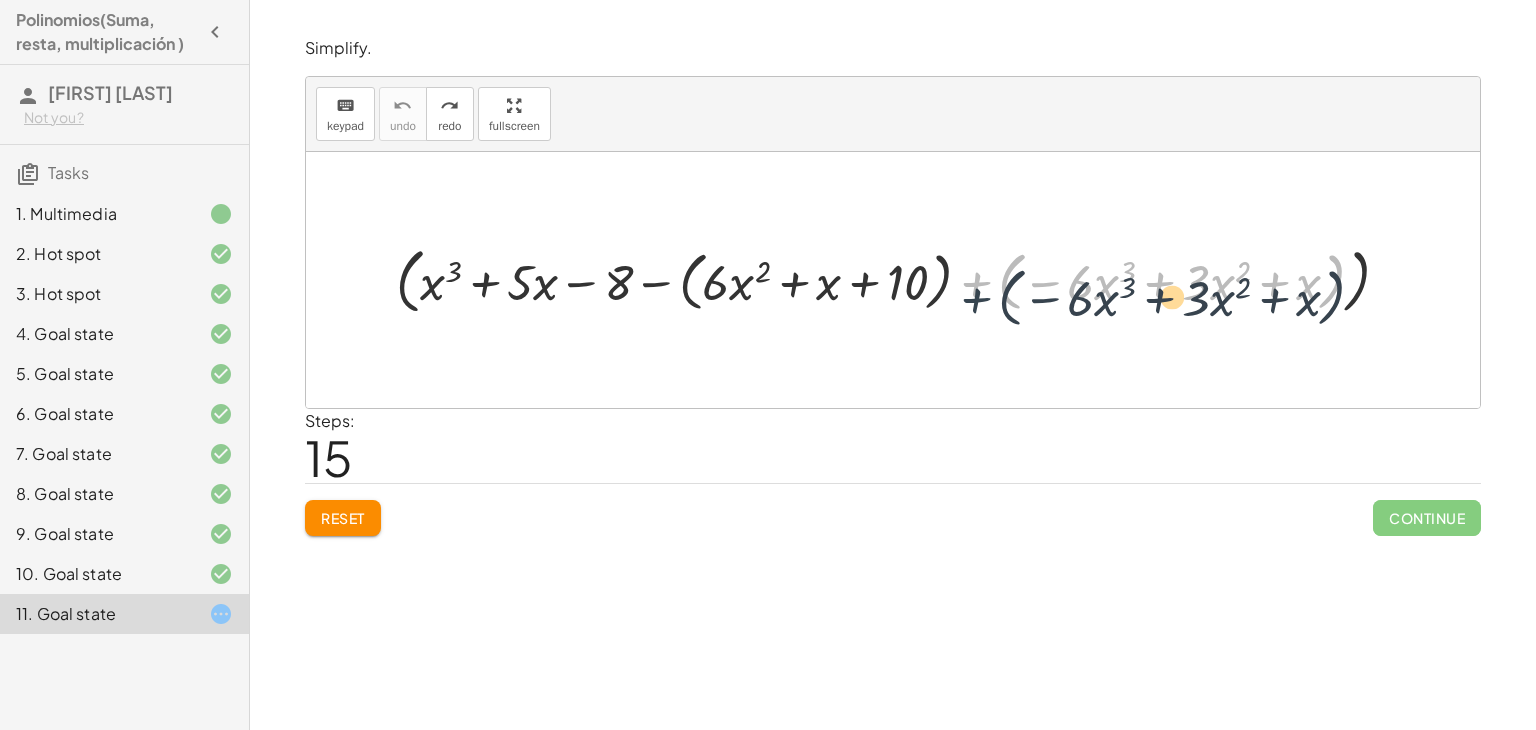 drag, startPoint x: 976, startPoint y: 285, endPoint x: 976, endPoint y: 304, distance: 19 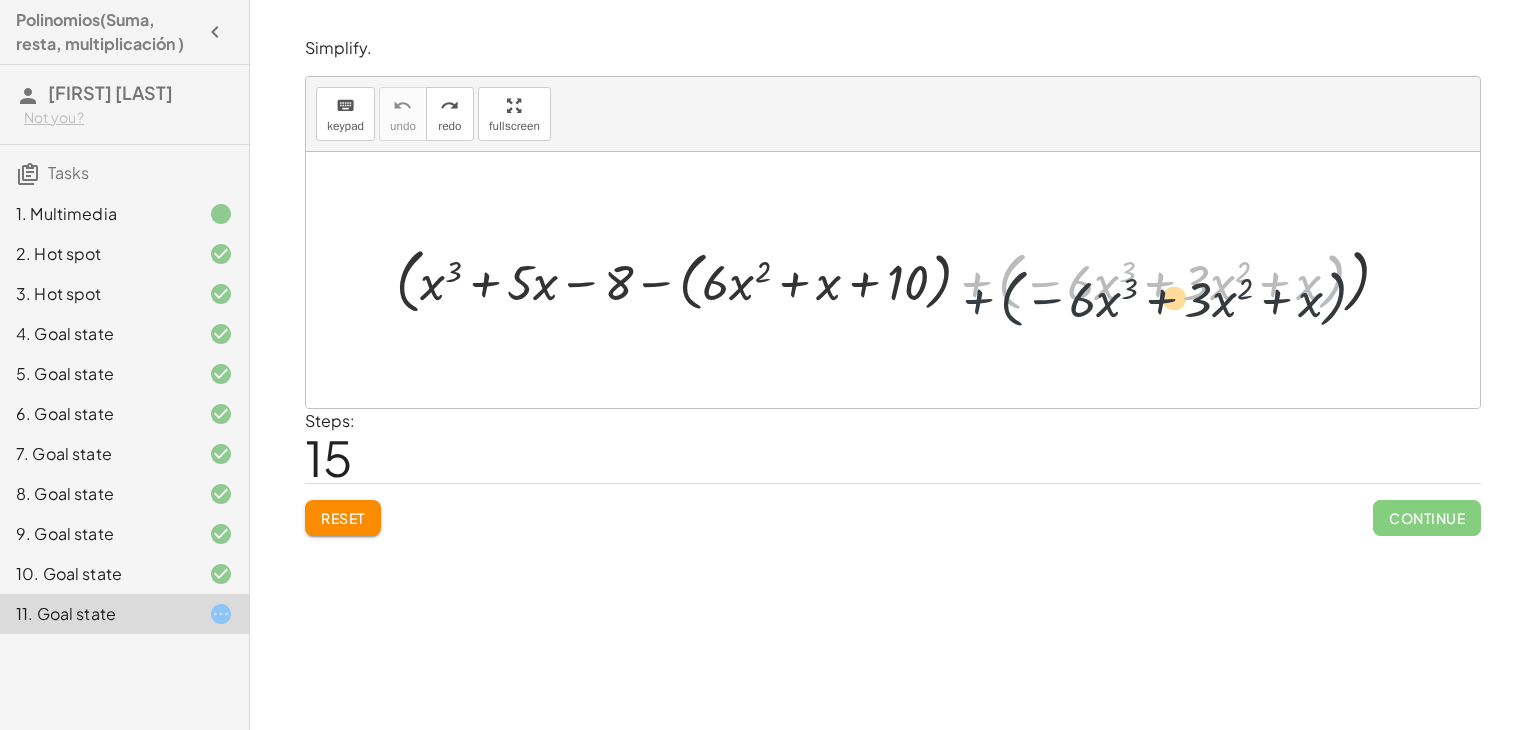click at bounding box center (900, 279) 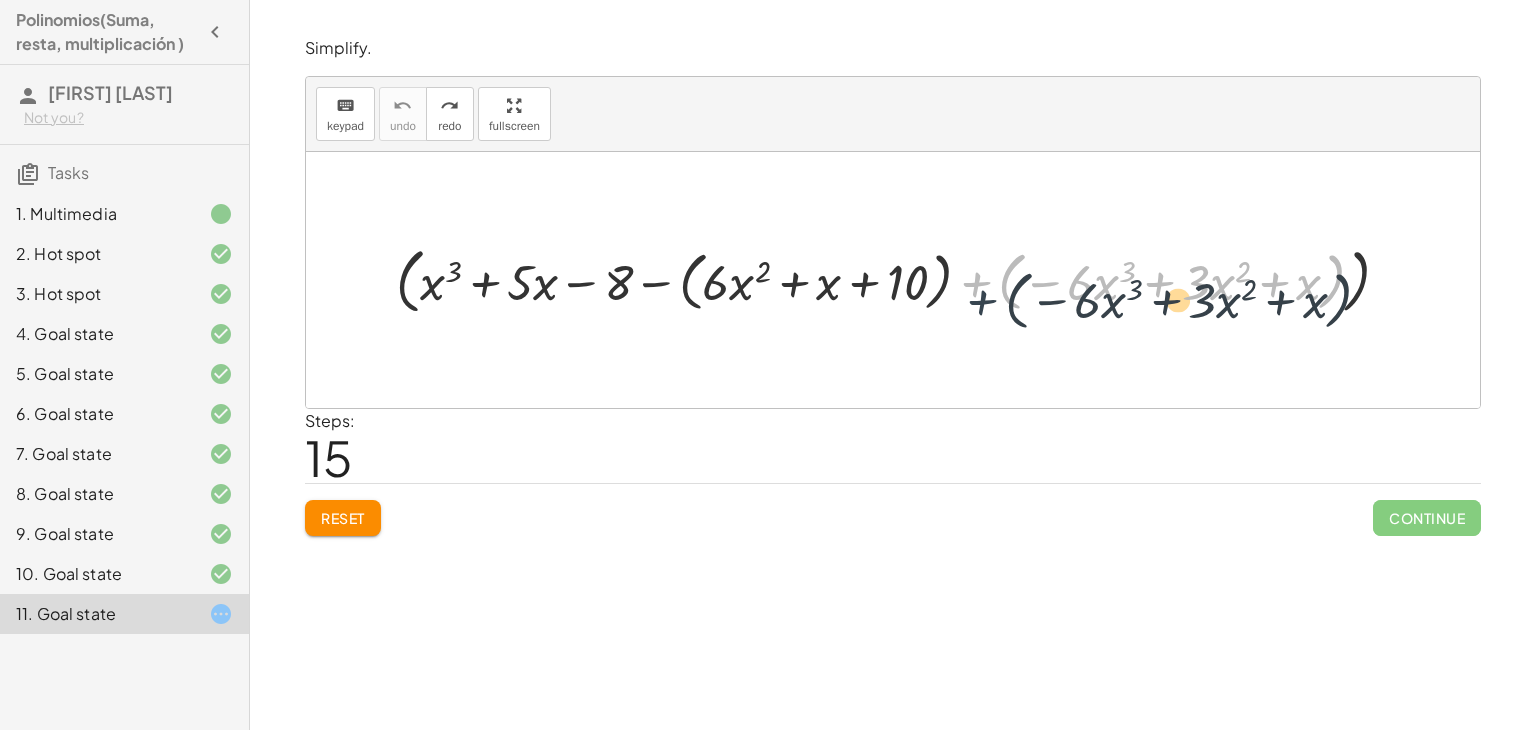click at bounding box center (900, 279) 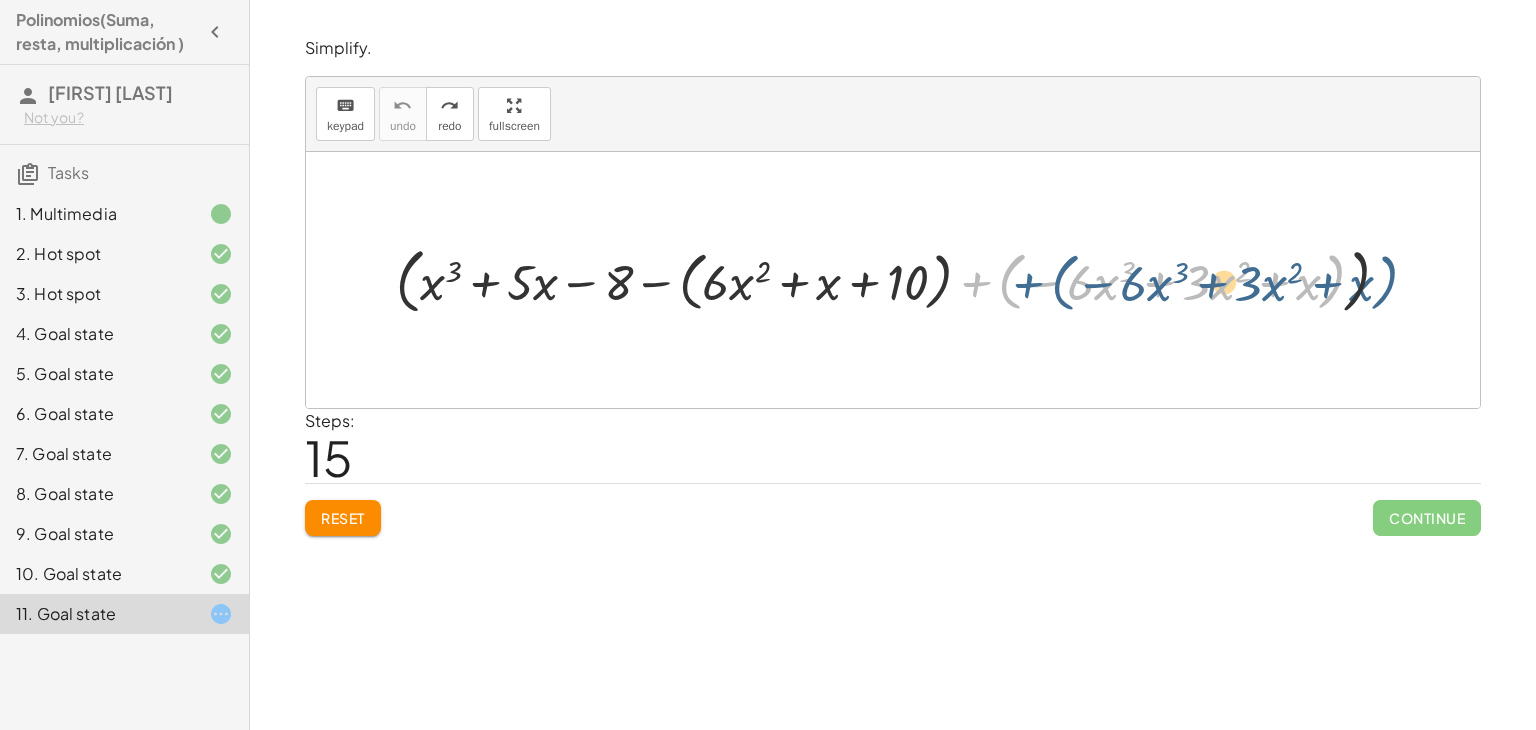 click at bounding box center (900, 279) 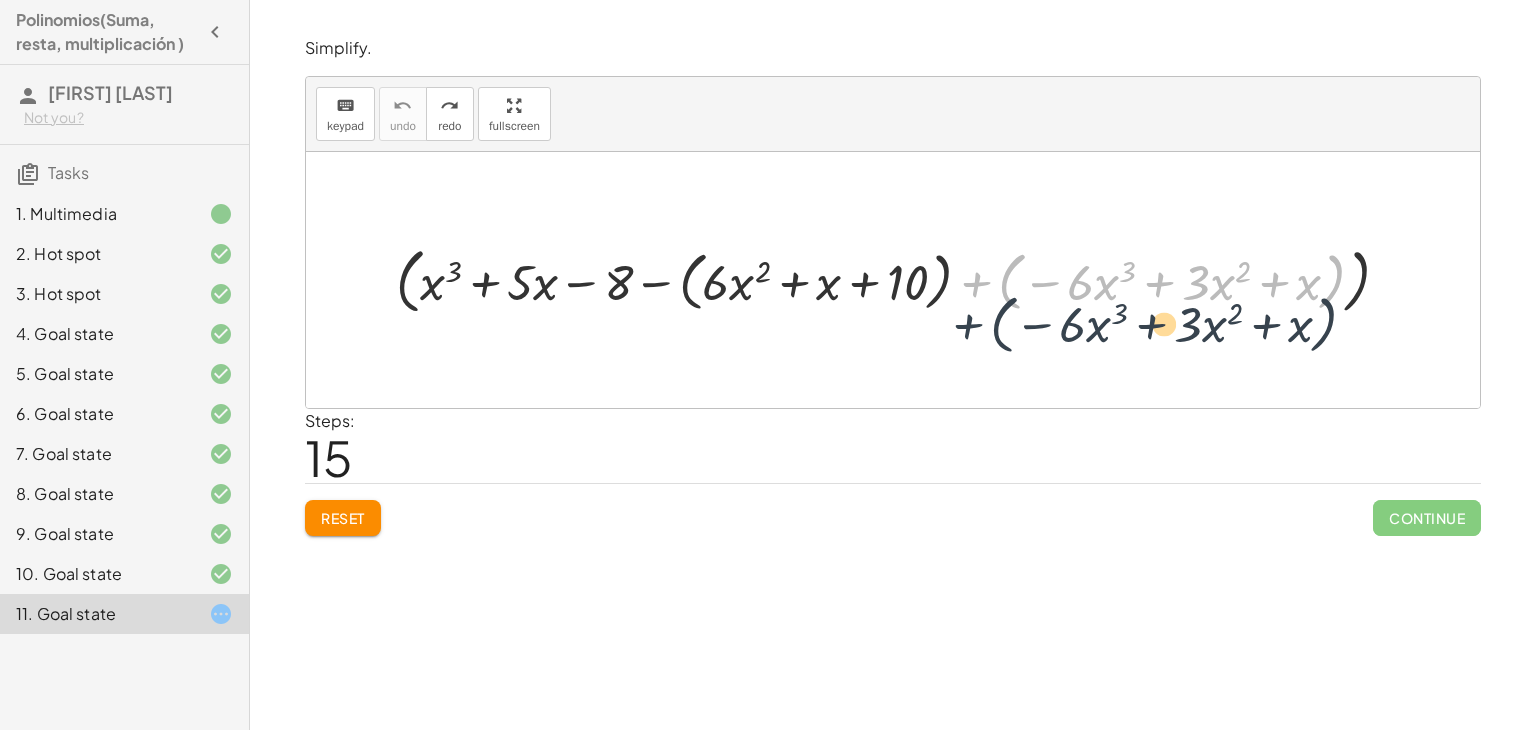 drag, startPoint x: 968, startPoint y: 281, endPoint x: 965, endPoint y: 300, distance: 19.235384 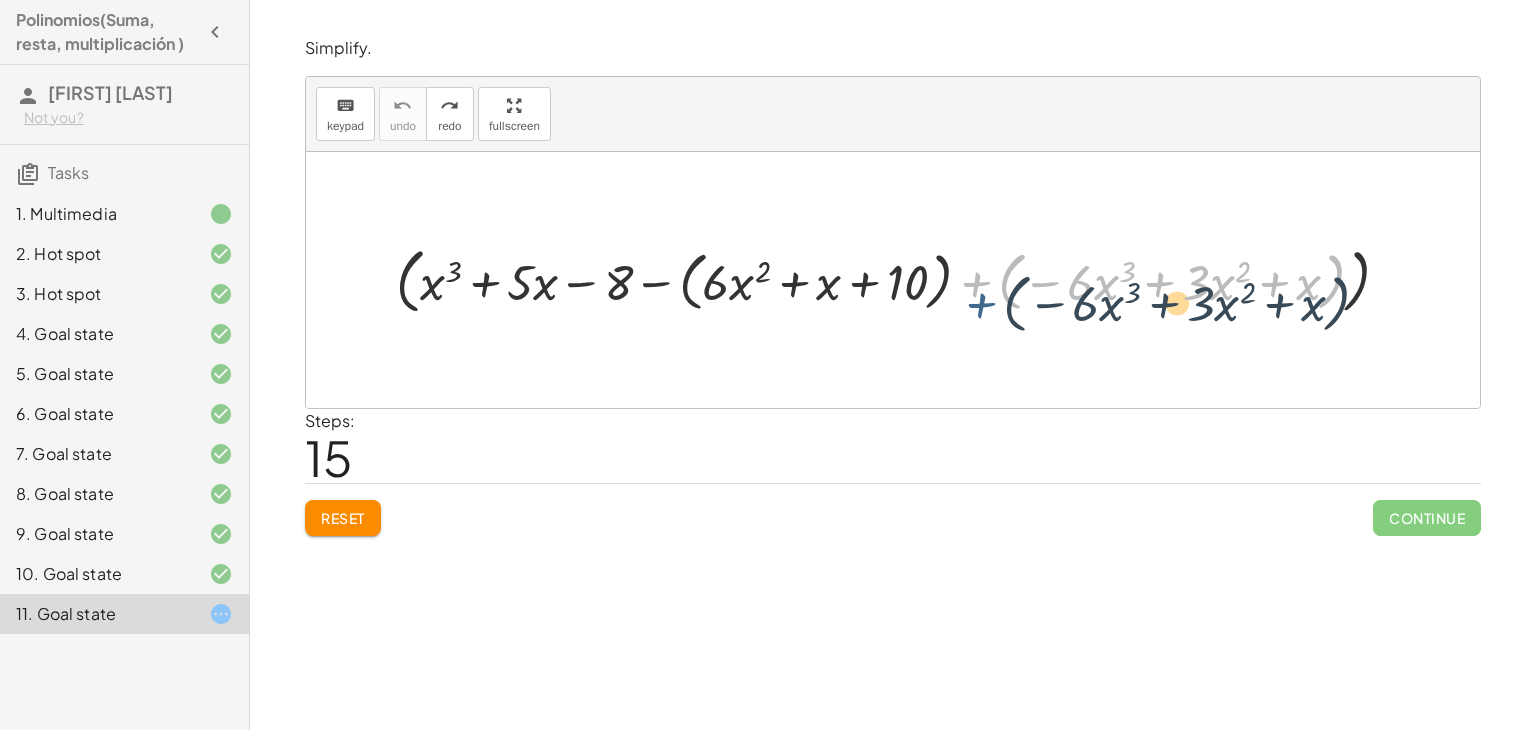 click at bounding box center [900, 279] 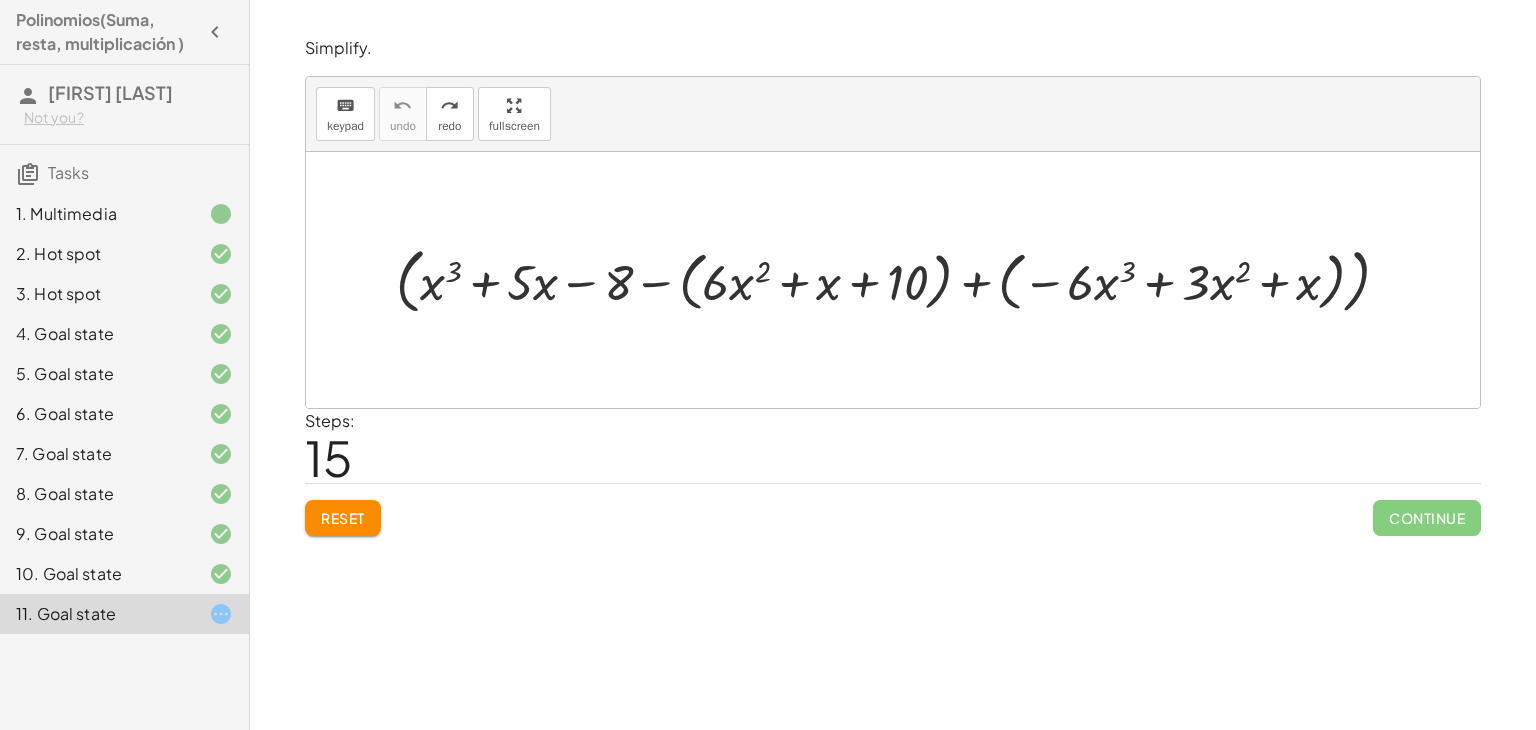 click at bounding box center [900, 279] 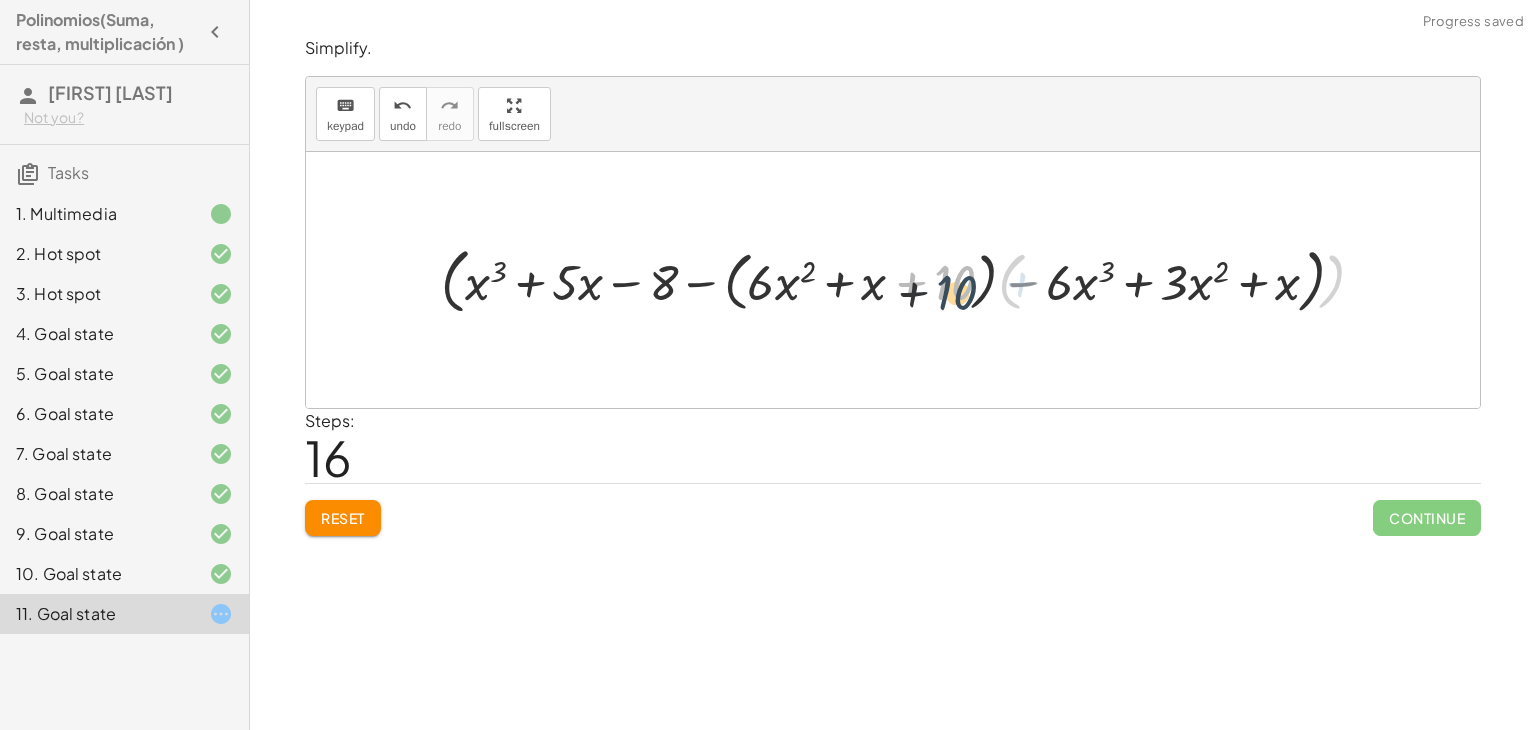 drag, startPoint x: 972, startPoint y: 289, endPoint x: 976, endPoint y: 301, distance: 12.649111 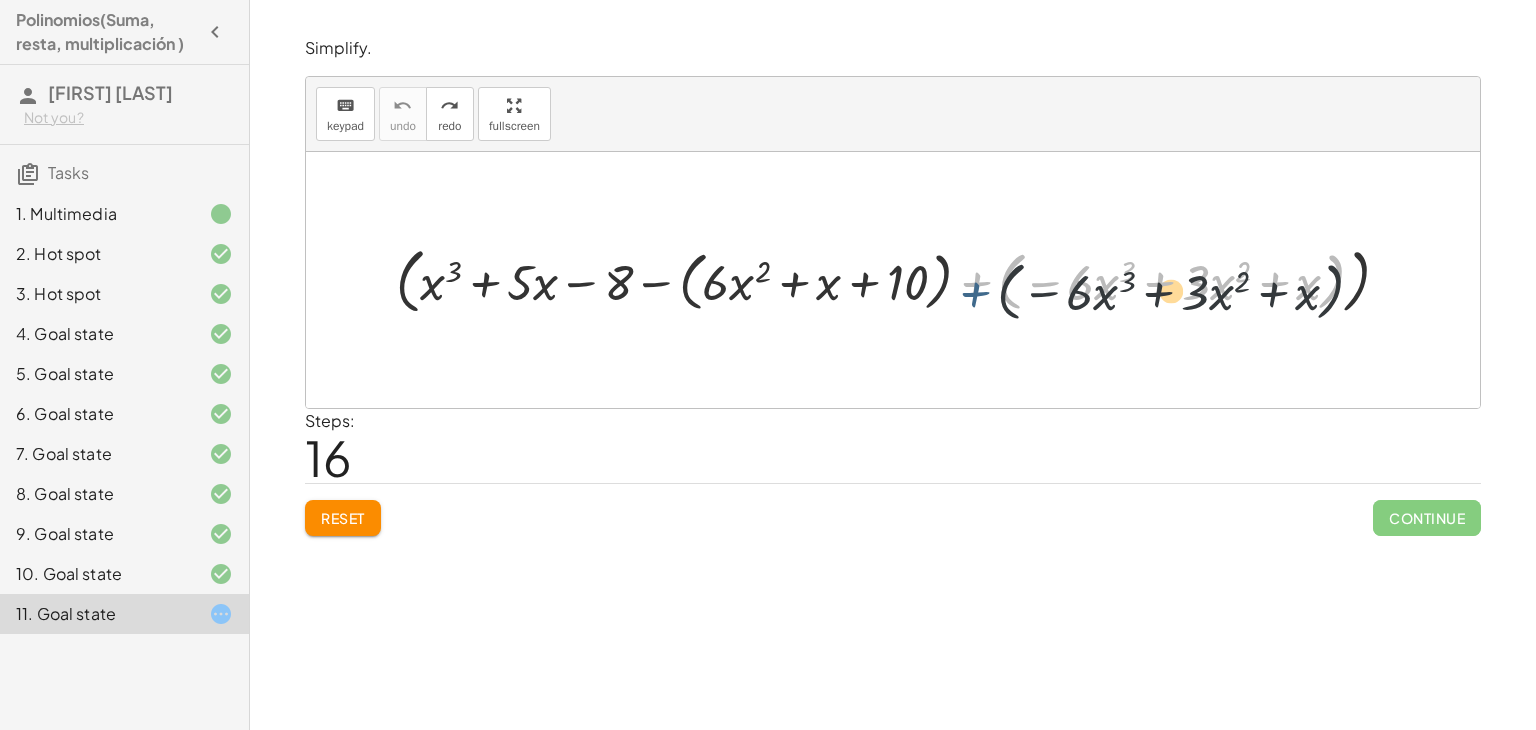 drag, startPoint x: 969, startPoint y: 285, endPoint x: 968, endPoint y: 301, distance: 16.03122 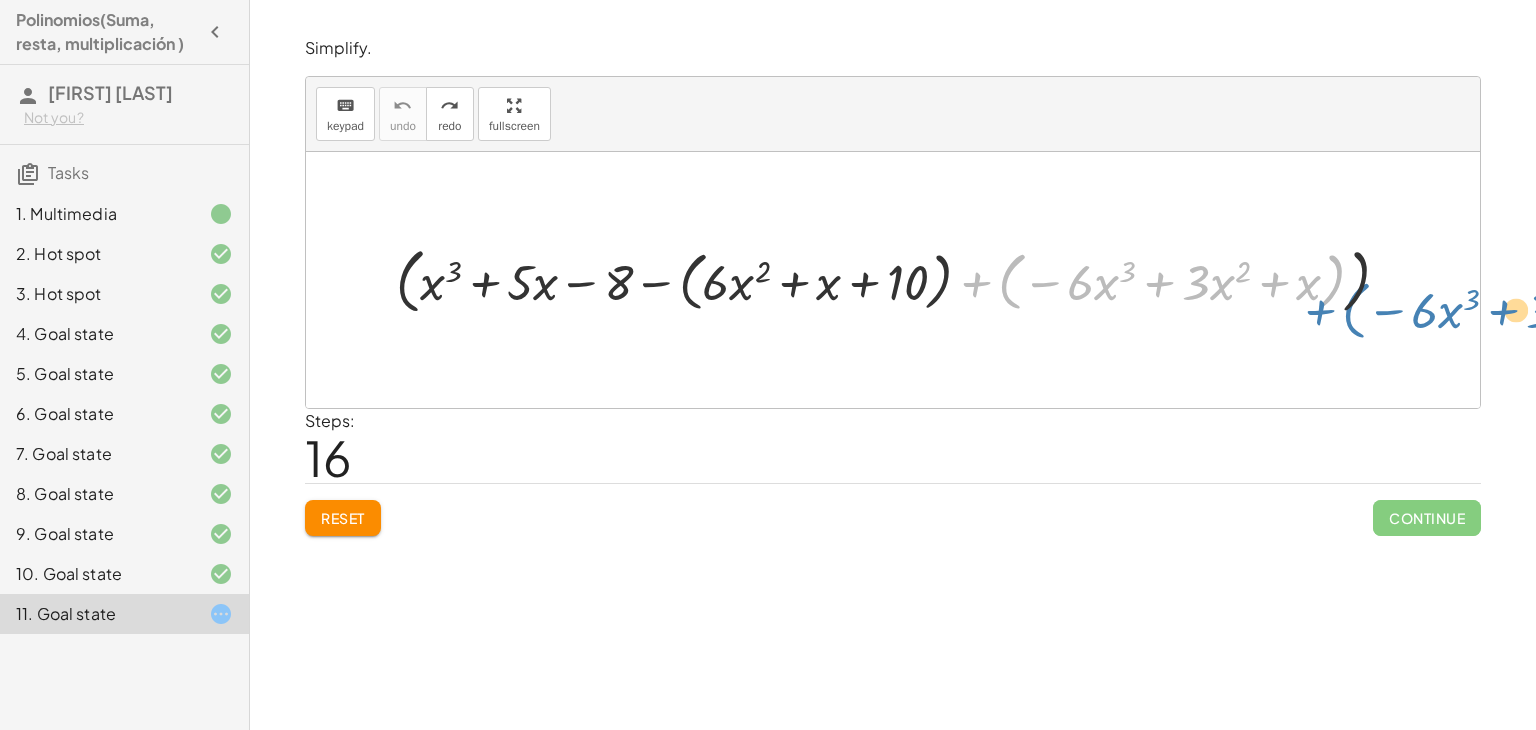 drag, startPoint x: 968, startPoint y: 287, endPoint x: 1378, endPoint y: 317, distance: 411.0961 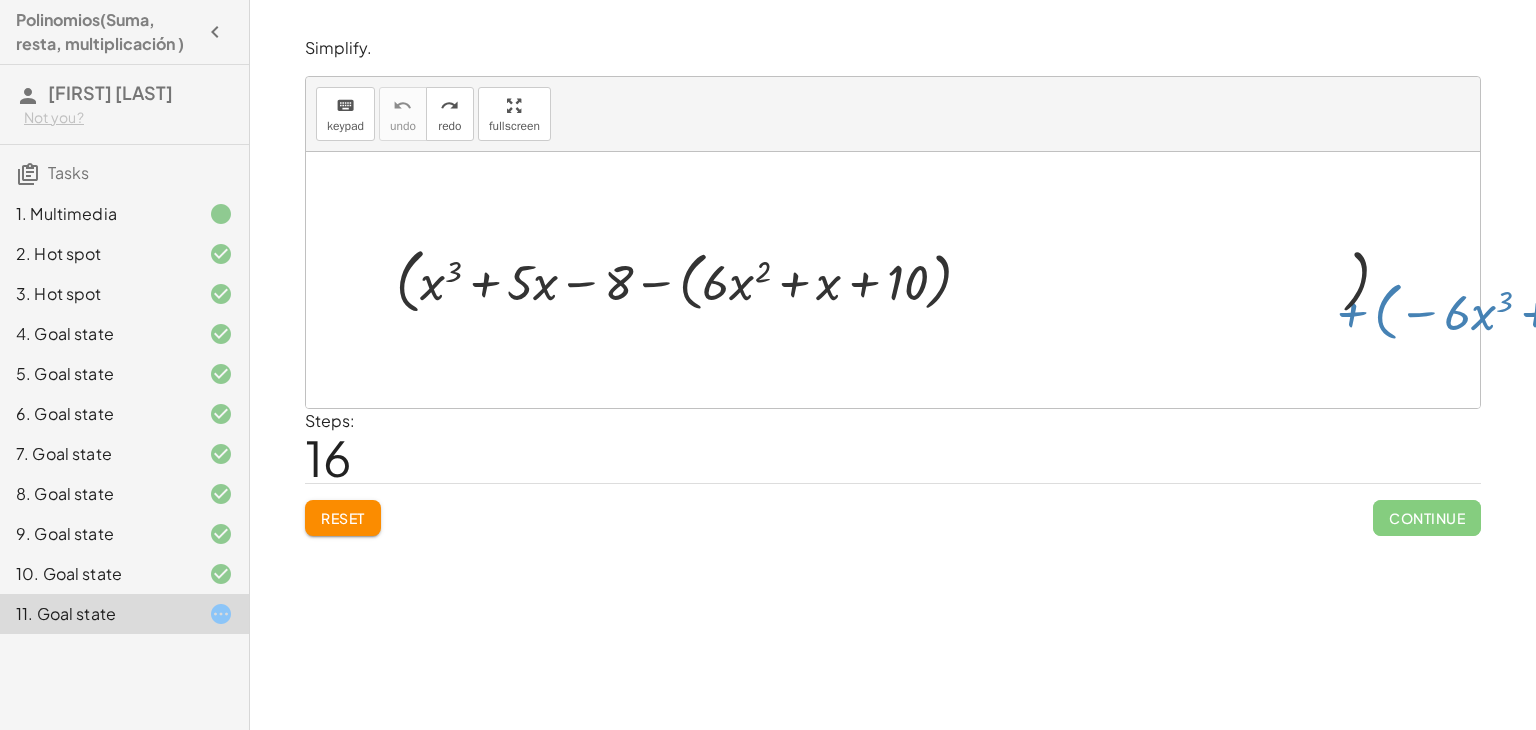 click at bounding box center (900, 279) 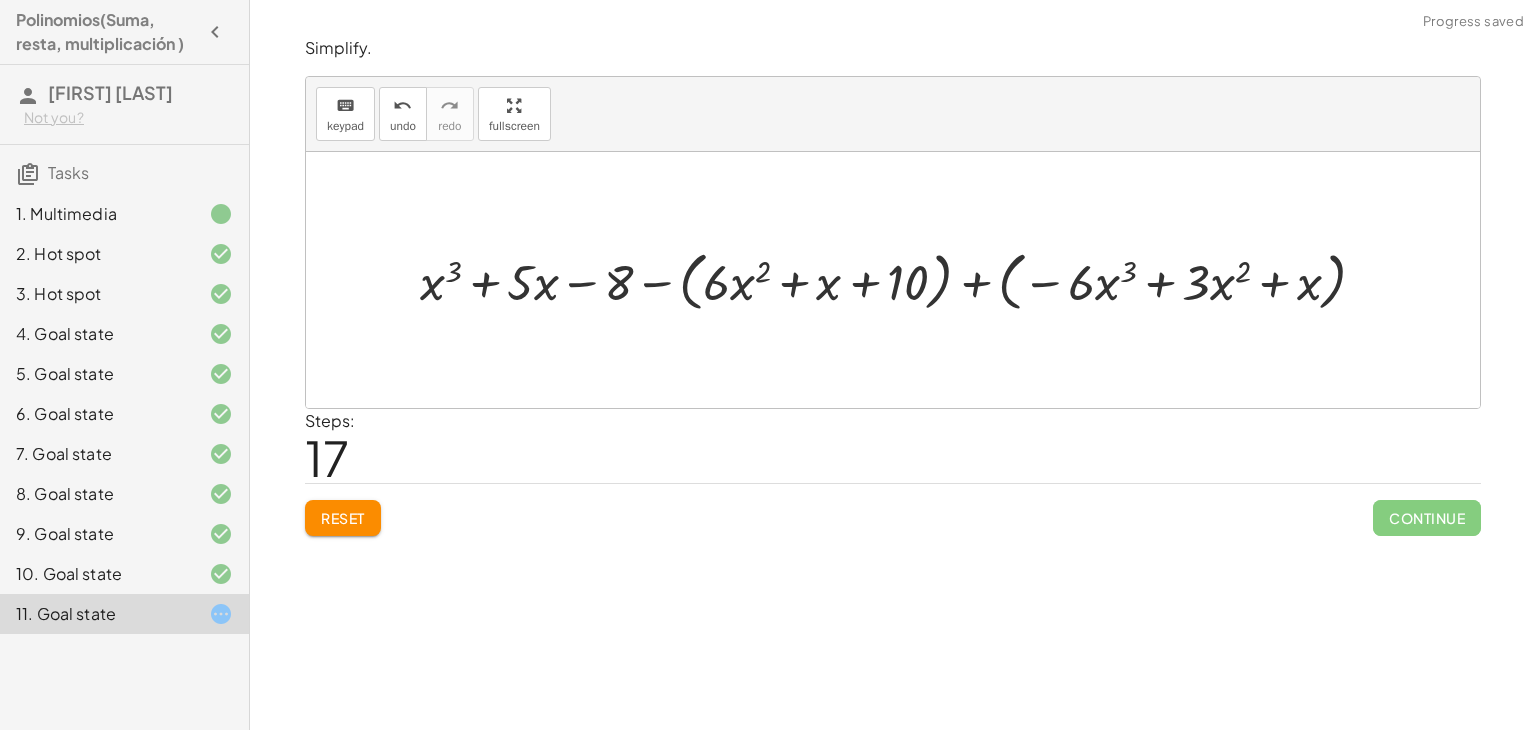 drag, startPoint x: 1380, startPoint y: 317, endPoint x: 997, endPoint y: 277, distance: 385.0831 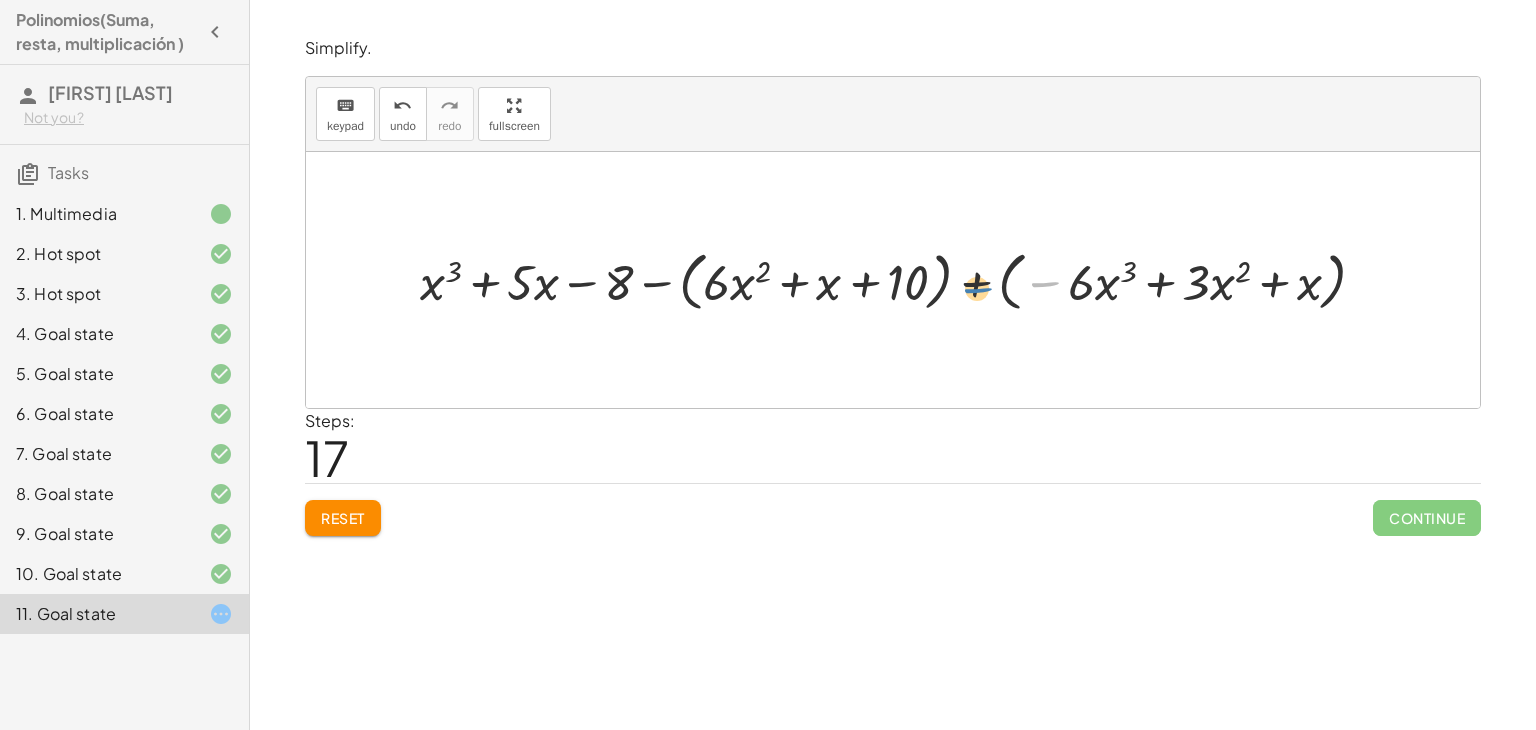 drag, startPoint x: 1038, startPoint y: 287, endPoint x: 969, endPoint y: 293, distance: 69.260376 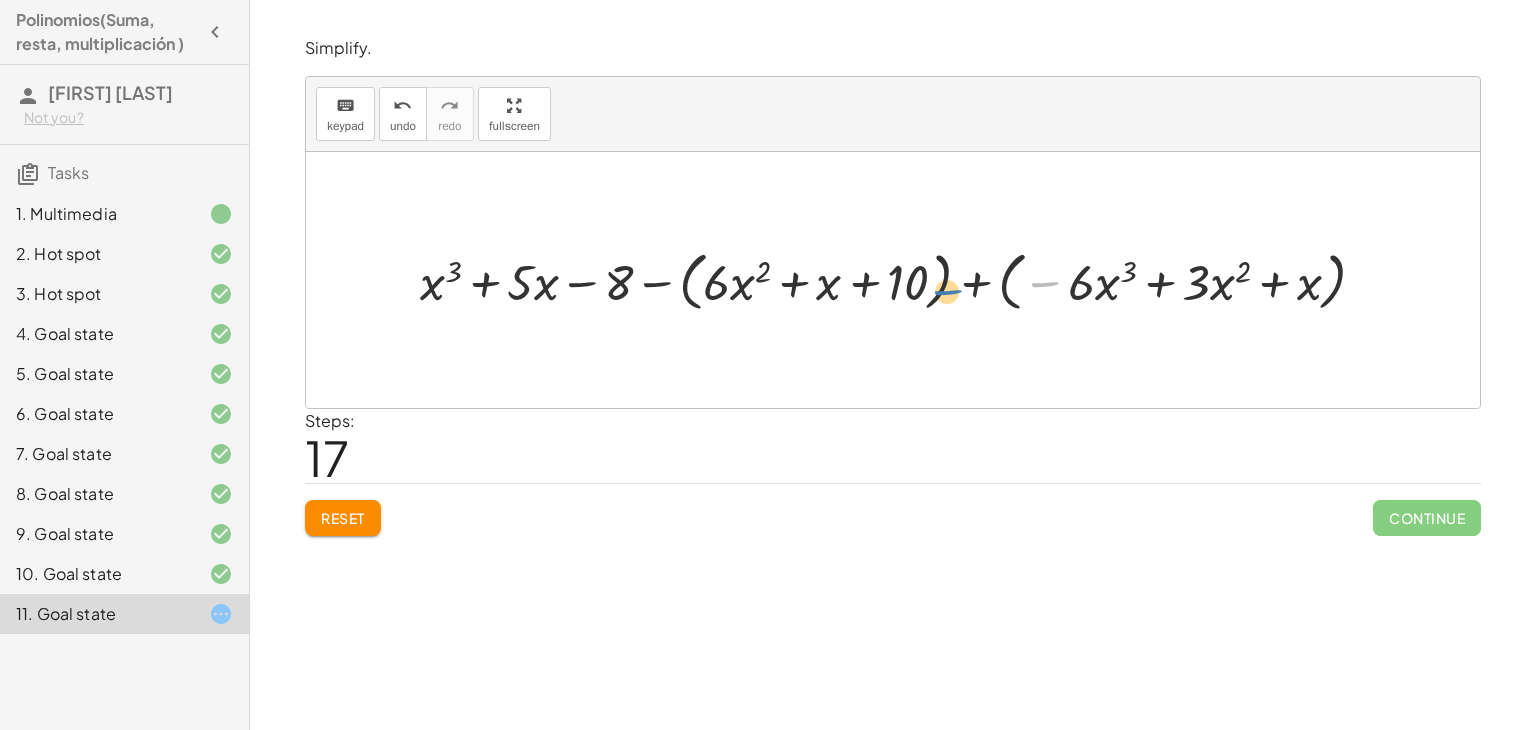 drag, startPoint x: 1049, startPoint y: 283, endPoint x: 980, endPoint y: 290, distance: 69.354164 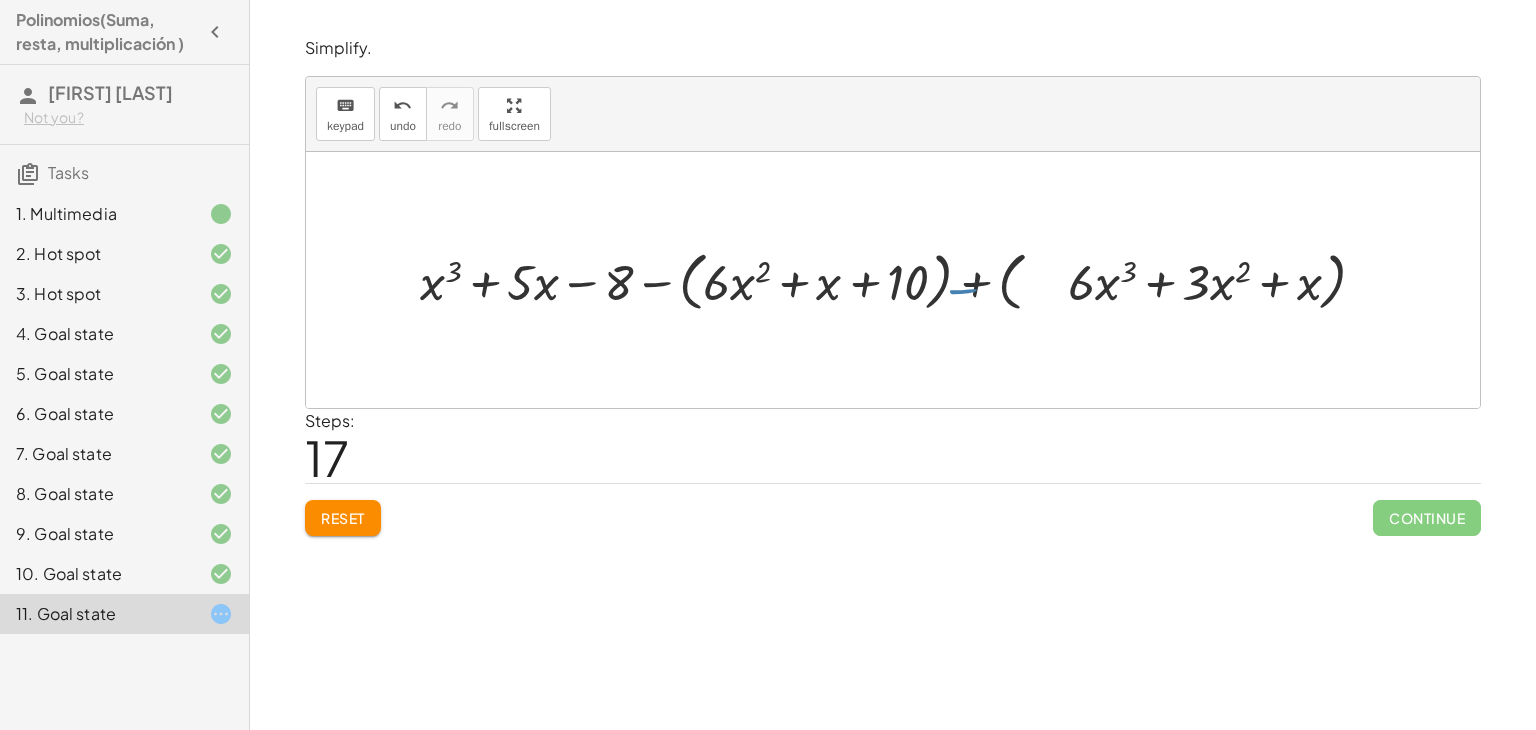 click at bounding box center [900, 280] 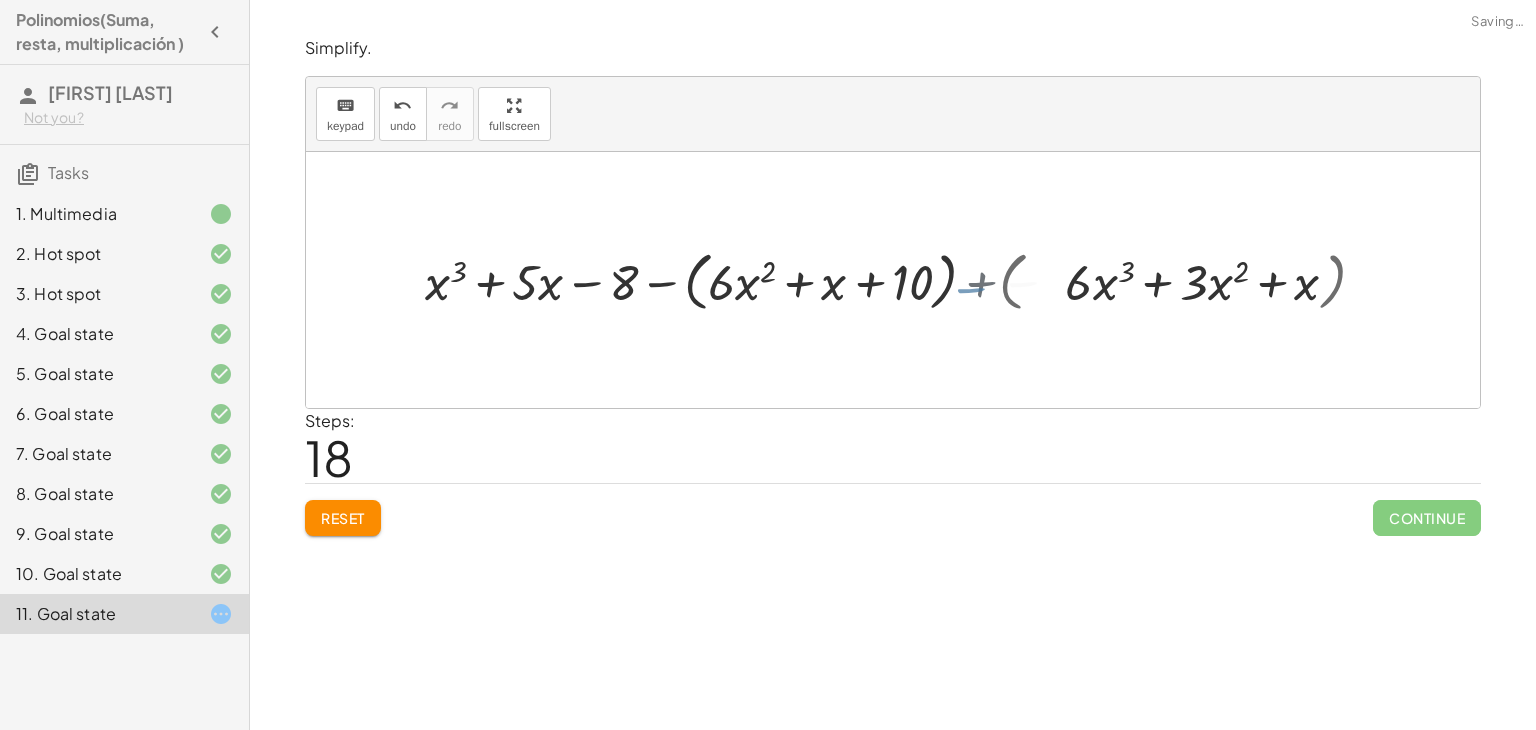 click at bounding box center [900, 280] 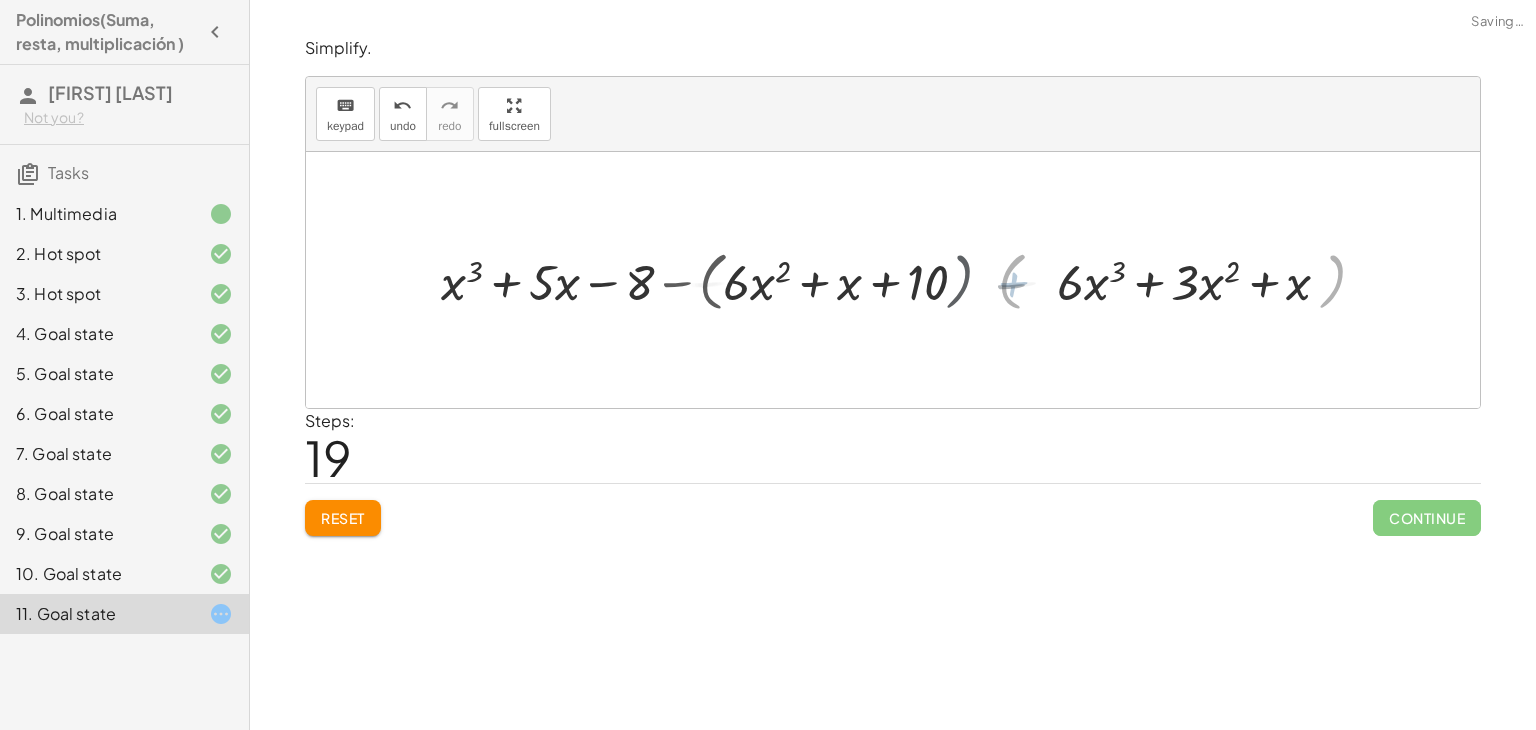 click at bounding box center (900, 280) 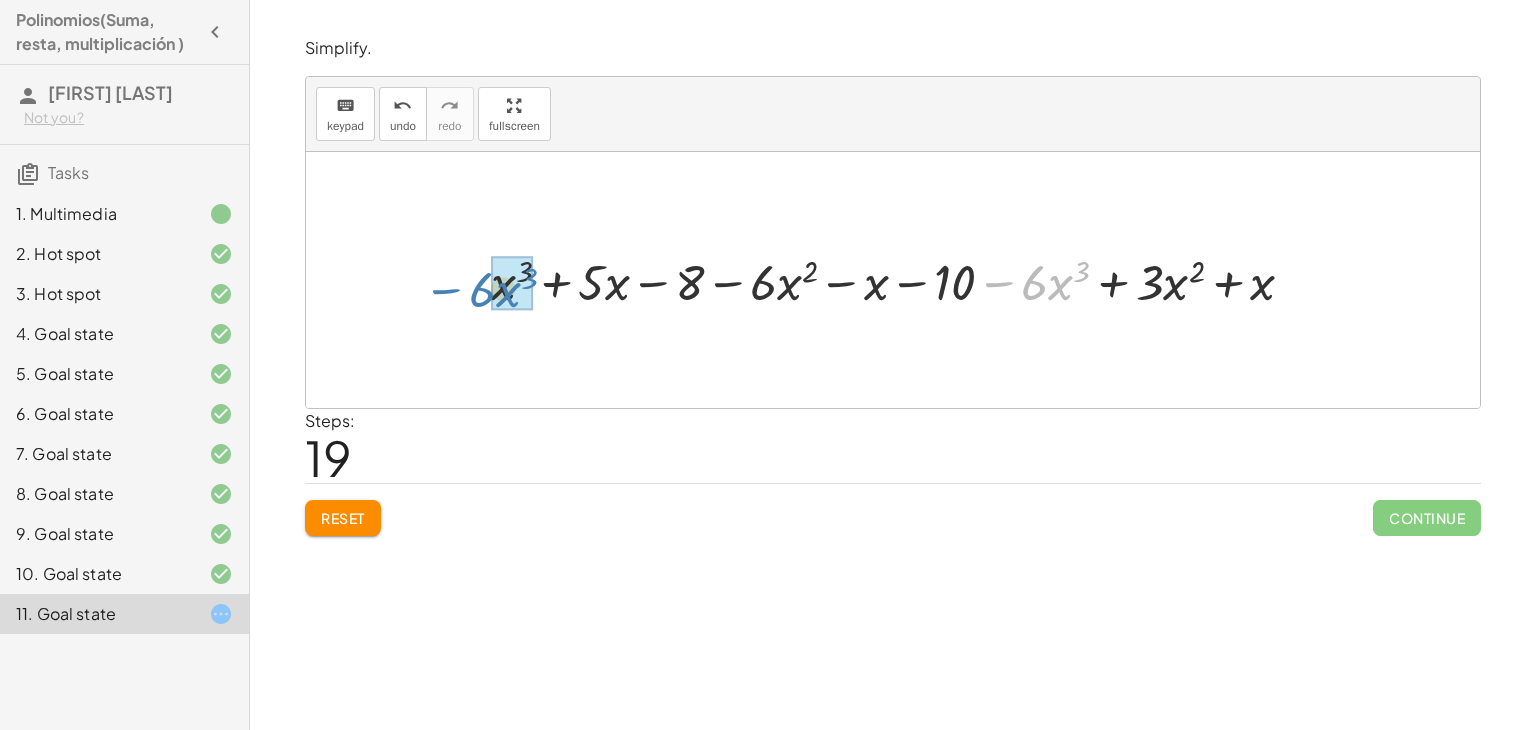 drag, startPoint x: 1019, startPoint y: 285, endPoint x: 472, endPoint y: 293, distance: 547.0585 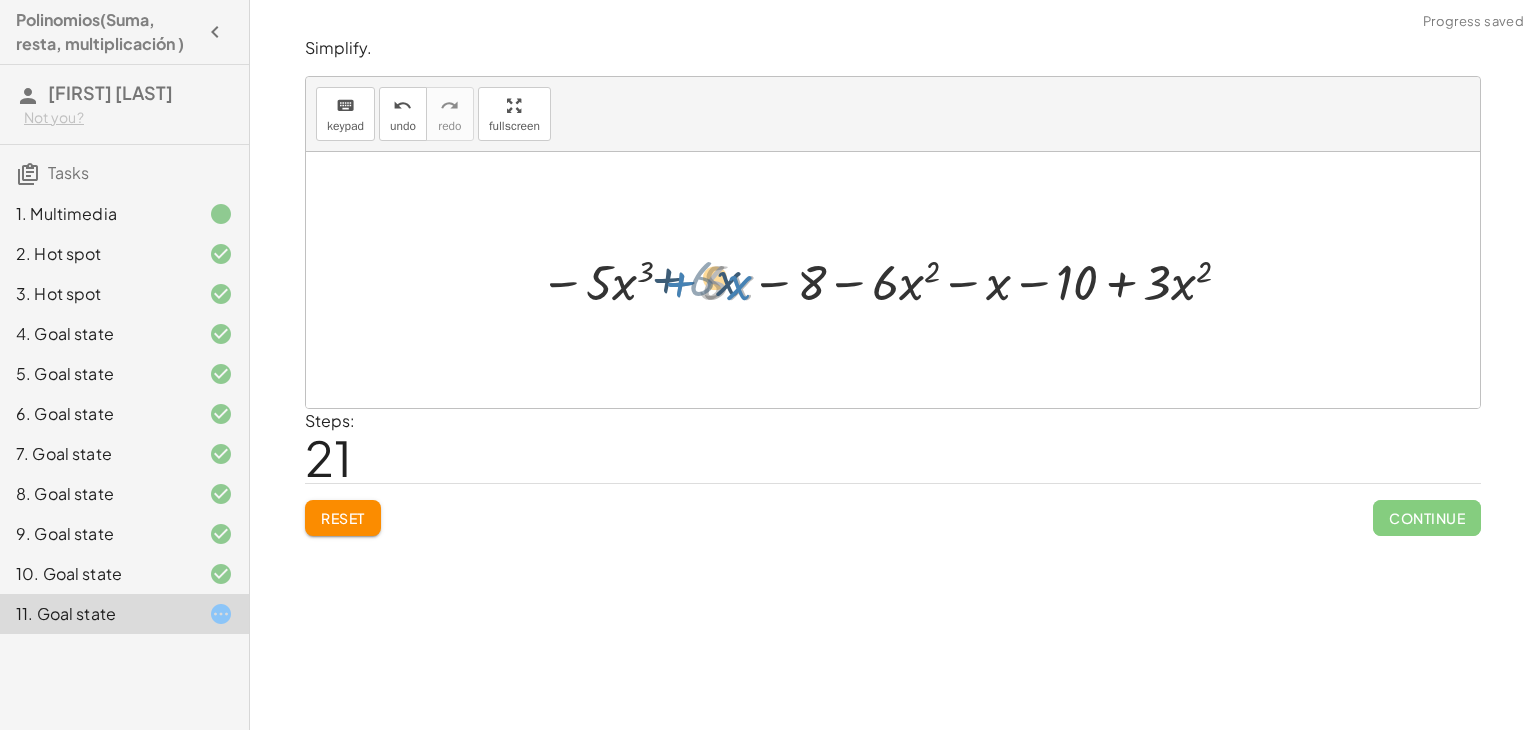 drag, startPoint x: 658, startPoint y: 281, endPoint x: 646, endPoint y: 277, distance: 12.649111 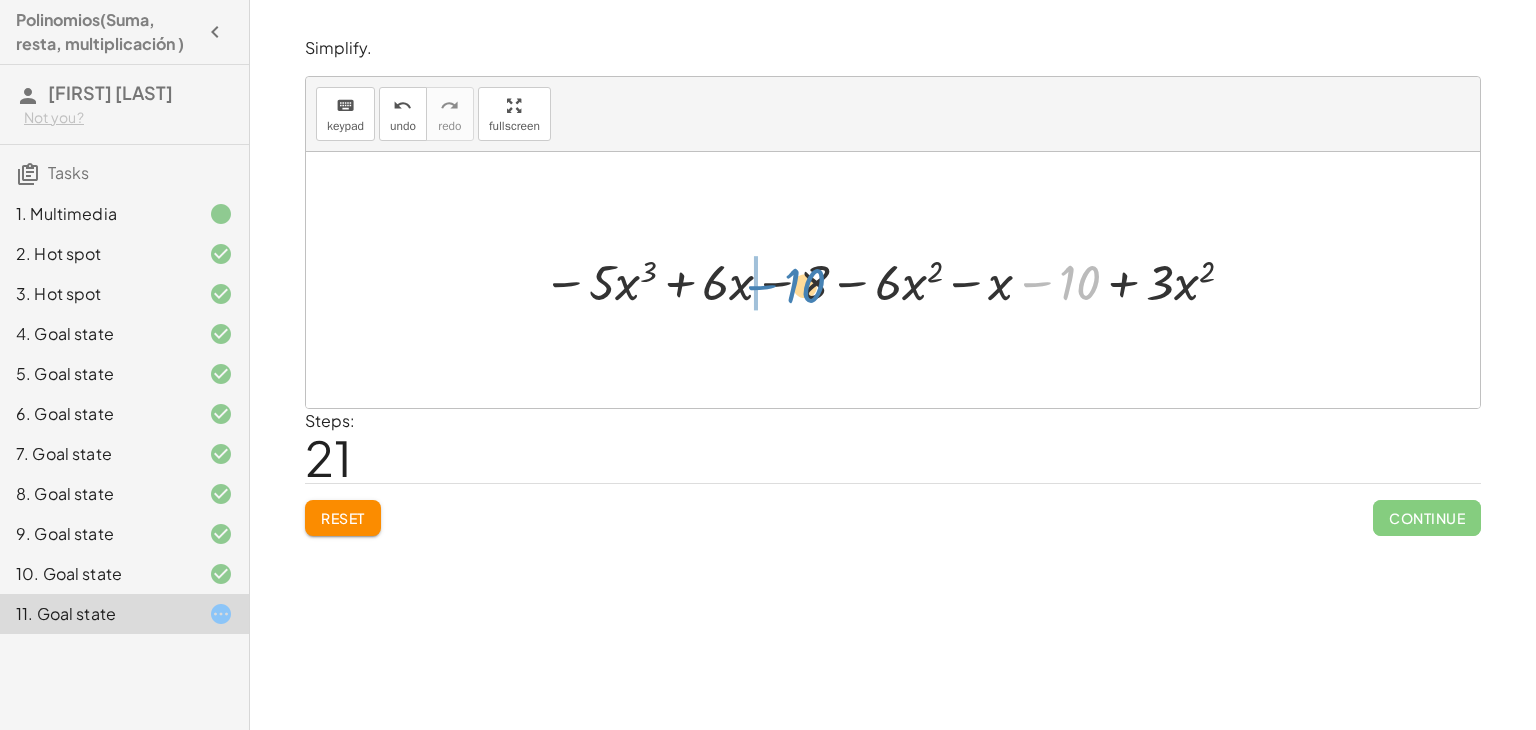 drag, startPoint x: 1055, startPoint y: 283, endPoint x: 782, endPoint y: 279, distance: 273.0293 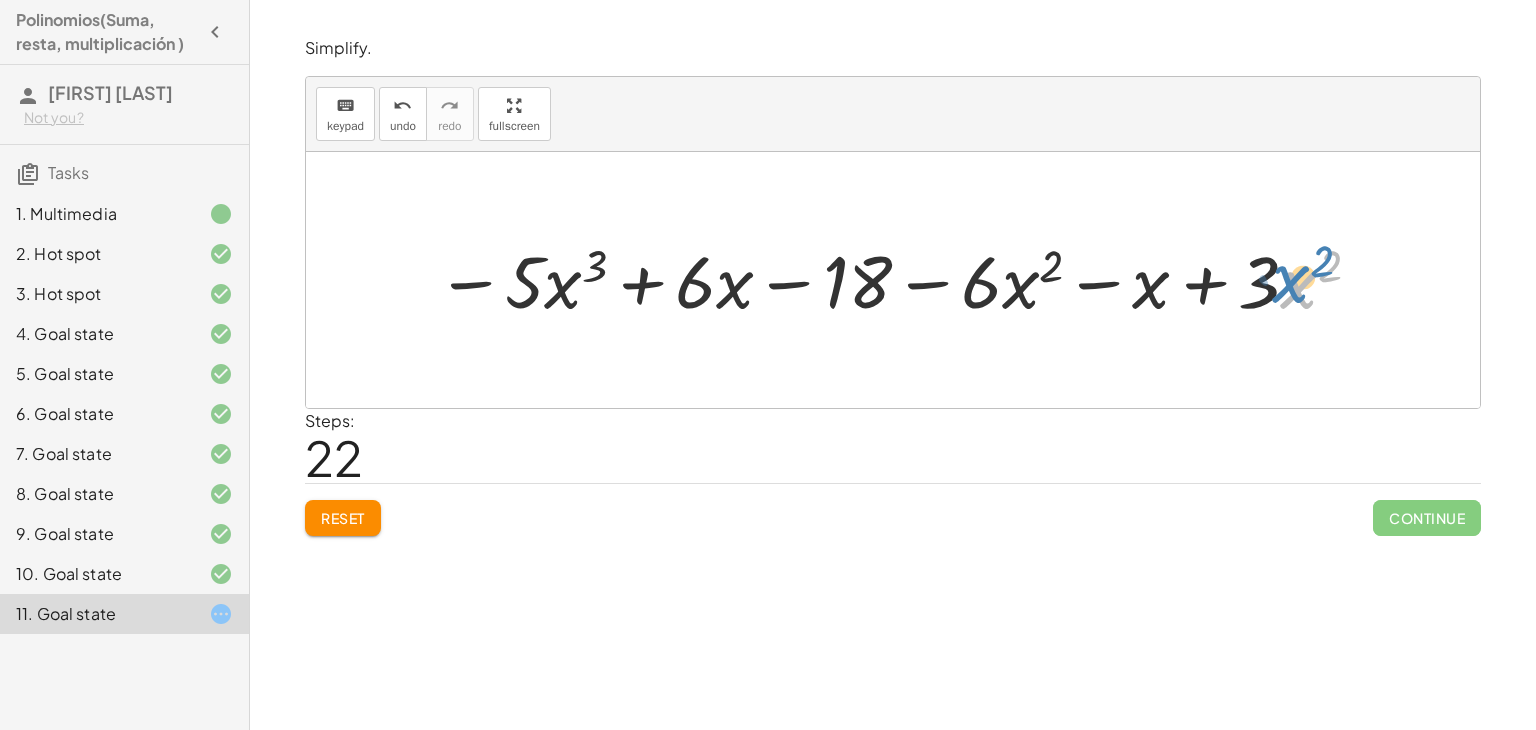 drag, startPoint x: 1288, startPoint y: 284, endPoint x: 1308, endPoint y: 282, distance: 20.09975 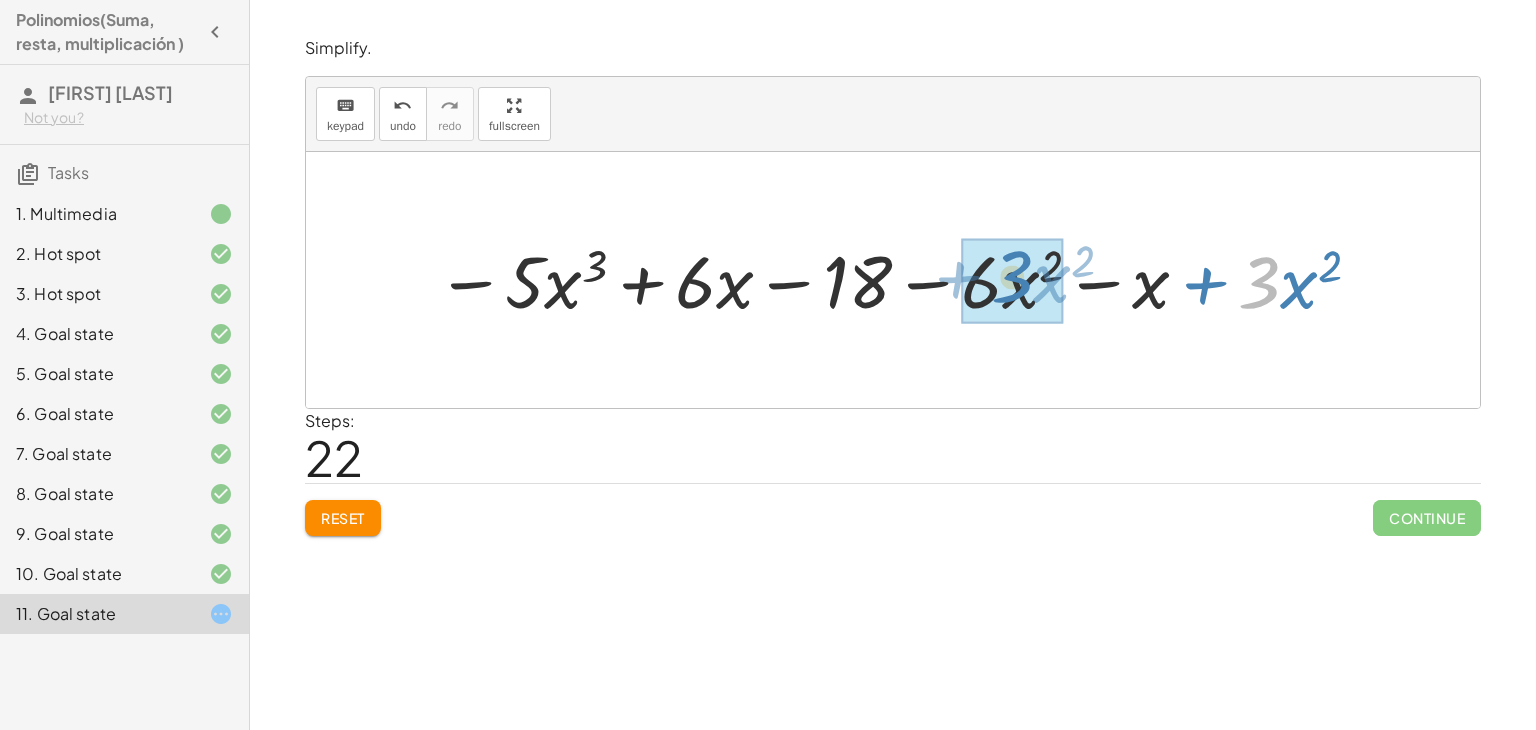 drag, startPoint x: 1272, startPoint y: 303, endPoint x: 1025, endPoint y: 297, distance: 247.07286 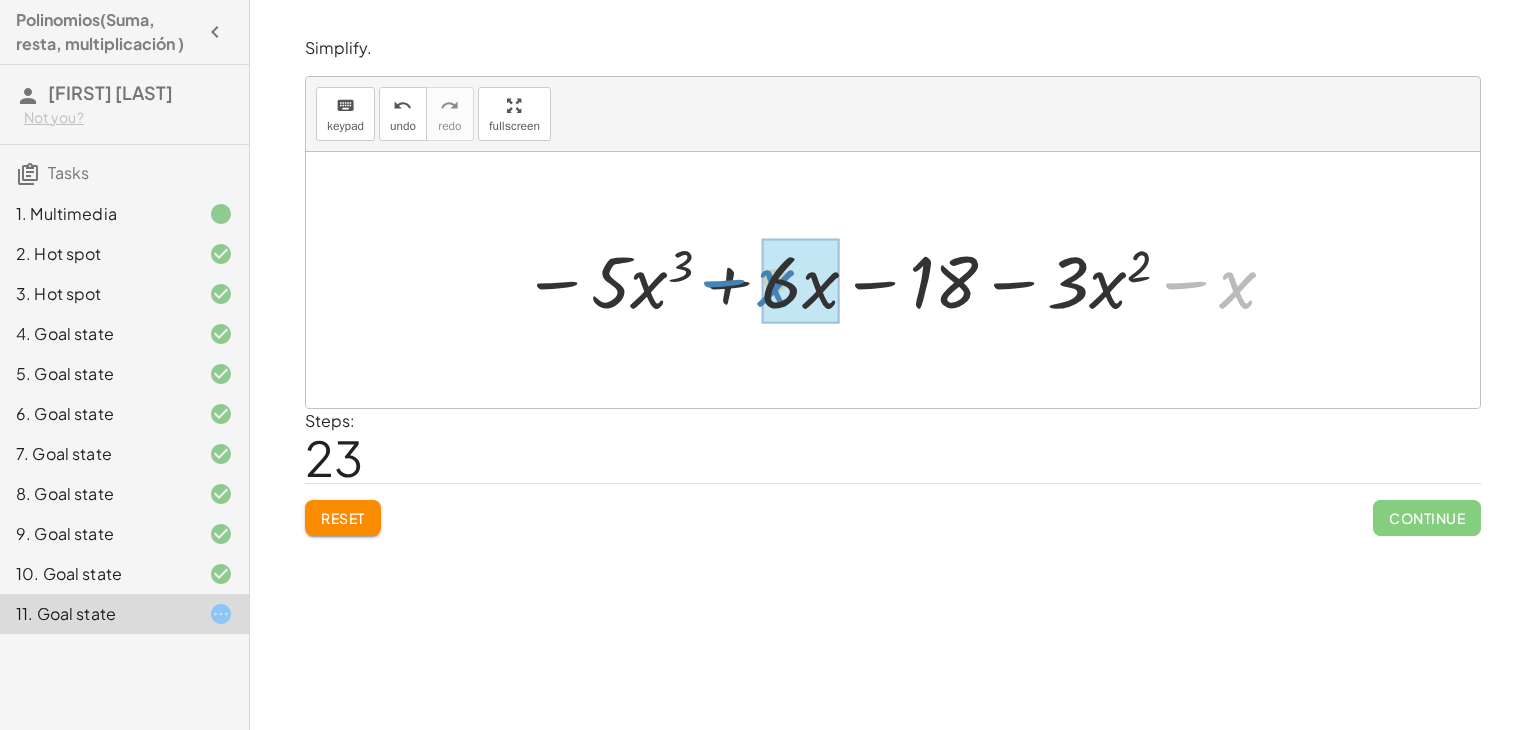 drag, startPoint x: 1222, startPoint y: 282, endPoint x: 760, endPoint y: 279, distance: 462.00974 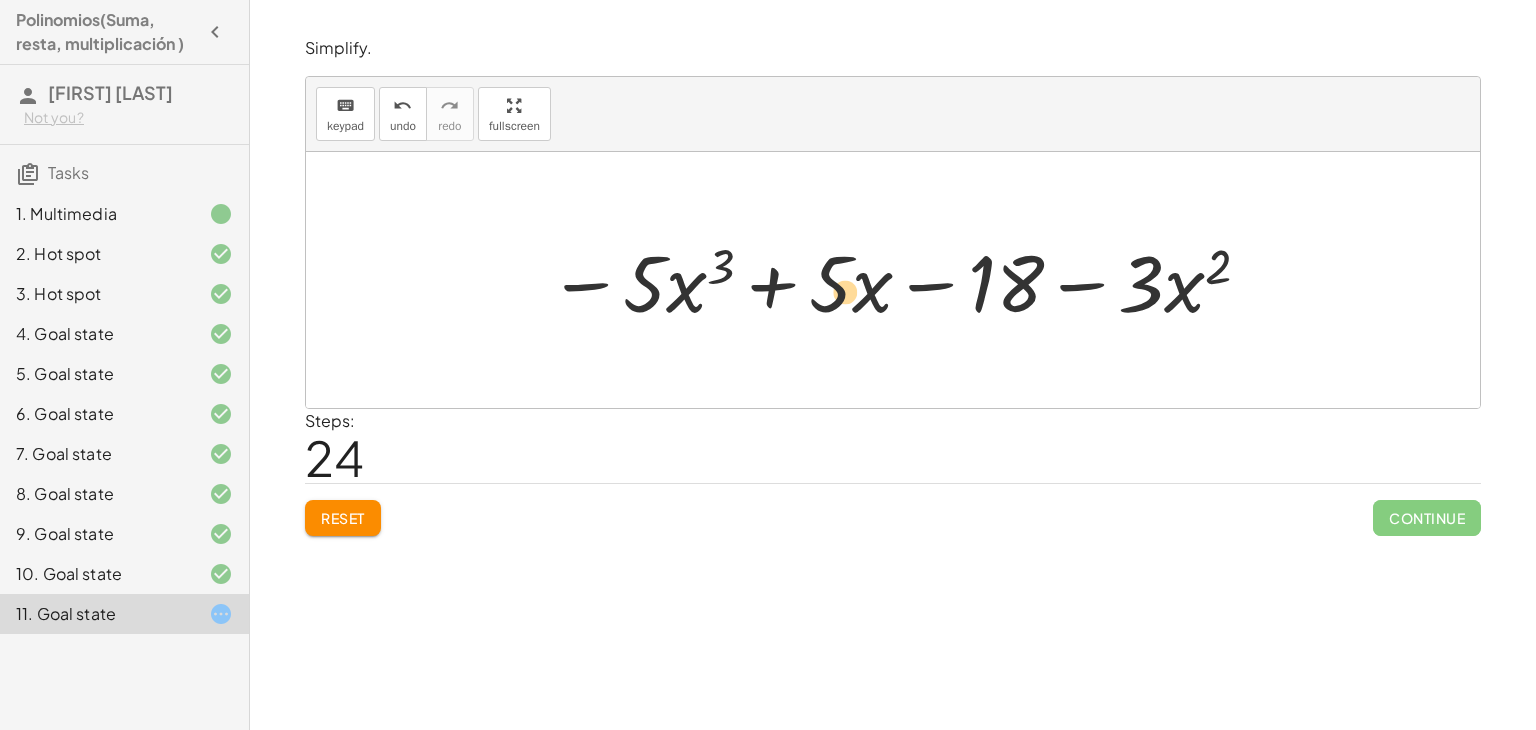 drag, startPoint x: 812, startPoint y: 281, endPoint x: 828, endPoint y: 289, distance: 17.888544 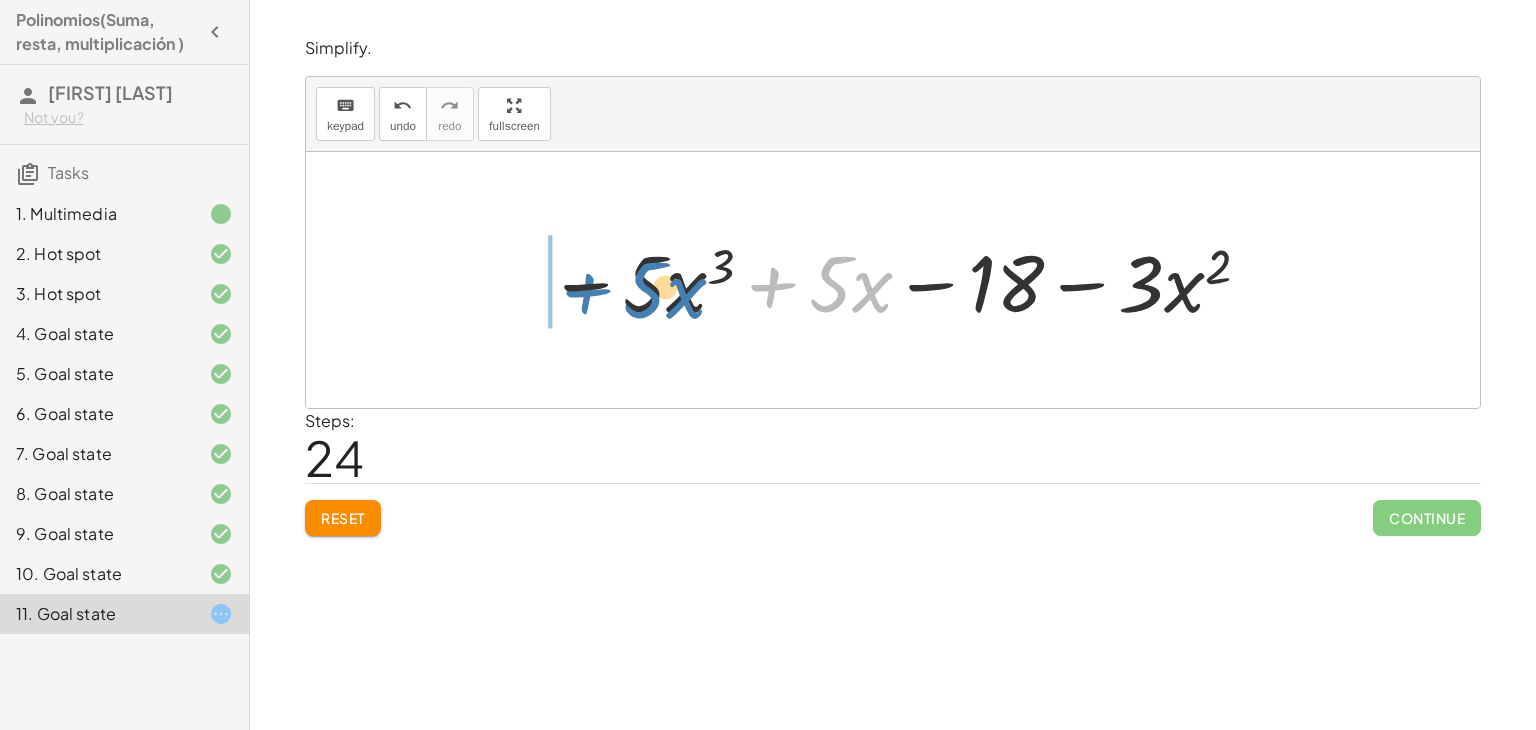 drag, startPoint x: 787, startPoint y: 285, endPoint x: 588, endPoint y: 282, distance: 199.02261 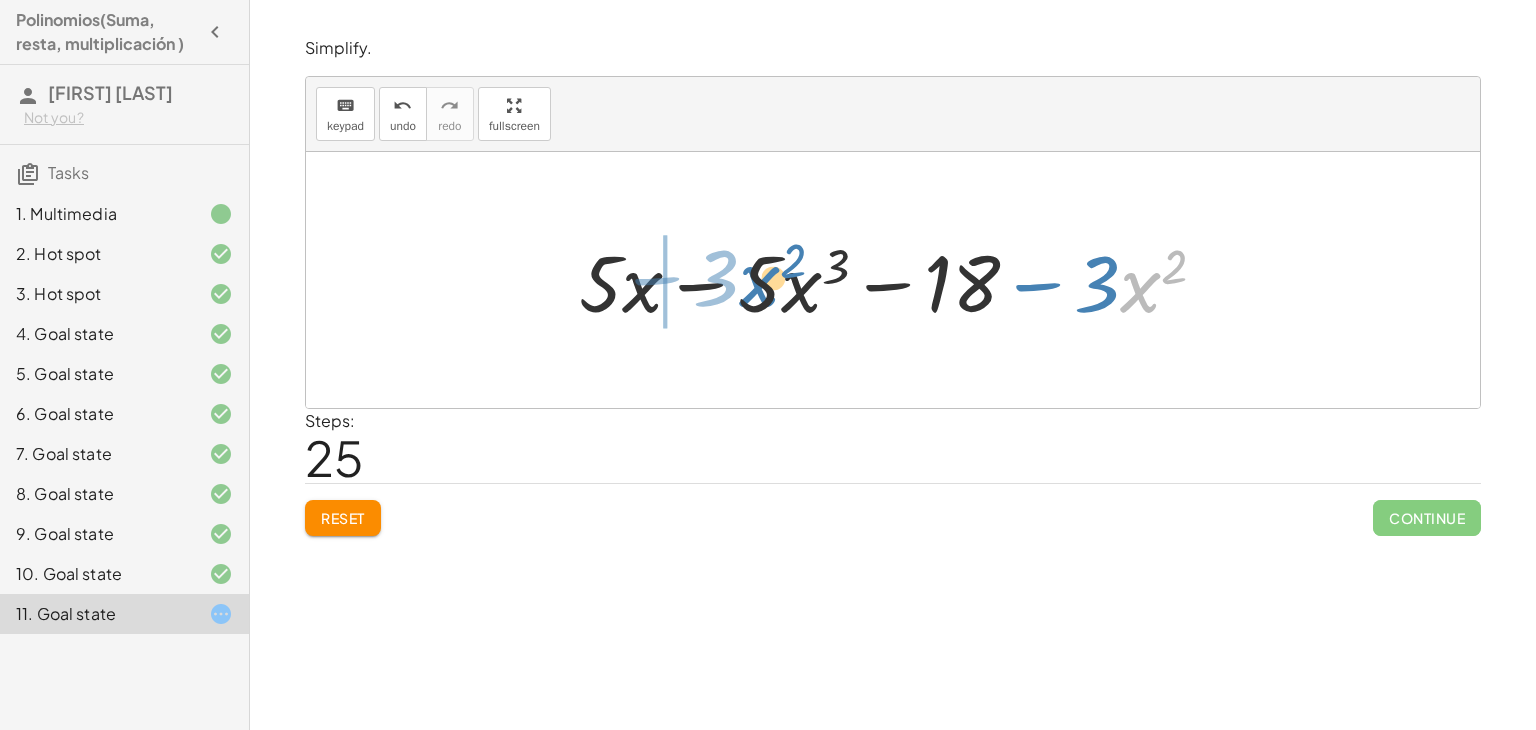 drag, startPoint x: 1125, startPoint y: 283, endPoint x: 744, endPoint y: 277, distance: 381.04724 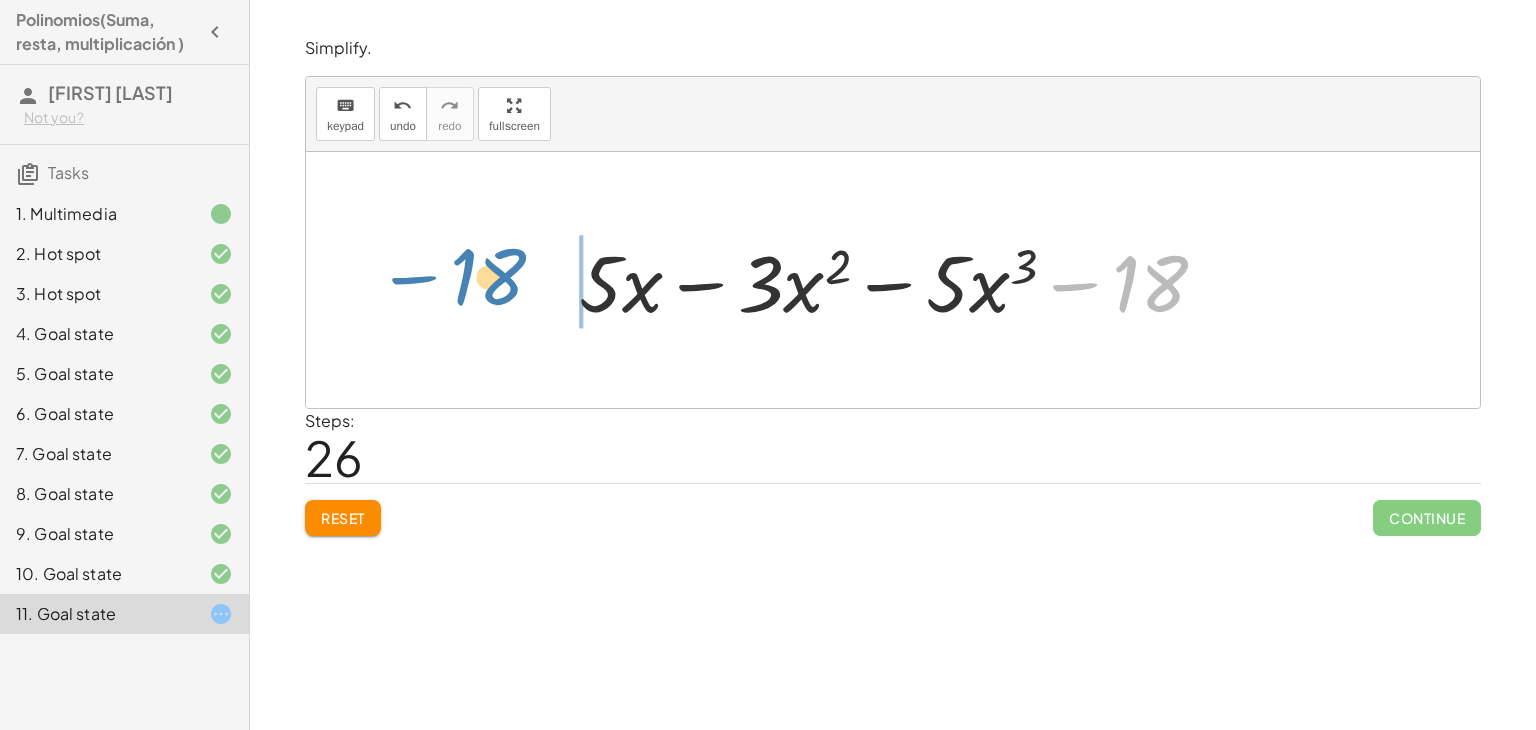 drag, startPoint x: 1108, startPoint y: 293, endPoint x: 447, endPoint y: 286, distance: 661.03705 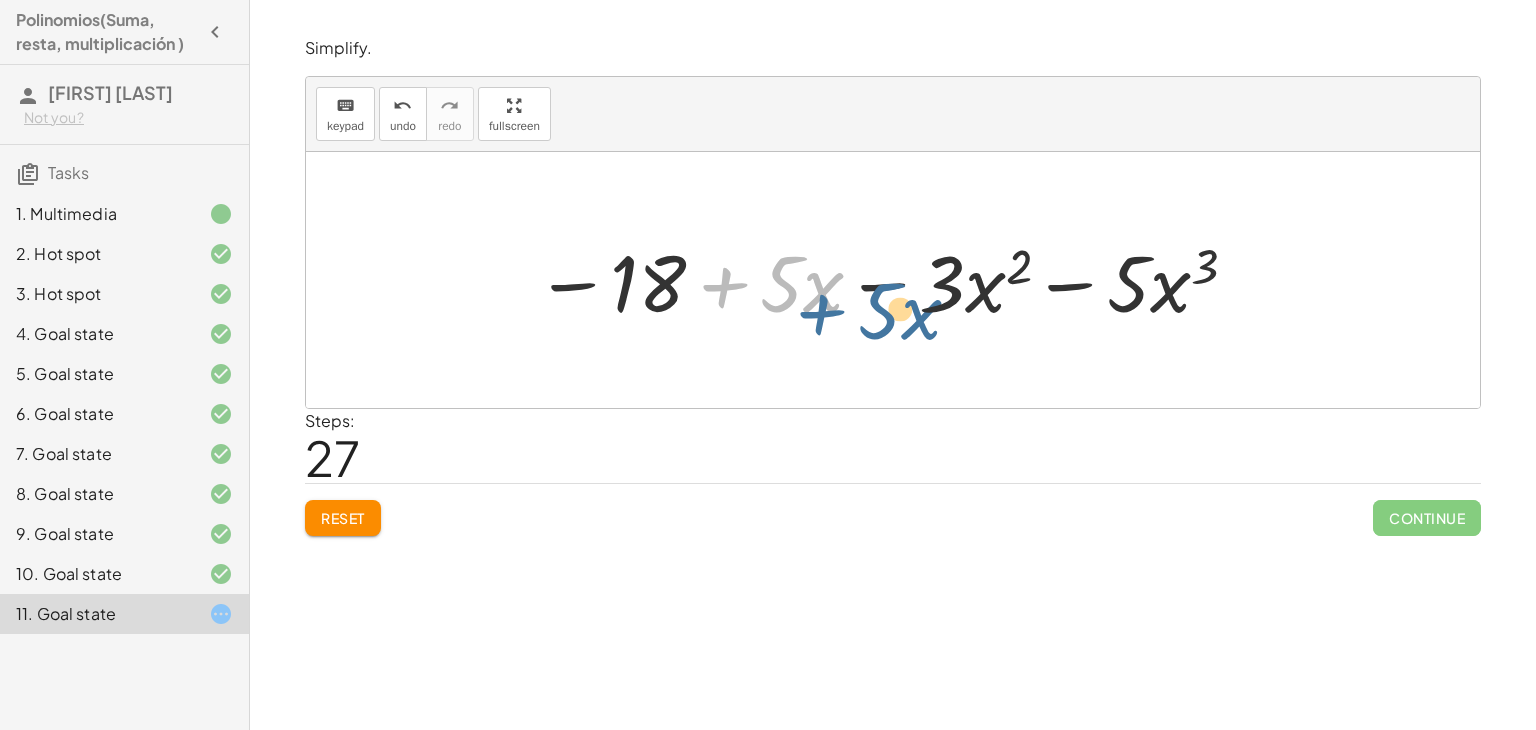 drag, startPoint x: 686, startPoint y: 286, endPoint x: 704, endPoint y: 278, distance: 19.697716 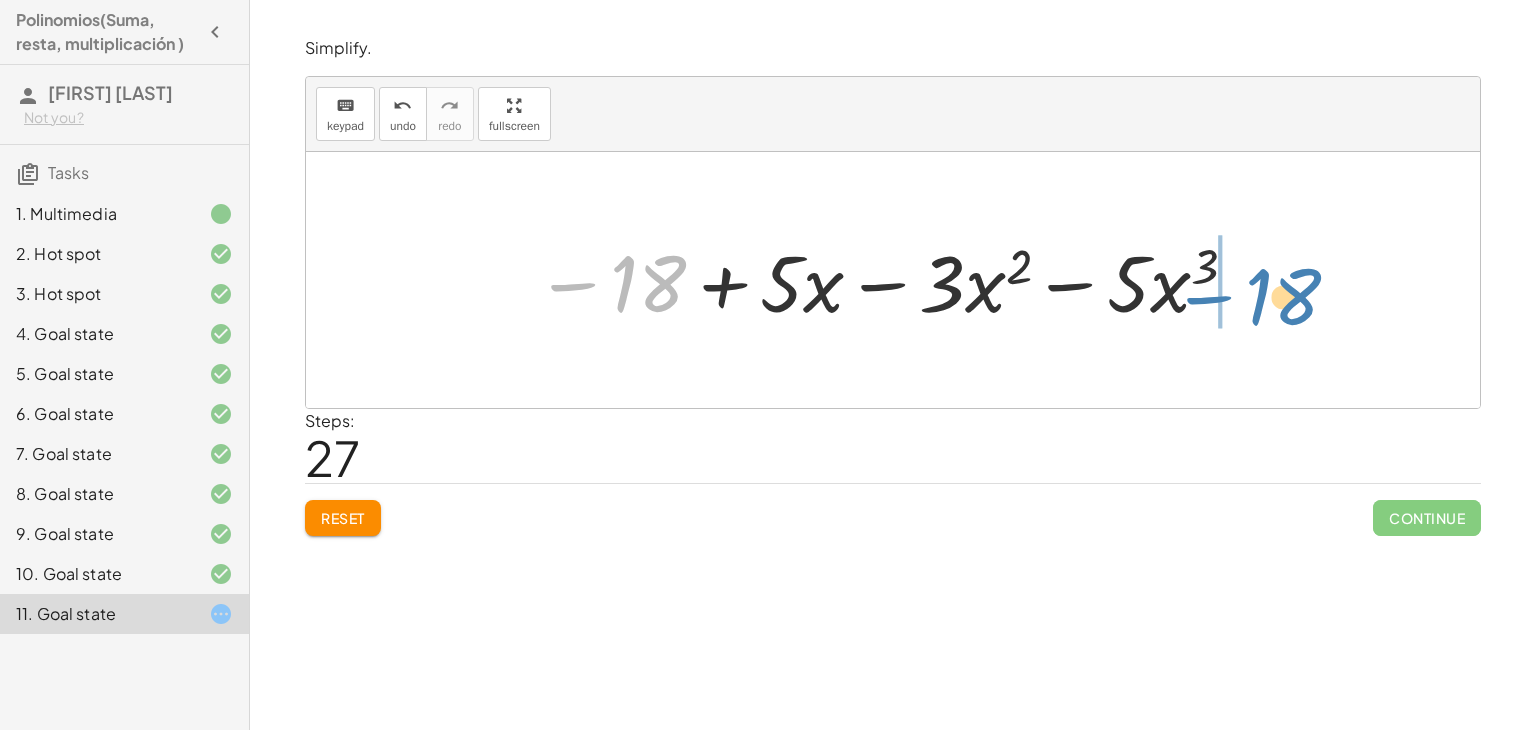 drag, startPoint x: 603, startPoint y: 288, endPoint x: 1271, endPoint y: 301, distance: 668.12646 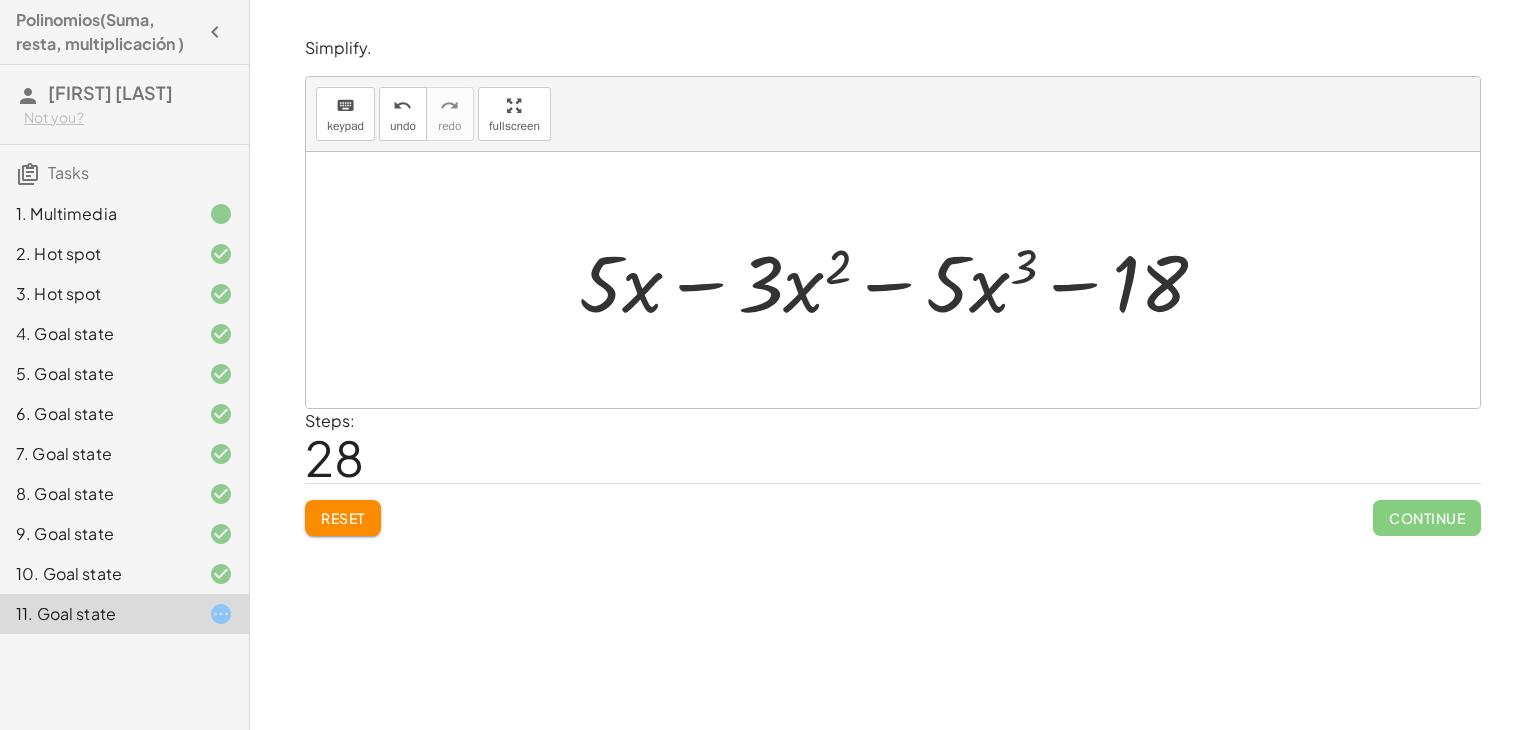 click at bounding box center (901, 280) 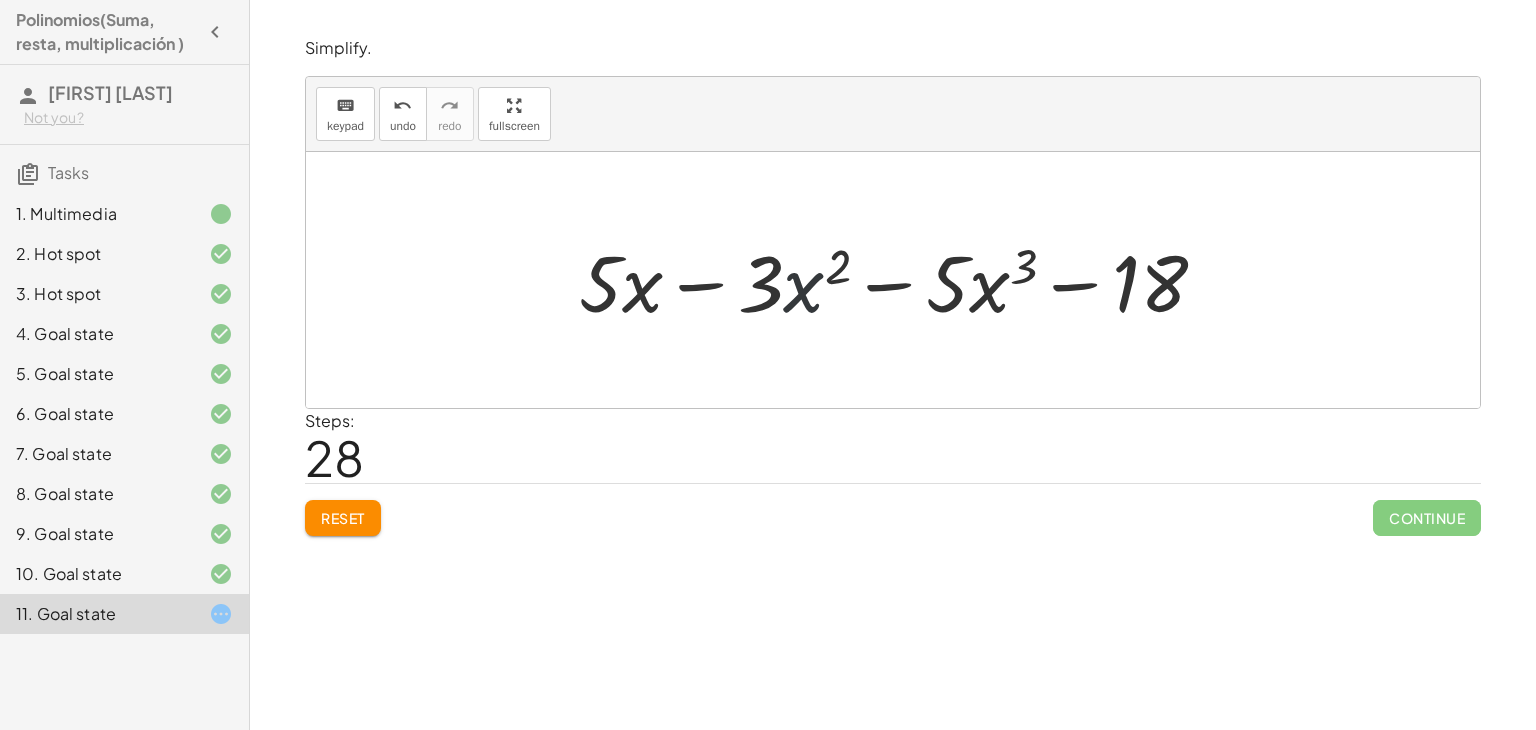 click at bounding box center [901, 280] 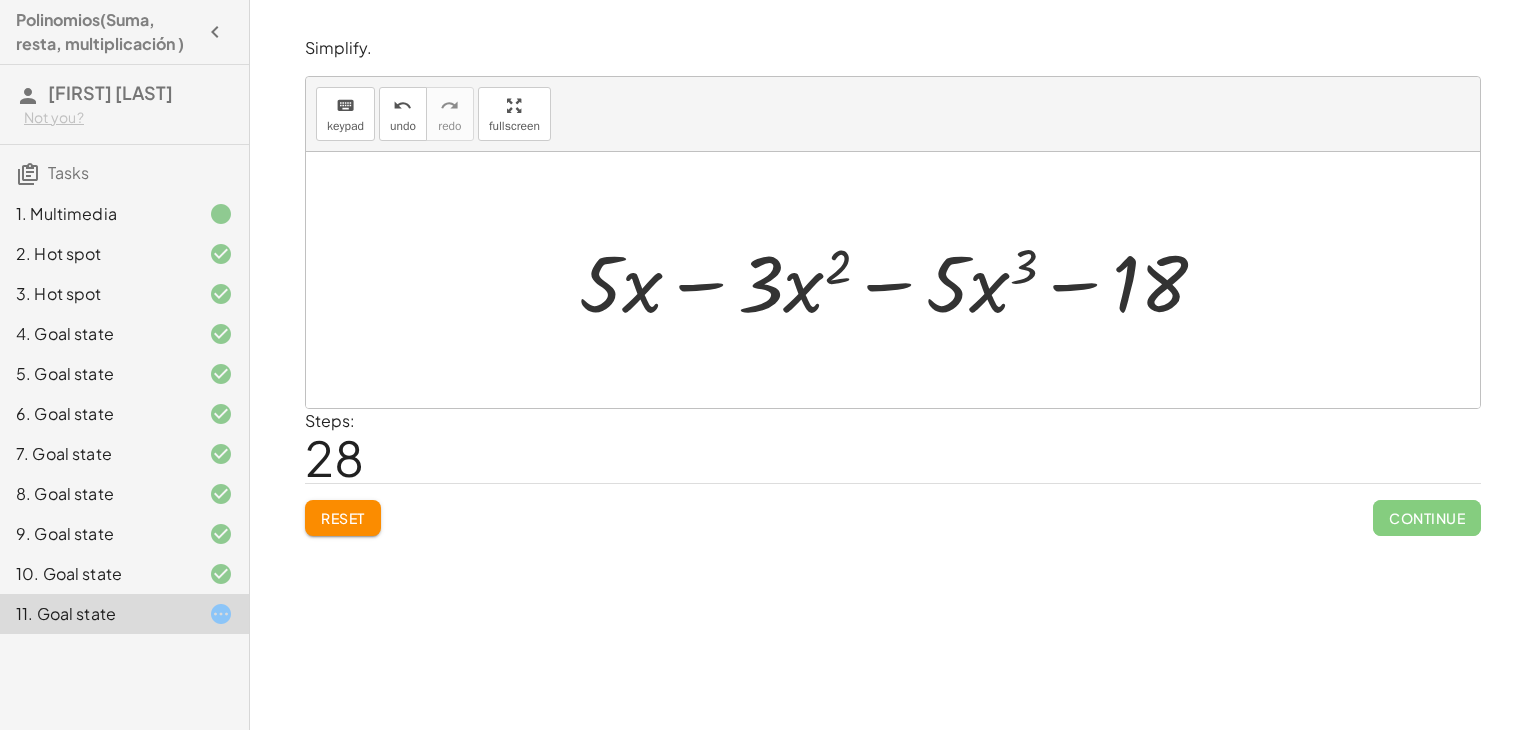 click at bounding box center [901, 280] 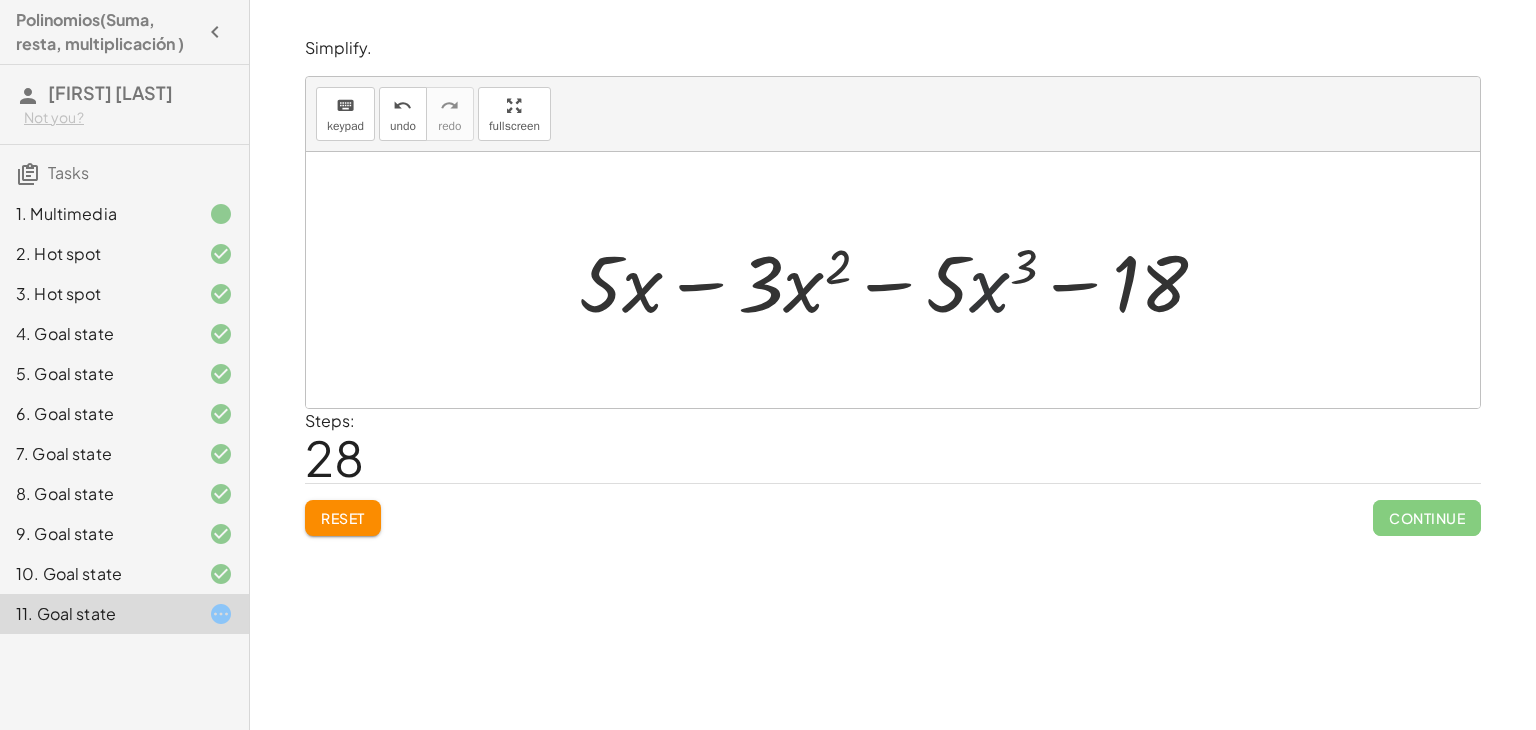 click at bounding box center (901, 280) 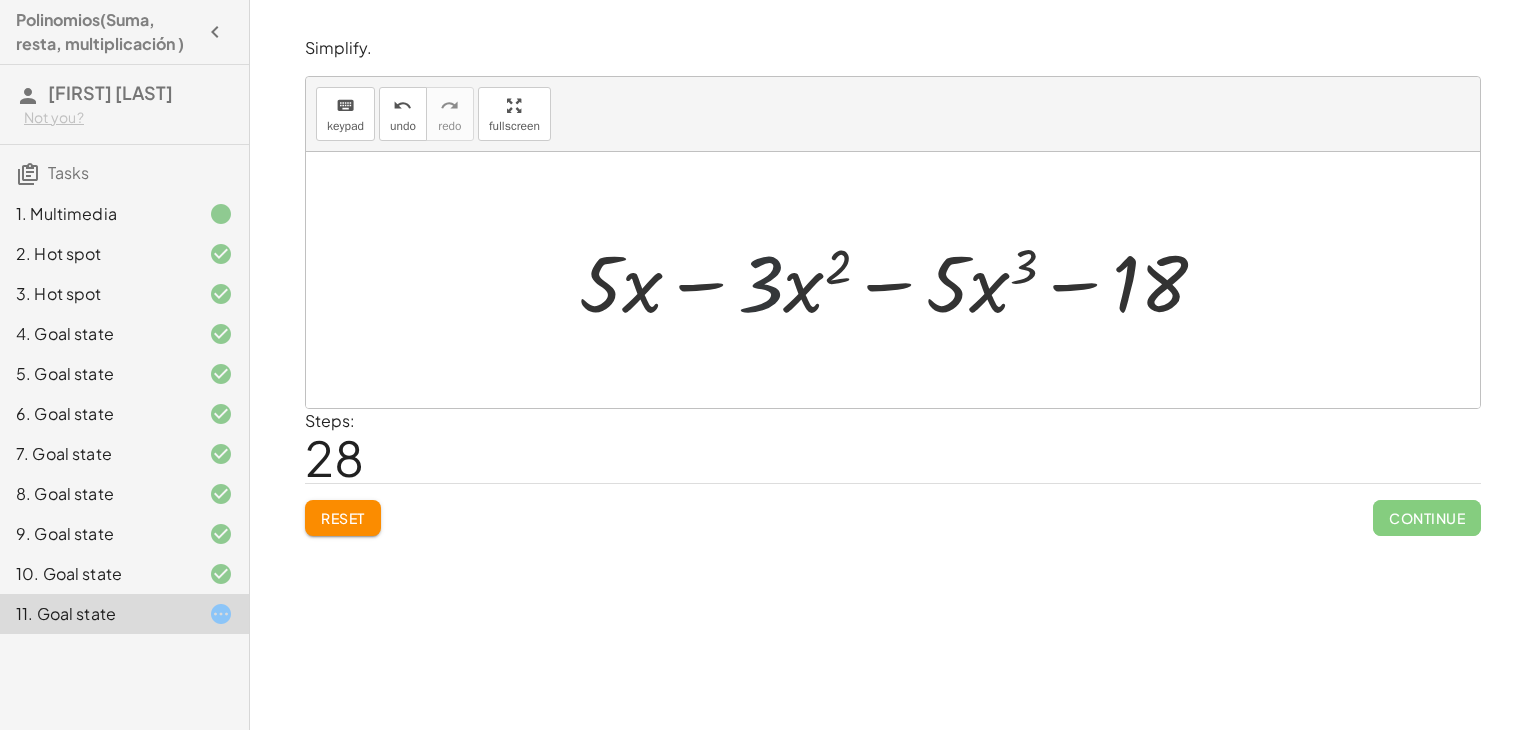 drag, startPoint x: 766, startPoint y: 273, endPoint x: 850, endPoint y: 252, distance: 86.58522 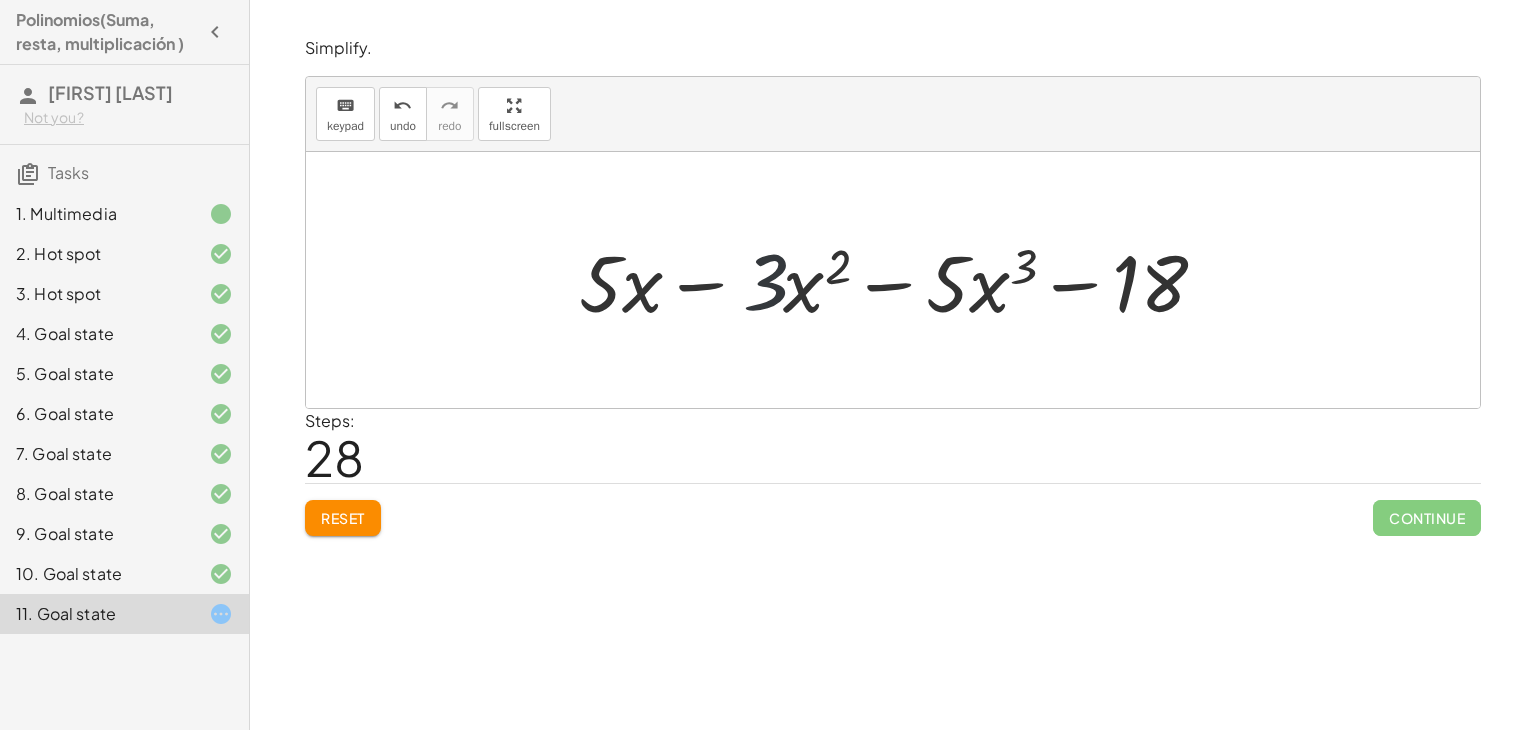 drag, startPoint x: 923, startPoint y: 261, endPoint x: 864, endPoint y: 299, distance: 70.178345 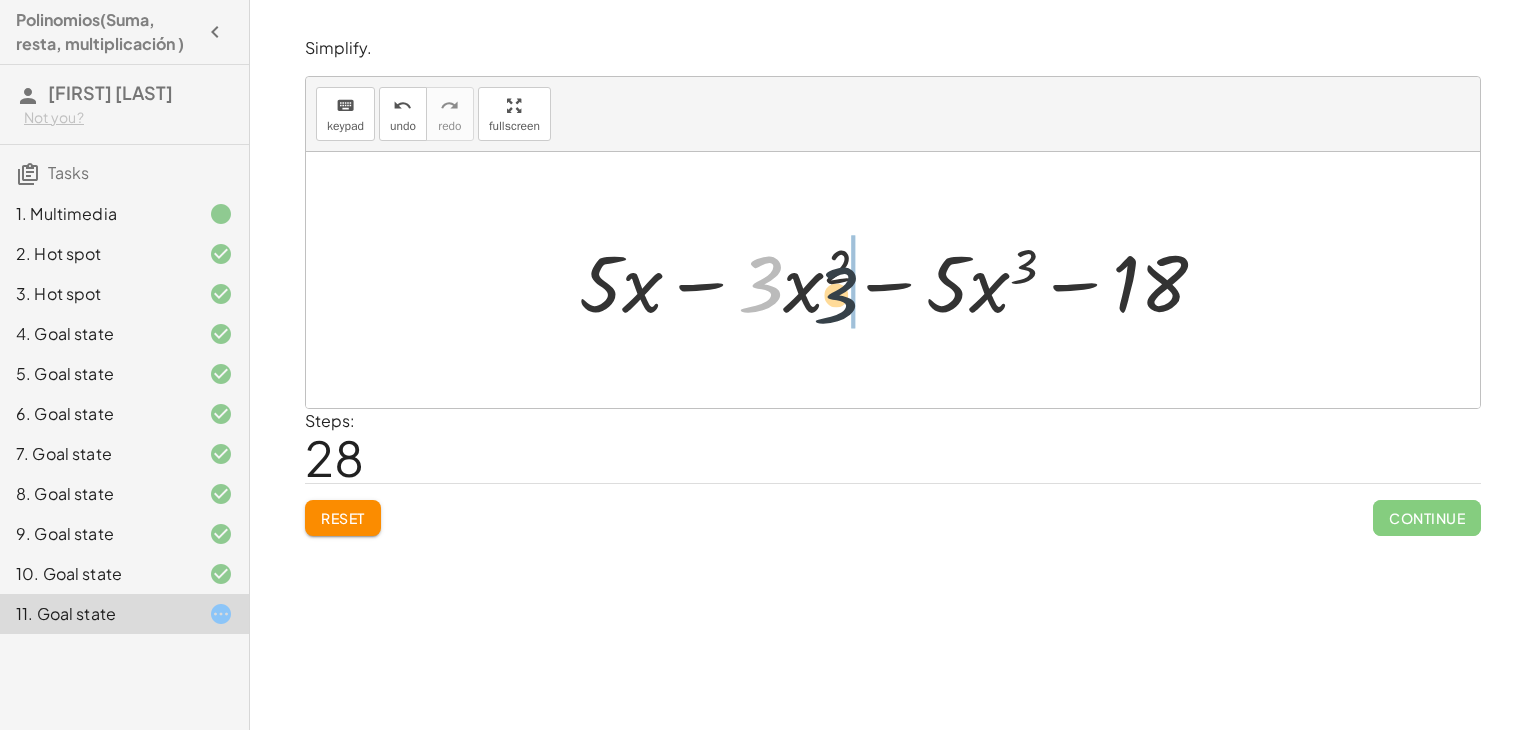 drag, startPoint x: 770, startPoint y: 281, endPoint x: 948, endPoint y: 298, distance: 178.80995 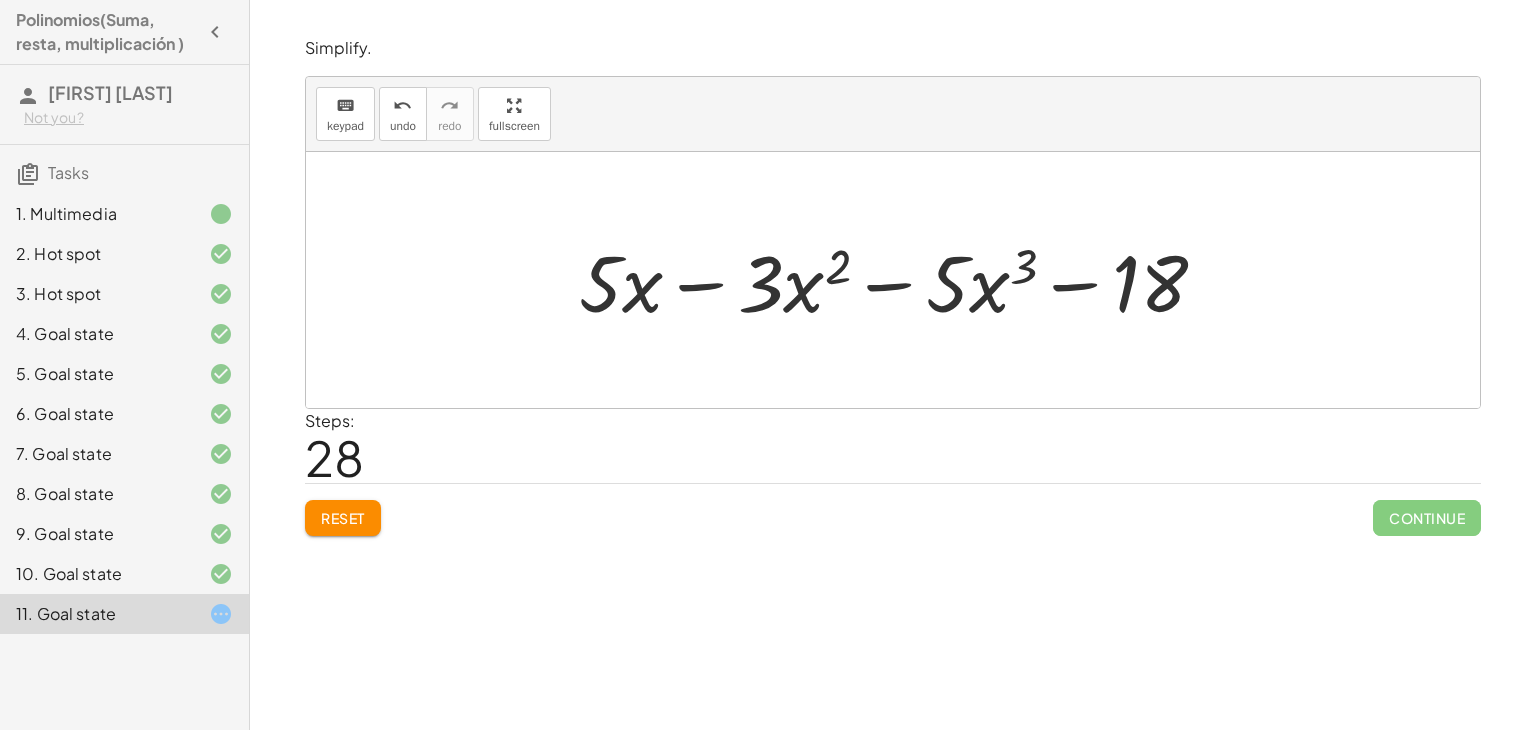 drag, startPoint x: 948, startPoint y: 298, endPoint x: 978, endPoint y: 297, distance: 30.016663 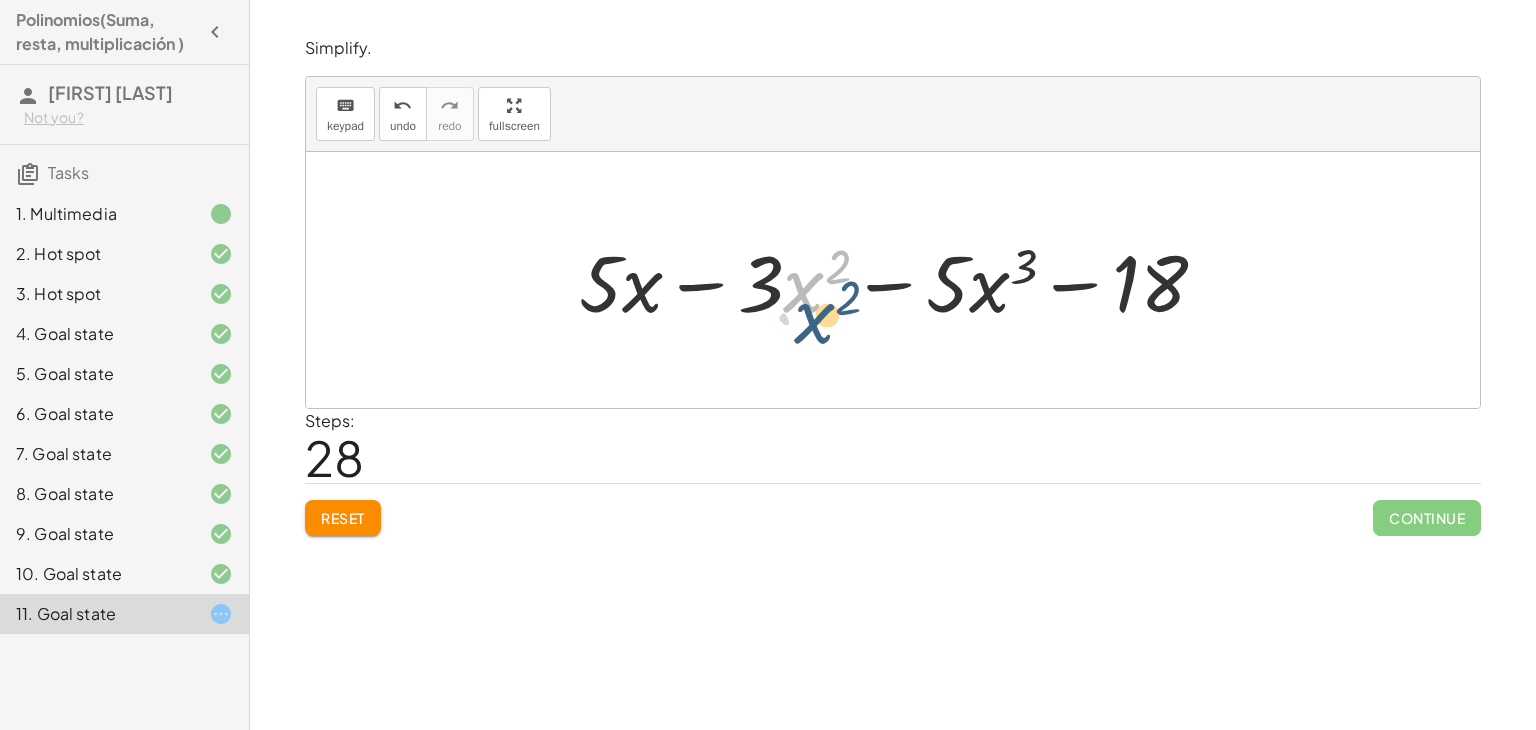 drag, startPoint x: 789, startPoint y: 252, endPoint x: 800, endPoint y: 284, distance: 33.83785 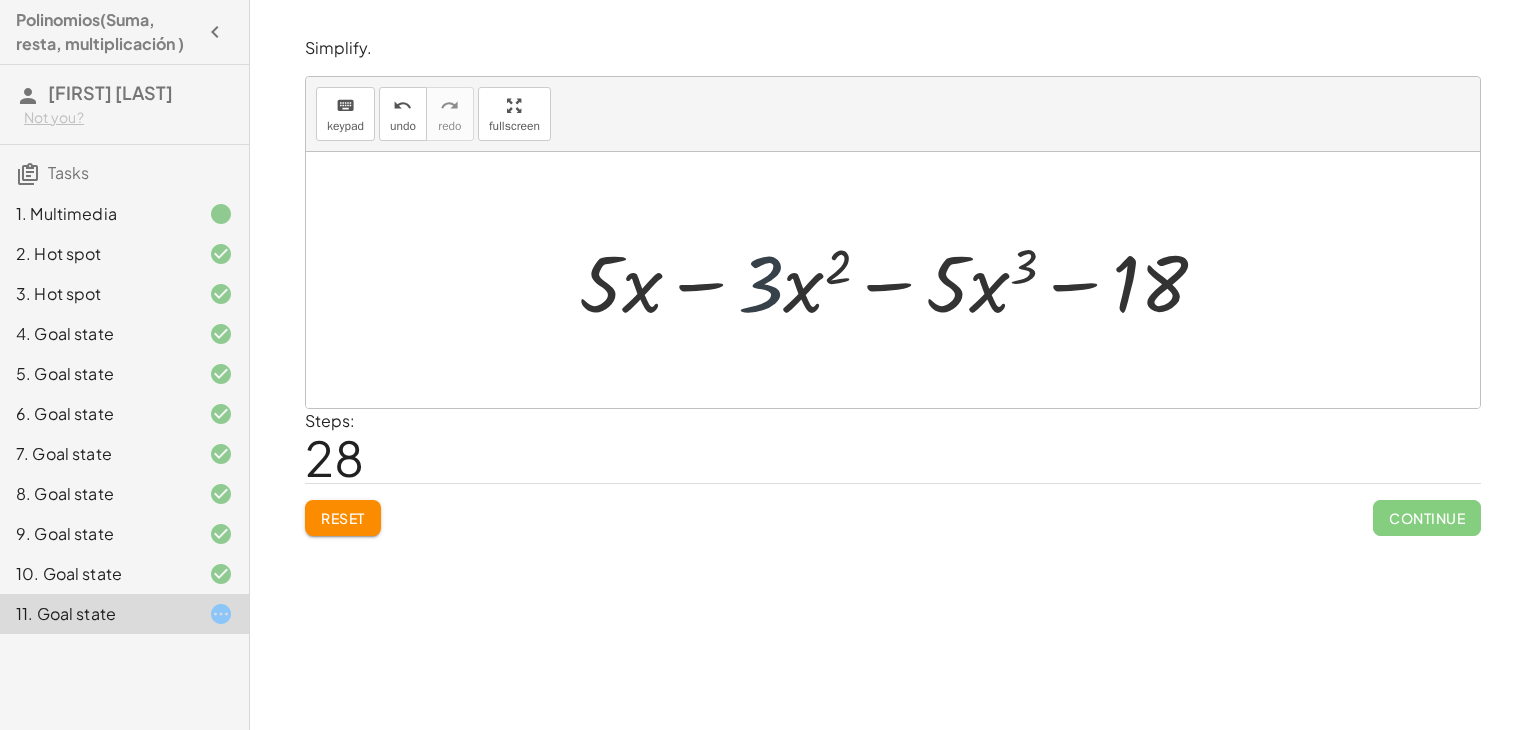 drag, startPoint x: 767, startPoint y: 286, endPoint x: 766, endPoint y: 297, distance: 11.045361 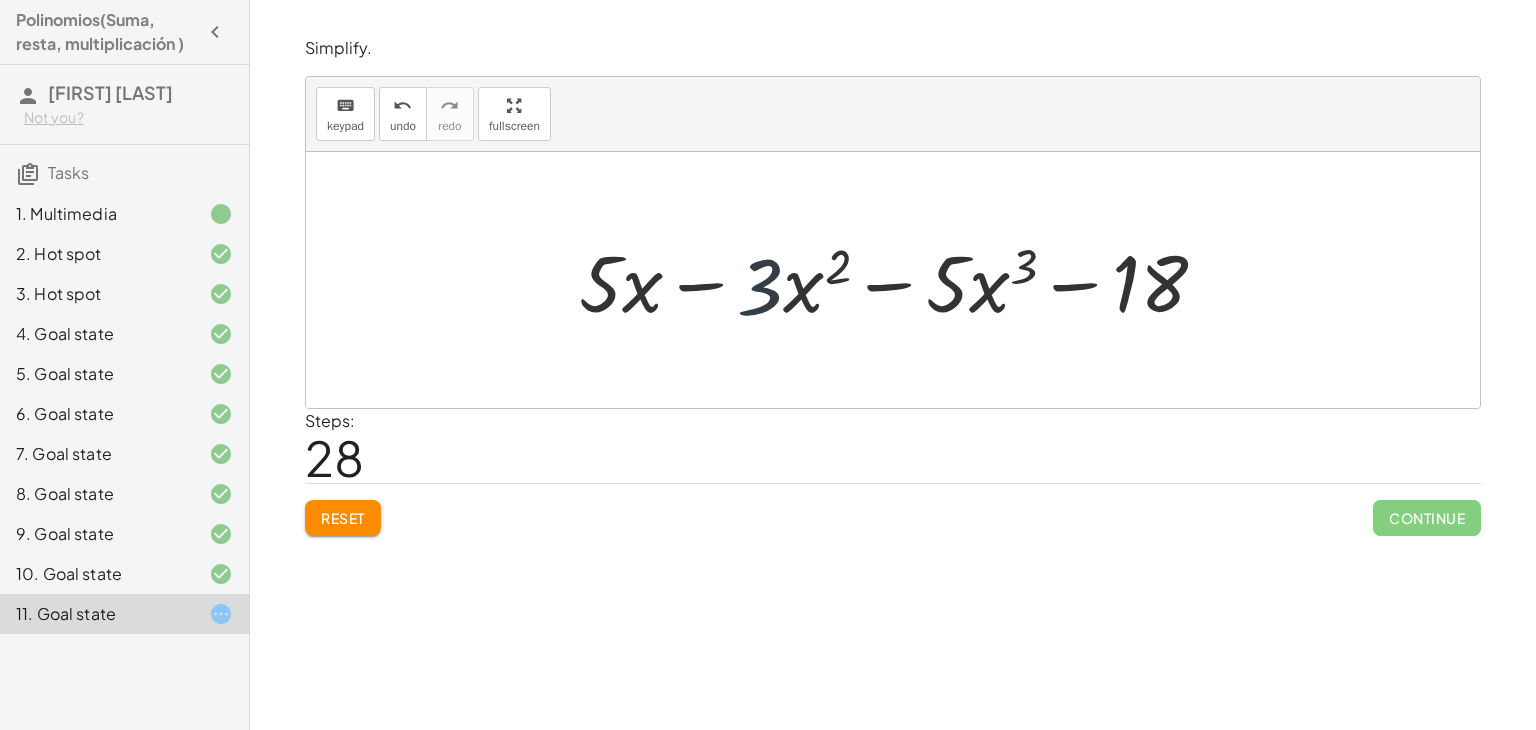click at bounding box center [901, 280] 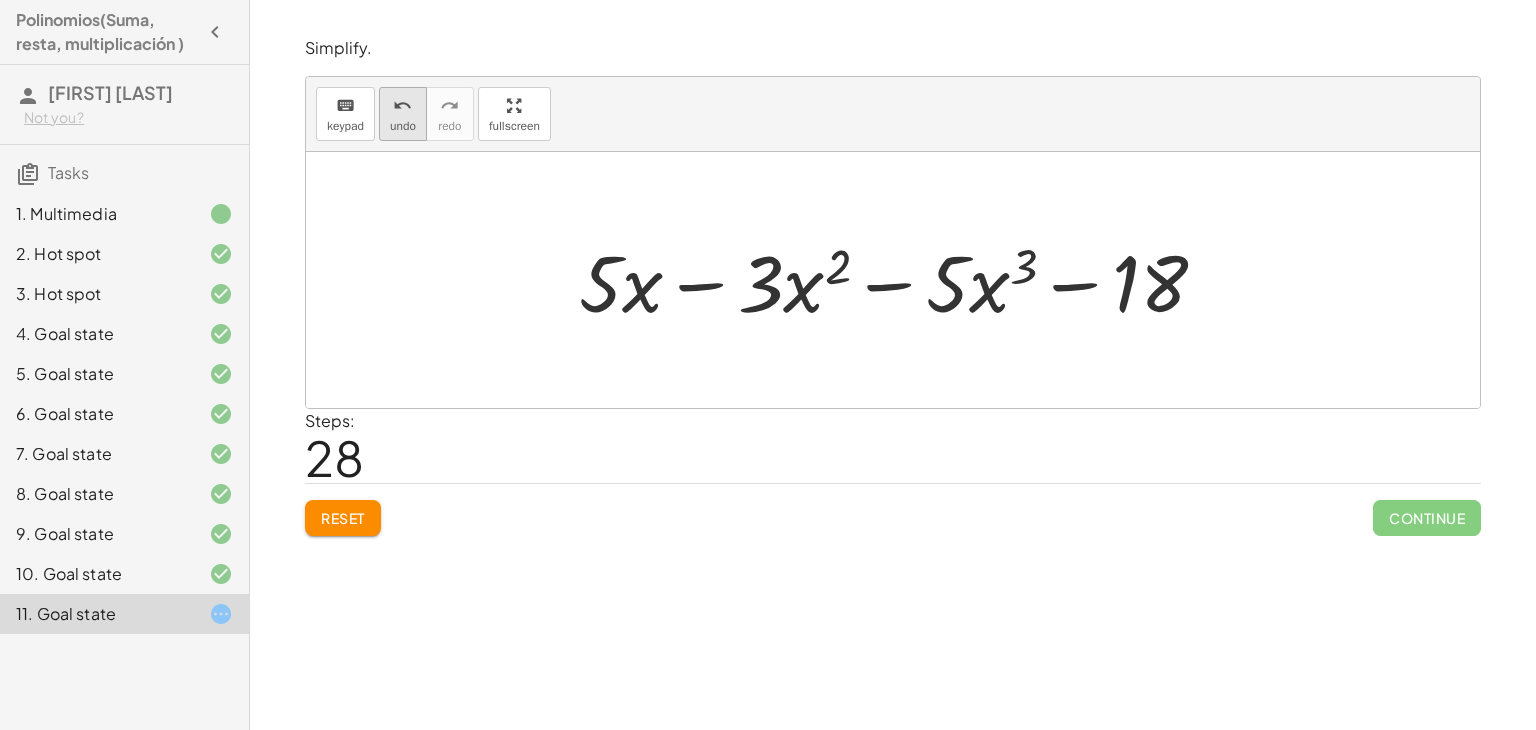 click on "undo" at bounding box center [402, 106] 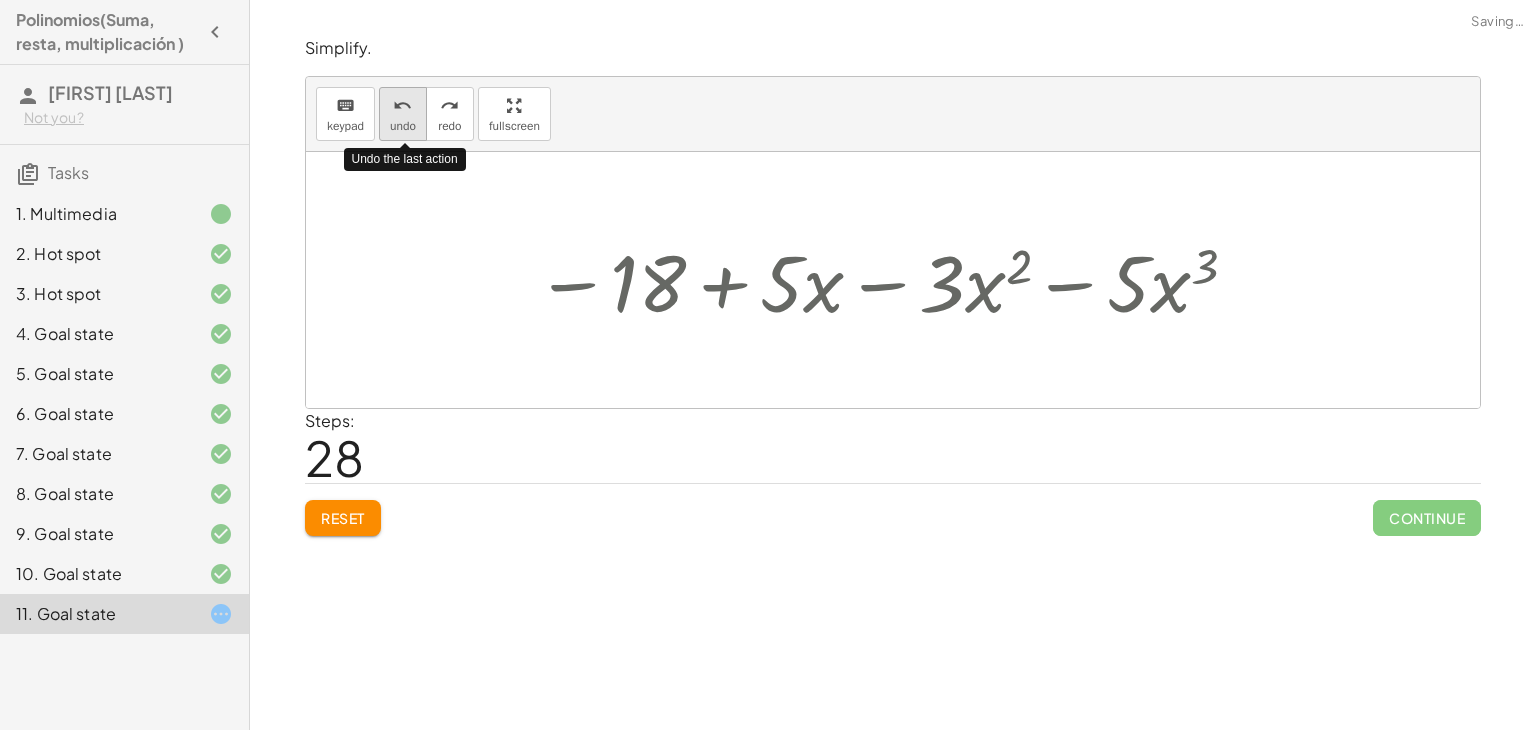 click on "undo" at bounding box center (402, 106) 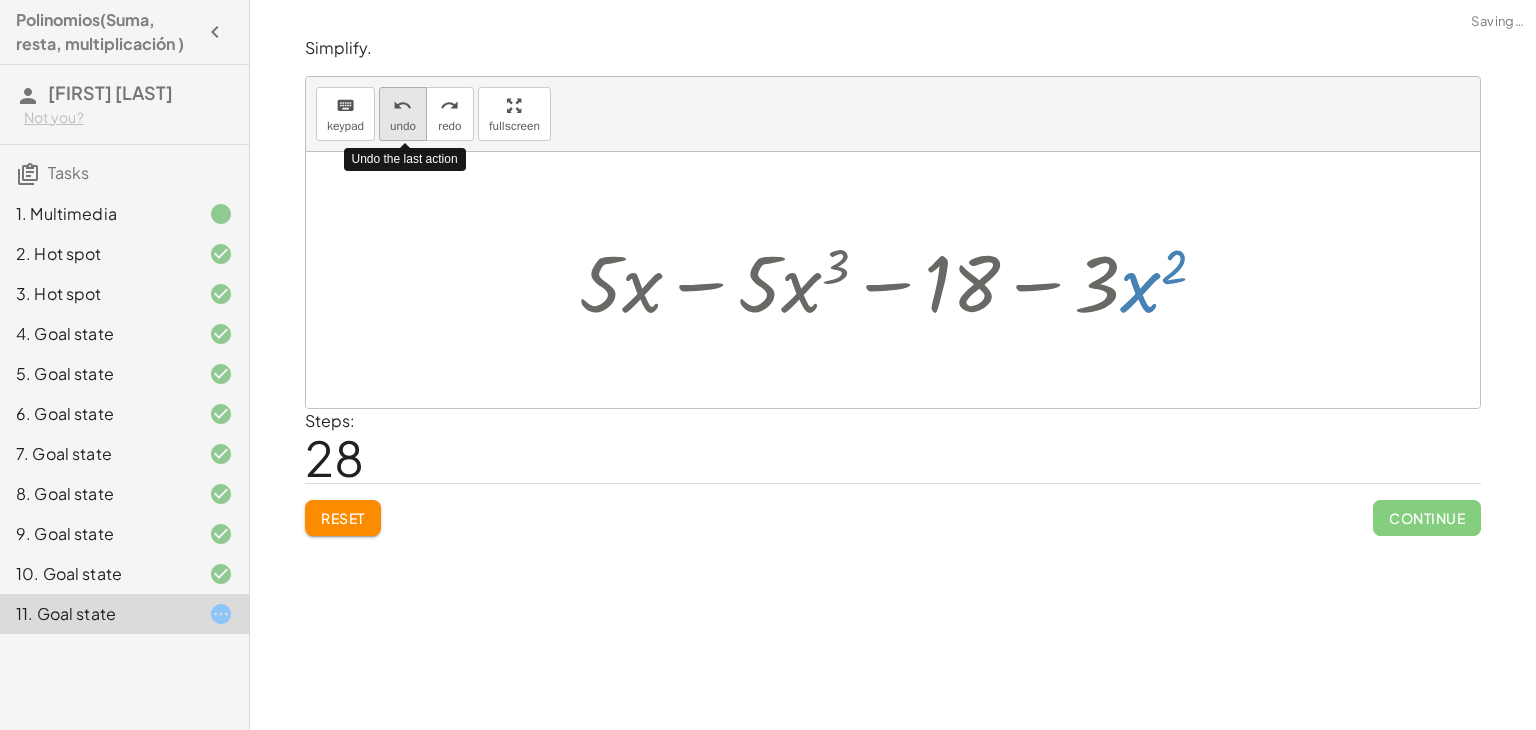 click on "undo" at bounding box center (402, 106) 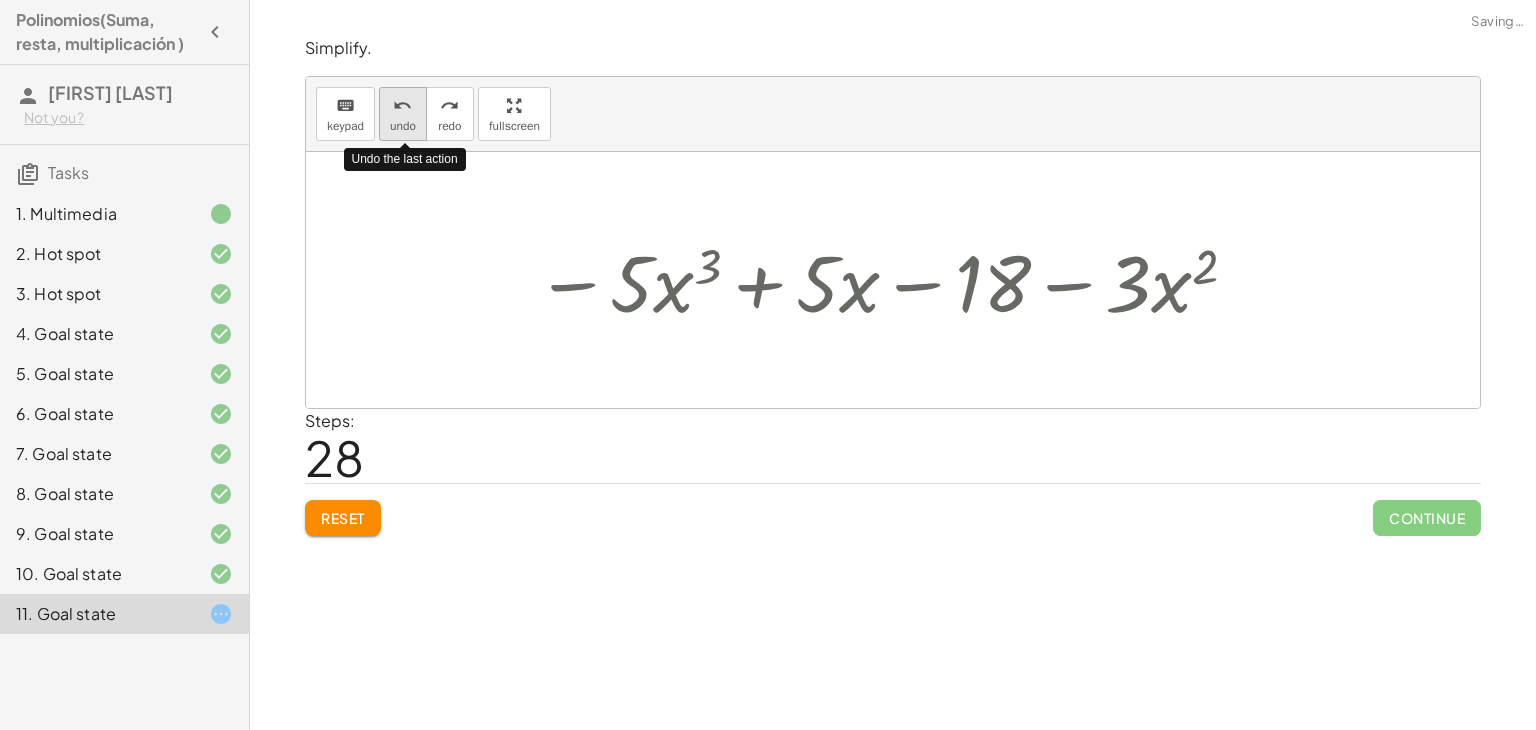 click on "undo" at bounding box center (402, 106) 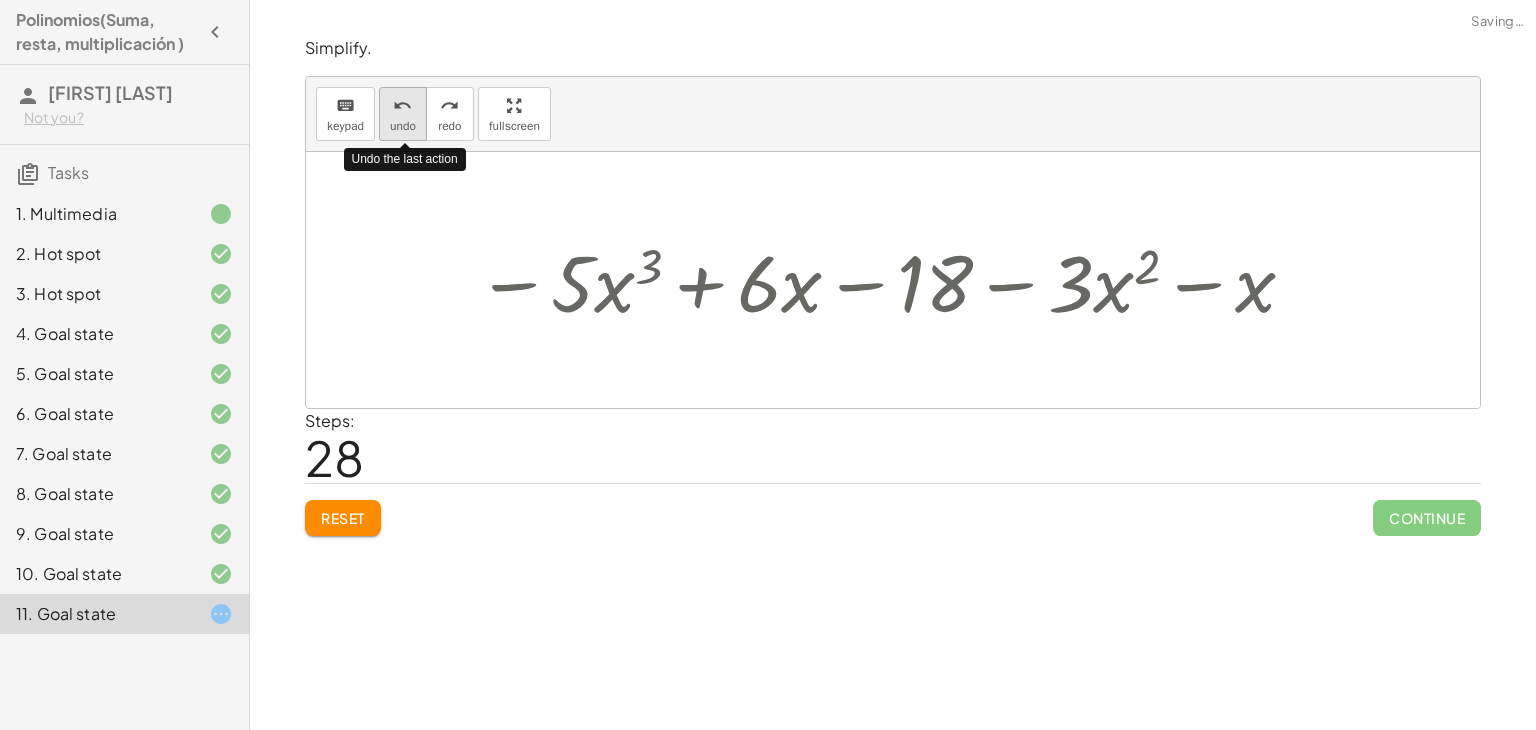 click on "undo" at bounding box center (402, 106) 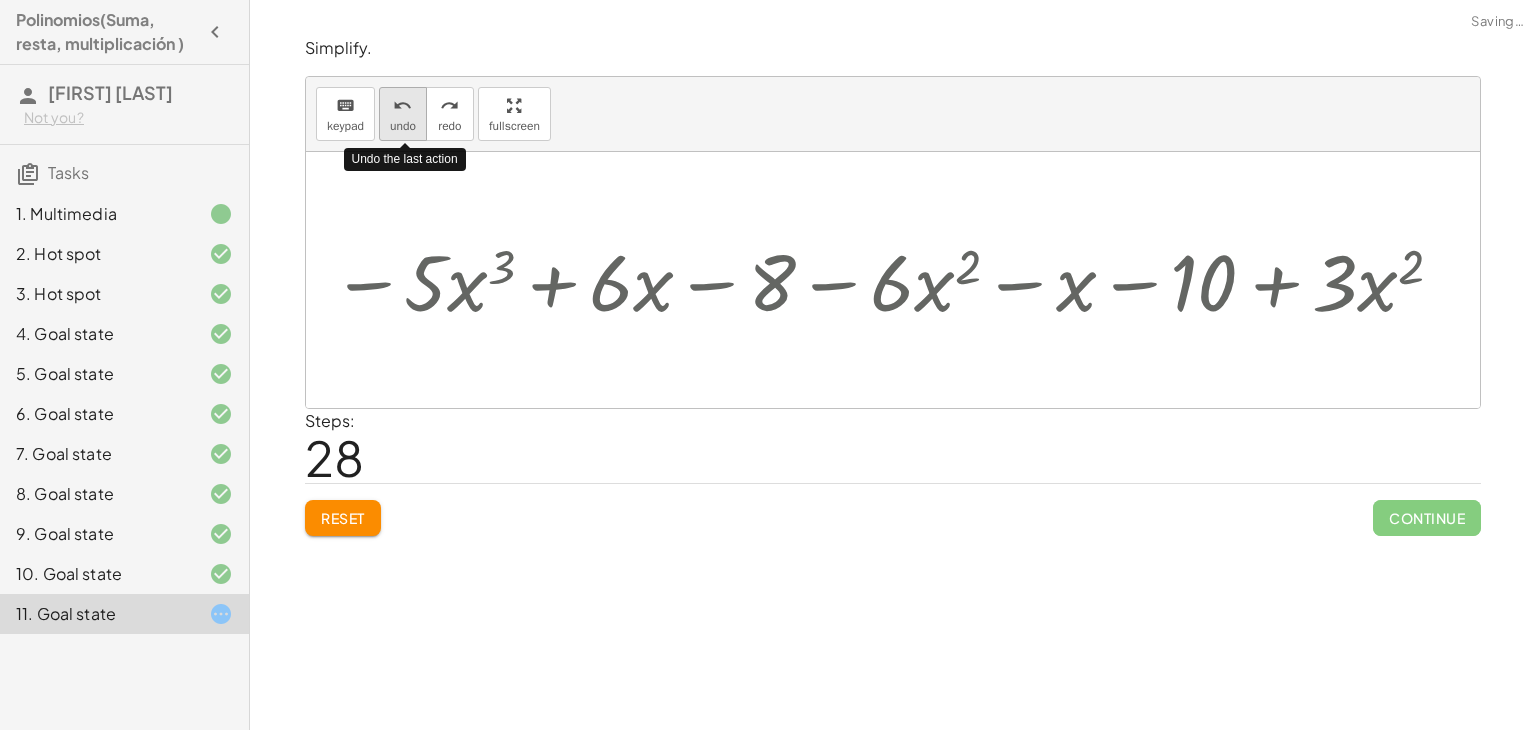 click on "undo" at bounding box center (402, 106) 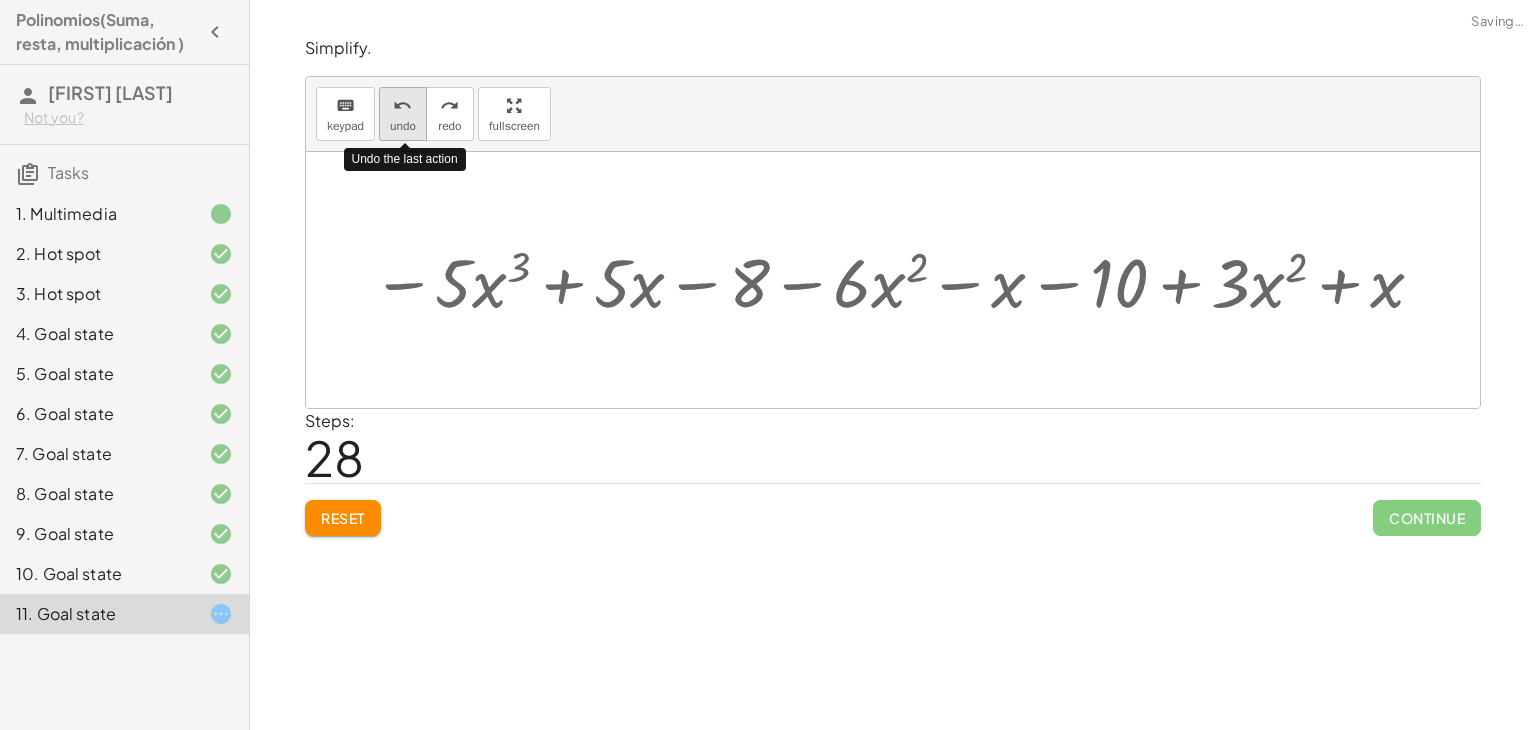 click on "undo" at bounding box center (402, 106) 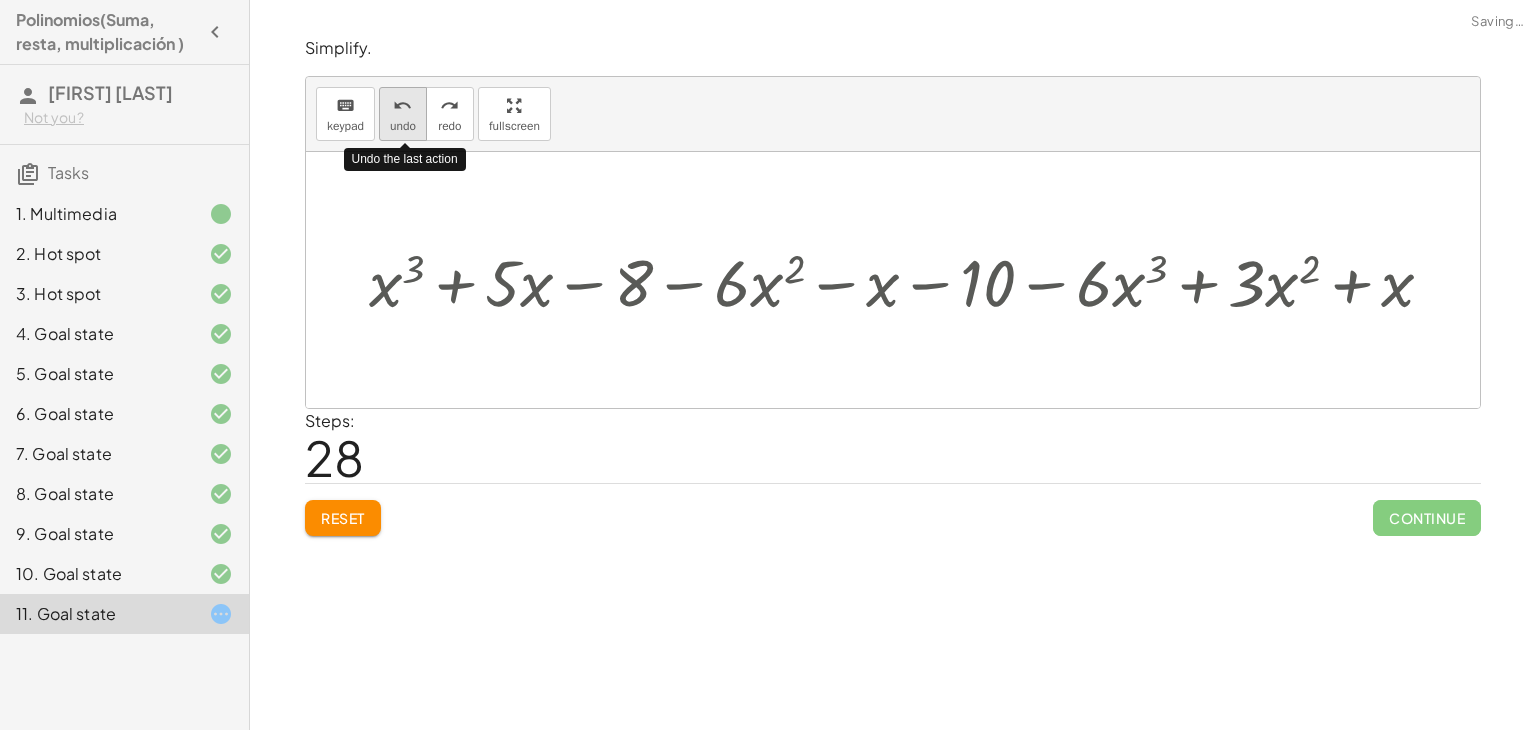 click on "undo" at bounding box center (402, 106) 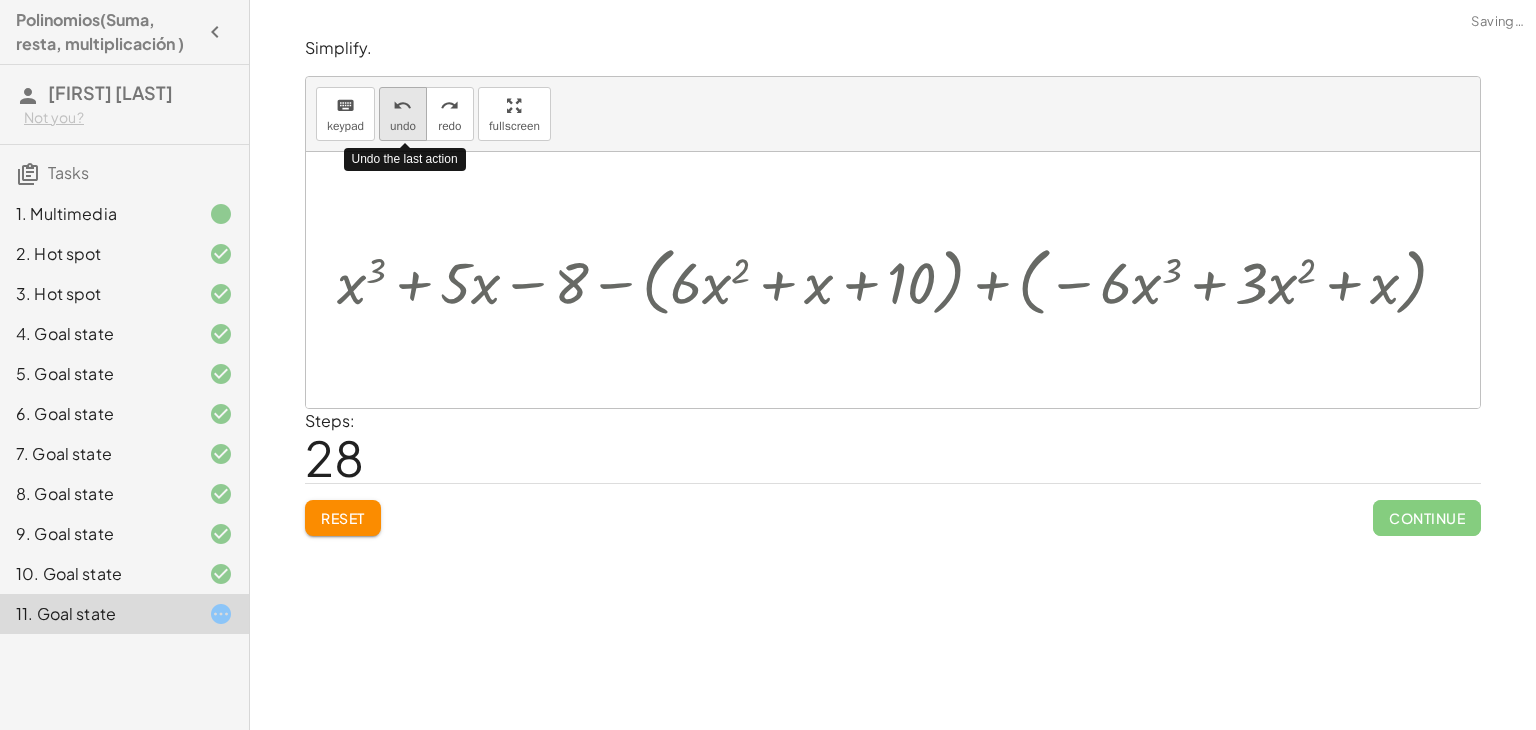 click on "undo" at bounding box center [402, 106] 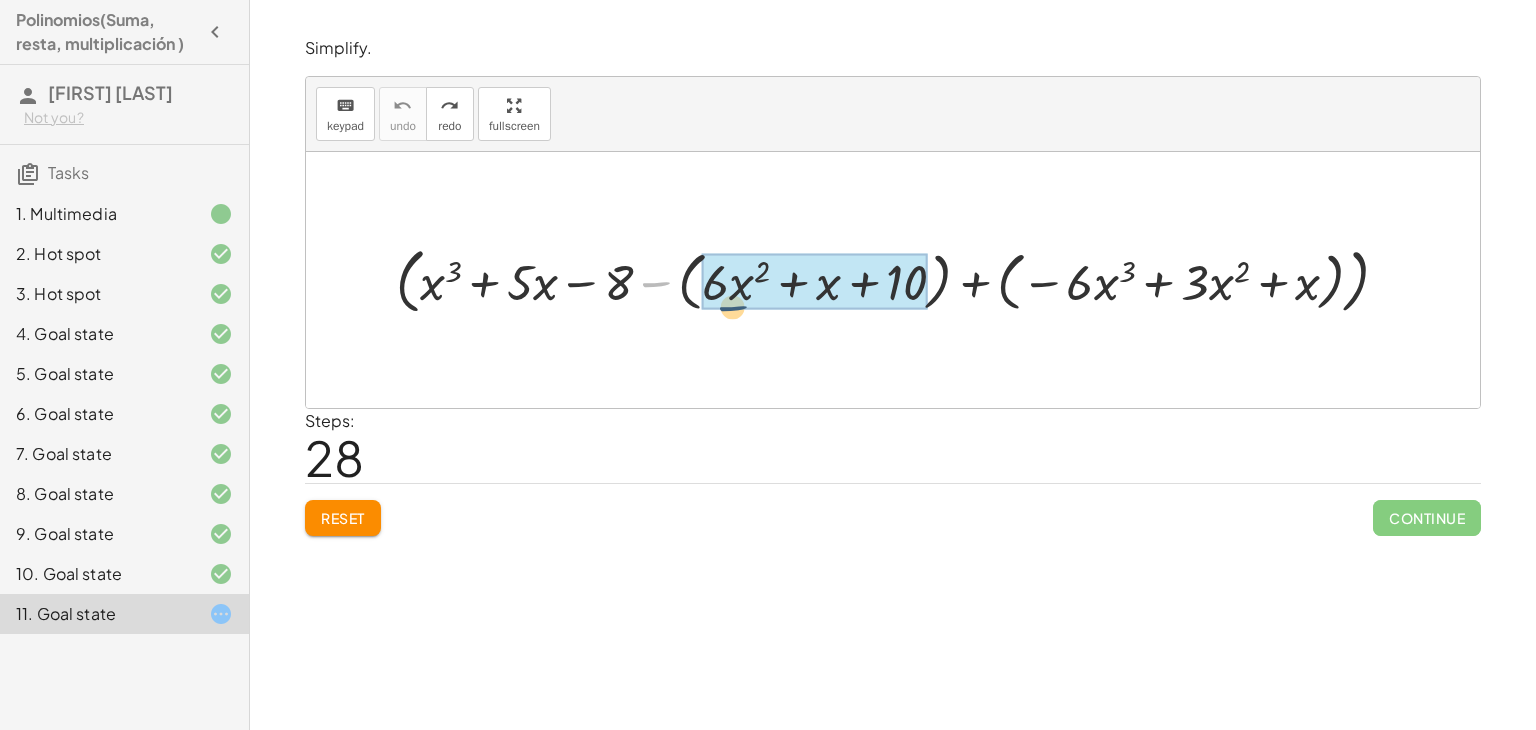 drag, startPoint x: 656, startPoint y: 285, endPoint x: 755, endPoint y: 302, distance: 100.44899 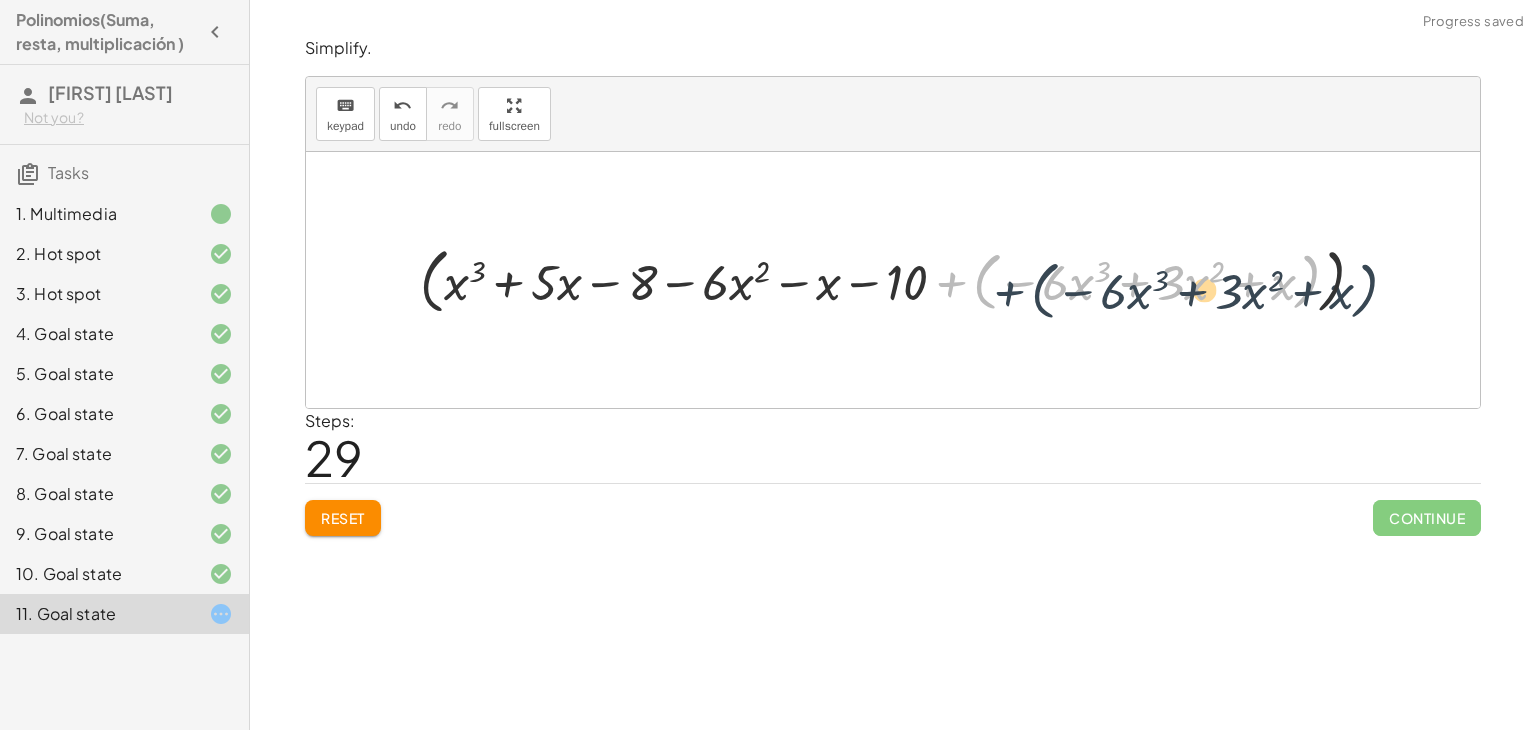 drag, startPoint x: 948, startPoint y: 285, endPoint x: 1016, endPoint y: 290, distance: 68.18358 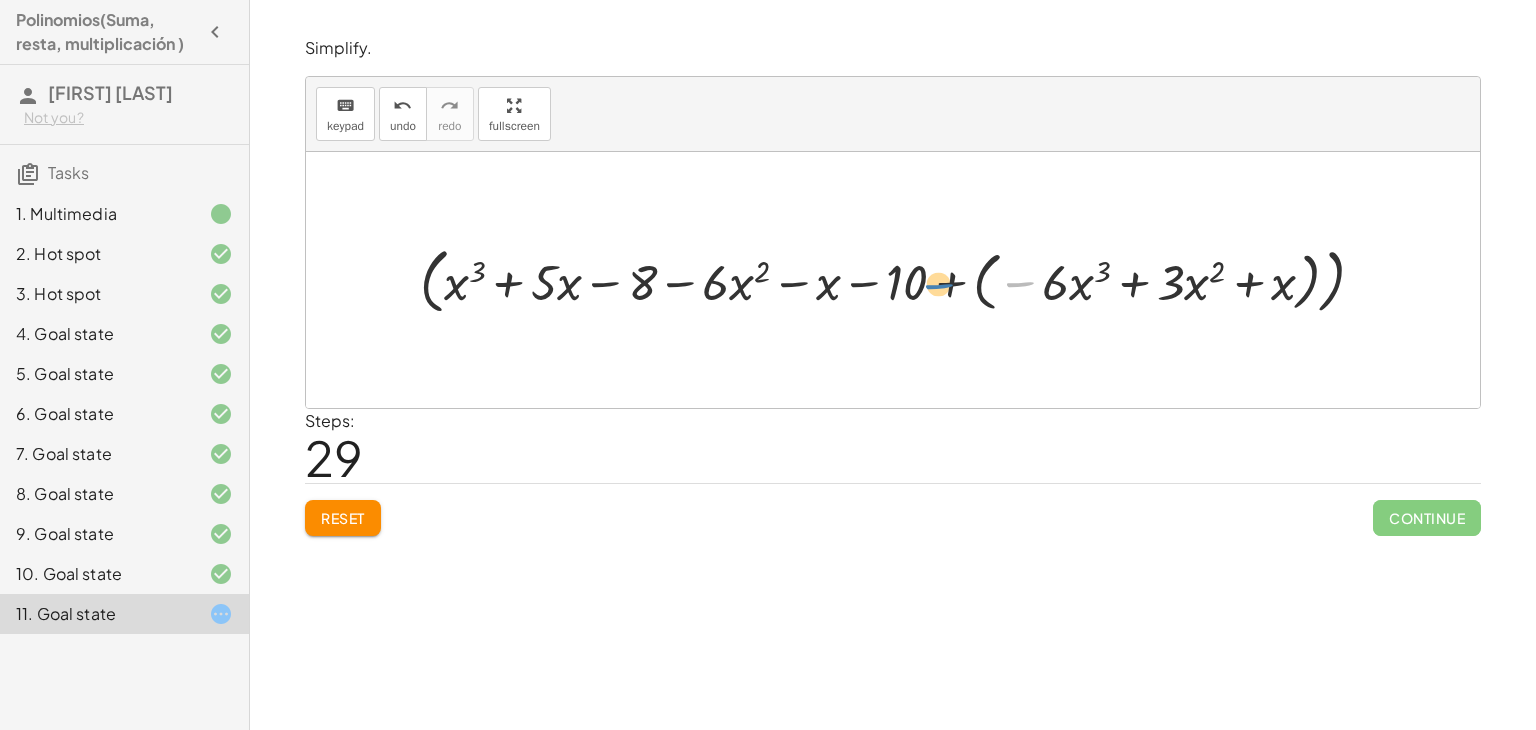 drag, startPoint x: 1027, startPoint y: 283, endPoint x: 960, endPoint y: 284, distance: 67.00746 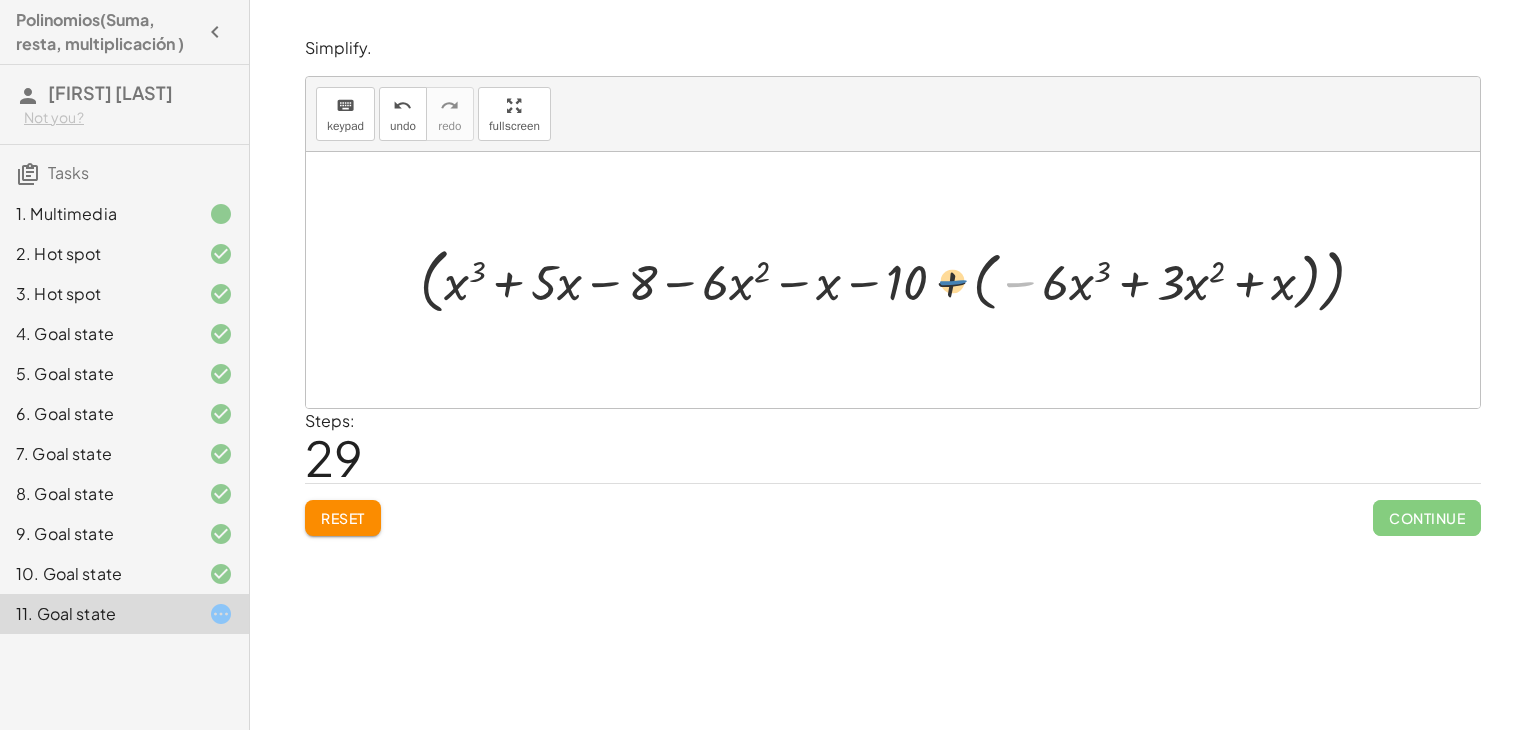 drag, startPoint x: 1018, startPoint y: 281, endPoint x: 944, endPoint y: 277, distance: 74.10803 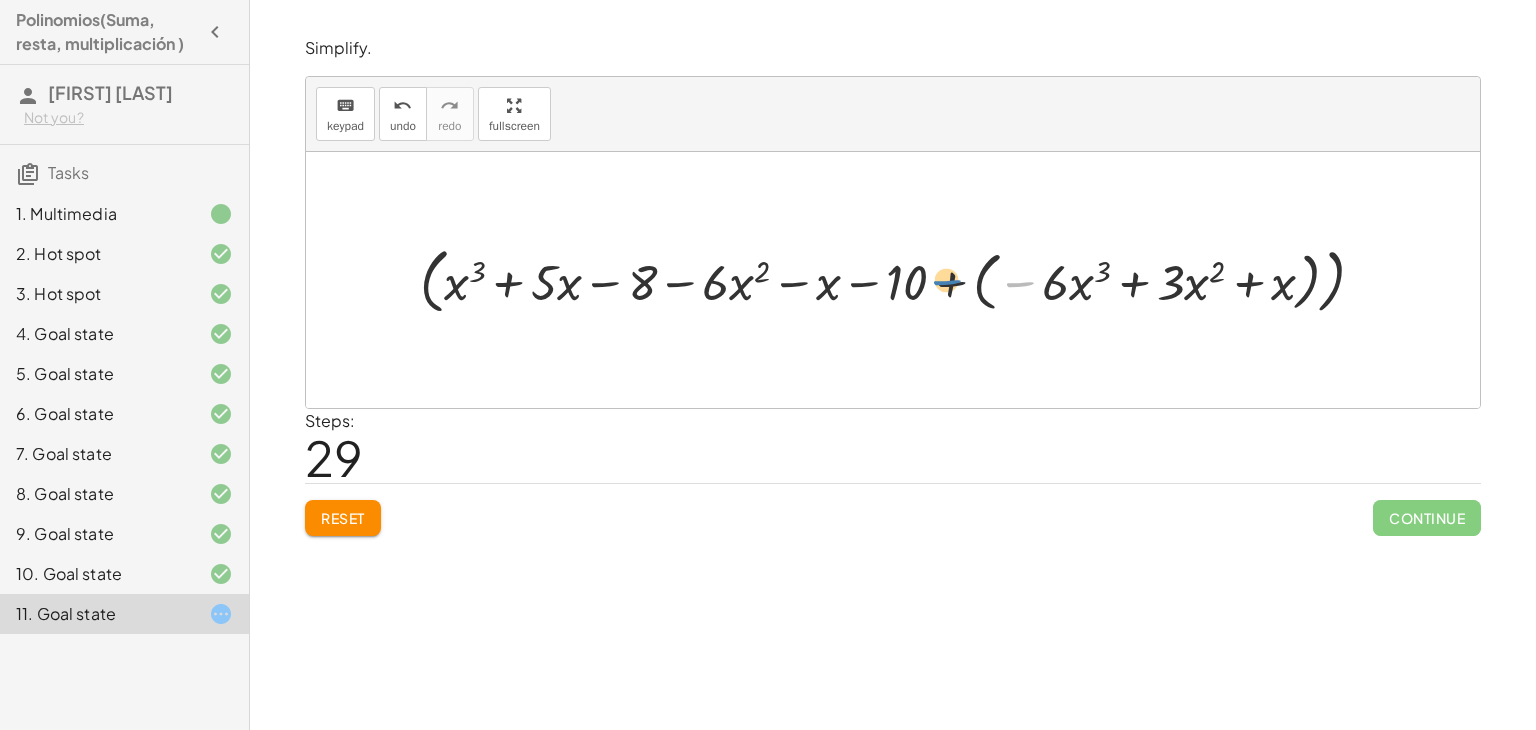 drag, startPoint x: 1020, startPoint y: 283, endPoint x: 947, endPoint y: 281, distance: 73.02739 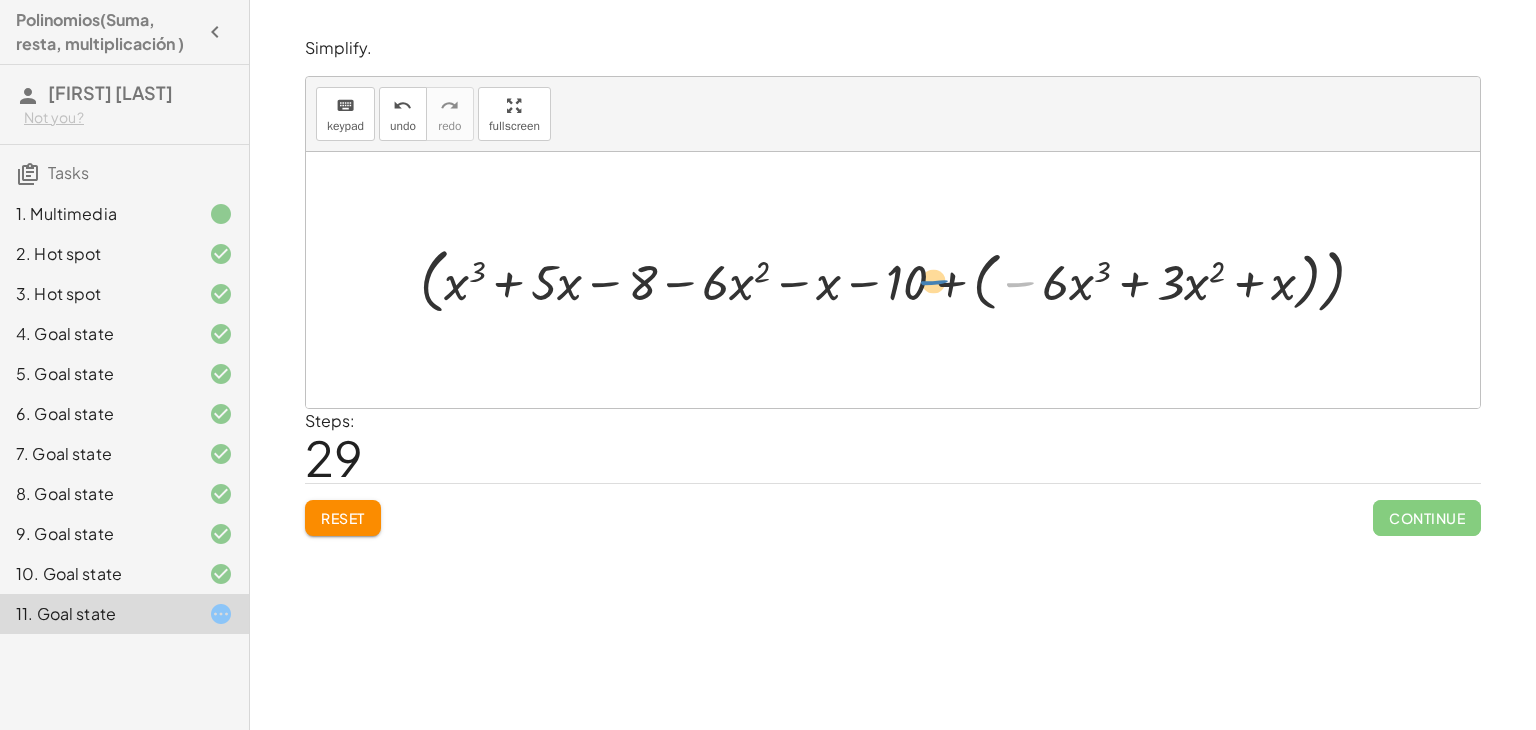 drag, startPoint x: 1022, startPoint y: 286, endPoint x: 936, endPoint y: 284, distance: 86.023254 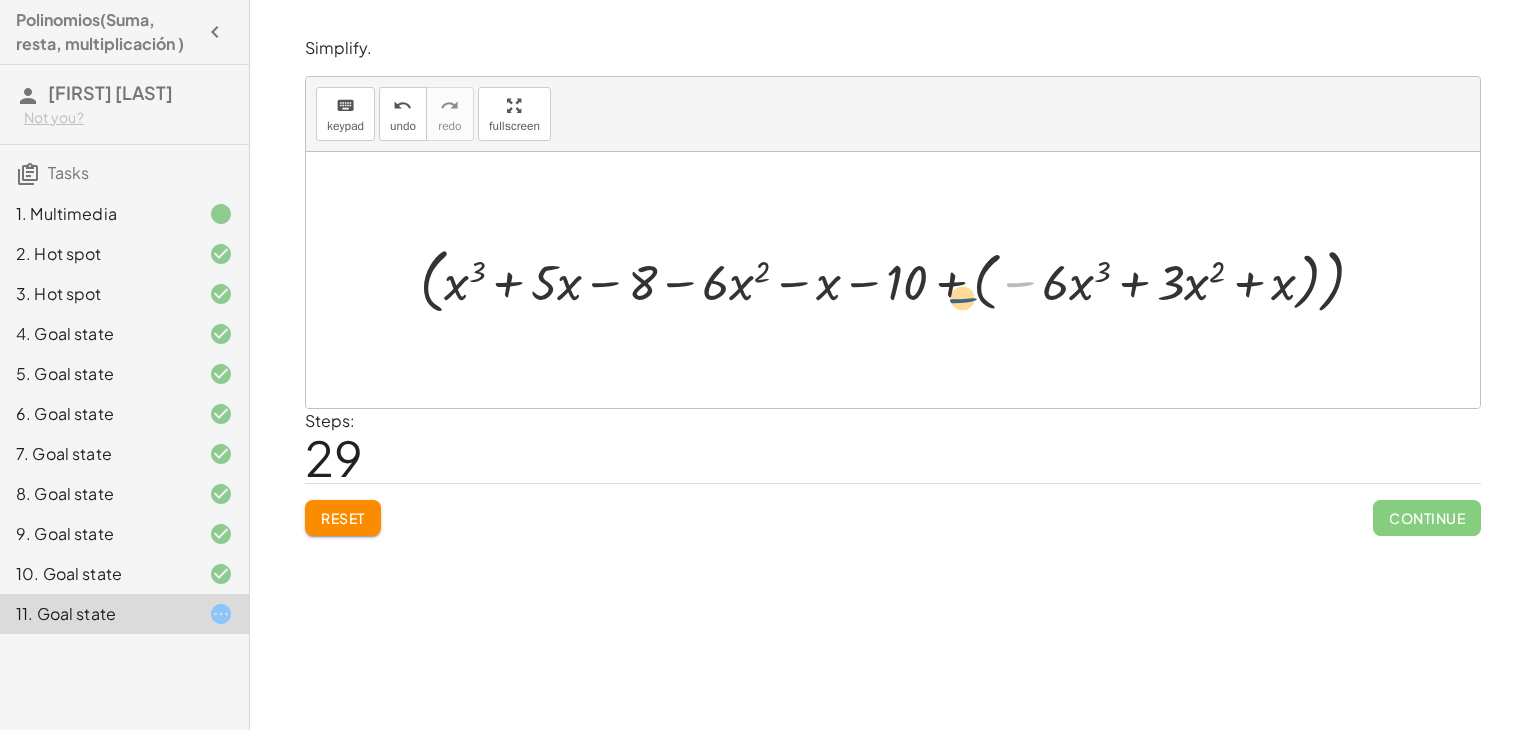 drag, startPoint x: 1021, startPoint y: 277, endPoint x: 948, endPoint y: 272, distance: 73.171036 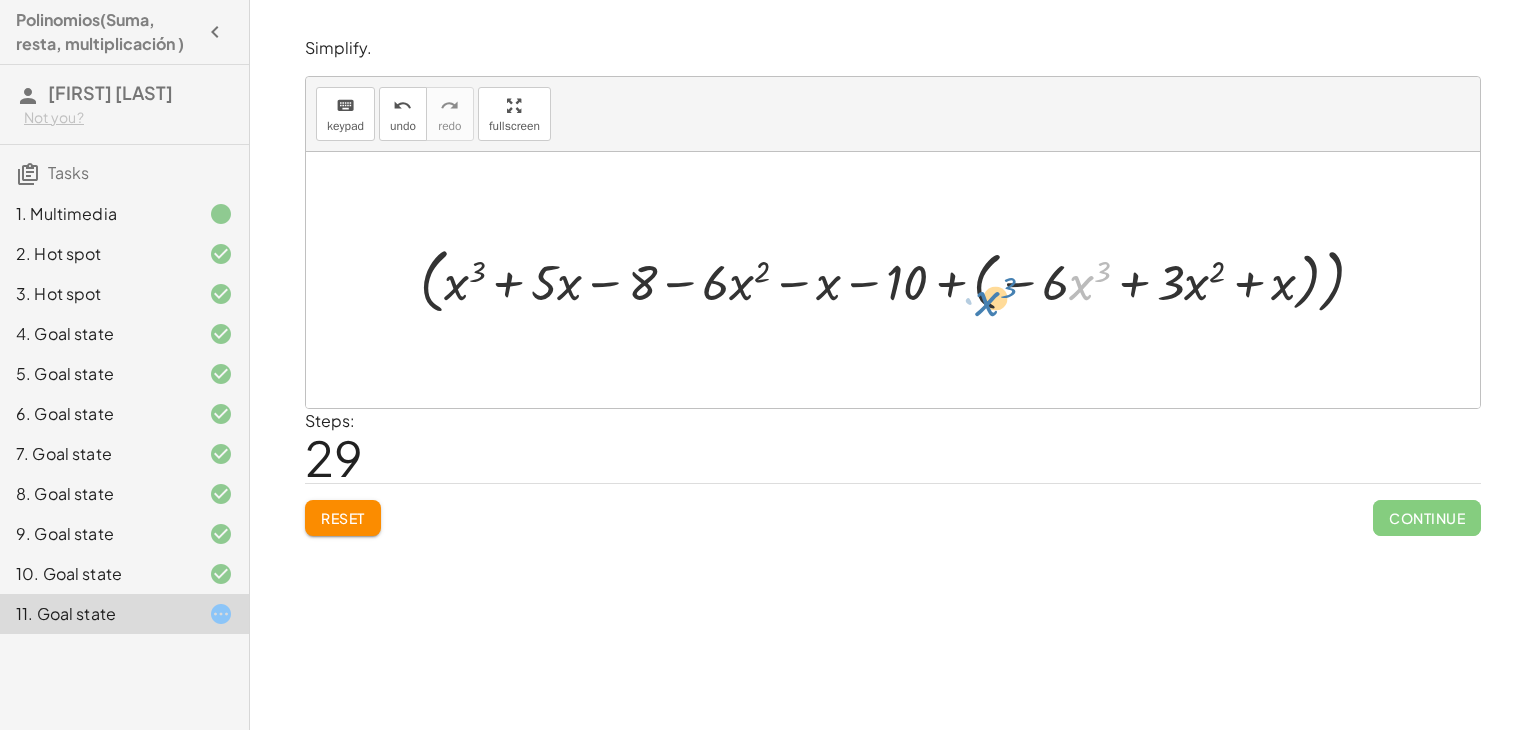 drag, startPoint x: 1070, startPoint y: 283, endPoint x: 1070, endPoint y: 315, distance: 32 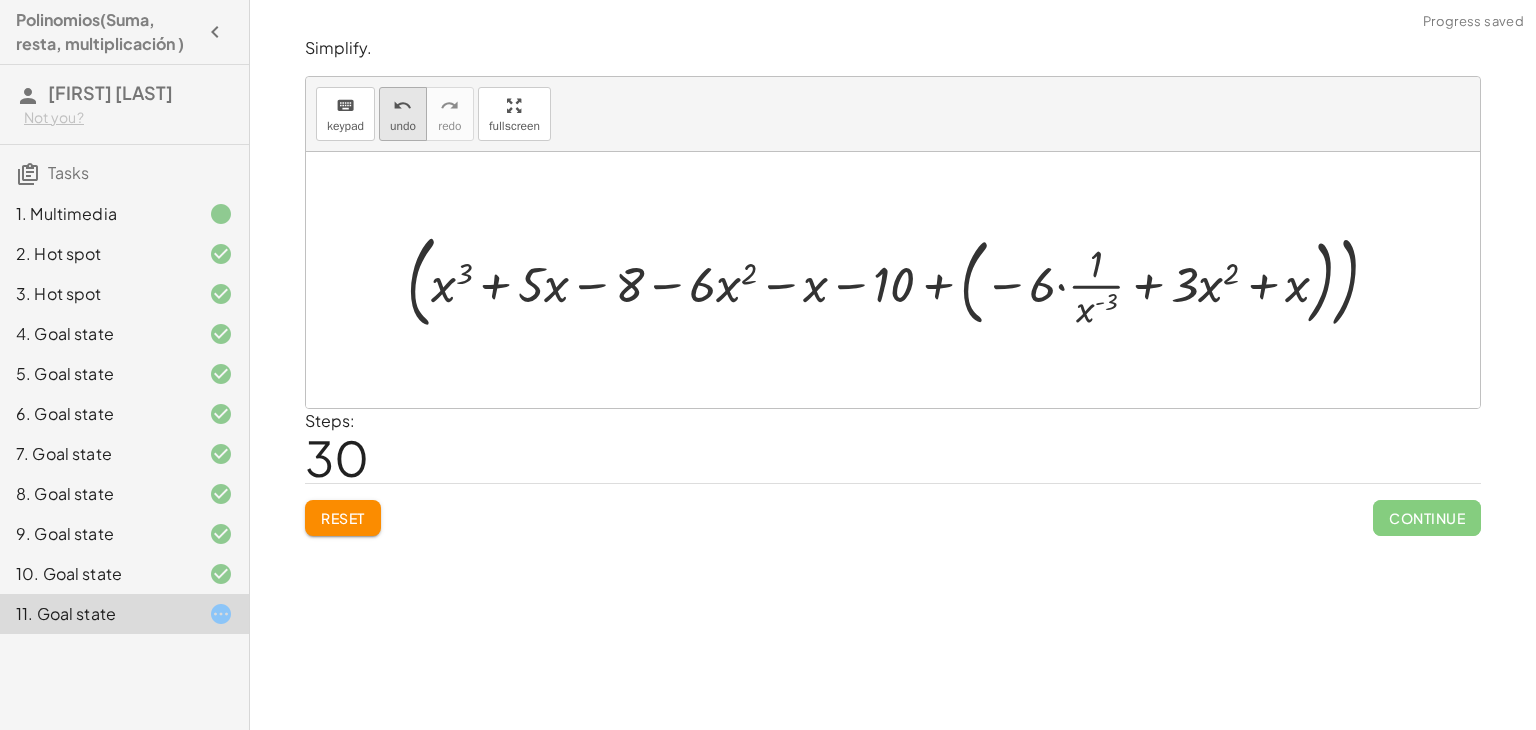click on "undo" at bounding box center (402, 106) 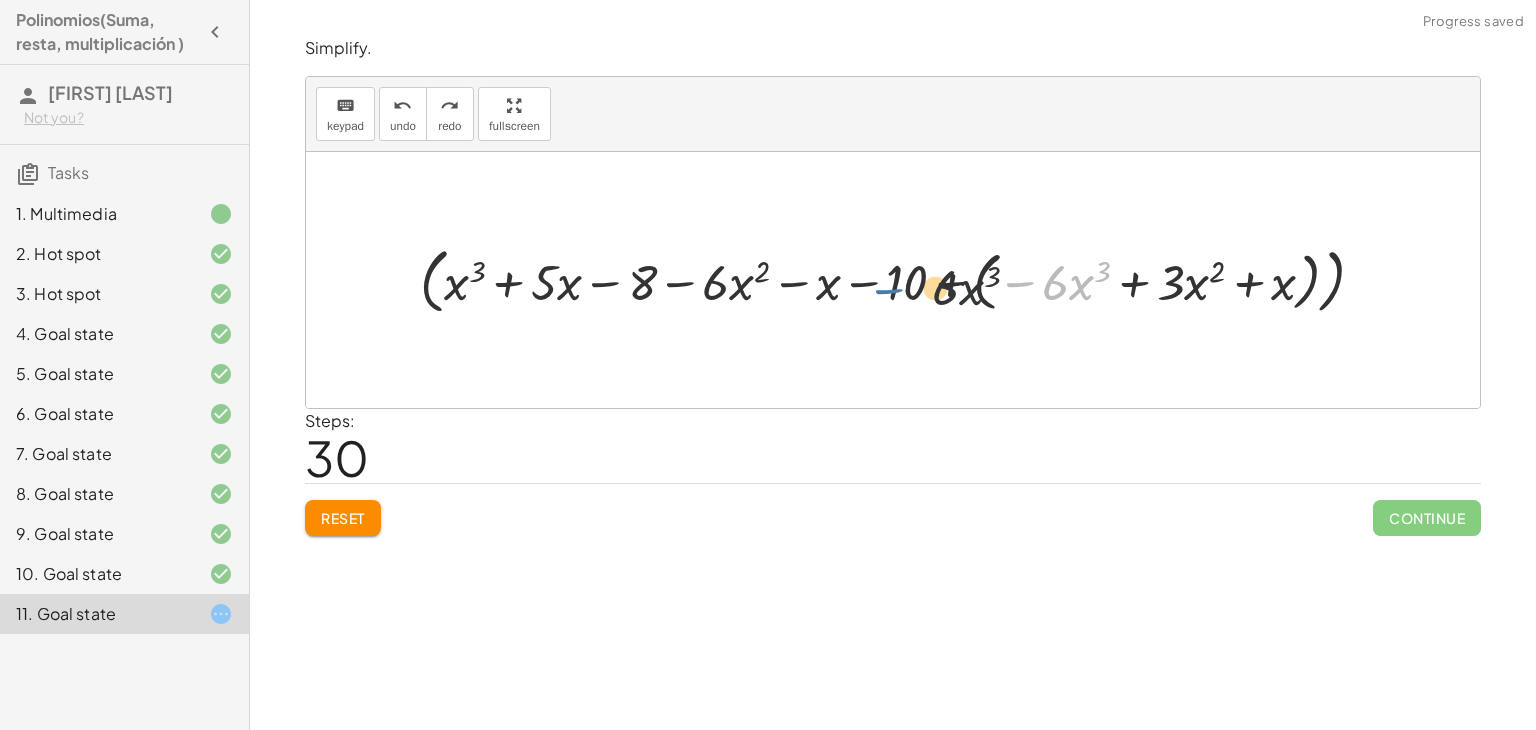 drag, startPoint x: 1035, startPoint y: 283, endPoint x: 901, endPoint y: 289, distance: 134.13426 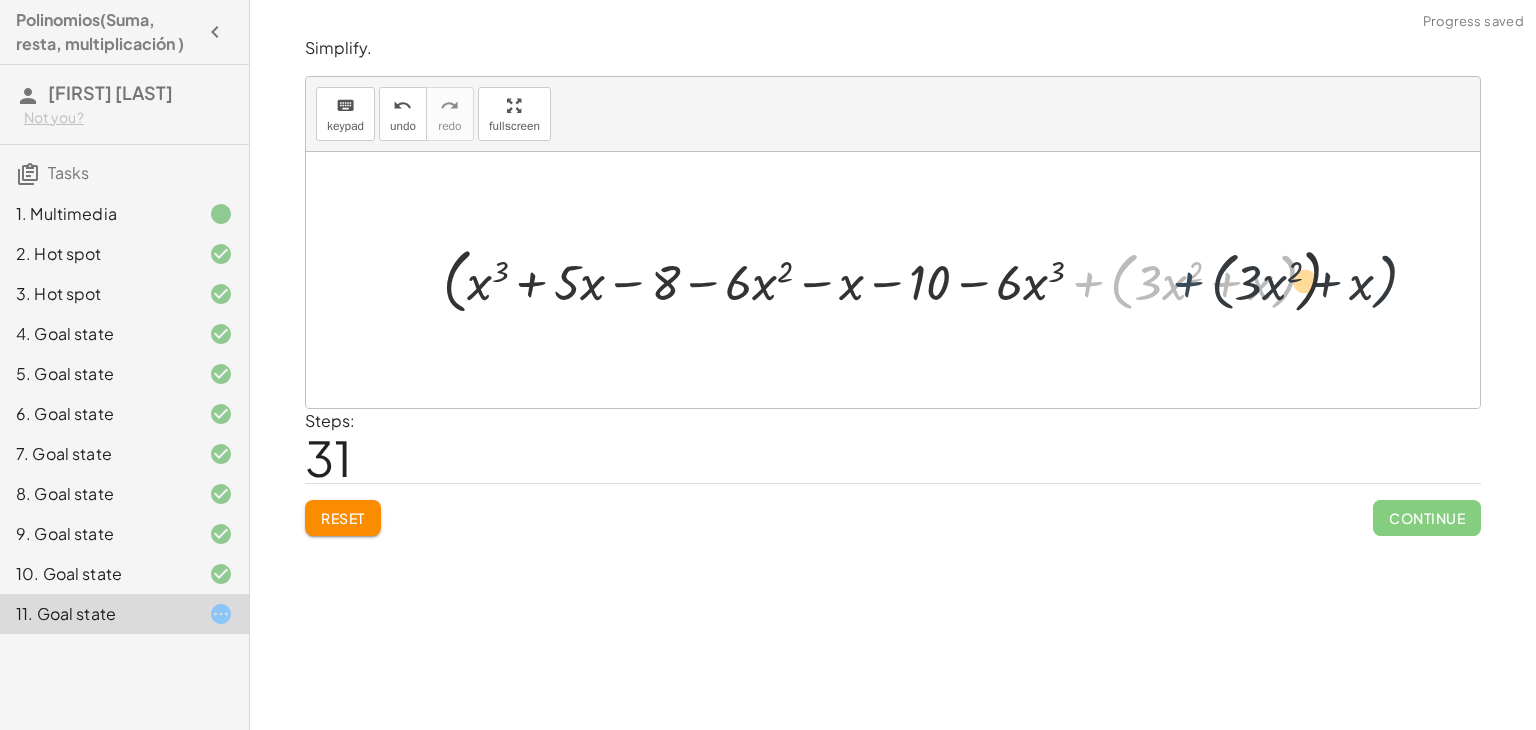 drag, startPoint x: 1087, startPoint y: 278, endPoint x: 1199, endPoint y: 275, distance: 112.04017 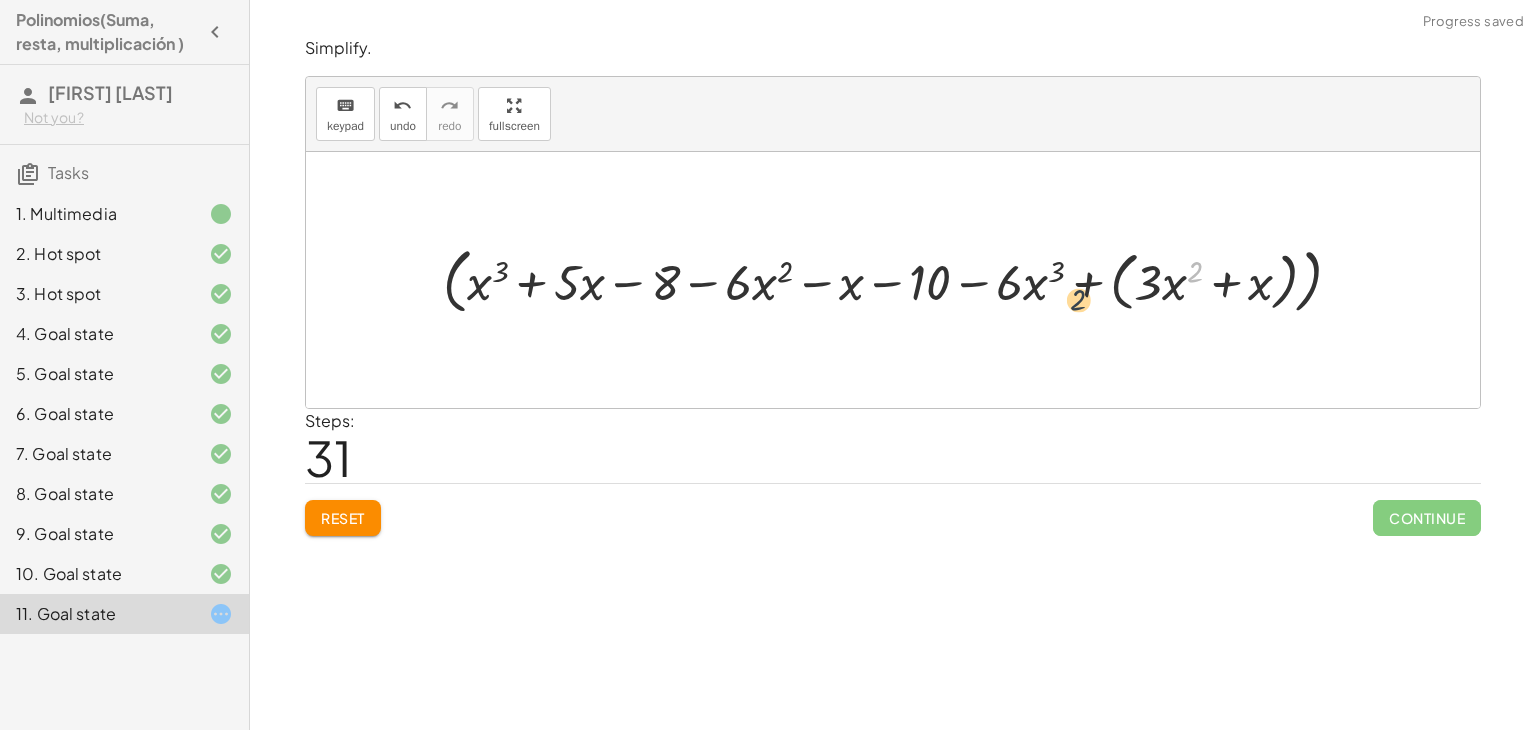 drag, startPoint x: 1200, startPoint y: 284, endPoint x: 1032, endPoint y: 286, distance: 168.0119 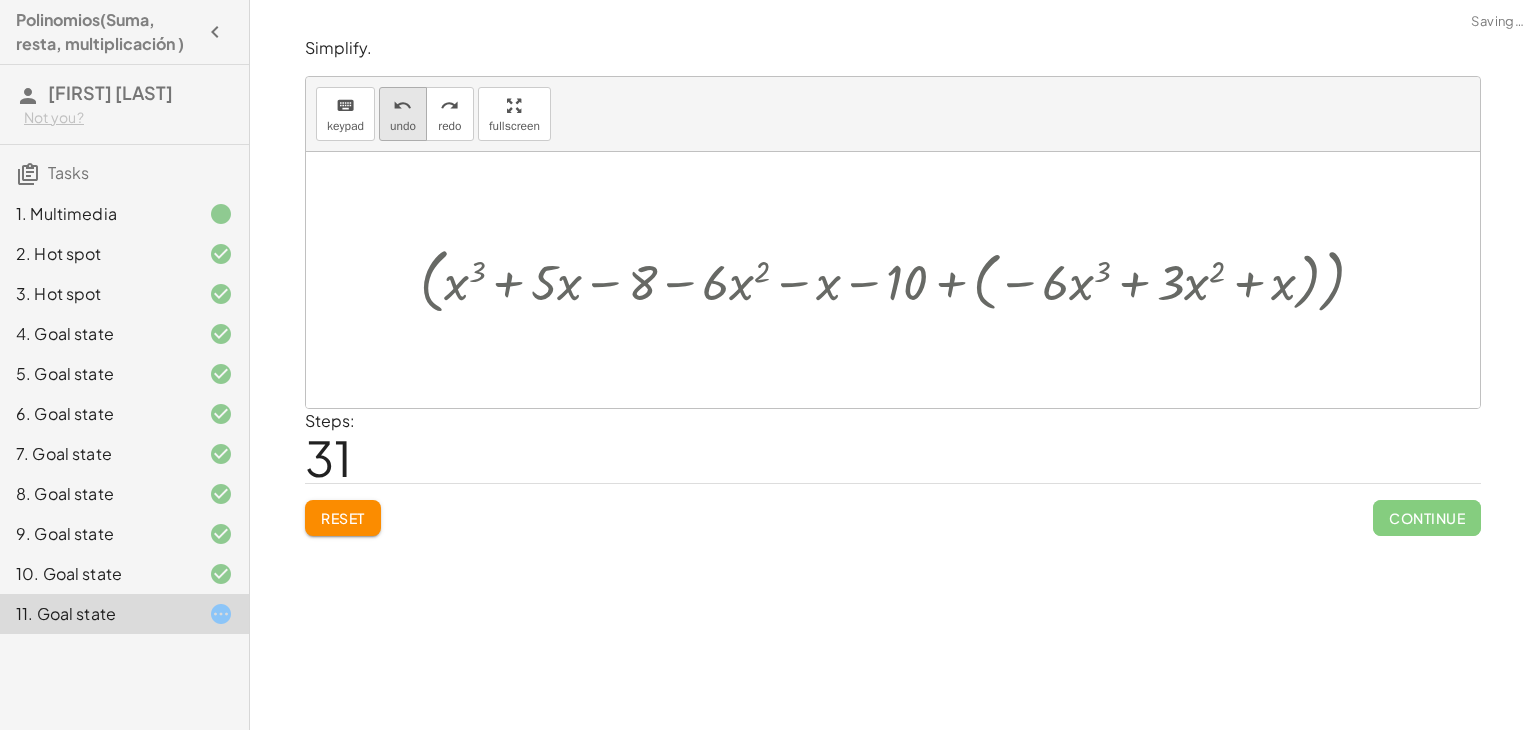 click on "undo undo" at bounding box center (403, 114) 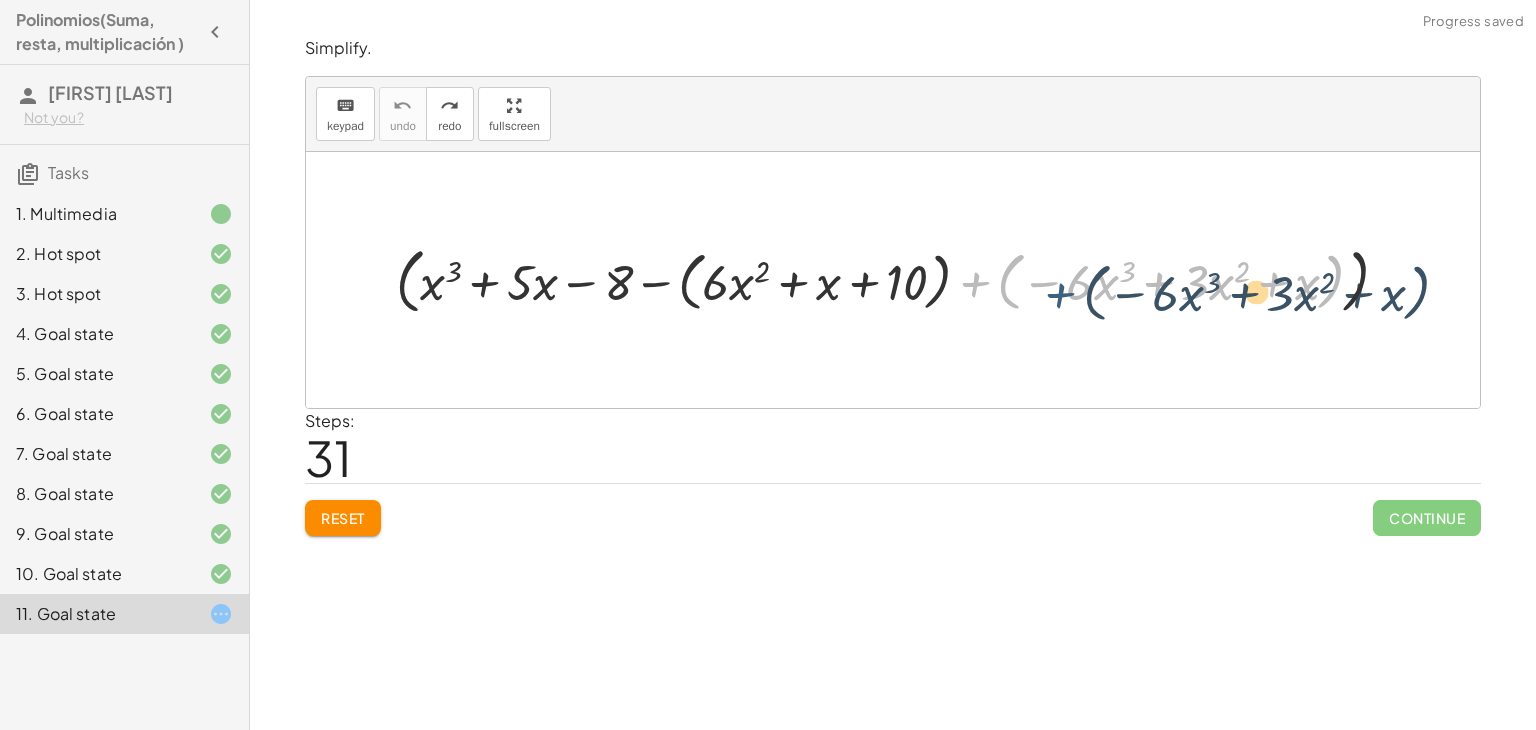 drag, startPoint x: 976, startPoint y: 277, endPoint x: 1064, endPoint y: 288, distance: 88.68484 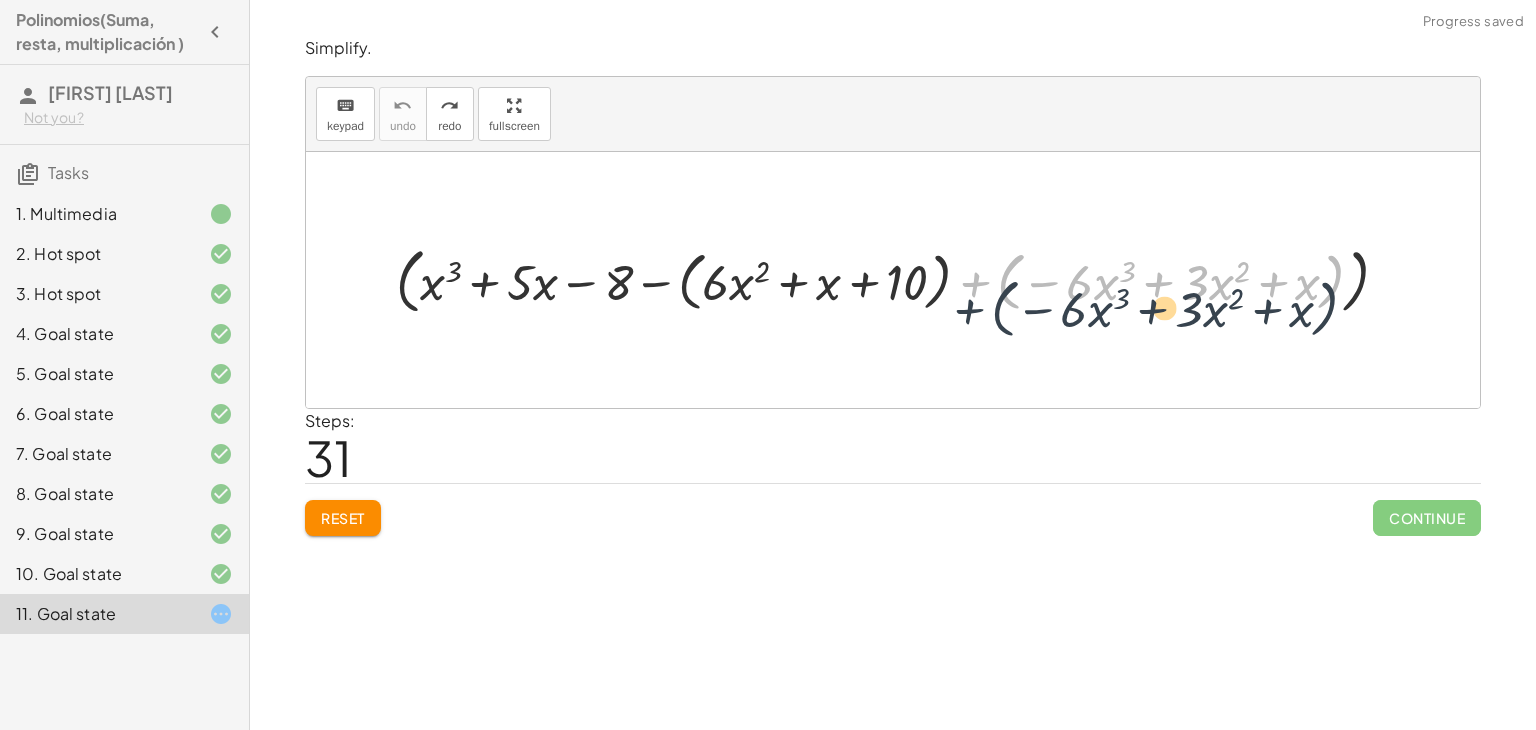 drag, startPoint x: 986, startPoint y: 309, endPoint x: 984, endPoint y: 293, distance: 16.124516 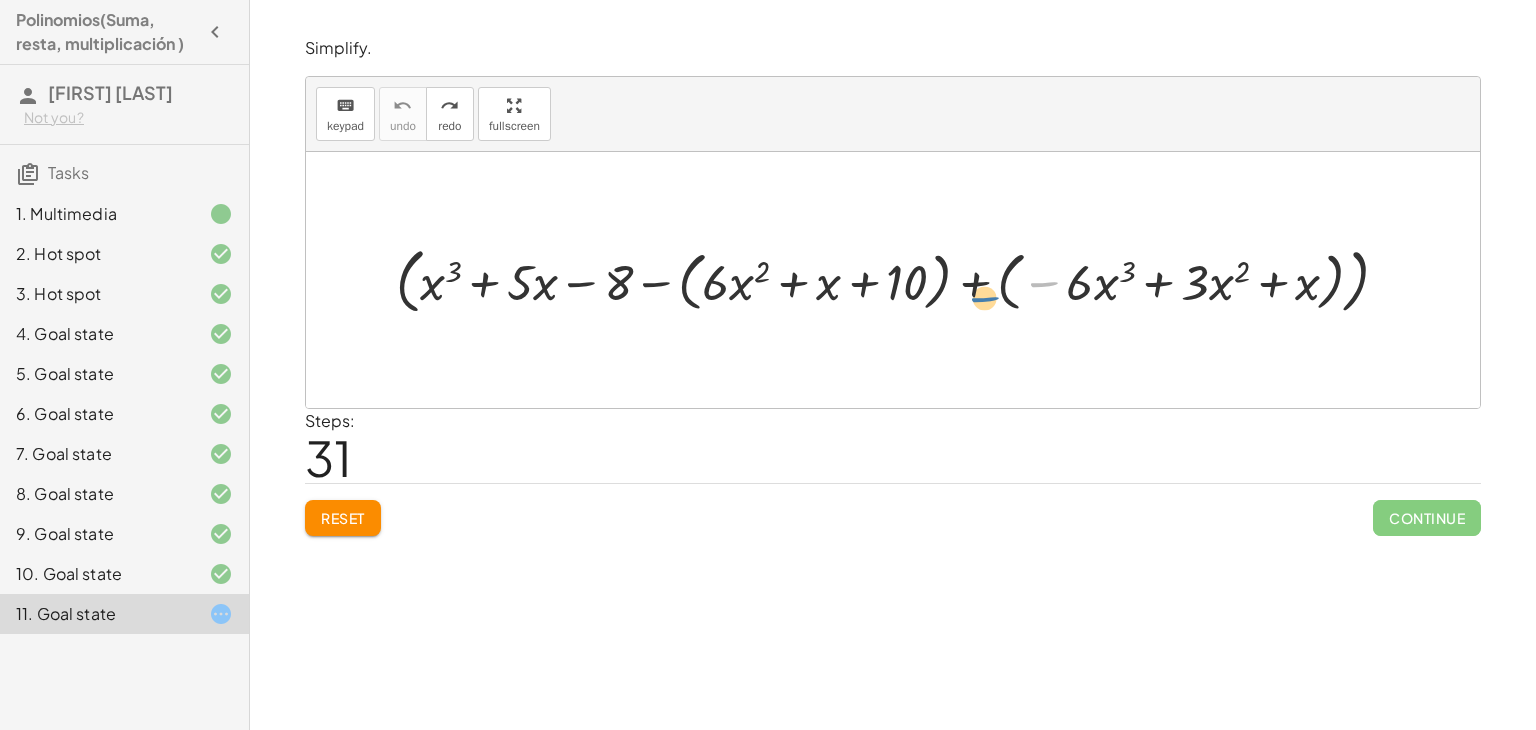 drag, startPoint x: 1048, startPoint y: 279, endPoint x: 977, endPoint y: 281, distance: 71.02816 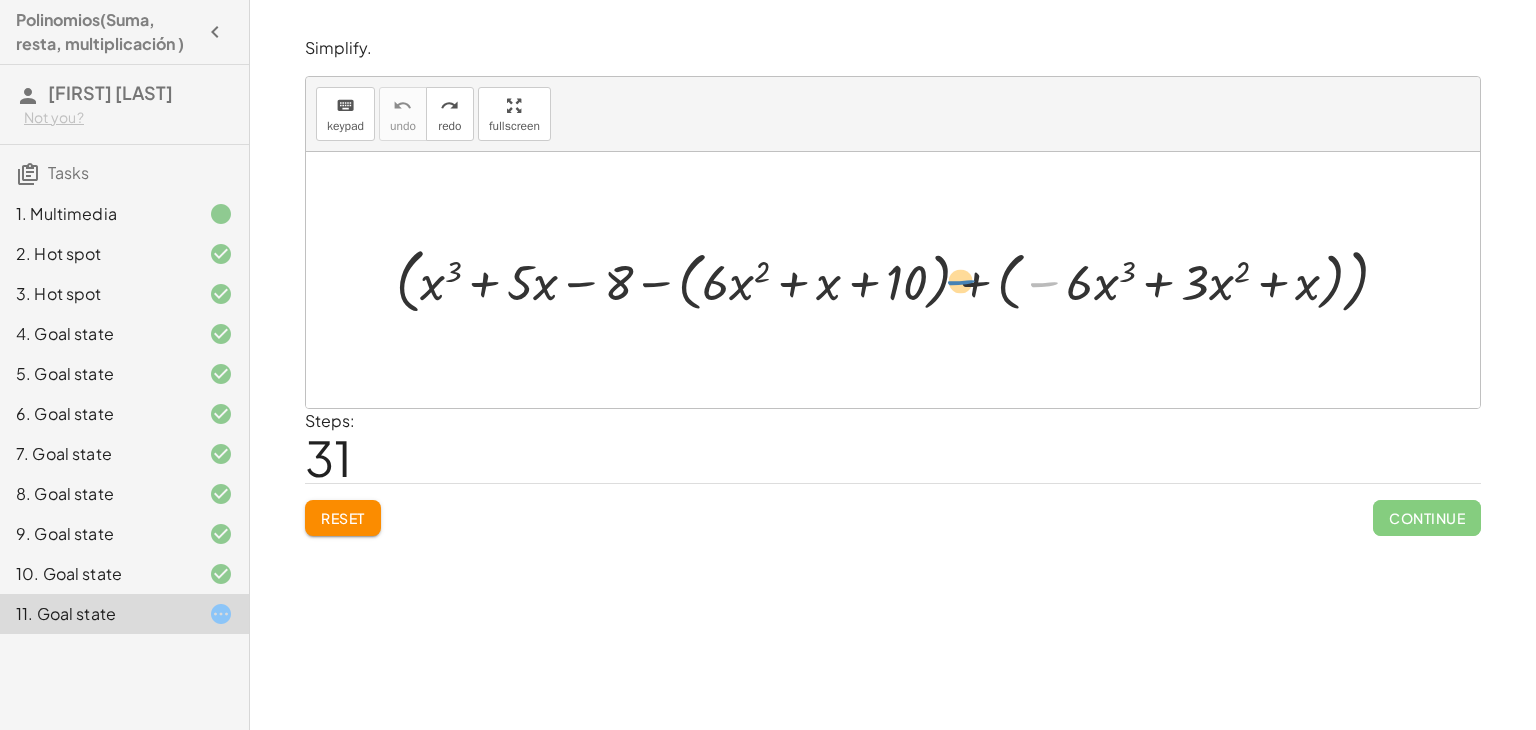 drag, startPoint x: 1060, startPoint y: 283, endPoint x: 976, endPoint y: 281, distance: 84.0238 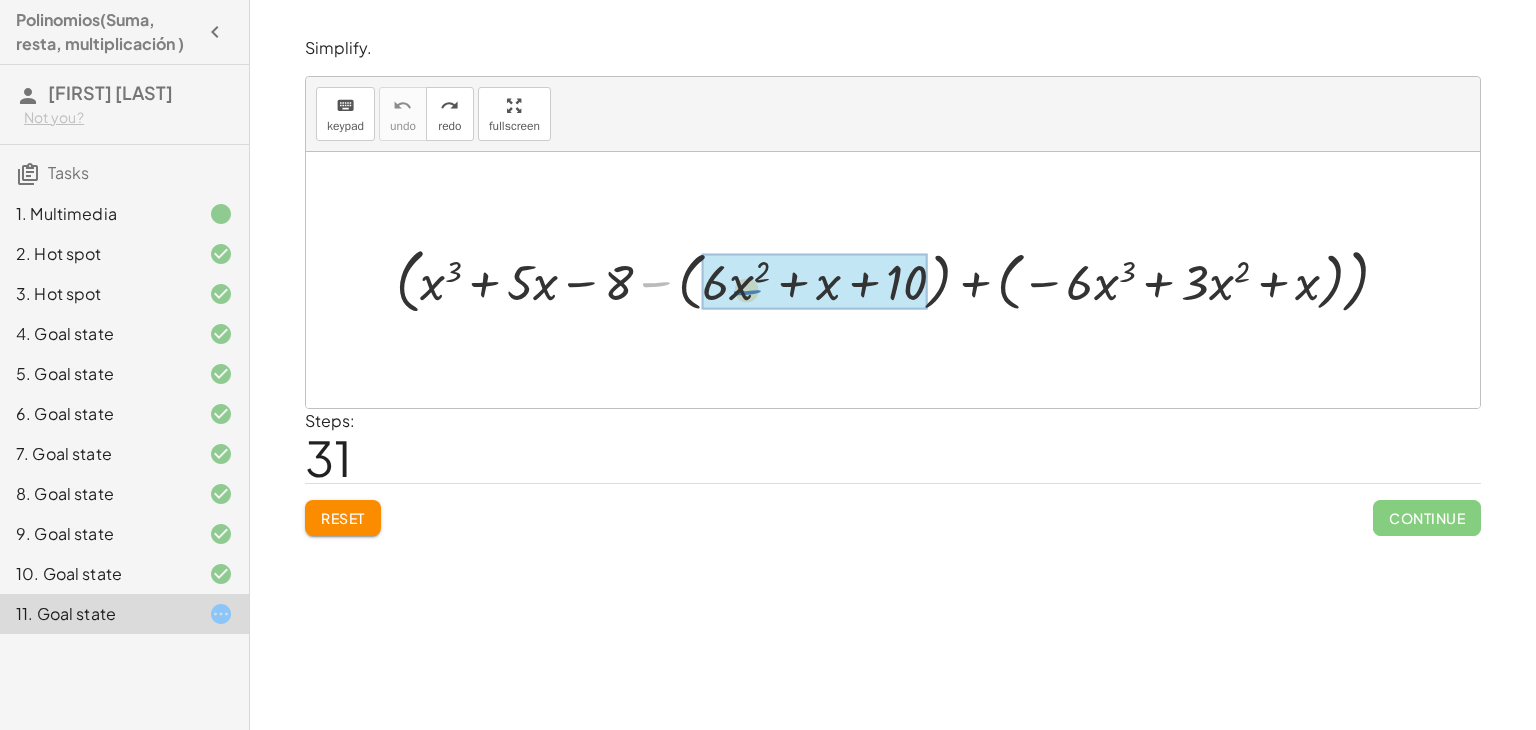drag, startPoint x: 662, startPoint y: 281, endPoint x: 754, endPoint y: 288, distance: 92.26592 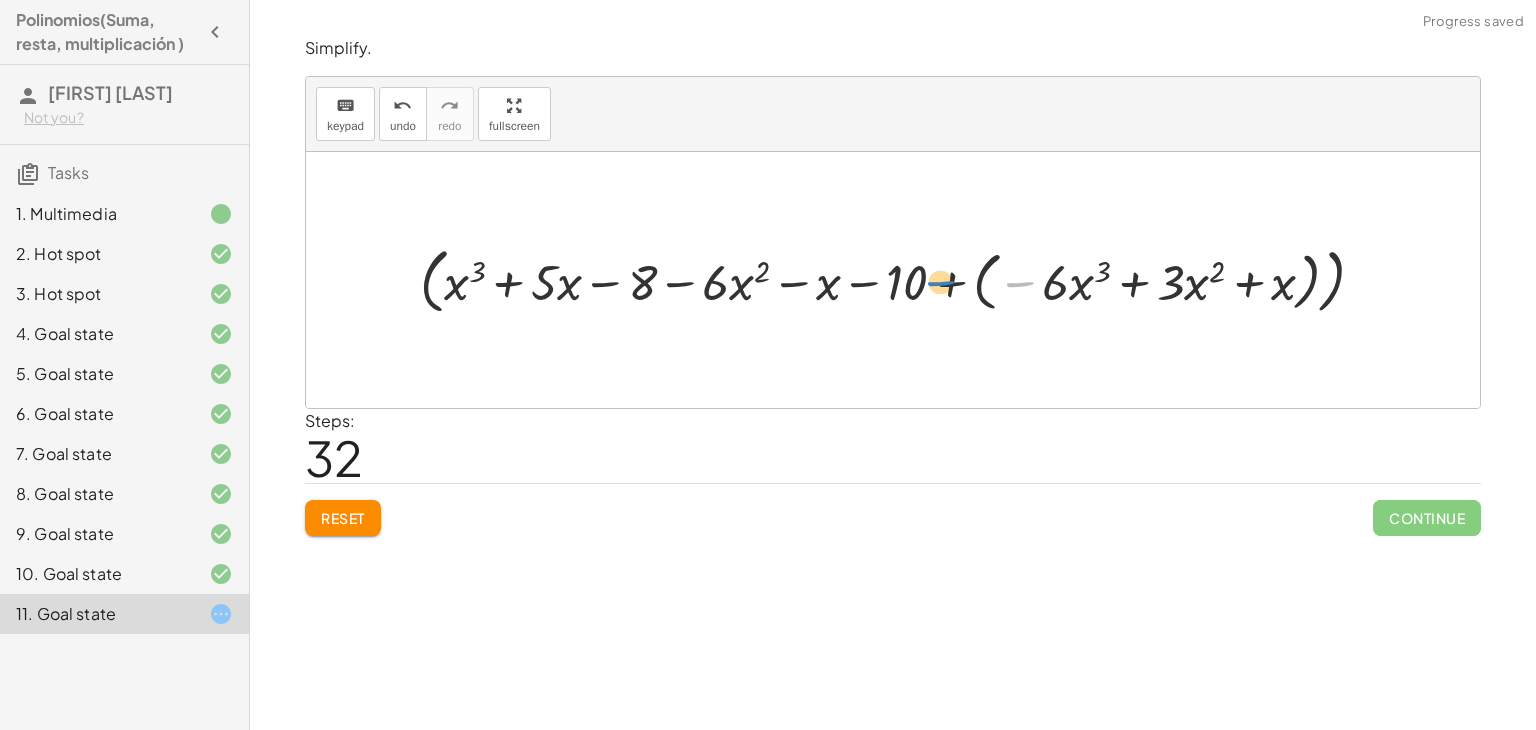 drag, startPoint x: 1015, startPoint y: 285, endPoint x: 936, endPoint y: 284, distance: 79.00633 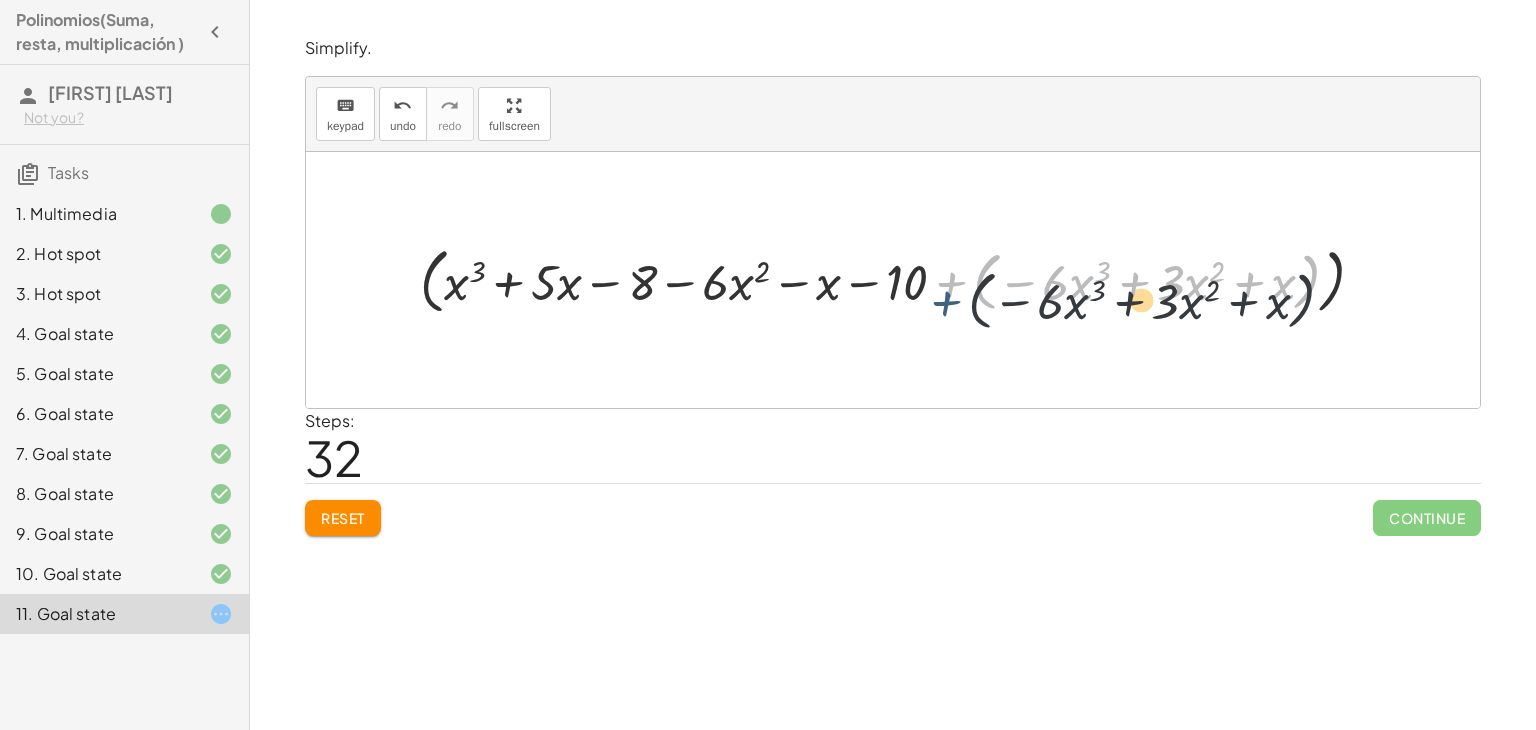drag, startPoint x: 948, startPoint y: 281, endPoint x: 942, endPoint y: 302, distance: 21.84033 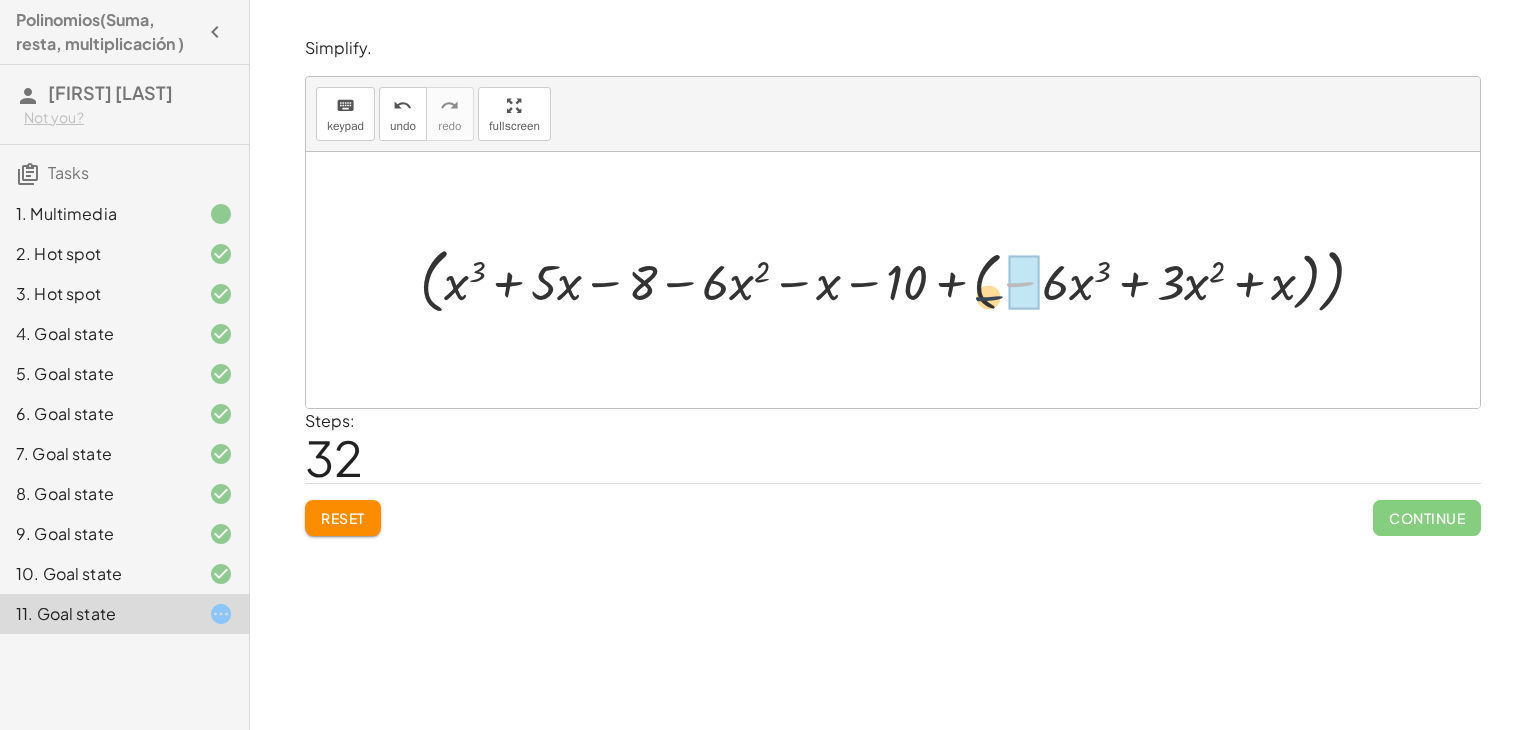 drag, startPoint x: 1042, startPoint y: 289, endPoint x: 1003, endPoint y: 305, distance: 42.154476 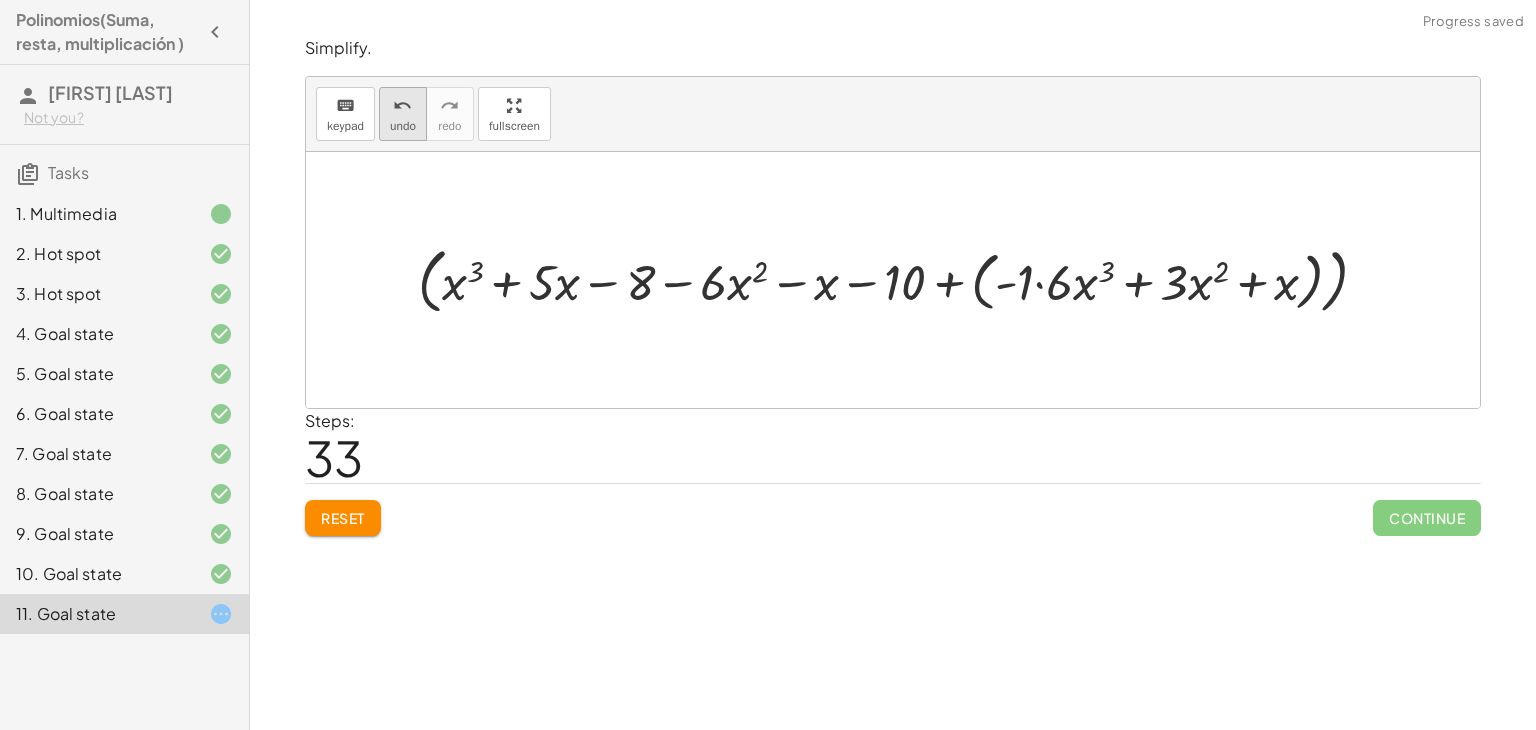 click on "undo" at bounding box center [402, 106] 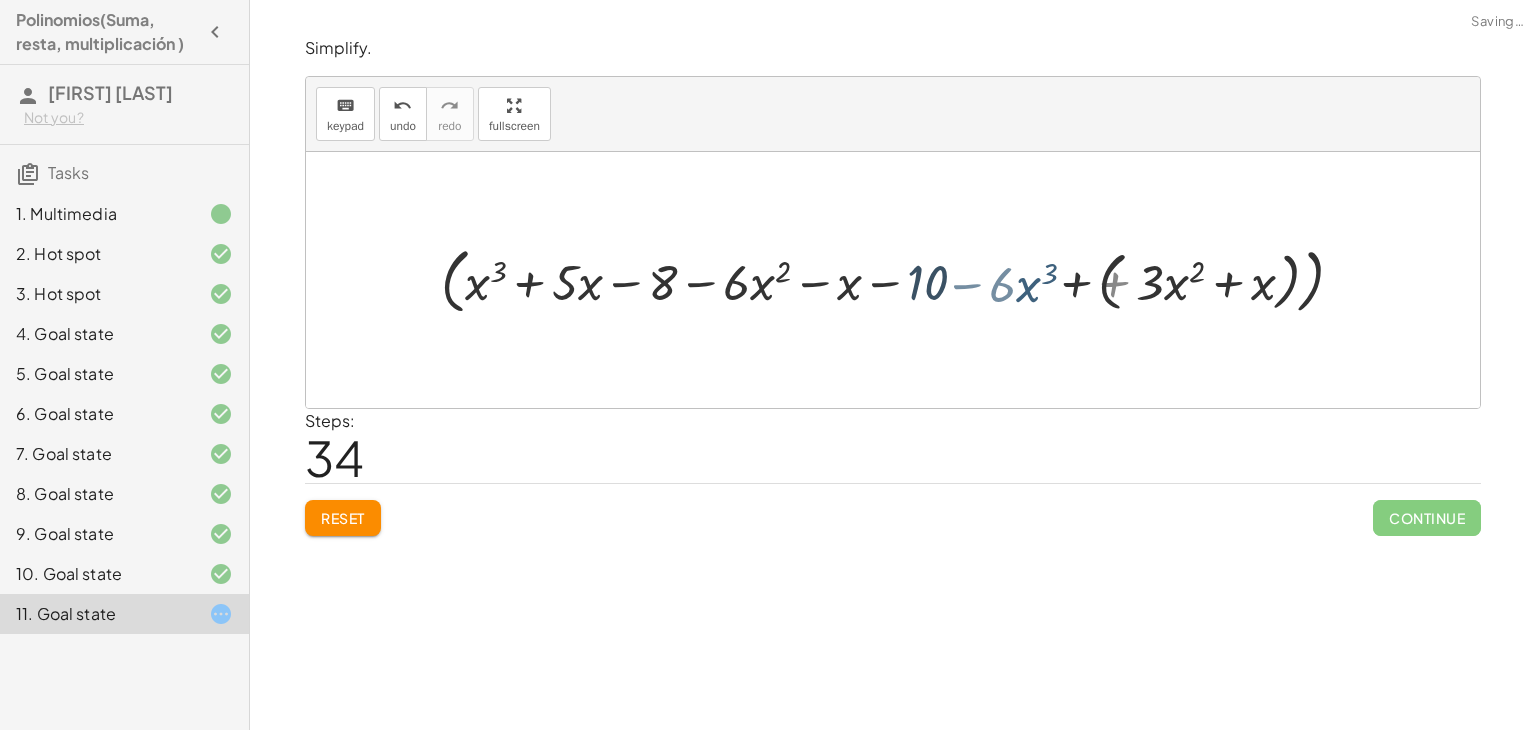 drag, startPoint x: 934, startPoint y: 265, endPoint x: 952, endPoint y: 271, distance: 18.973665 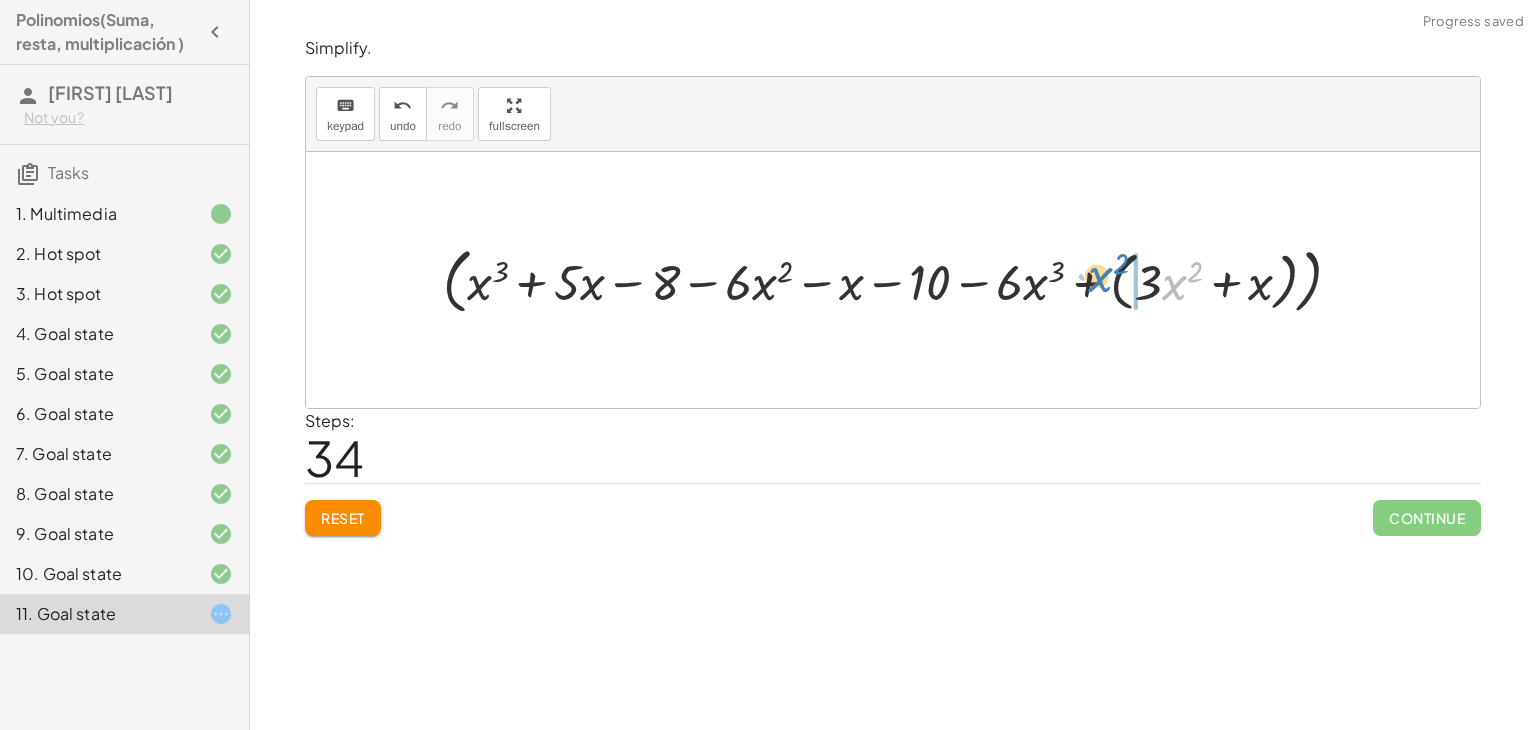 drag, startPoint x: 1176, startPoint y: 259, endPoint x: 1114, endPoint y: 250, distance: 62.649822 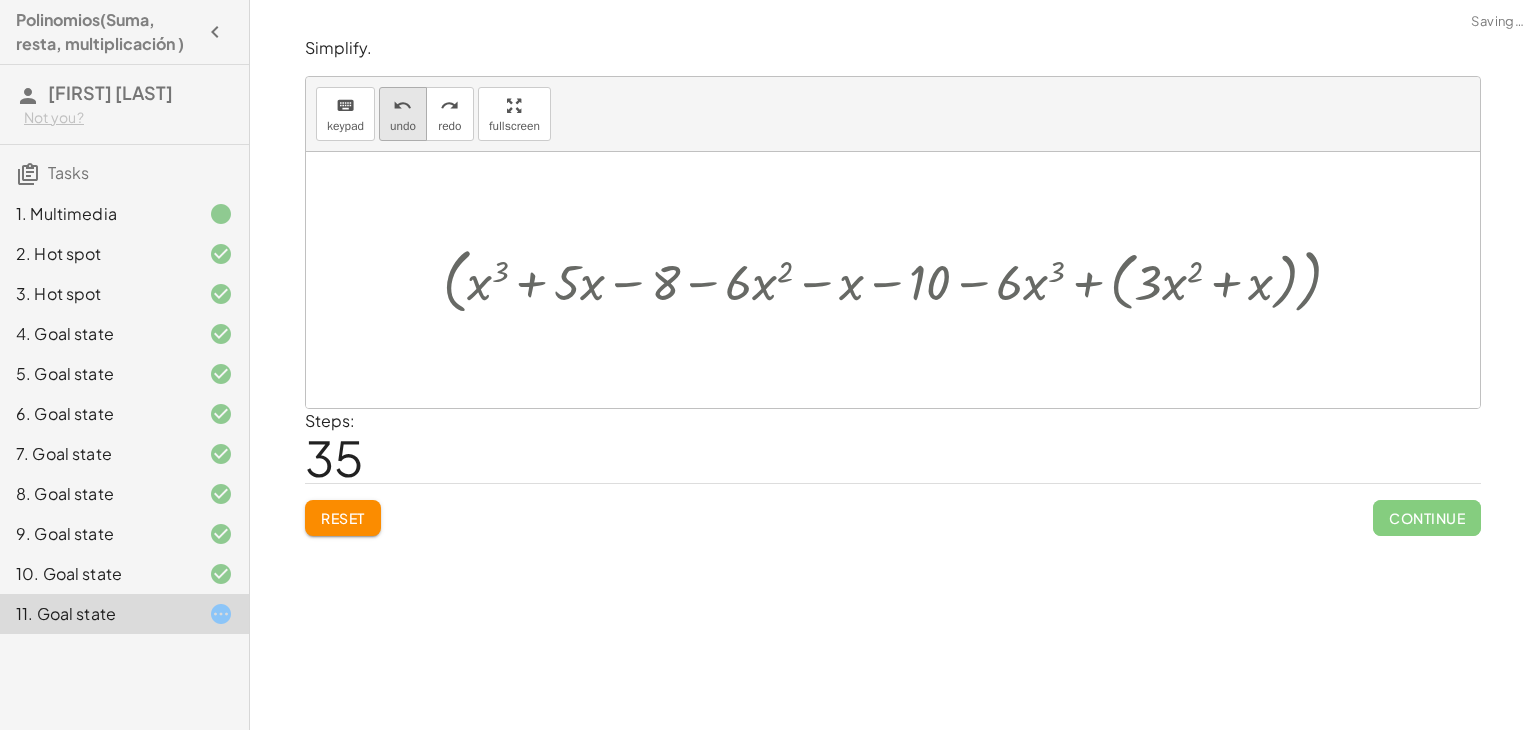 click on "undo" at bounding box center [402, 106] 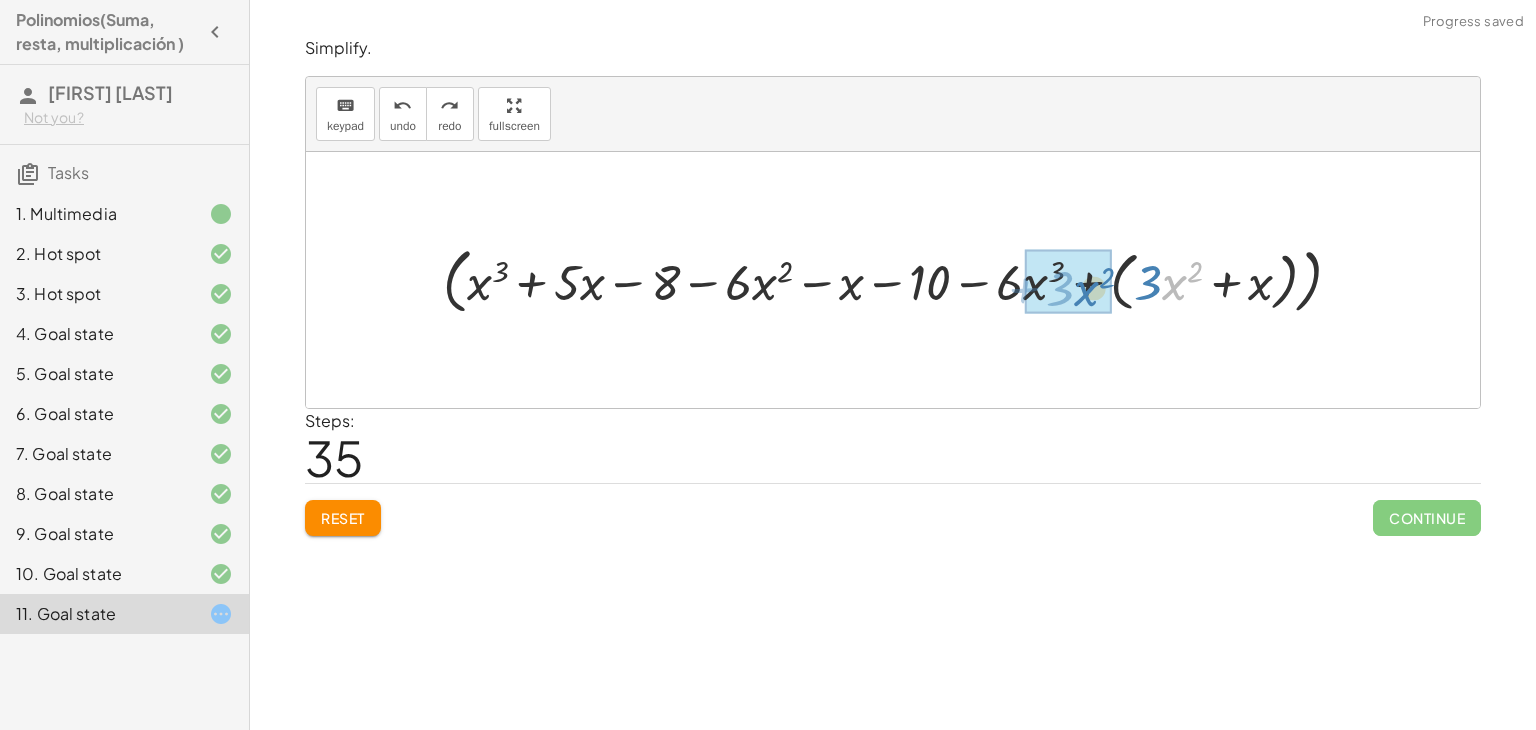 drag, startPoint x: 1164, startPoint y: 264, endPoint x: 1076, endPoint y: 269, distance: 88.14193 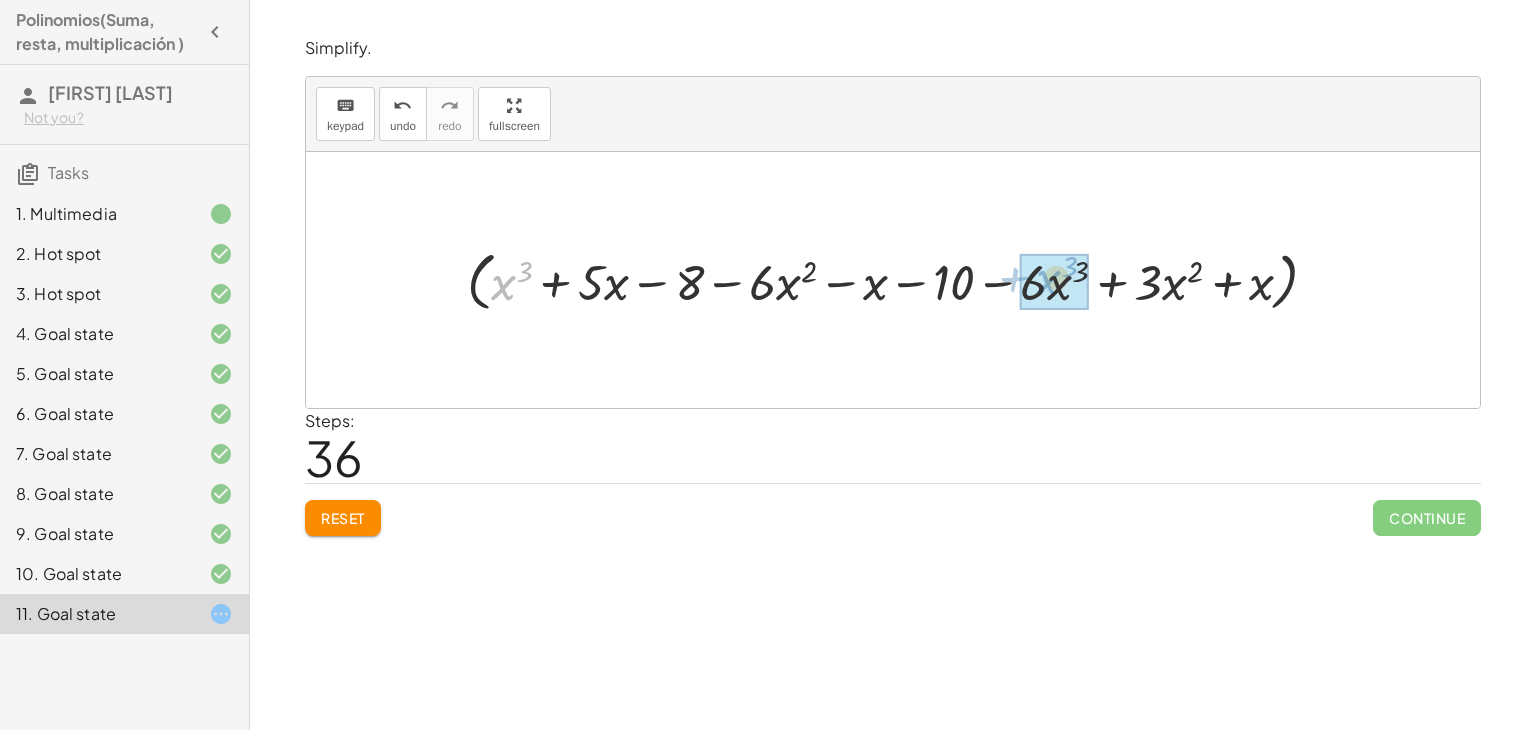 drag, startPoint x: 507, startPoint y: 260, endPoint x: 1053, endPoint y: 255, distance: 546.0229 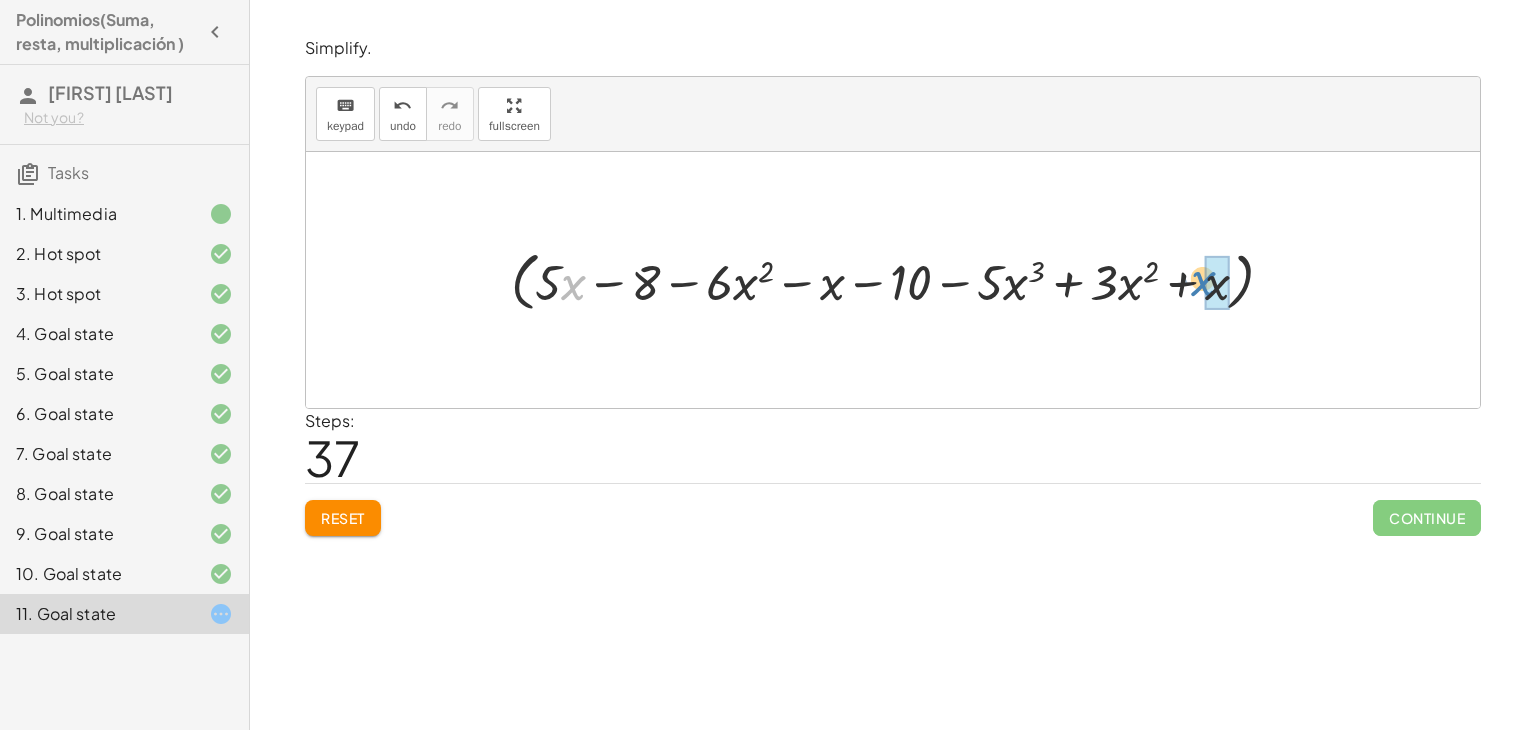 drag, startPoint x: 567, startPoint y: 265, endPoint x: 1197, endPoint y: 261, distance: 630.0127 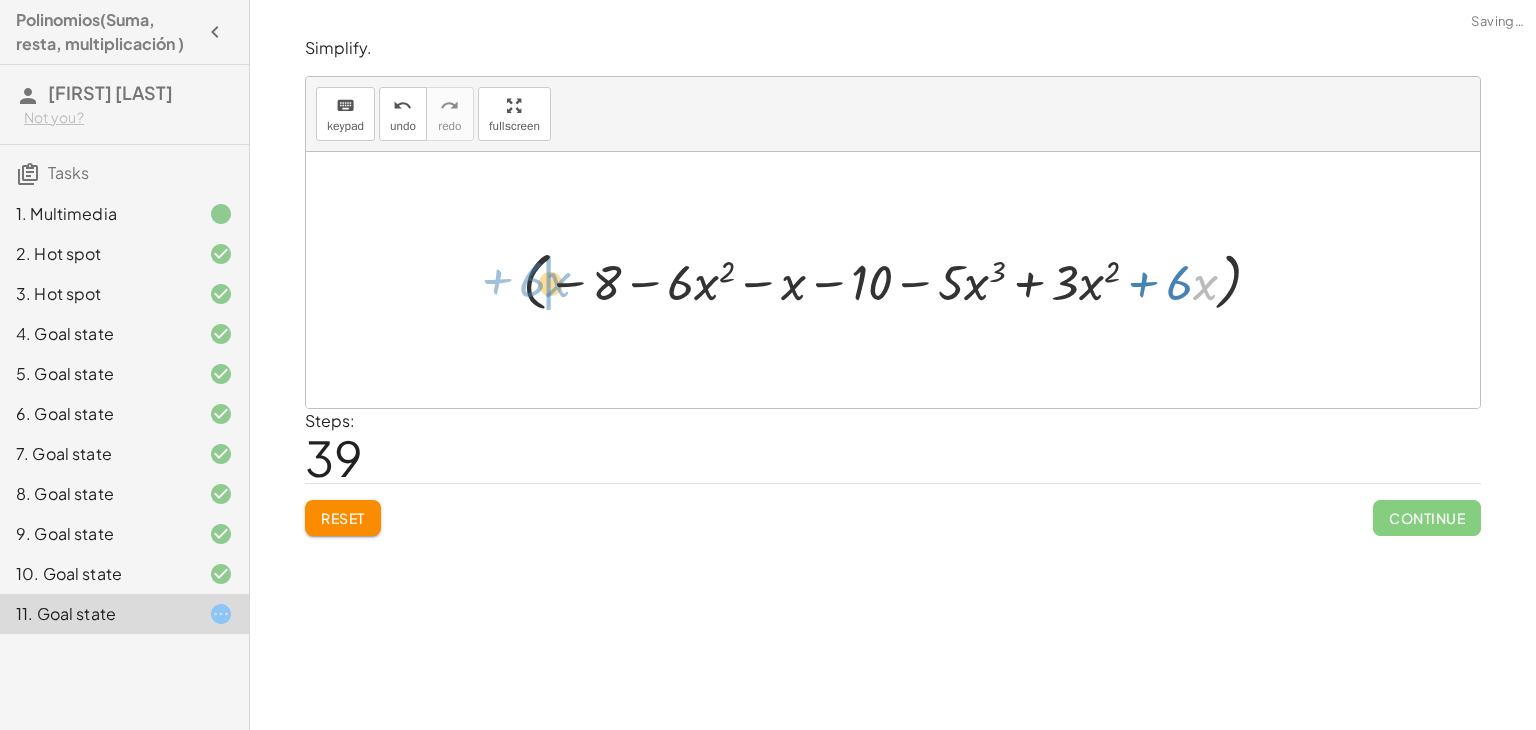 drag, startPoint x: 1196, startPoint y: 264, endPoint x: 498, endPoint y: 298, distance: 698.8276 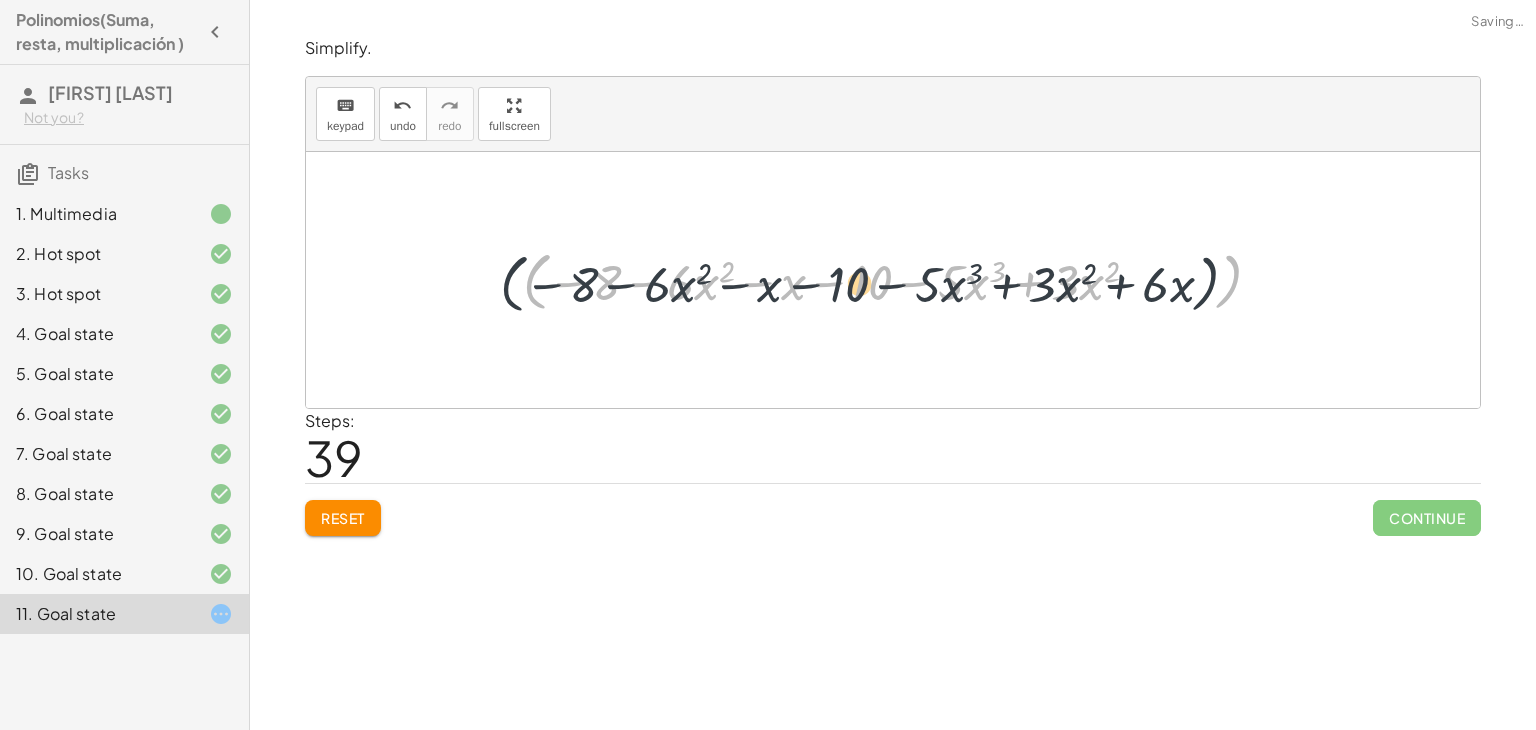 drag, startPoint x: 498, startPoint y: 298, endPoint x: 480, endPoint y: 273, distance: 30.805843 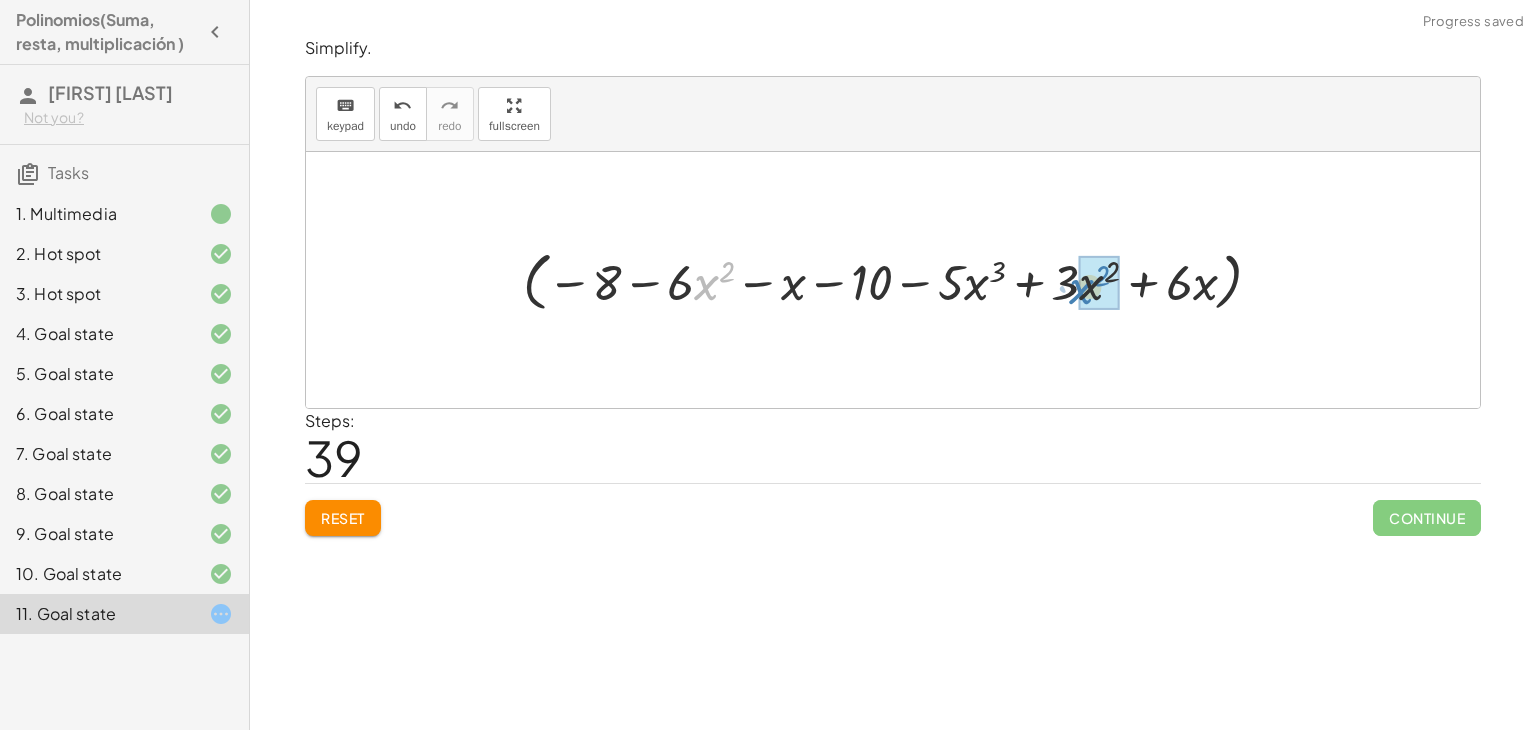 drag, startPoint x: 700, startPoint y: 265, endPoint x: 1077, endPoint y: 270, distance: 377.03314 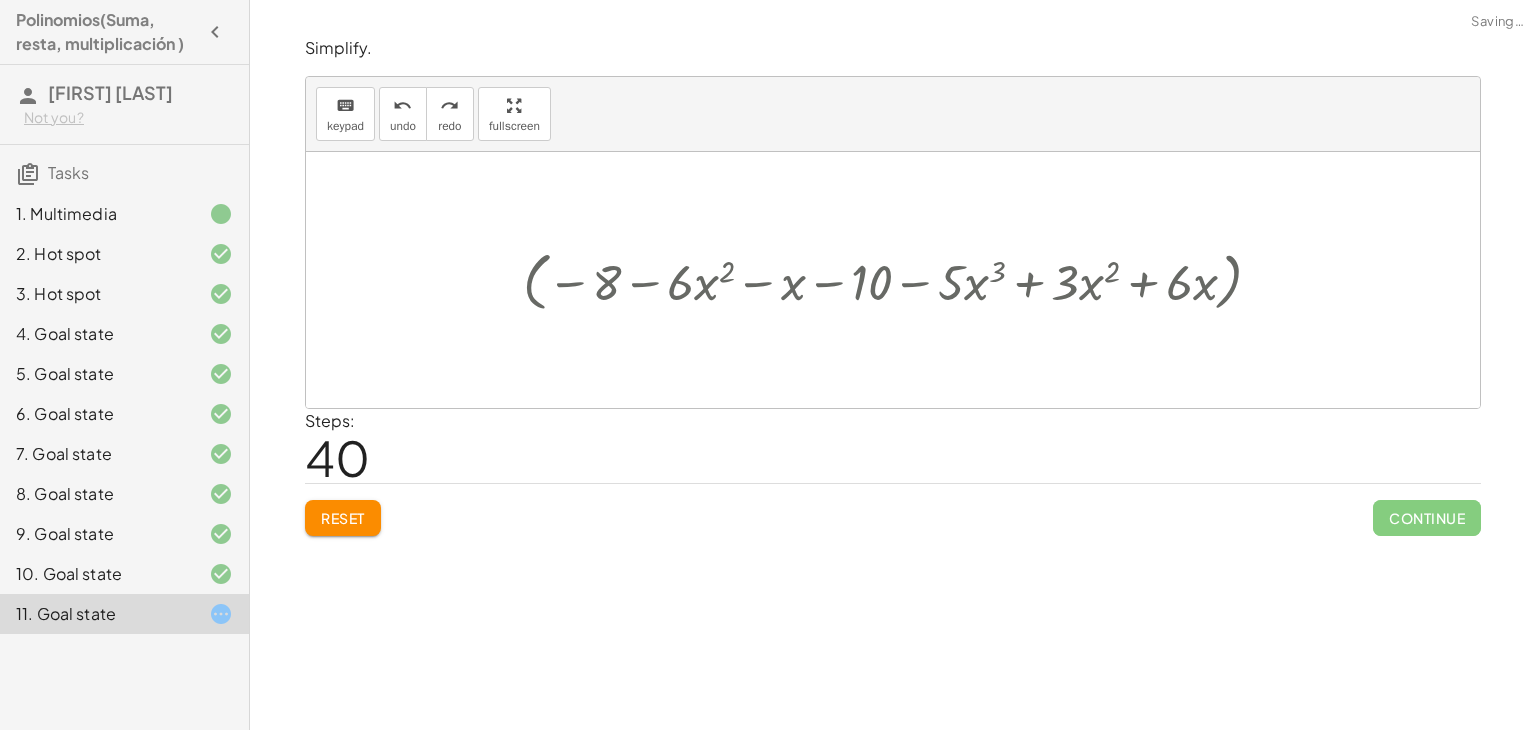 drag, startPoint x: 416, startPoint y: 107, endPoint x: 427, endPoint y: 169, distance: 62.968246 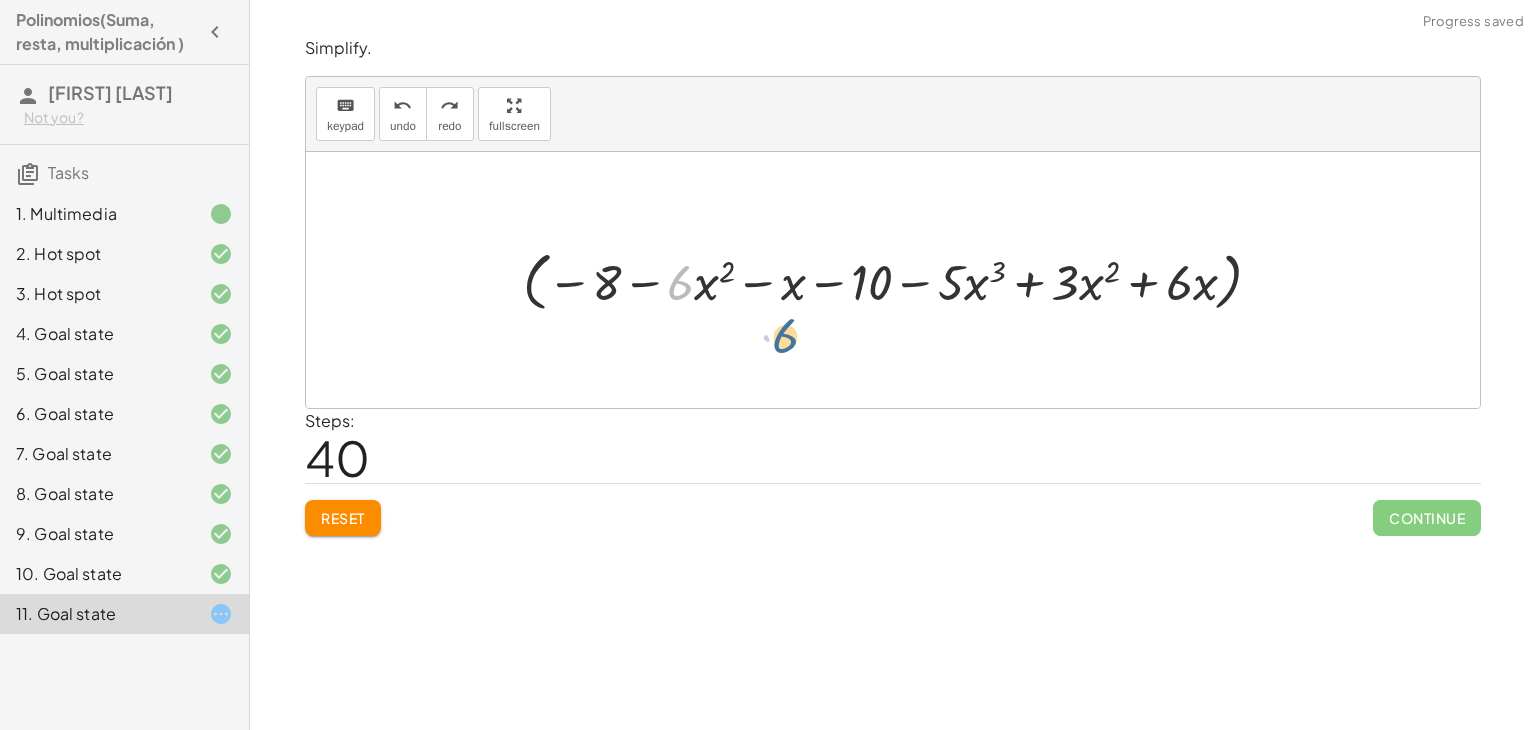 drag, startPoint x: 692, startPoint y: 265, endPoint x: 700, endPoint y: 251, distance: 16.124516 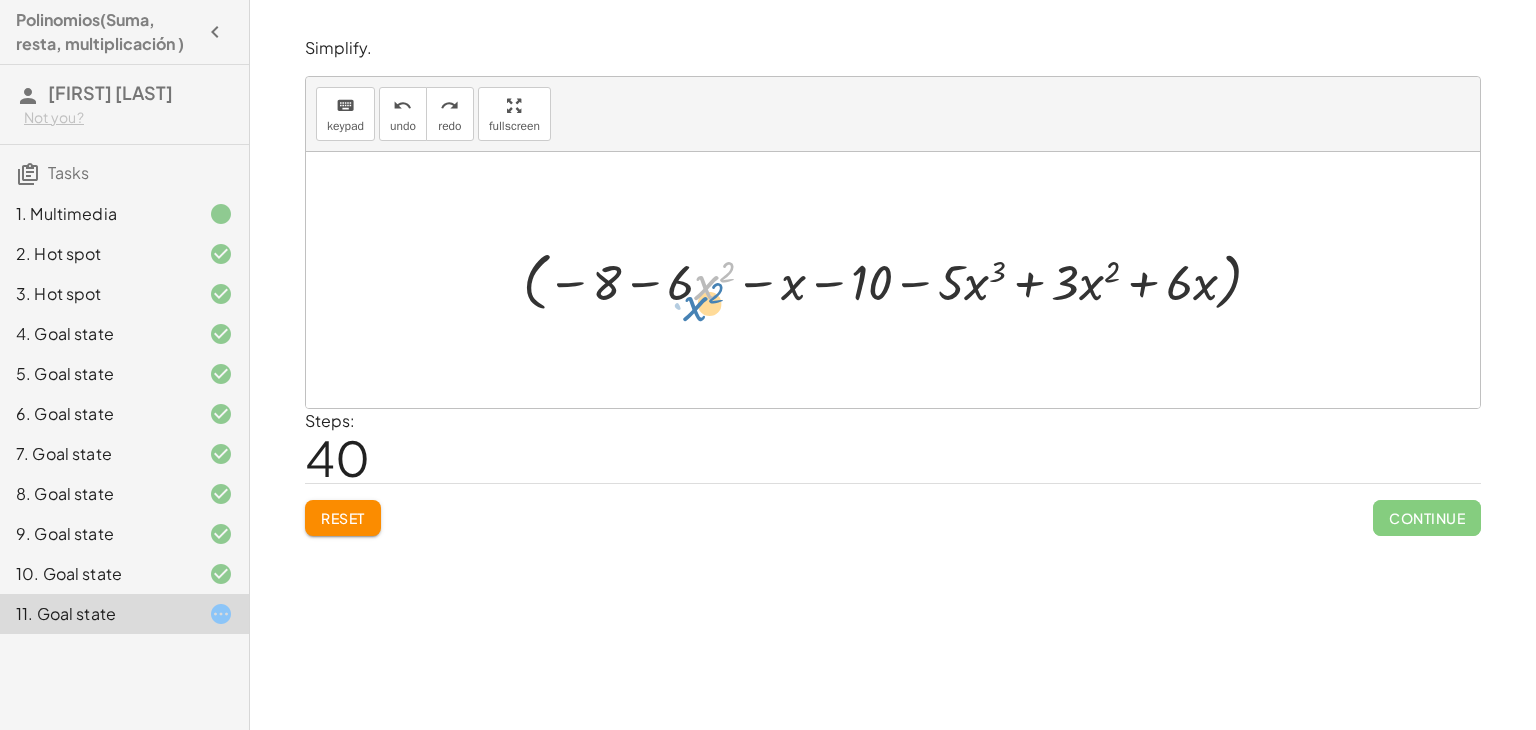 drag, startPoint x: 699, startPoint y: 265, endPoint x: 662, endPoint y: 287, distance: 43.046486 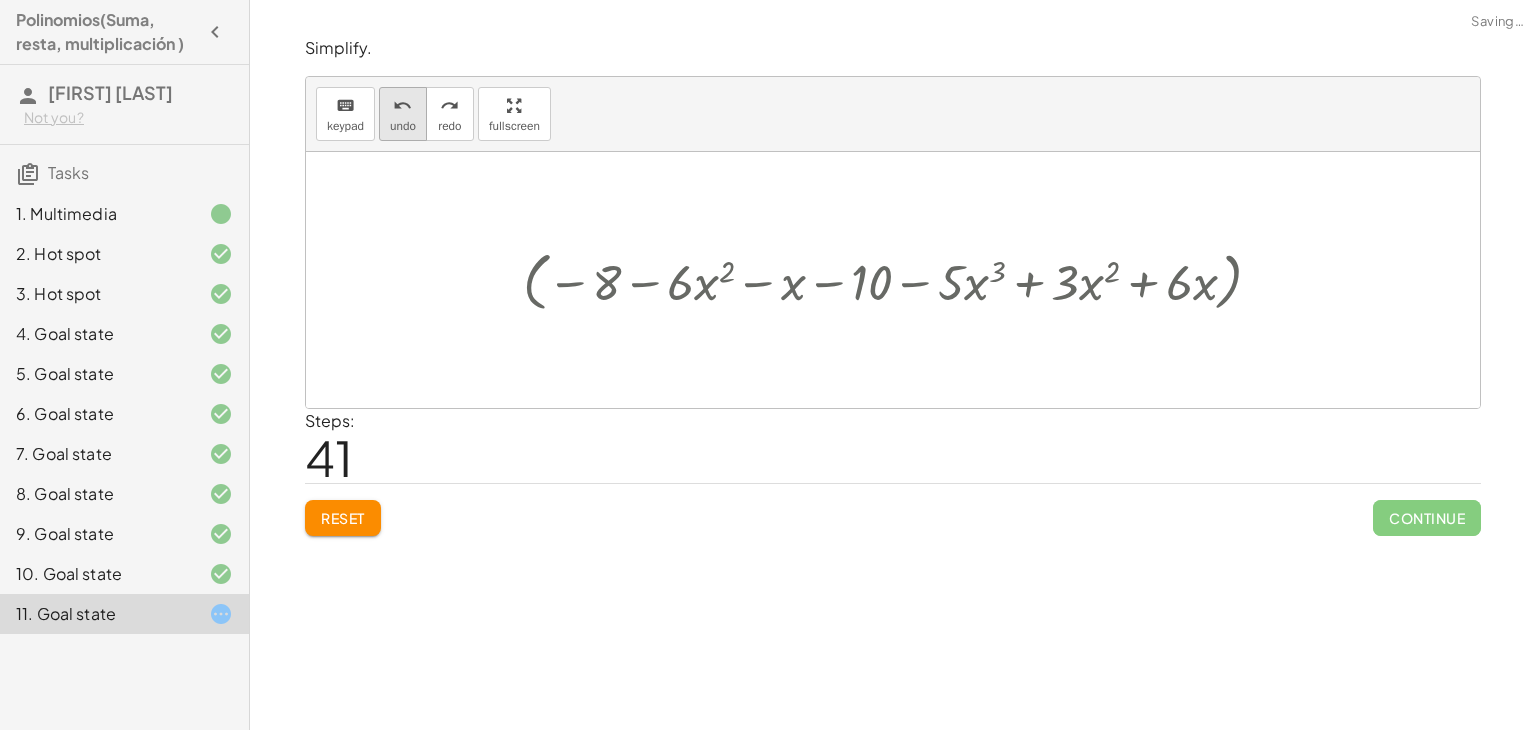 click on "undo" at bounding box center (402, 106) 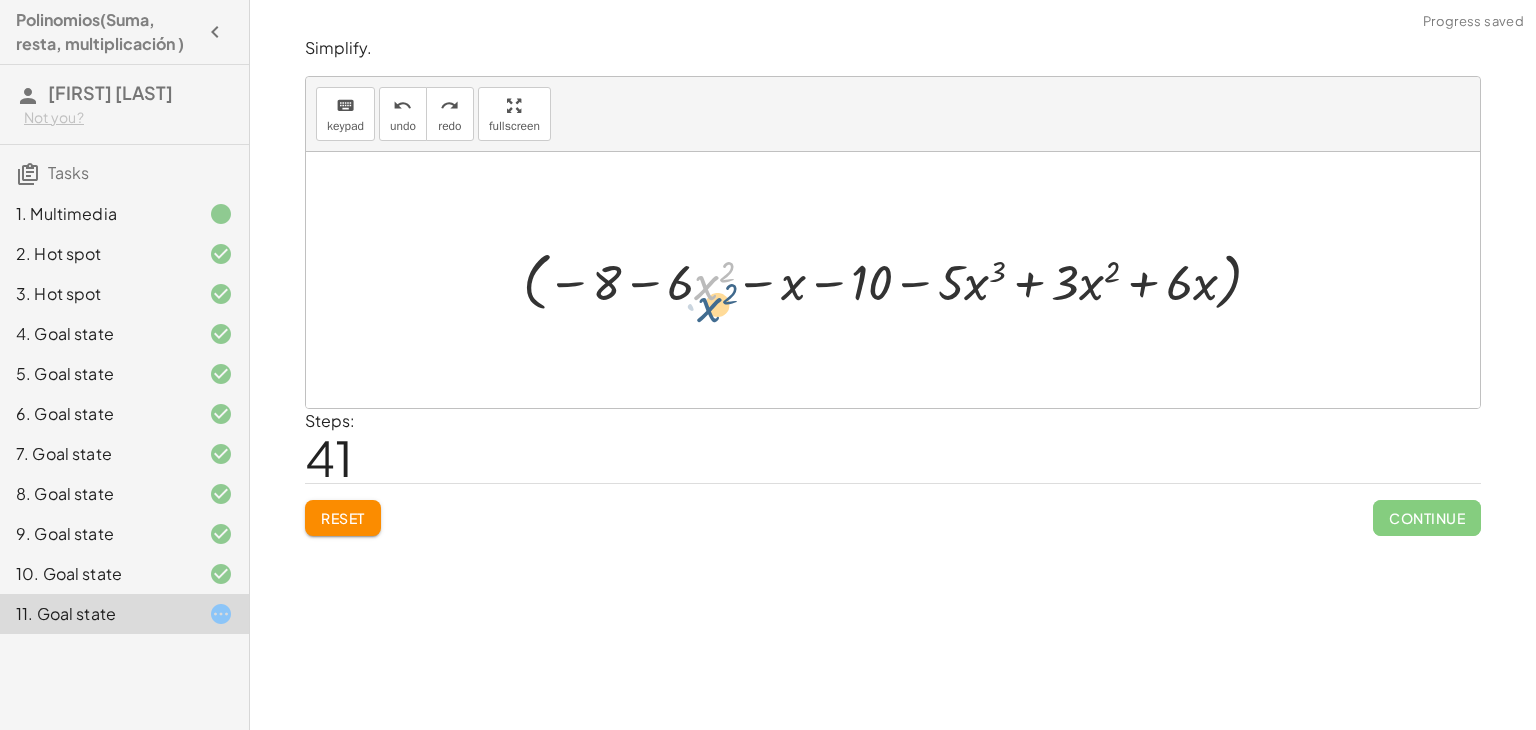 drag, startPoint x: 706, startPoint y: 261, endPoint x: 709, endPoint y: 283, distance: 22.203604 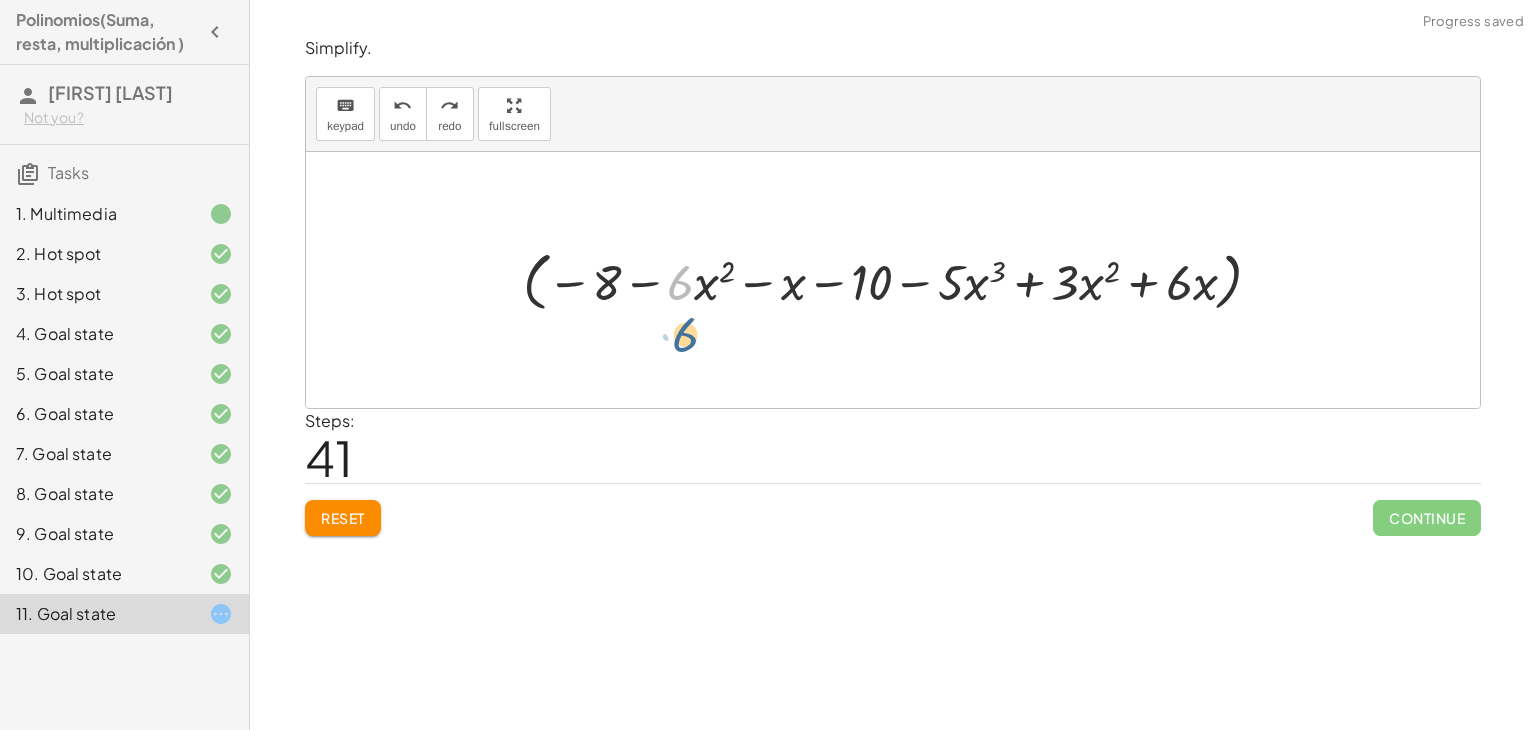 drag, startPoint x: 691, startPoint y: 259, endPoint x: 696, endPoint y: 289, distance: 30.413813 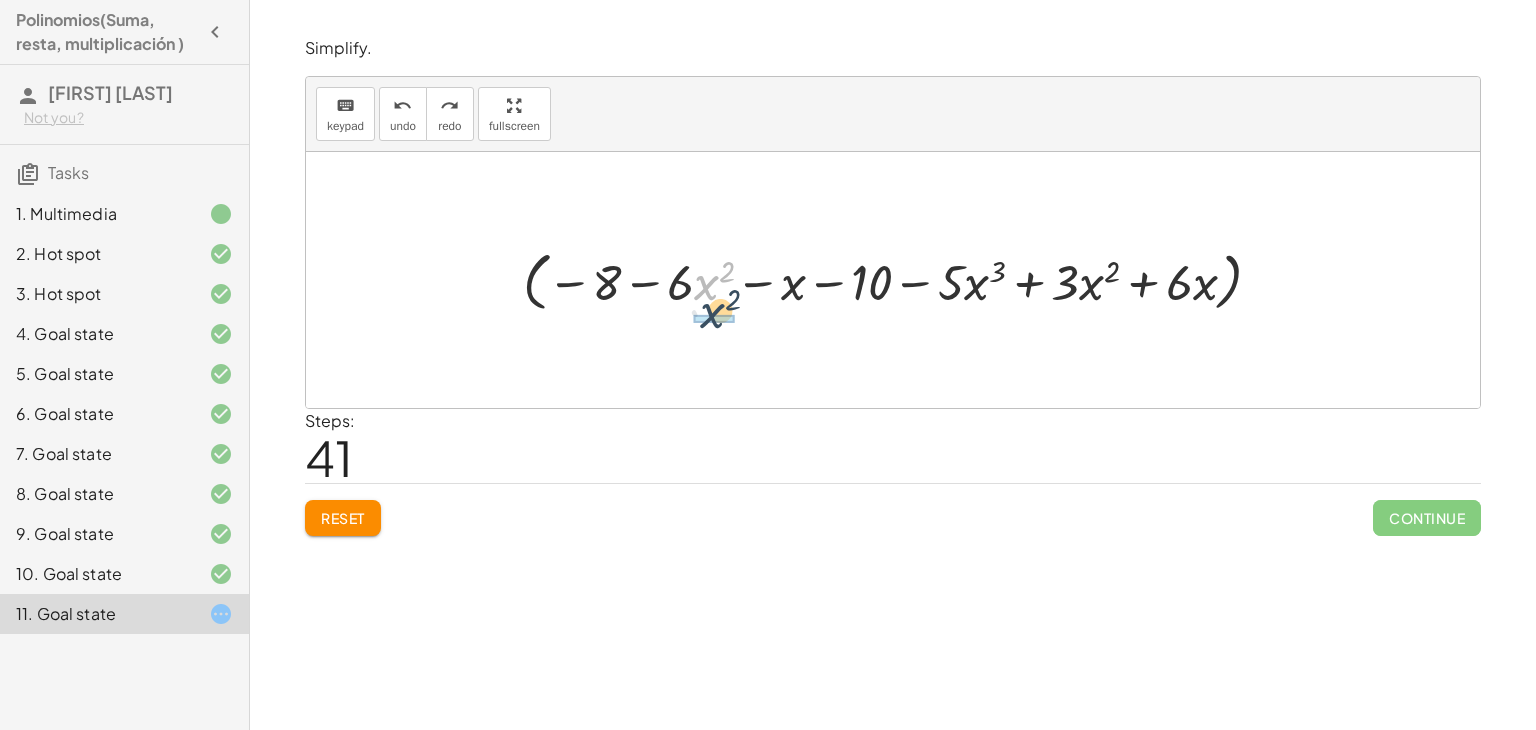 drag, startPoint x: 694, startPoint y: 257, endPoint x: 701, endPoint y: 275, distance: 19.313208 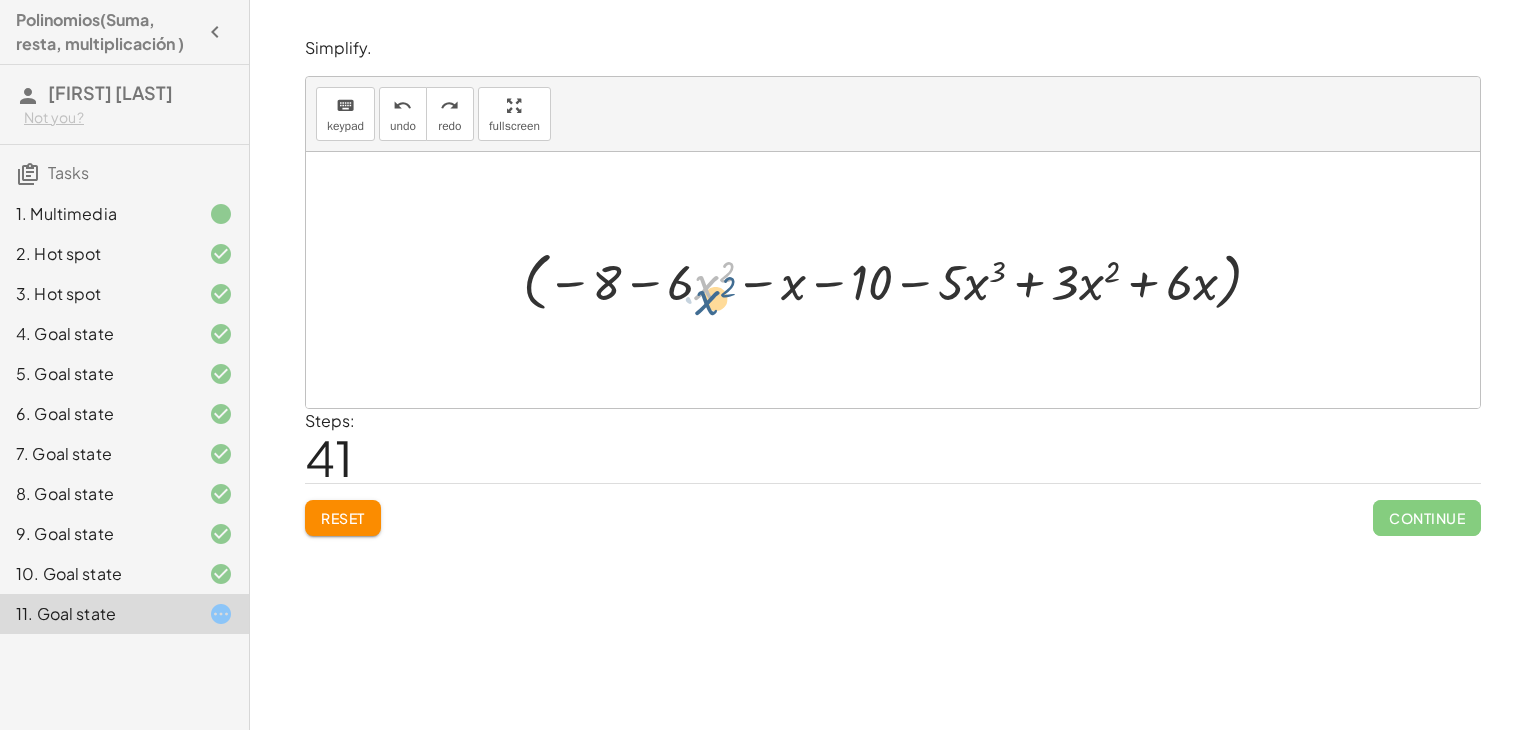 click at bounding box center [900, 280] 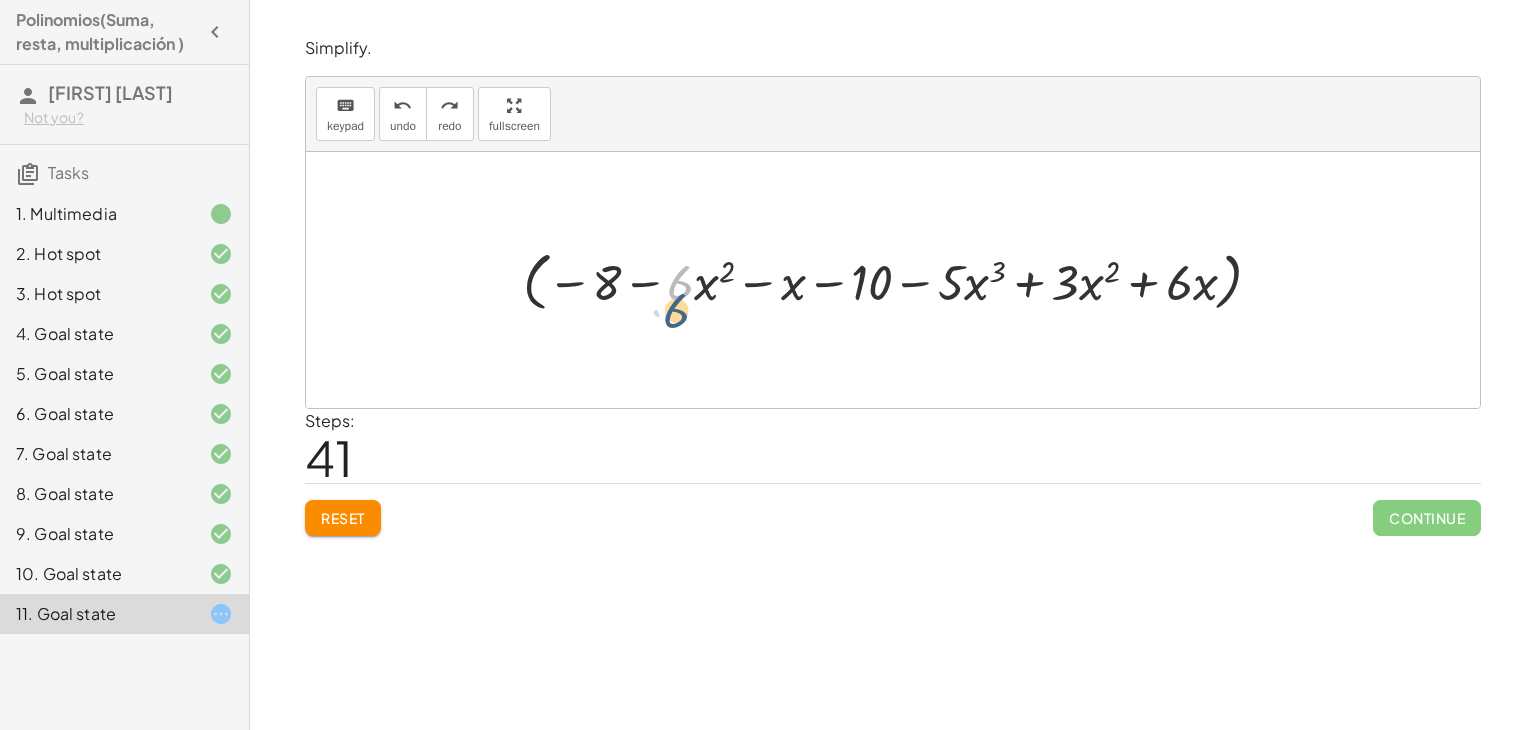 click at bounding box center (900, 280) 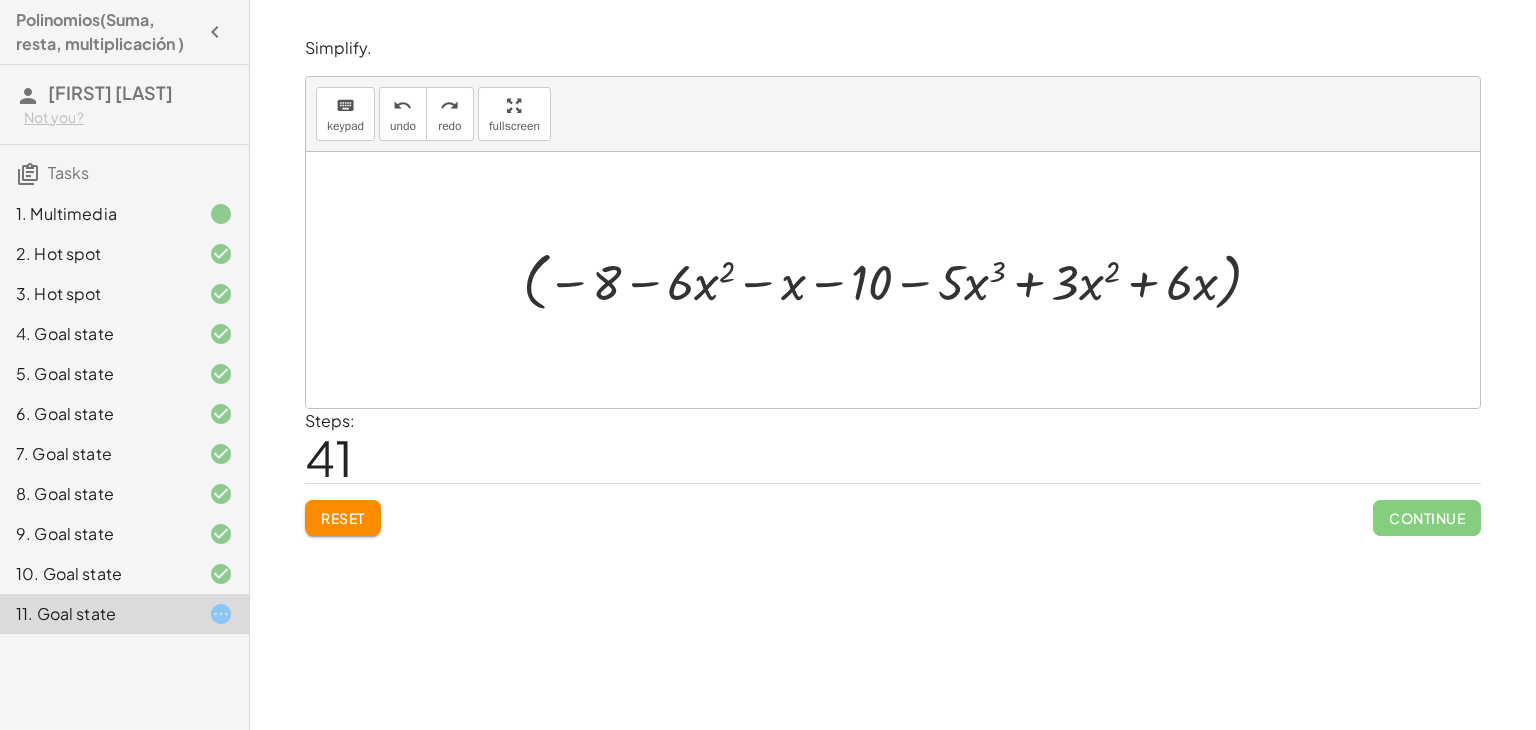 click at bounding box center (900, 280) 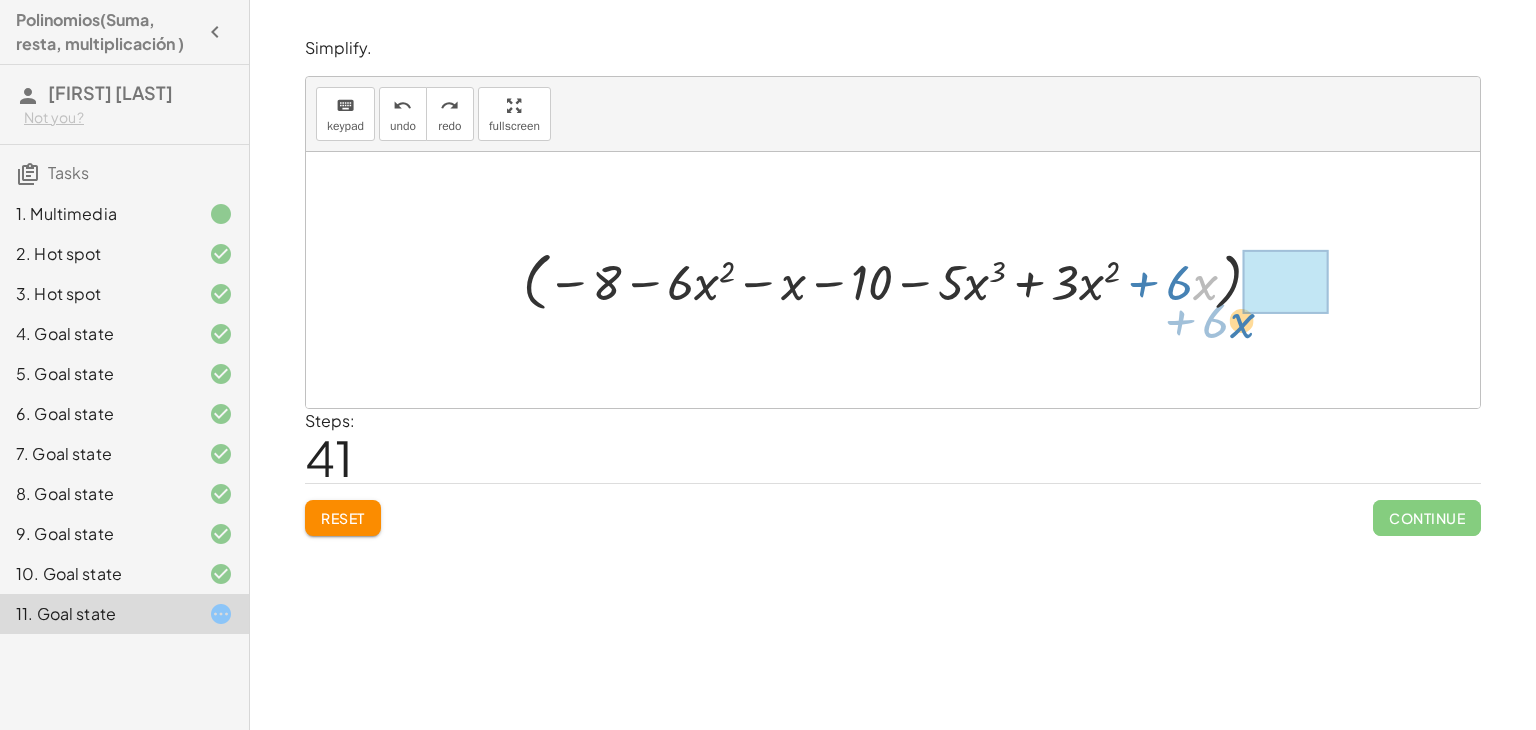 drag, startPoint x: 1195, startPoint y: 267, endPoint x: 1228, endPoint y: 286, distance: 38.078865 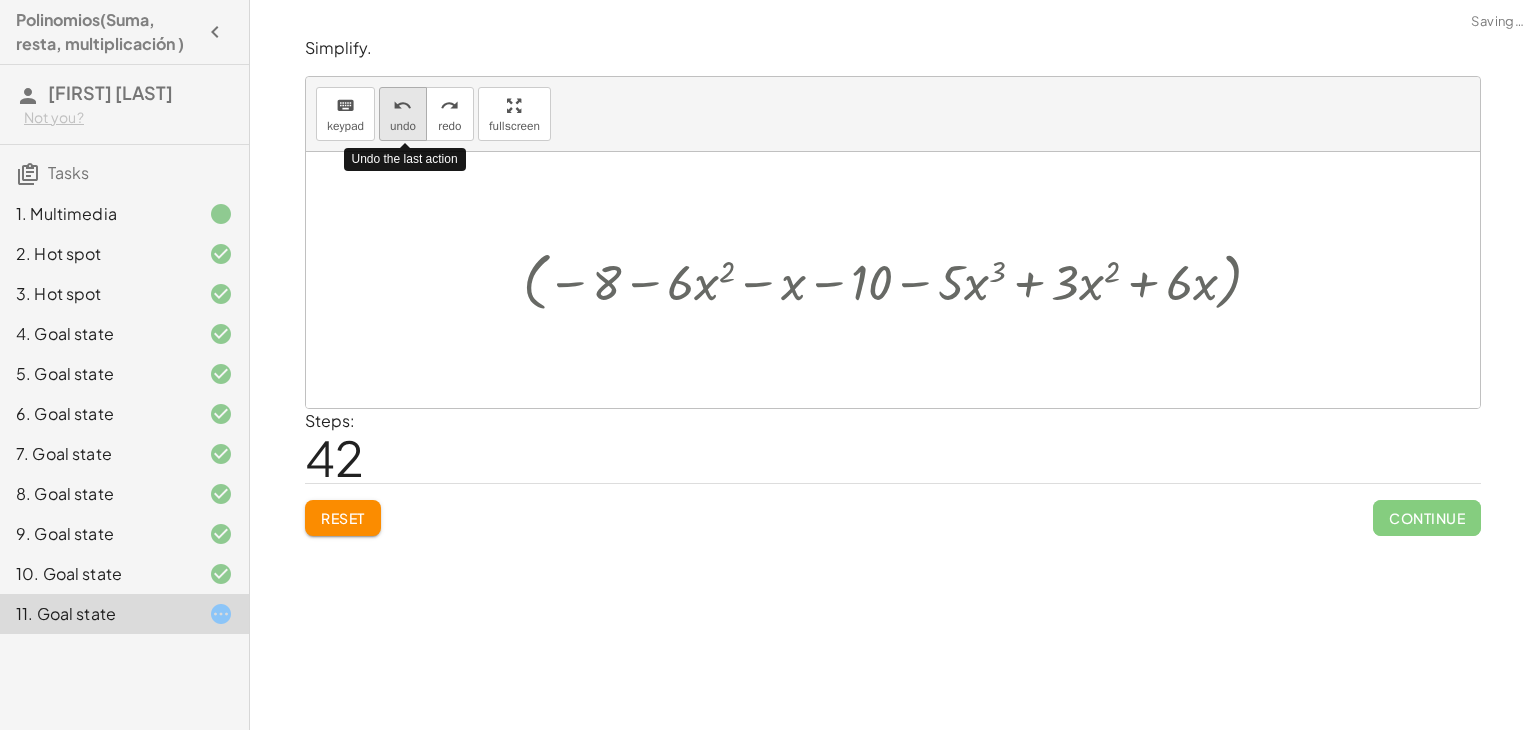 click on "undo" at bounding box center (402, 106) 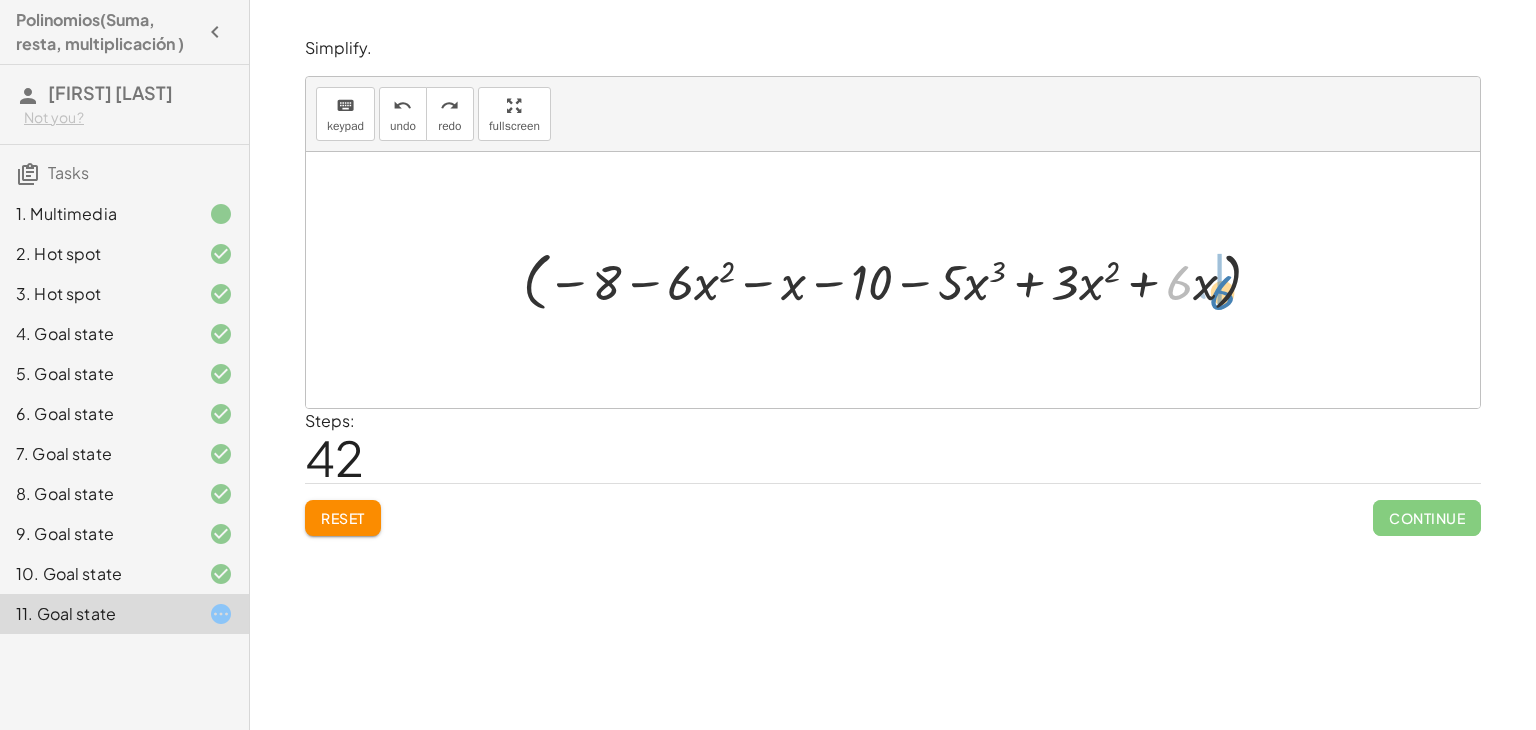 click at bounding box center [900, 280] 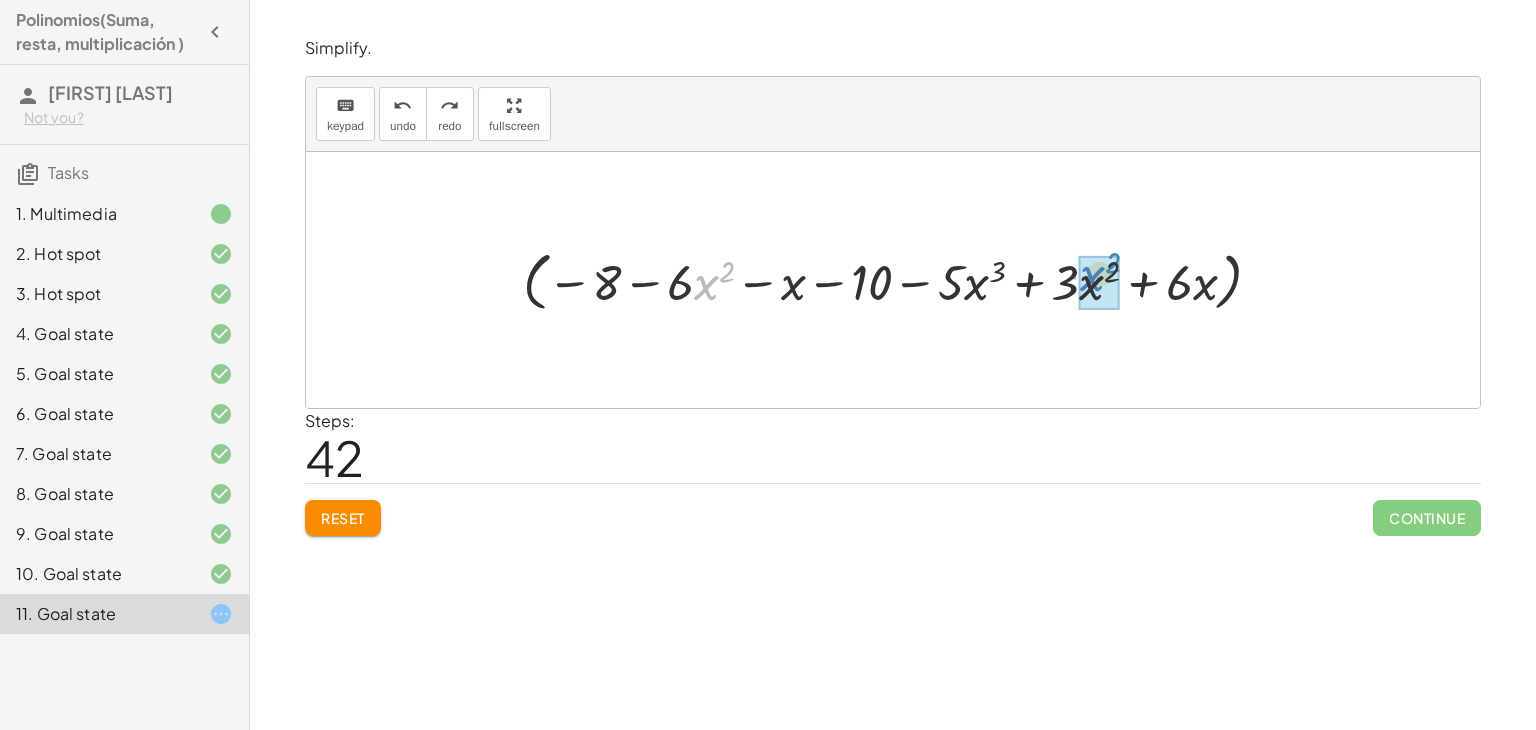 drag, startPoint x: 702, startPoint y: 259, endPoint x: 1090, endPoint y: 258, distance: 388.00128 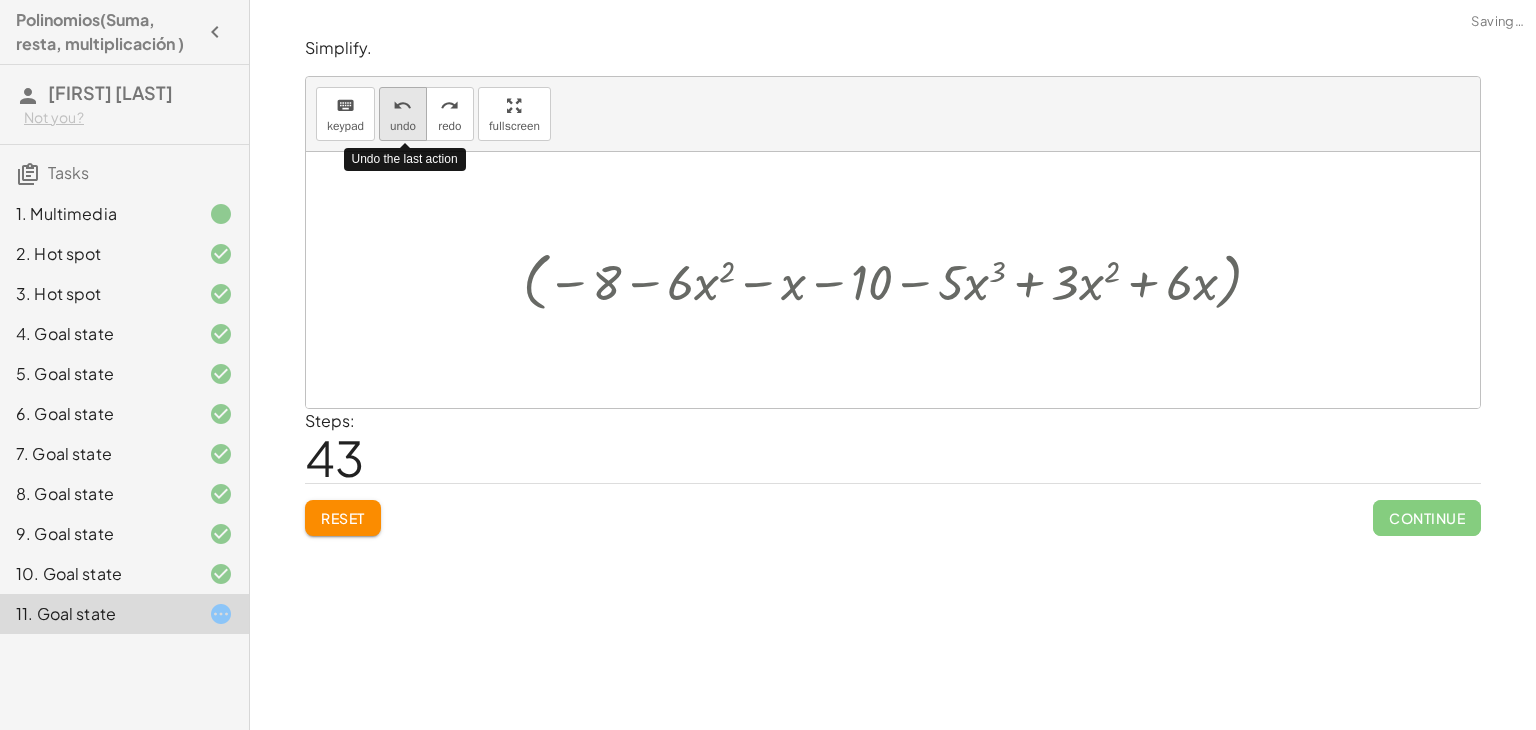 click on "undo" at bounding box center [402, 106] 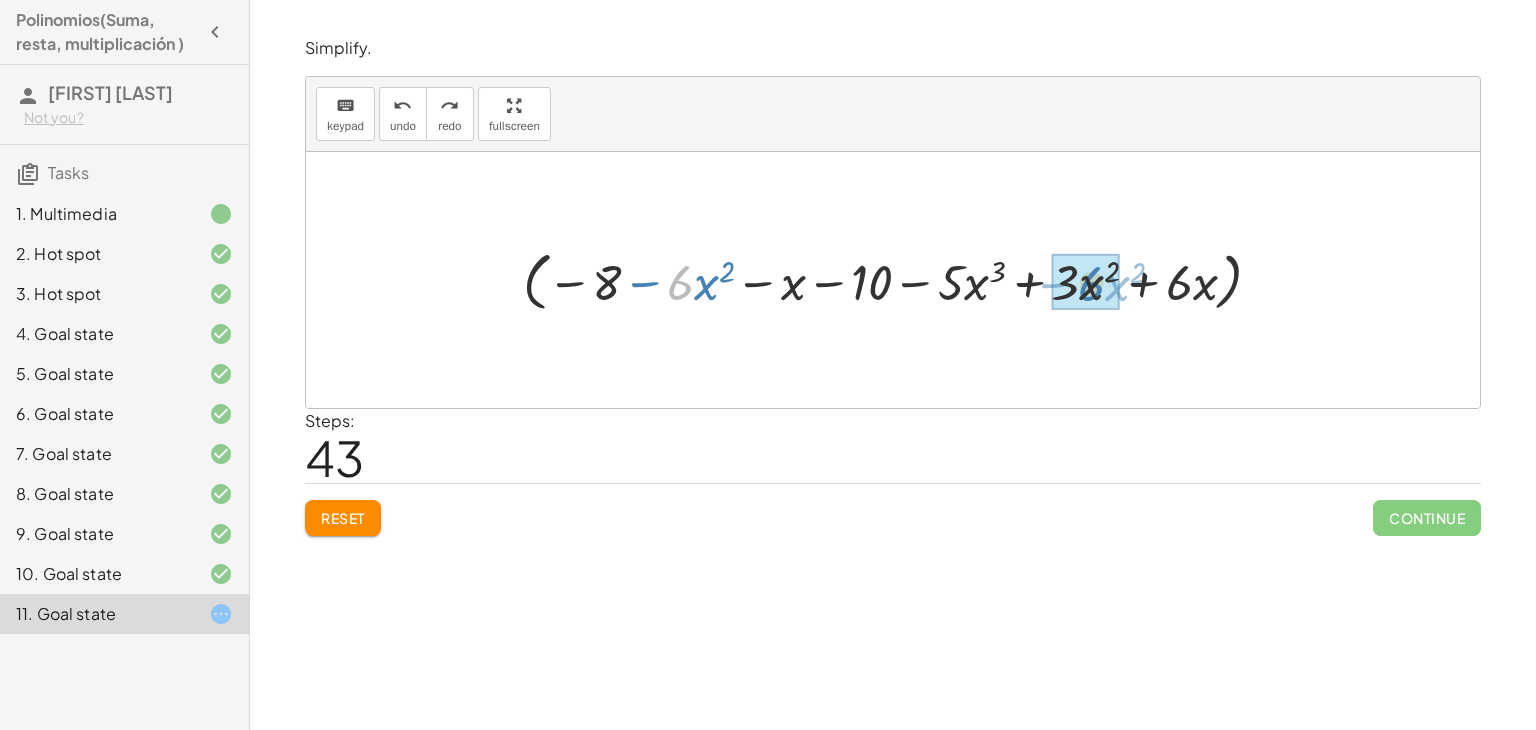 drag, startPoint x: 686, startPoint y: 266, endPoint x: 1097, endPoint y: 267, distance: 411.00122 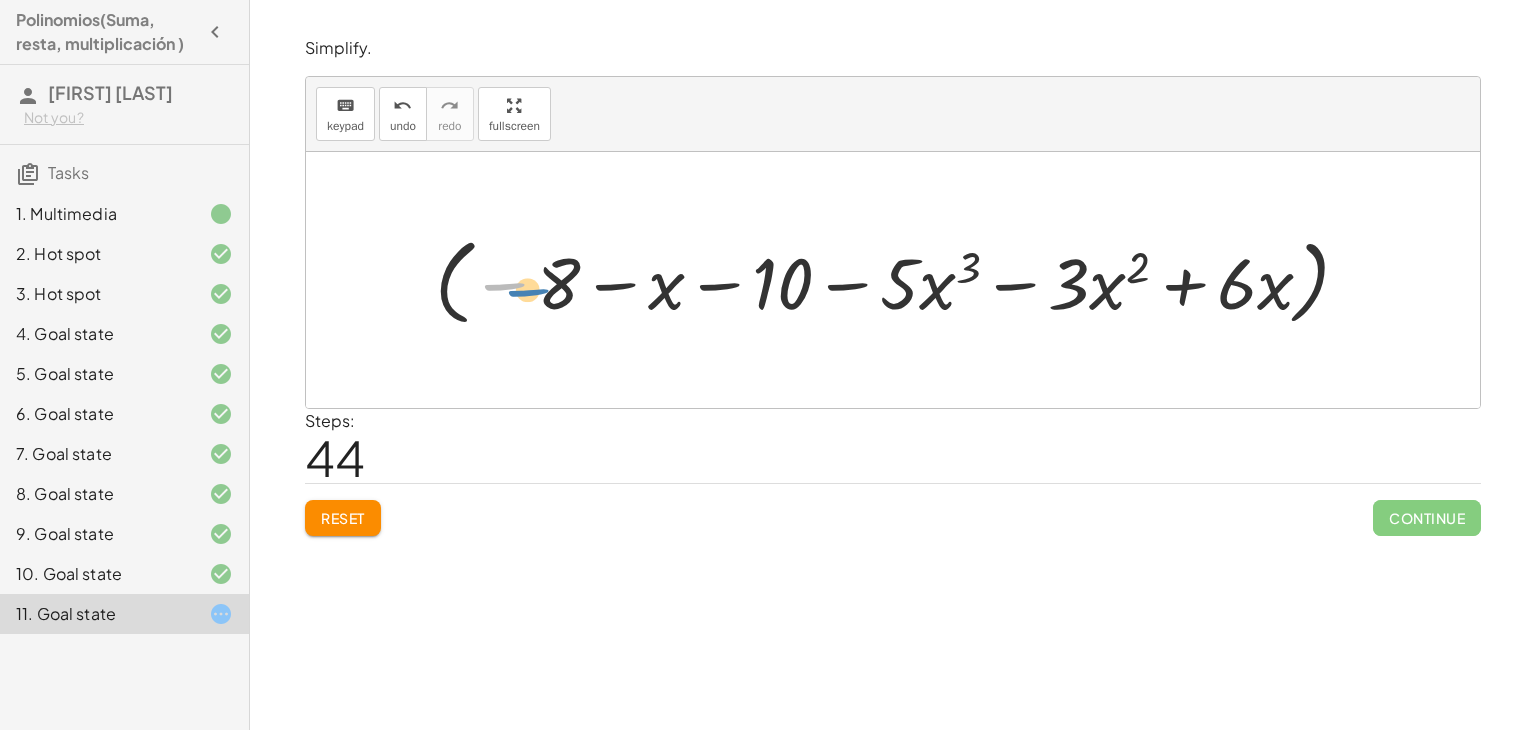 drag, startPoint x: 530, startPoint y: 255, endPoint x: 516, endPoint y: 254, distance: 14.035668 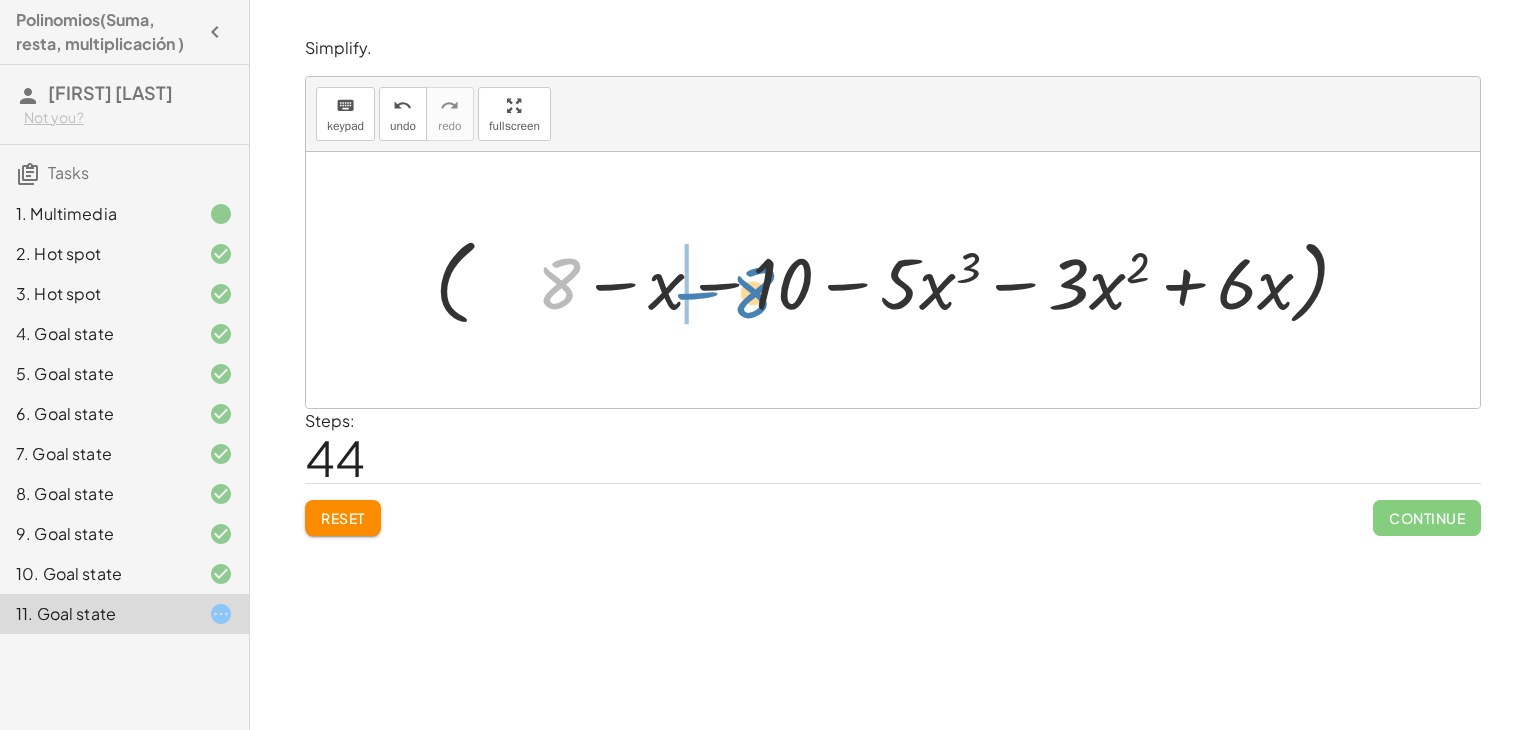 drag, startPoint x: 544, startPoint y: 265, endPoint x: 760, endPoint y: 261, distance: 216.03703 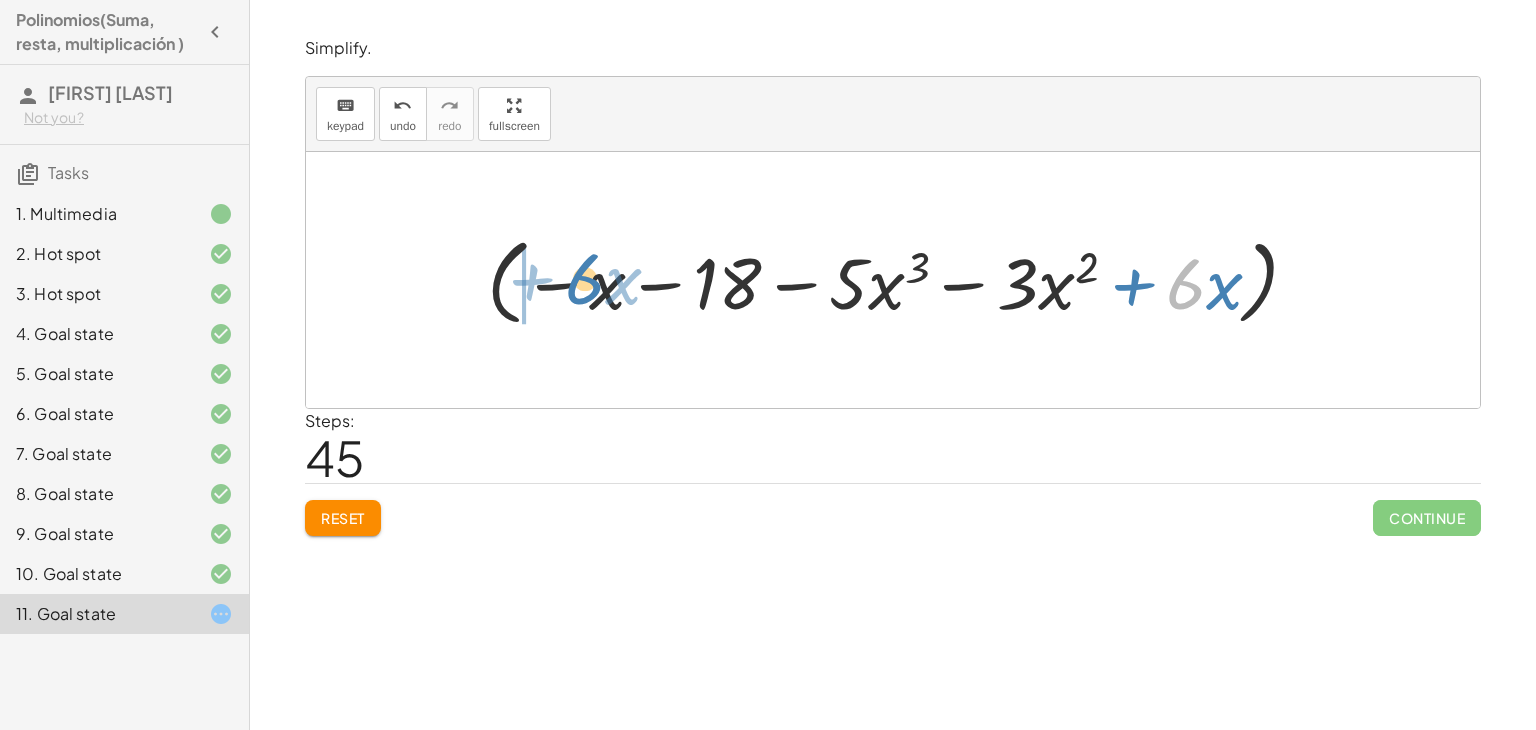 drag, startPoint x: 1203, startPoint y: 262, endPoint x: 604, endPoint y: 257, distance: 599.0209 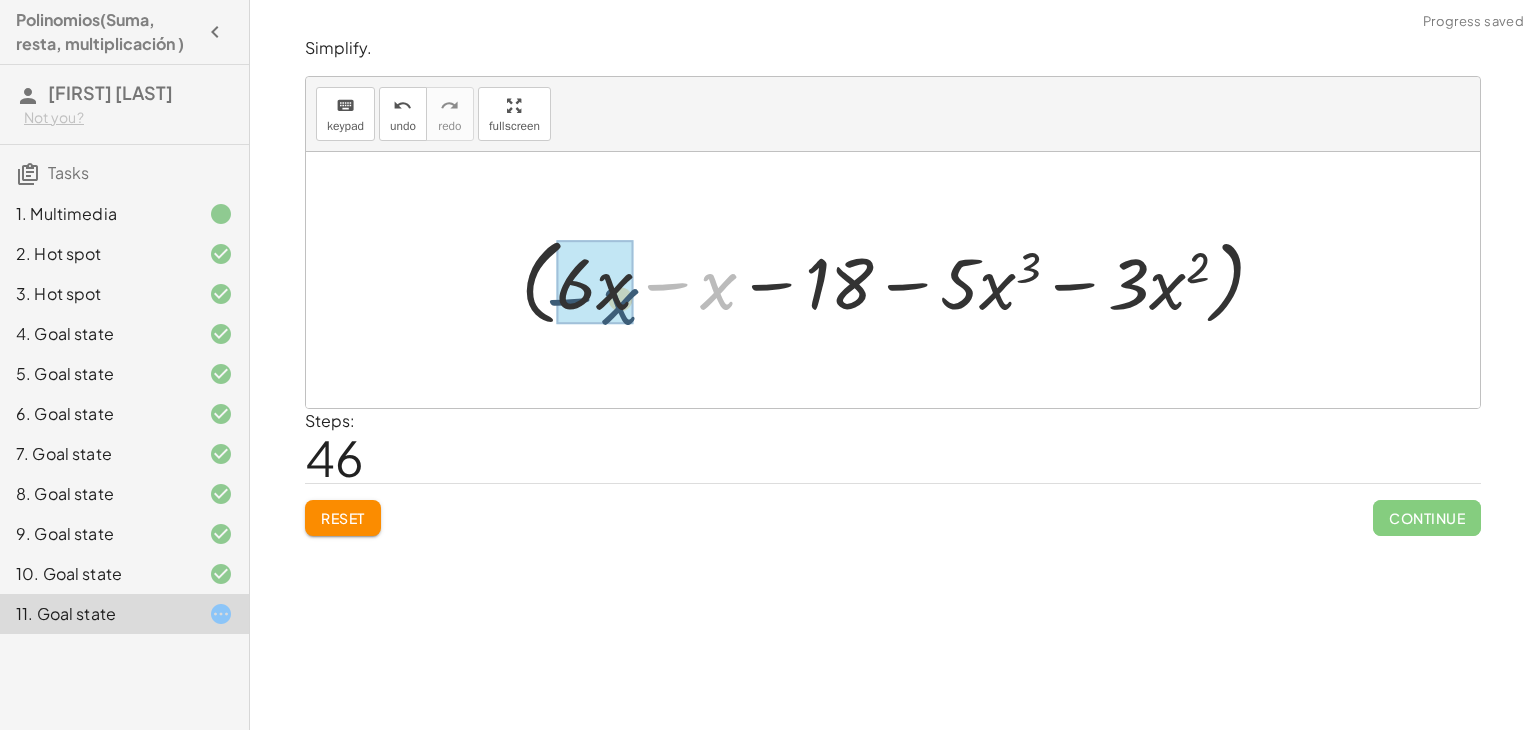 drag, startPoint x: 702, startPoint y: 281, endPoint x: 600, endPoint y: 287, distance: 102.176315 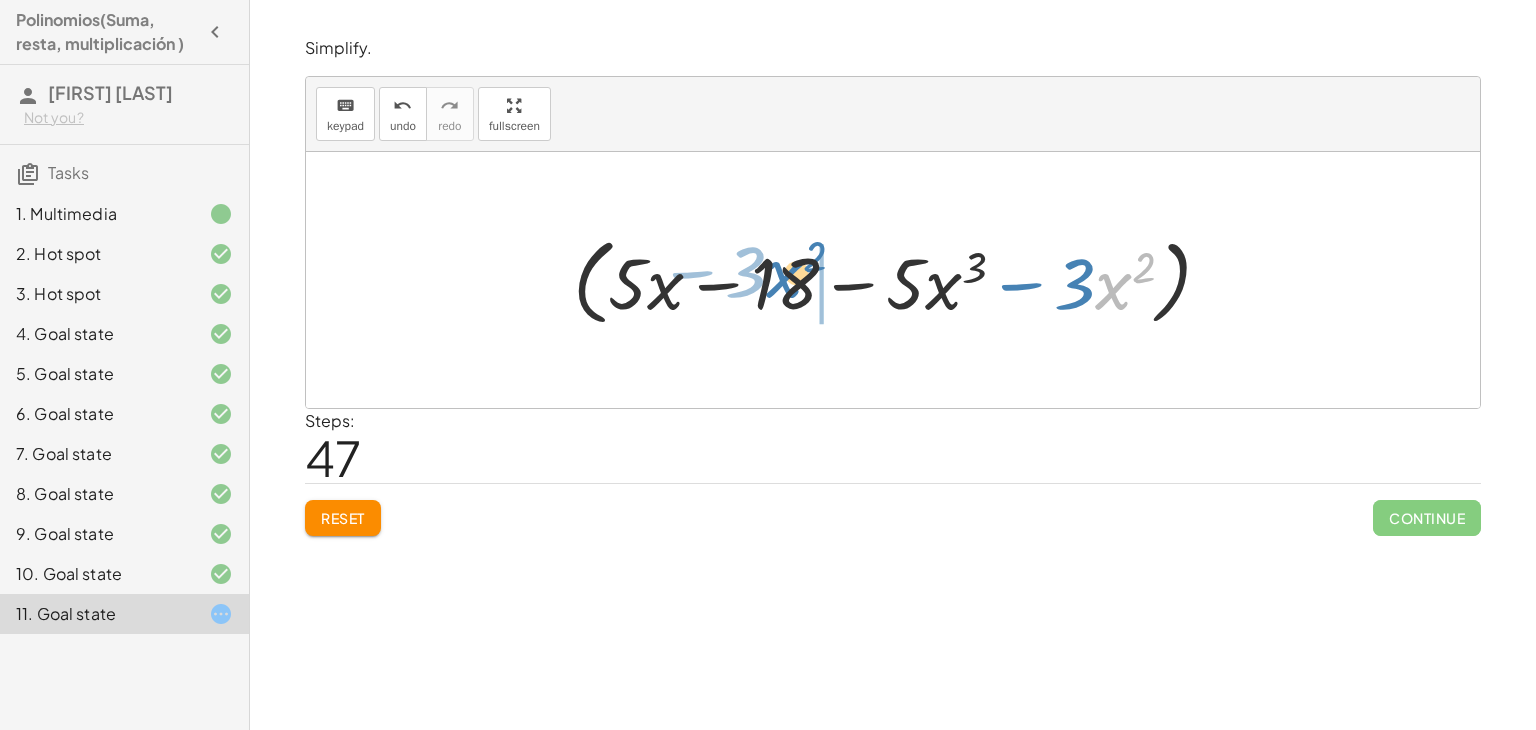 drag, startPoint x: 1104, startPoint y: 257, endPoint x: 772, endPoint y: 264, distance: 332.0738 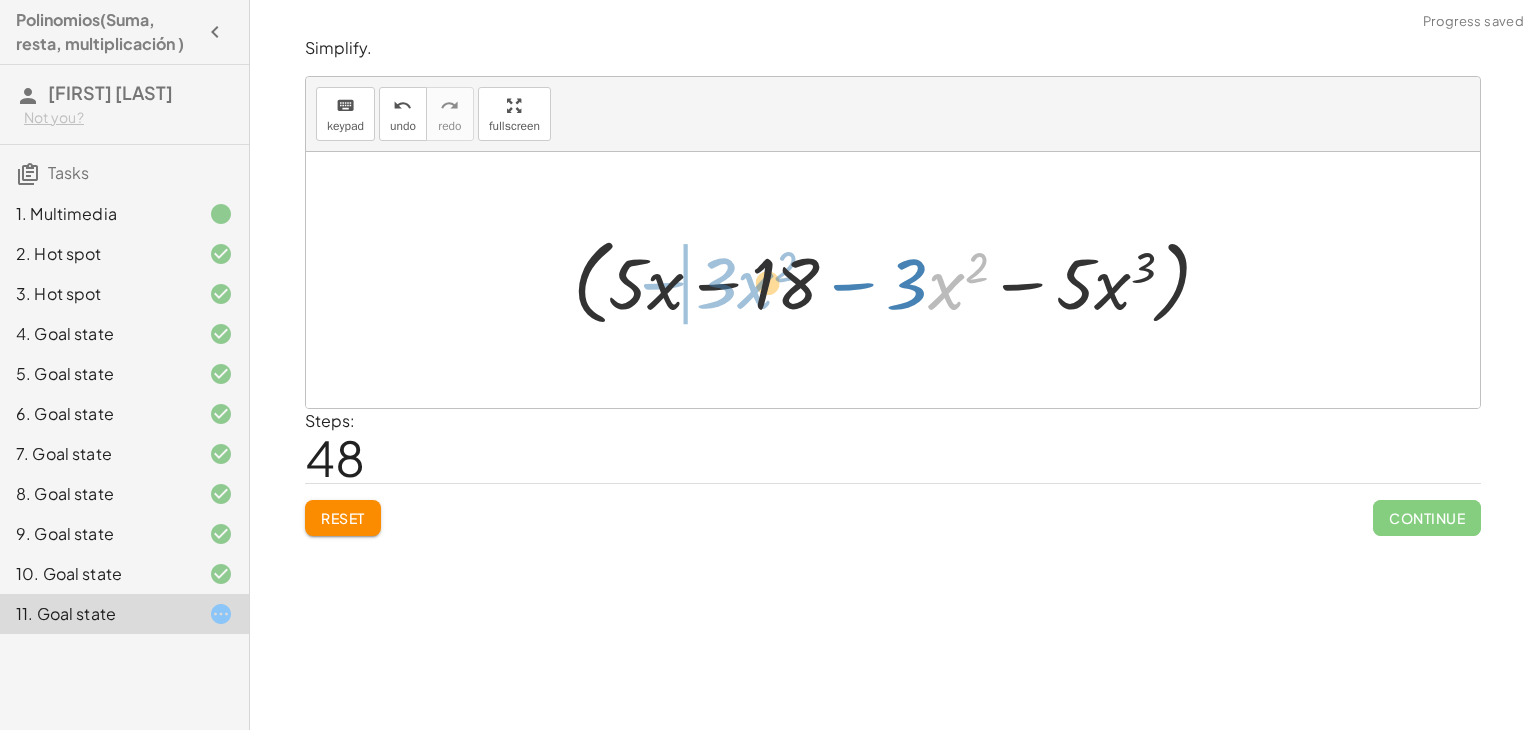 drag, startPoint x: 935, startPoint y: 257, endPoint x: 748, endPoint y: 257, distance: 187 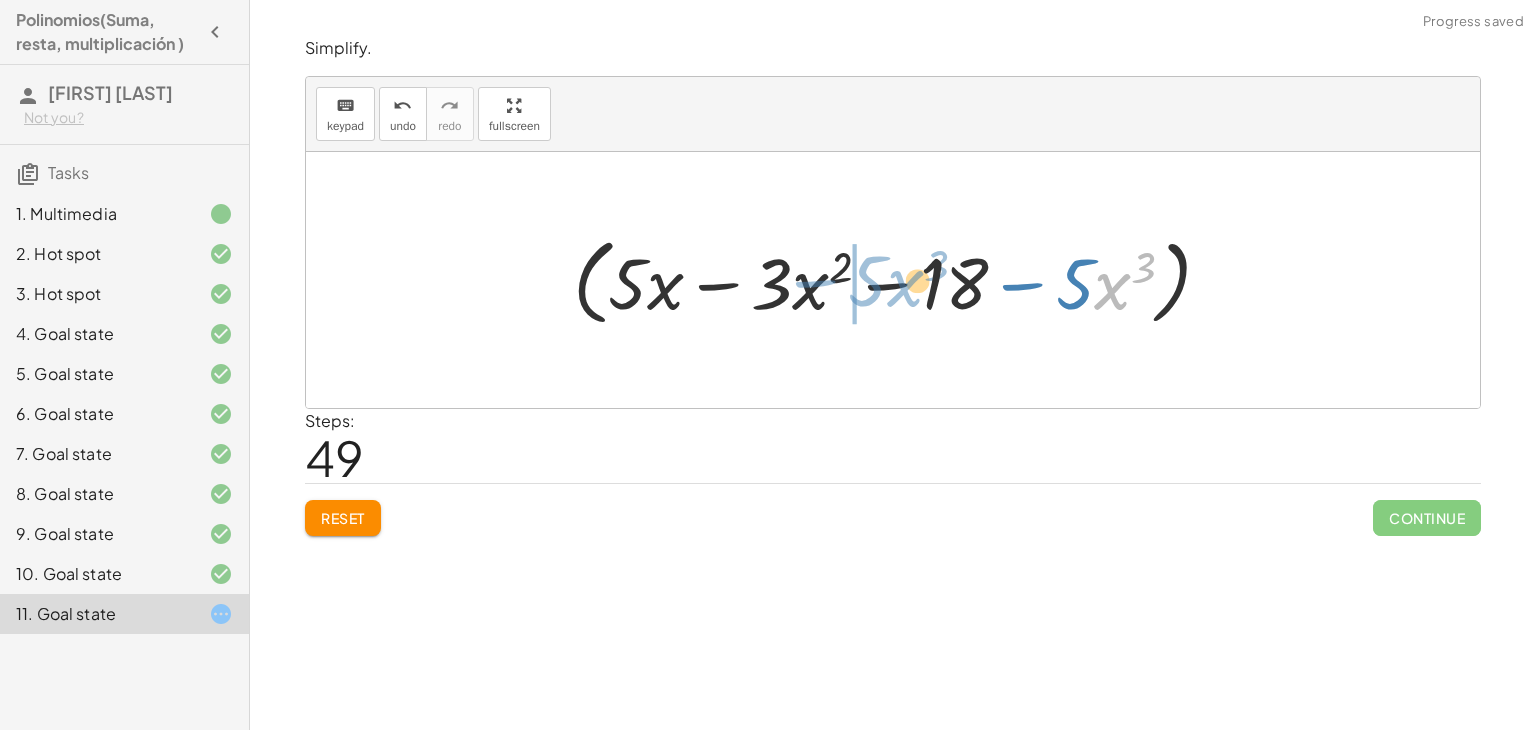 drag, startPoint x: 1105, startPoint y: 258, endPoint x: 897, endPoint y: 255, distance: 208.02164 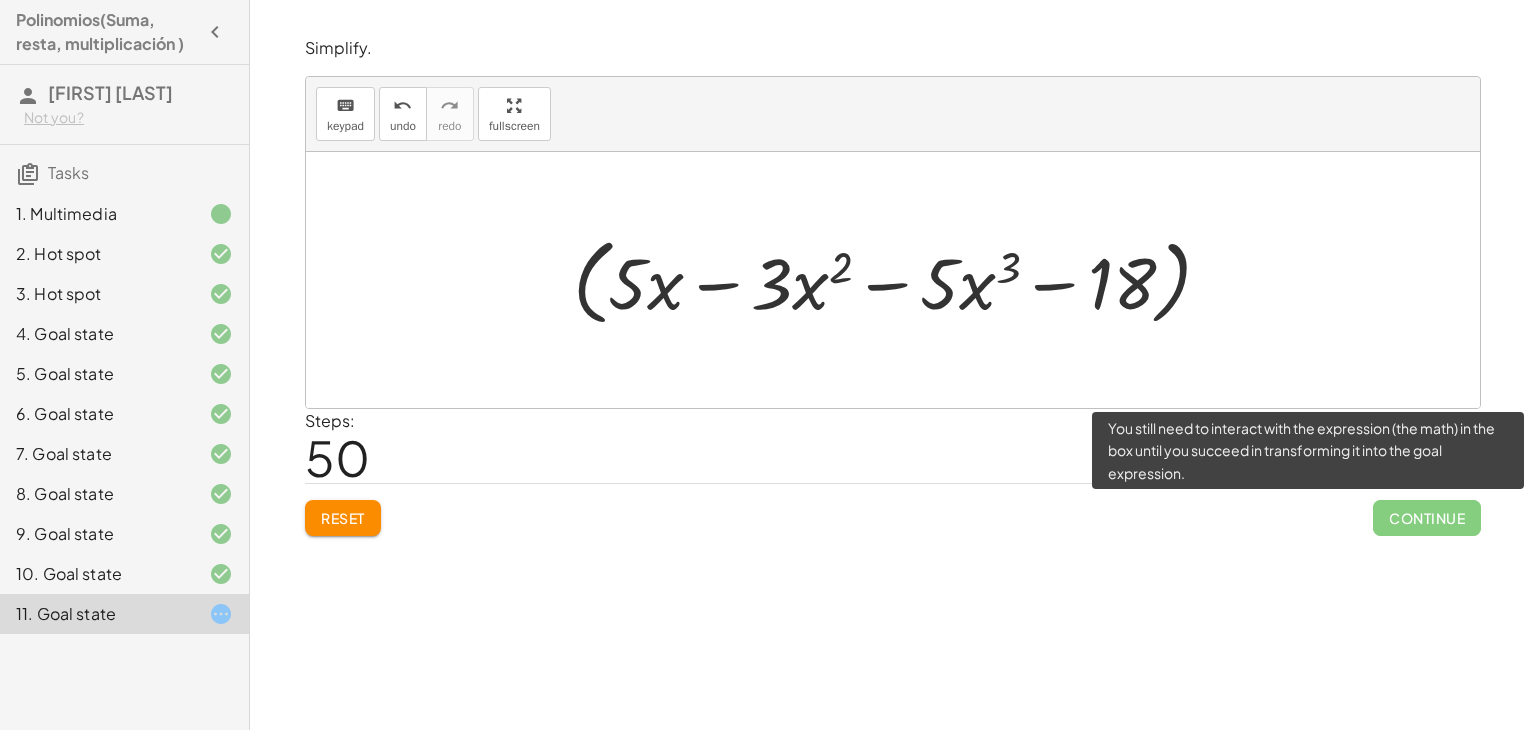 click on "Continue" 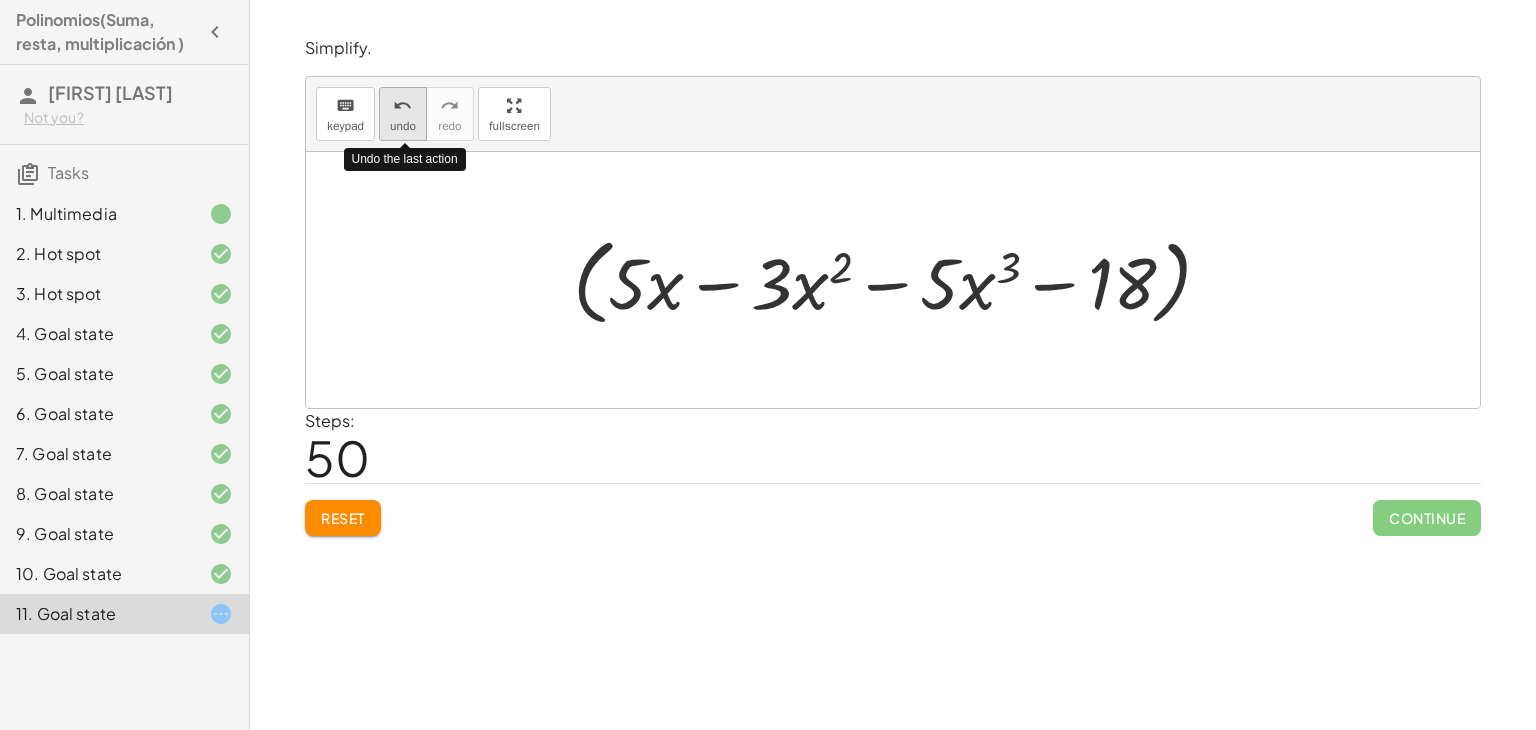 click on "undo" at bounding box center [403, 105] 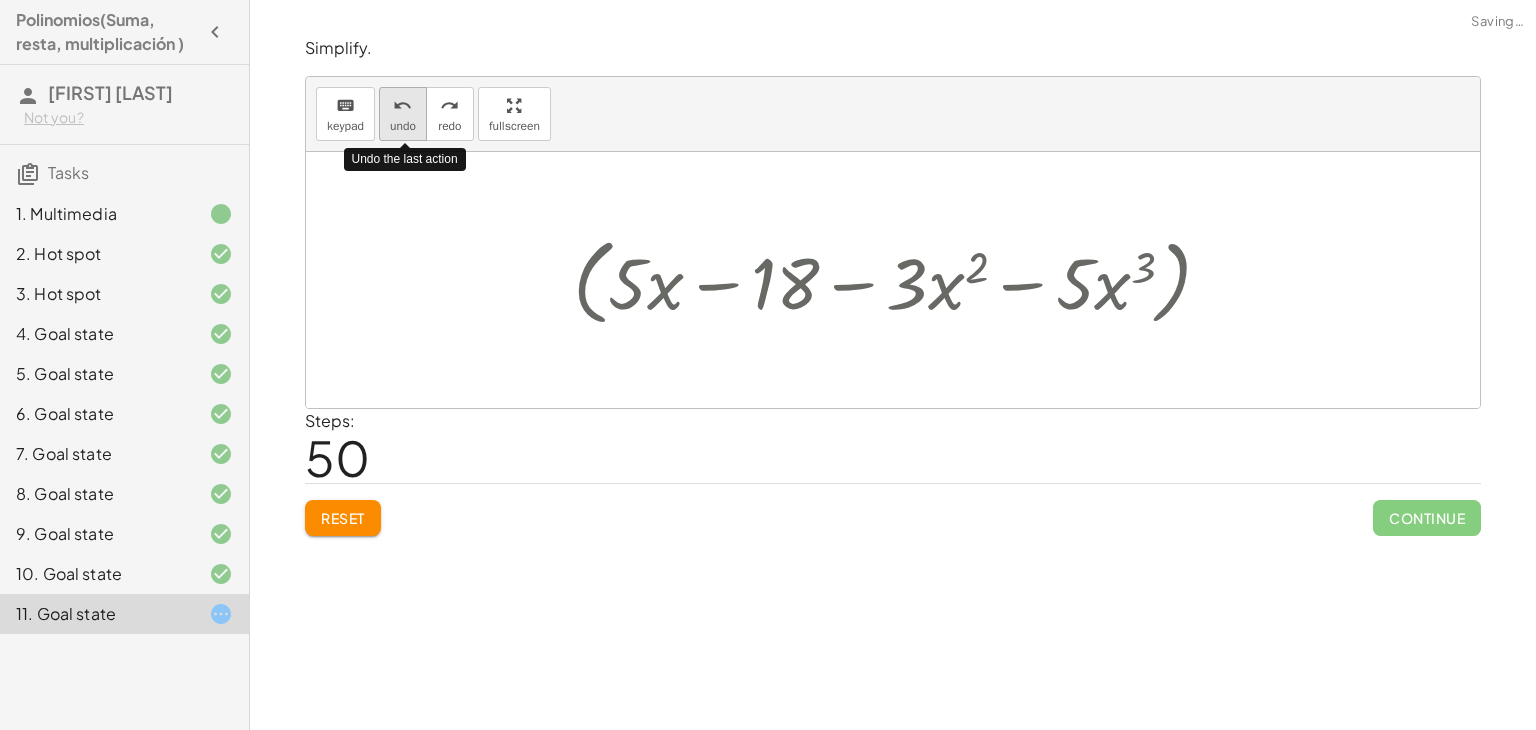 click on "undo" at bounding box center [402, 106] 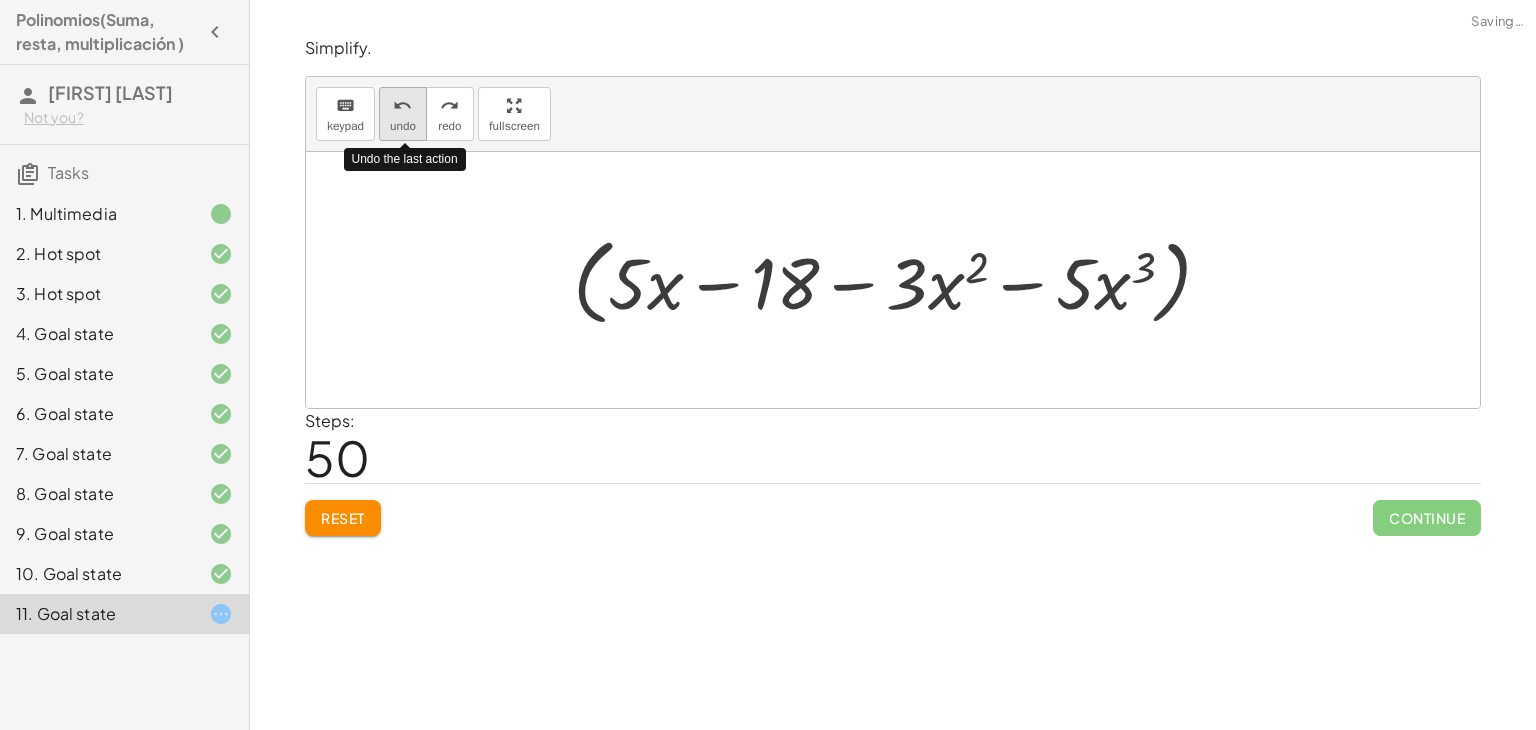 click on "undo" at bounding box center [402, 106] 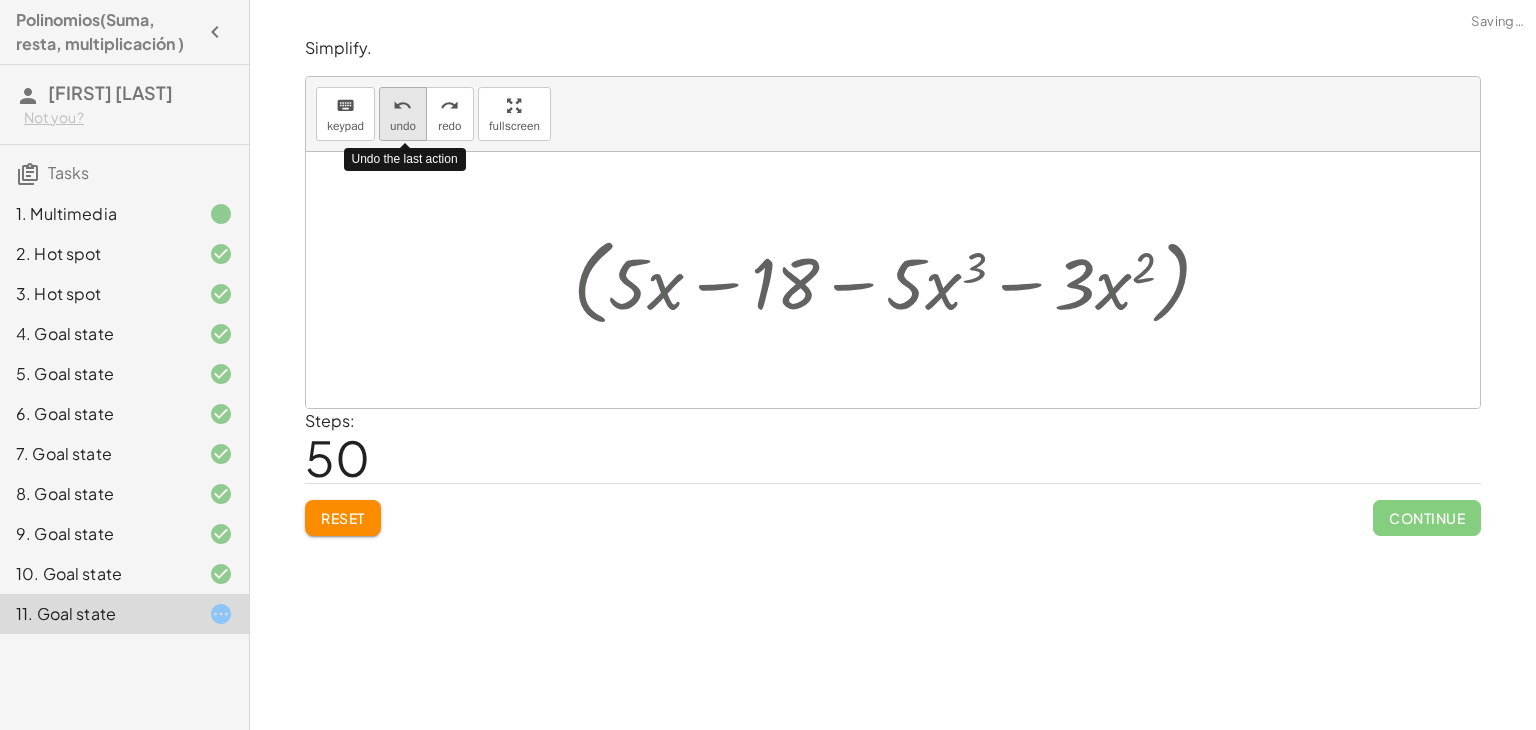 click on "undo" at bounding box center [402, 106] 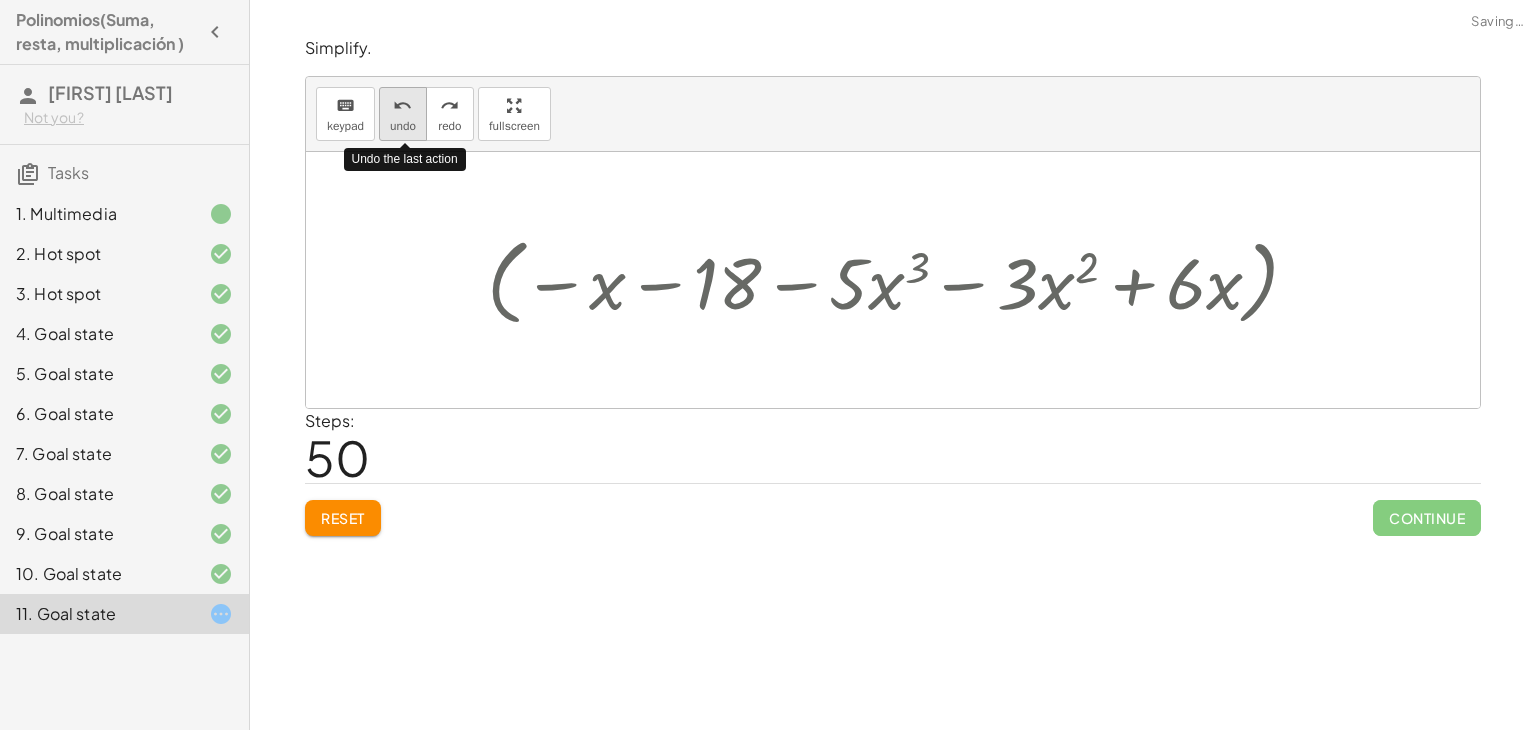 click on "undo" at bounding box center (402, 106) 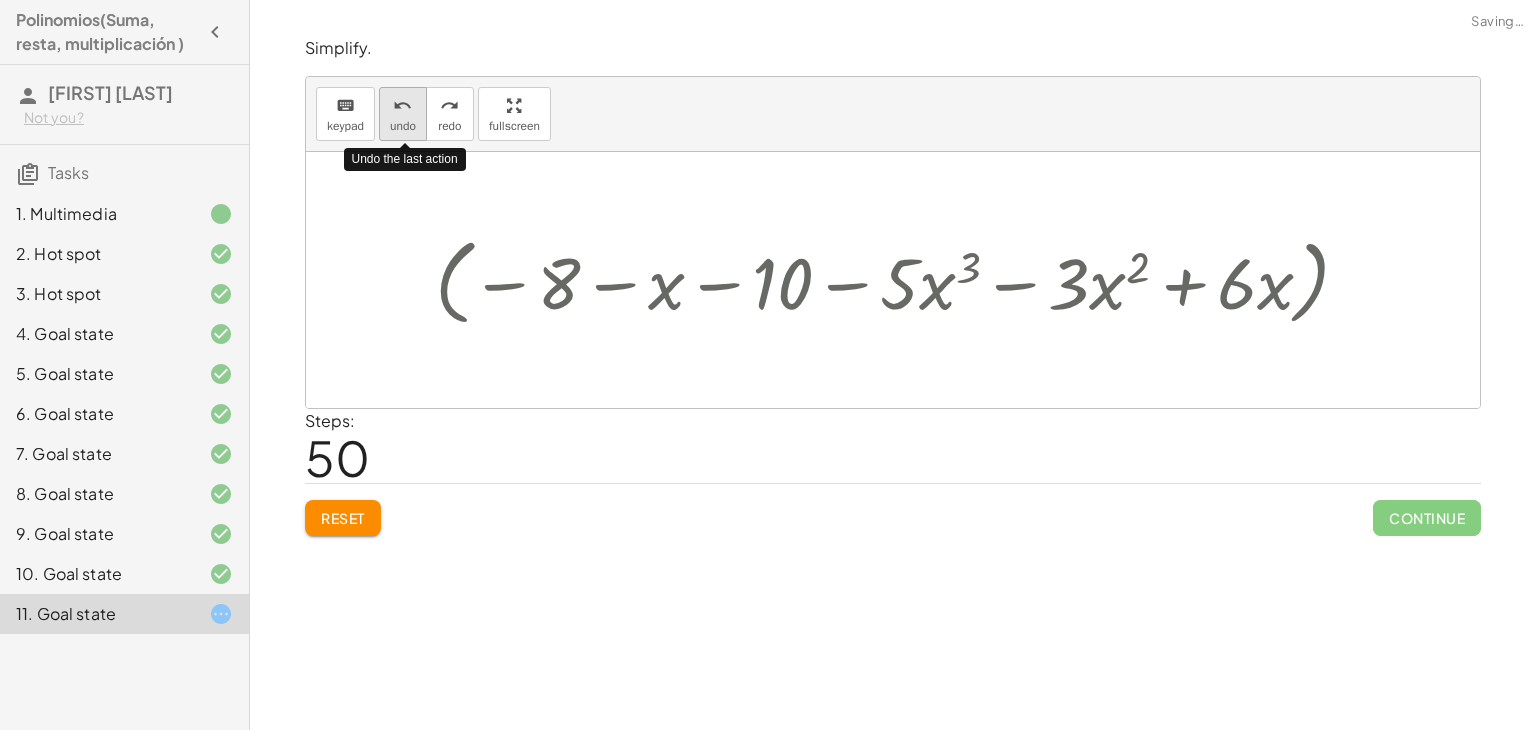 click on "undo" at bounding box center [402, 106] 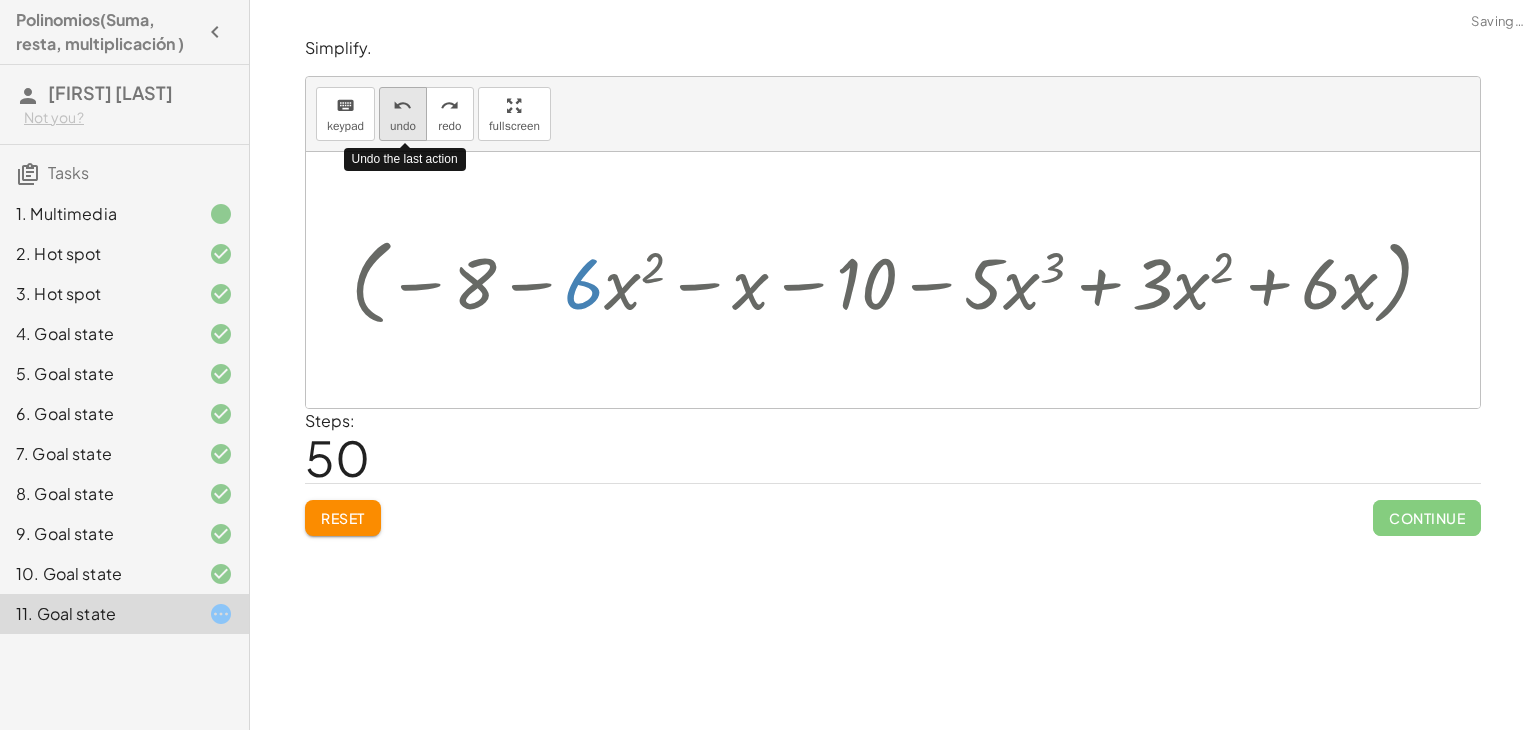 click on "undo" at bounding box center (402, 106) 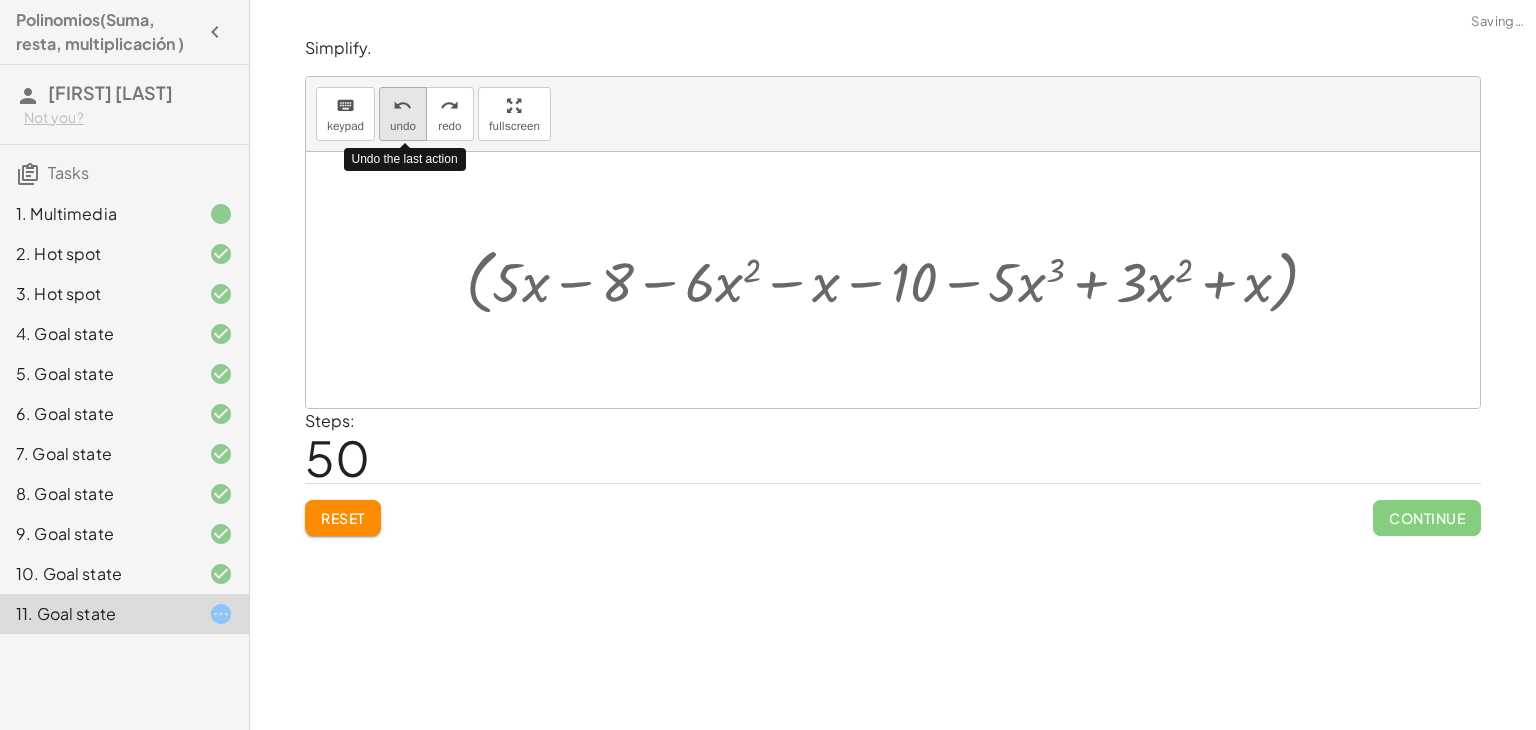 click on "undo" at bounding box center [402, 106] 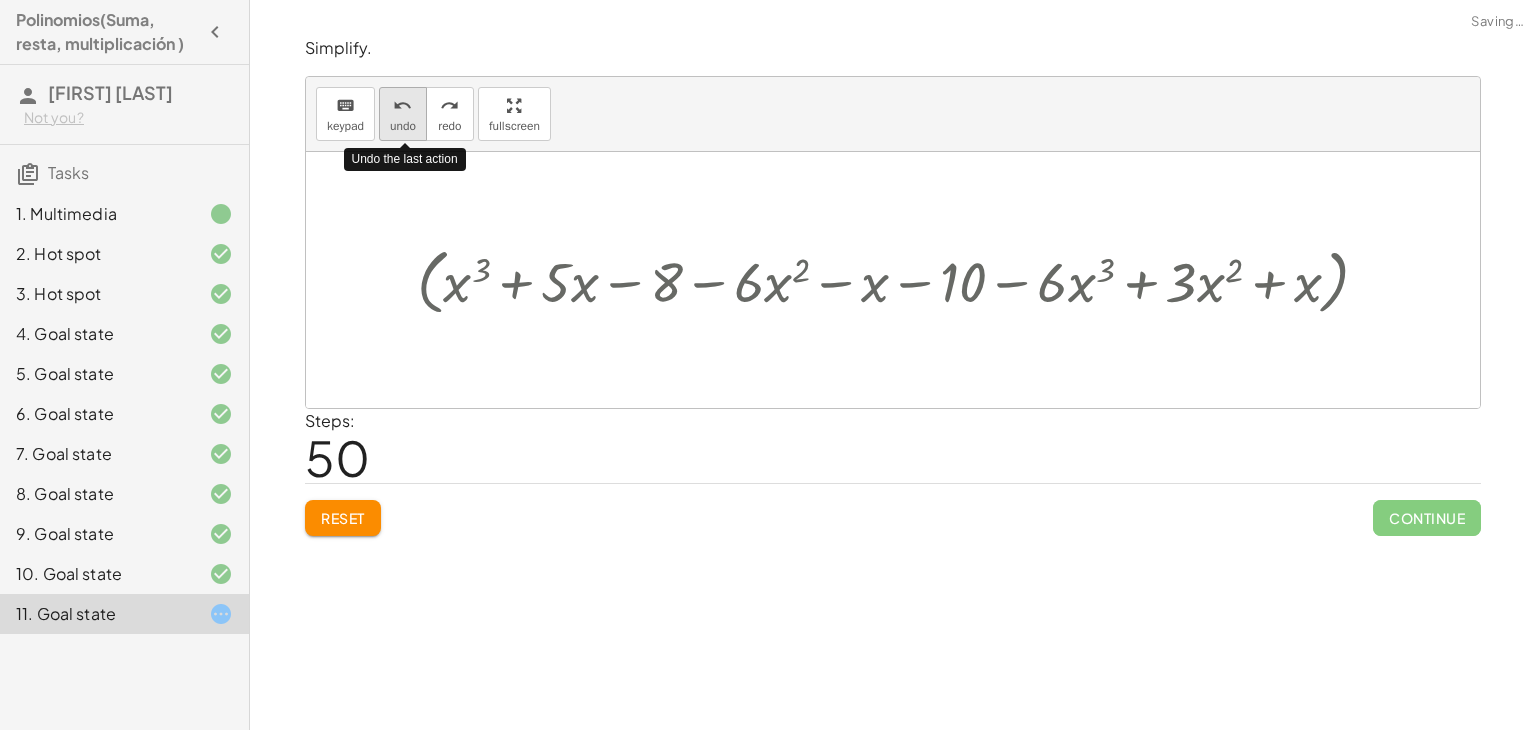 click on "undo" at bounding box center [402, 106] 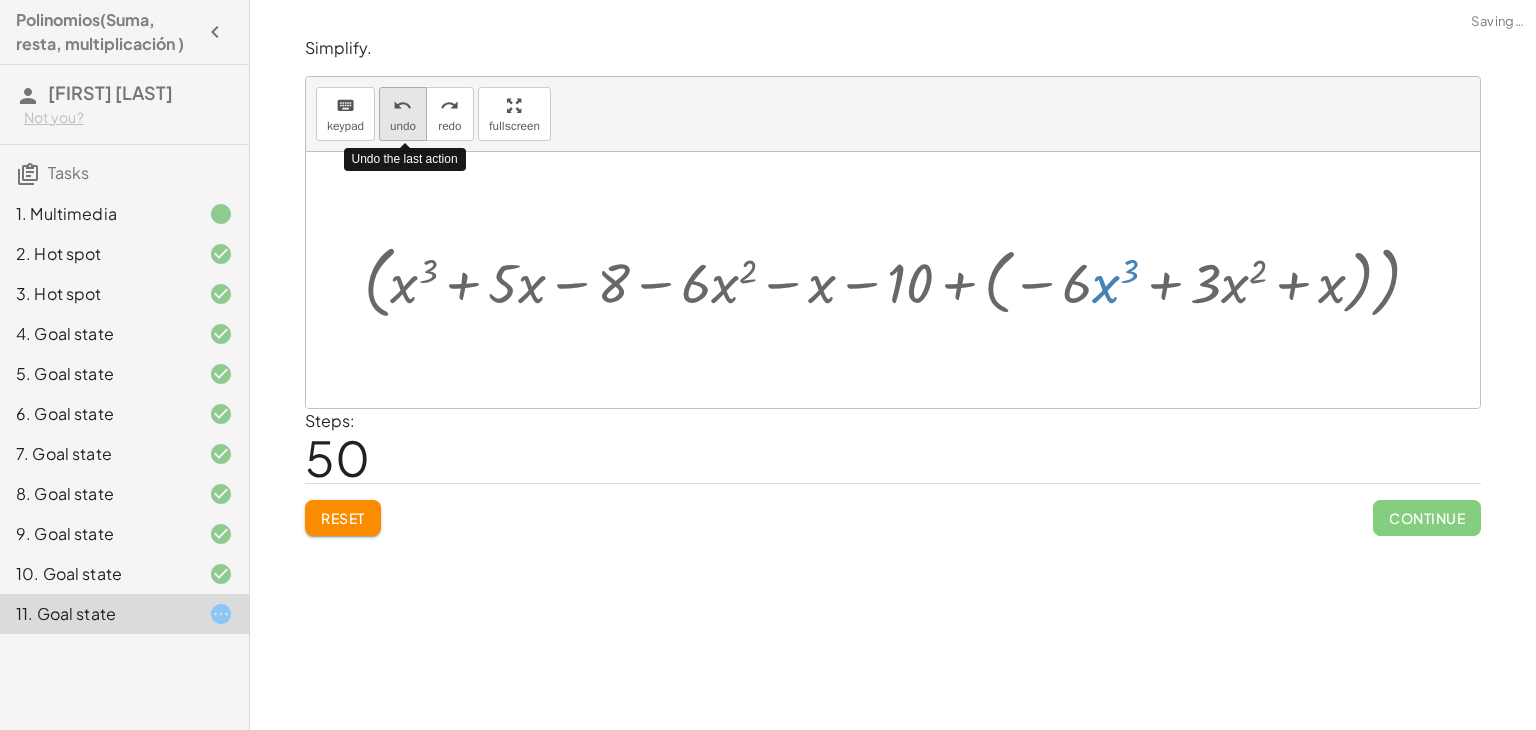 click on "undo" at bounding box center (402, 106) 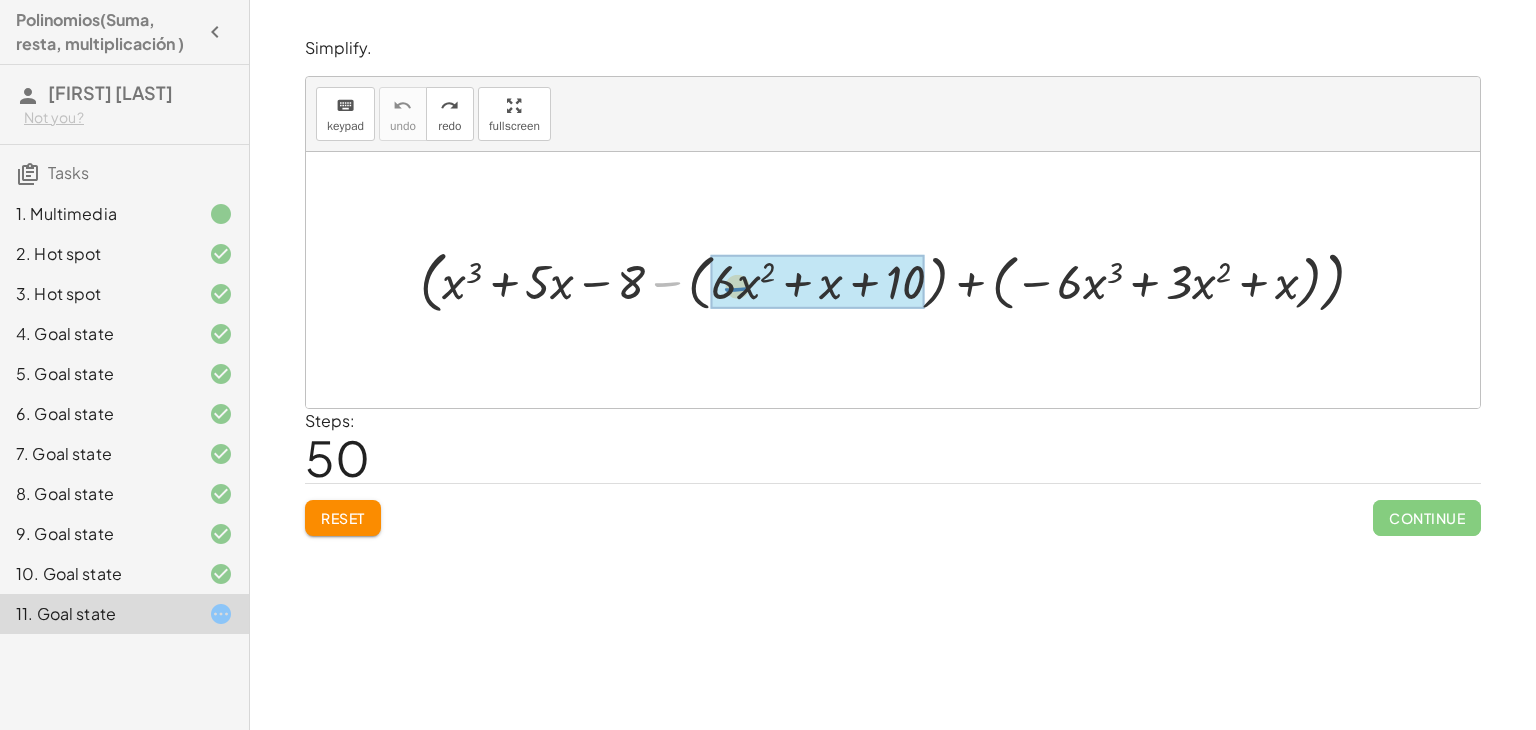 drag, startPoint x: 666, startPoint y: 282, endPoint x: 738, endPoint y: 285, distance: 72.06247 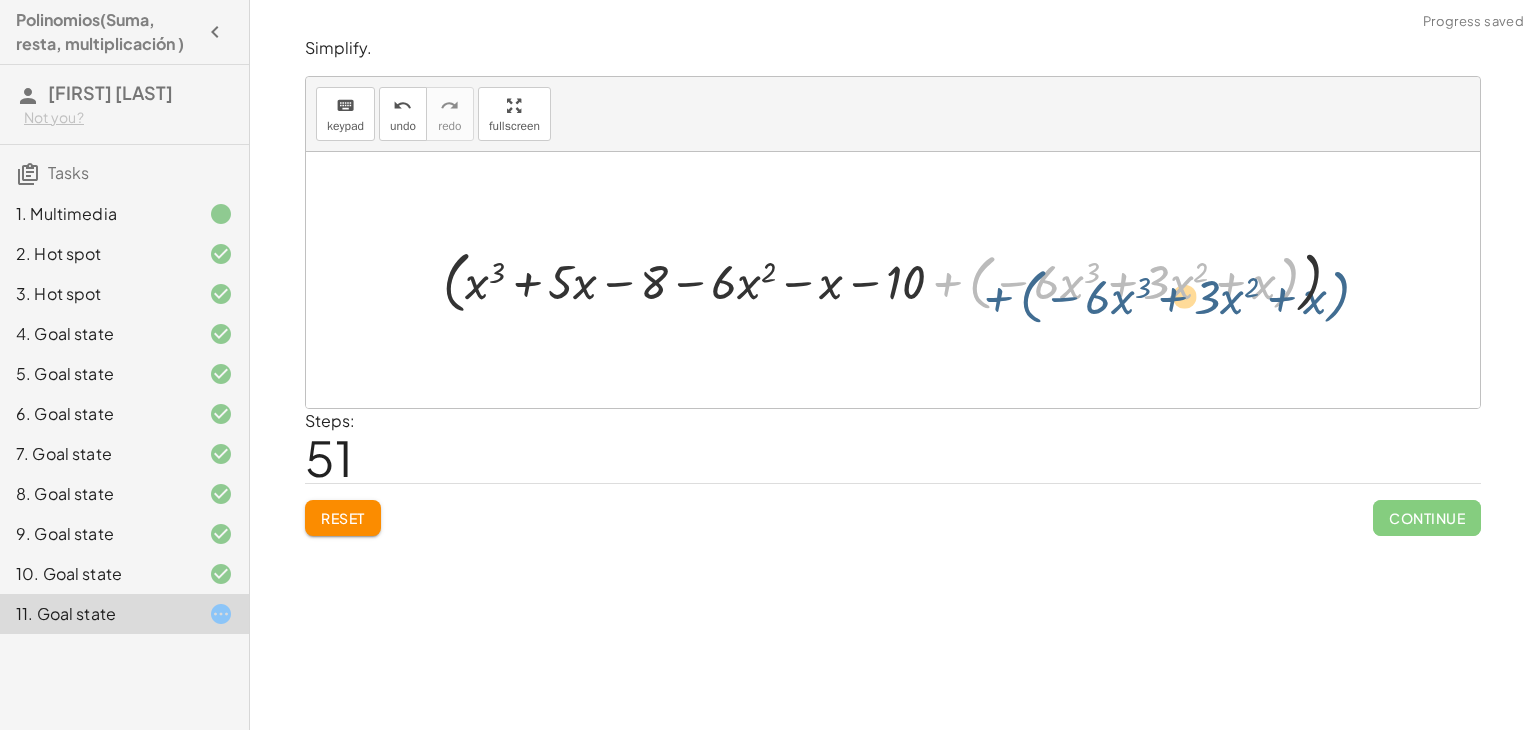drag, startPoint x: 945, startPoint y: 279, endPoint x: 998, endPoint y: 293, distance: 54.81788 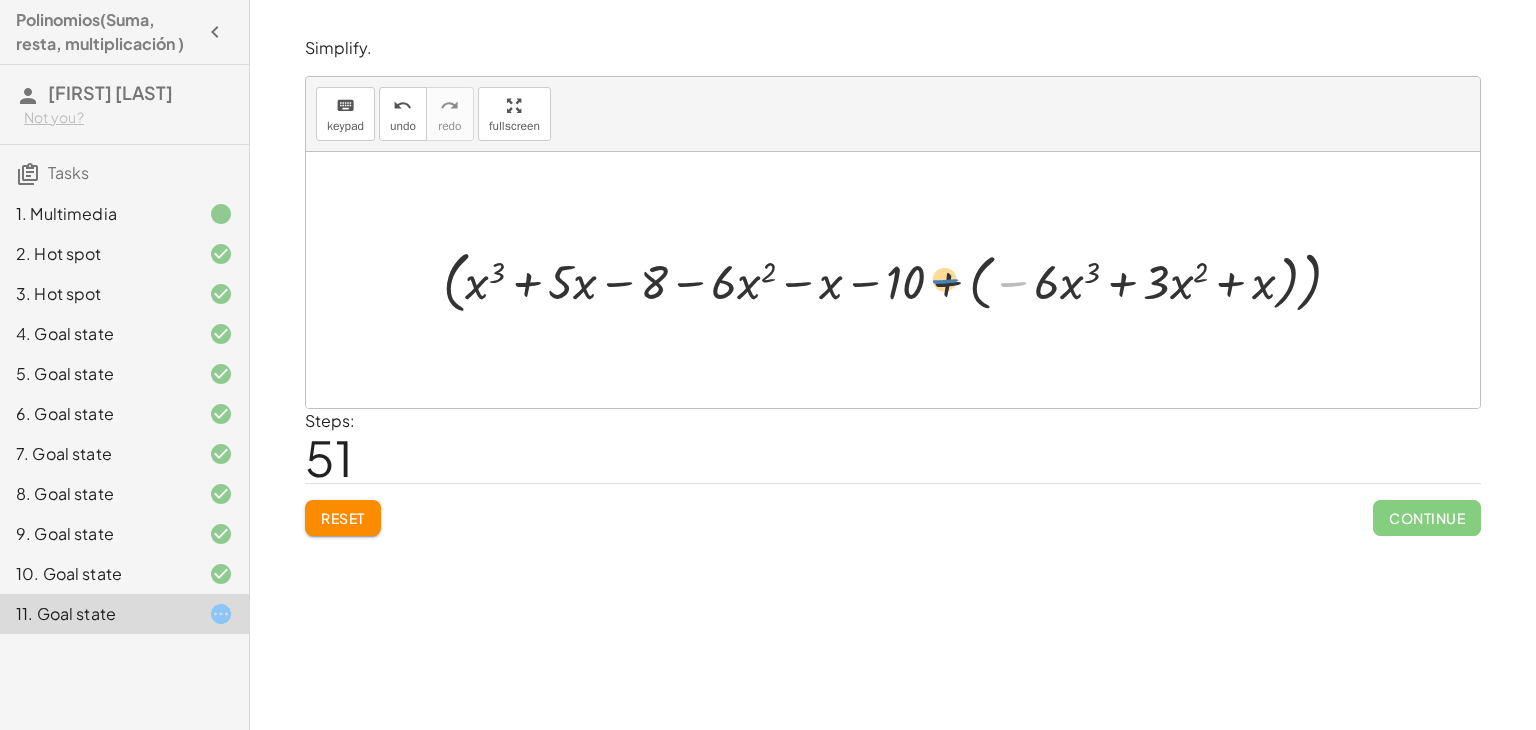 drag, startPoint x: 1021, startPoint y: 283, endPoint x: 956, endPoint y: 277, distance: 65.27634 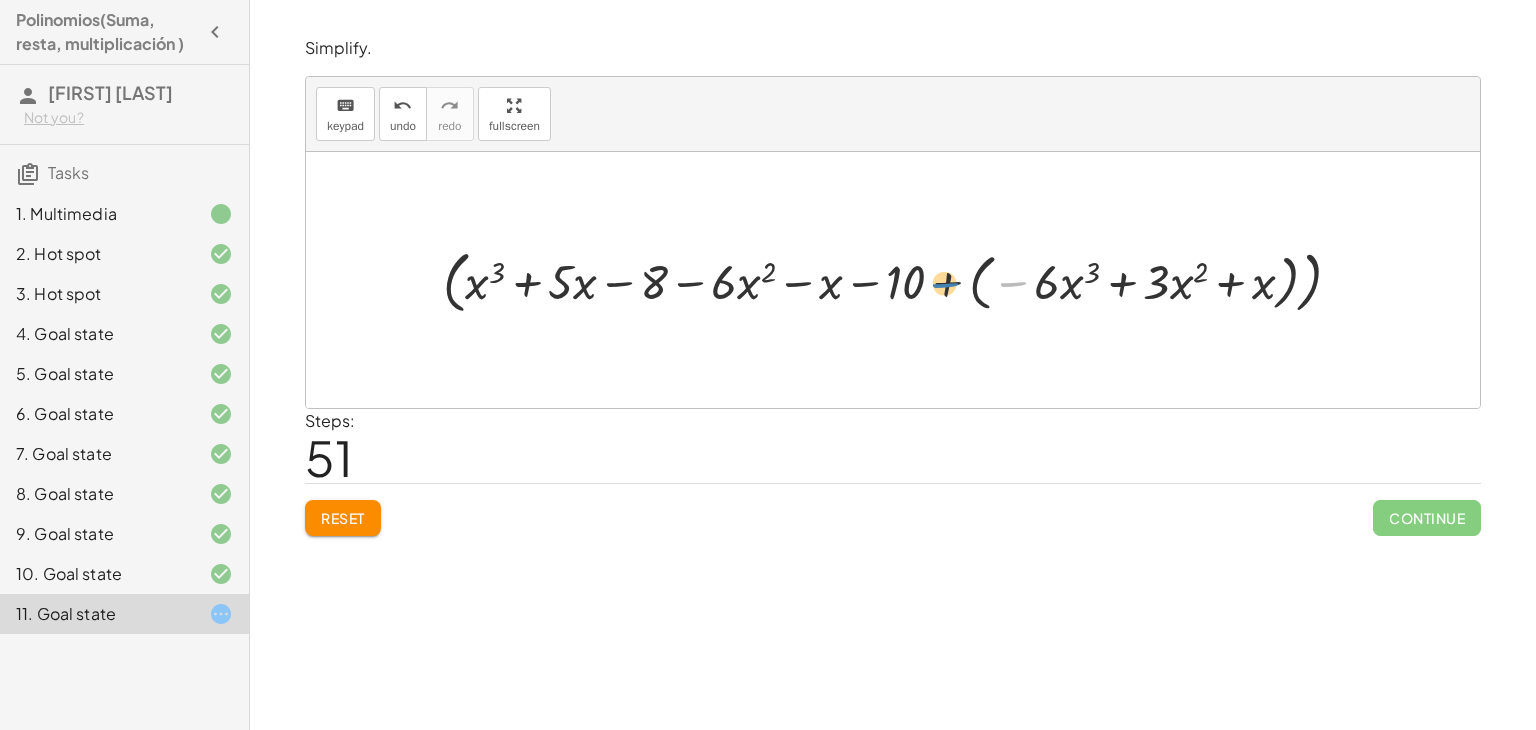 drag, startPoint x: 1015, startPoint y: 284, endPoint x: 947, endPoint y: 285, distance: 68.007355 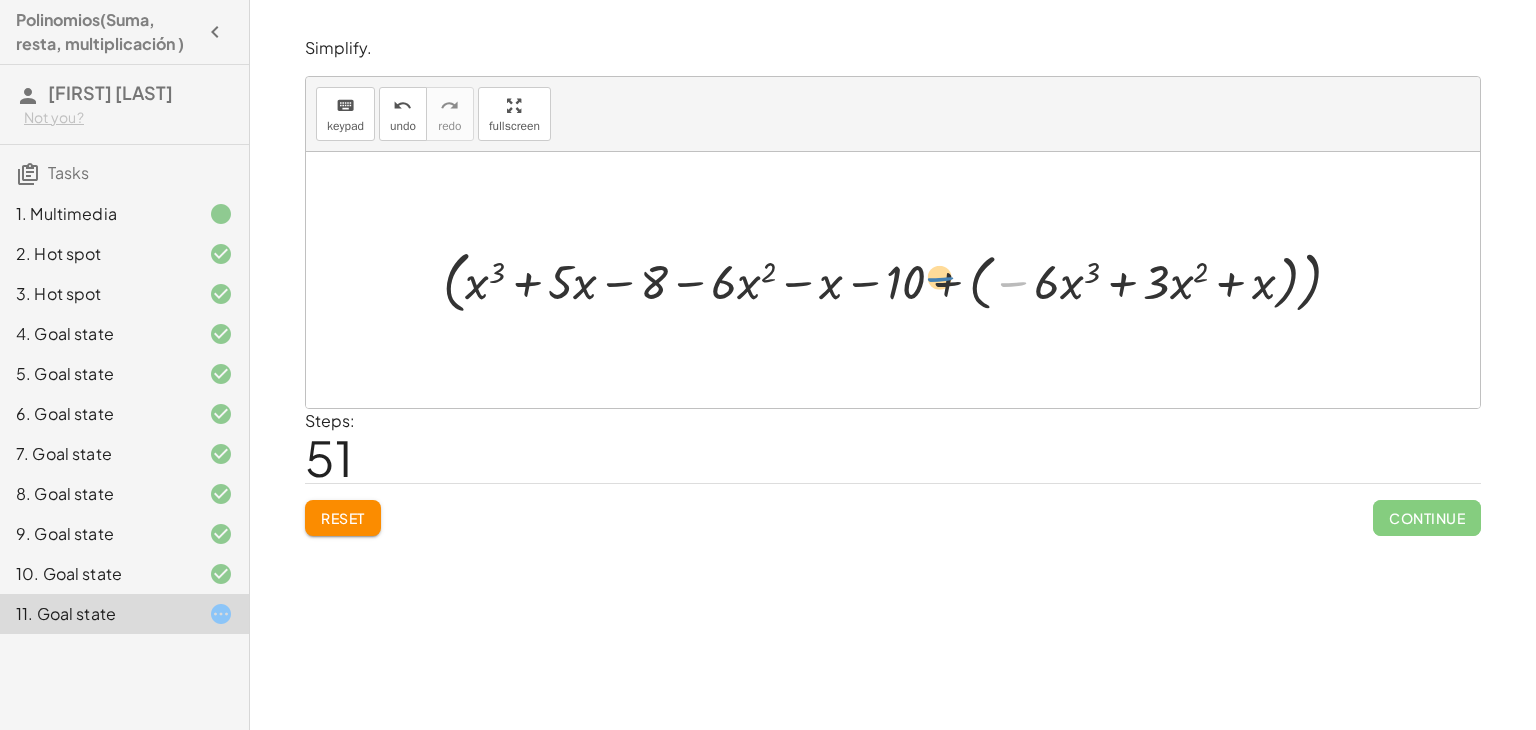 drag, startPoint x: 1022, startPoint y: 276, endPoint x: 948, endPoint y: 270, distance: 74.24284 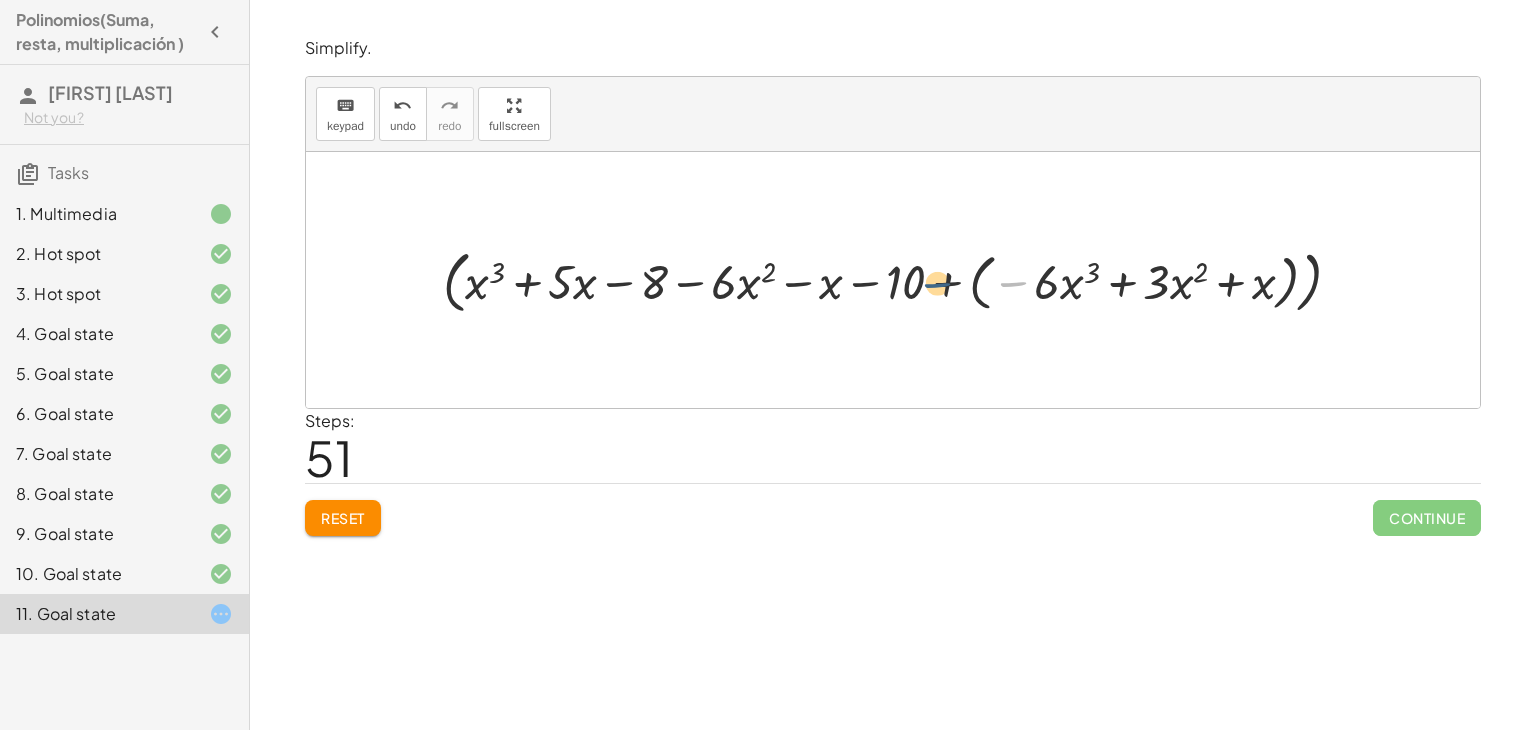 drag, startPoint x: 1008, startPoint y: 281, endPoint x: 932, endPoint y: 282, distance: 76.00658 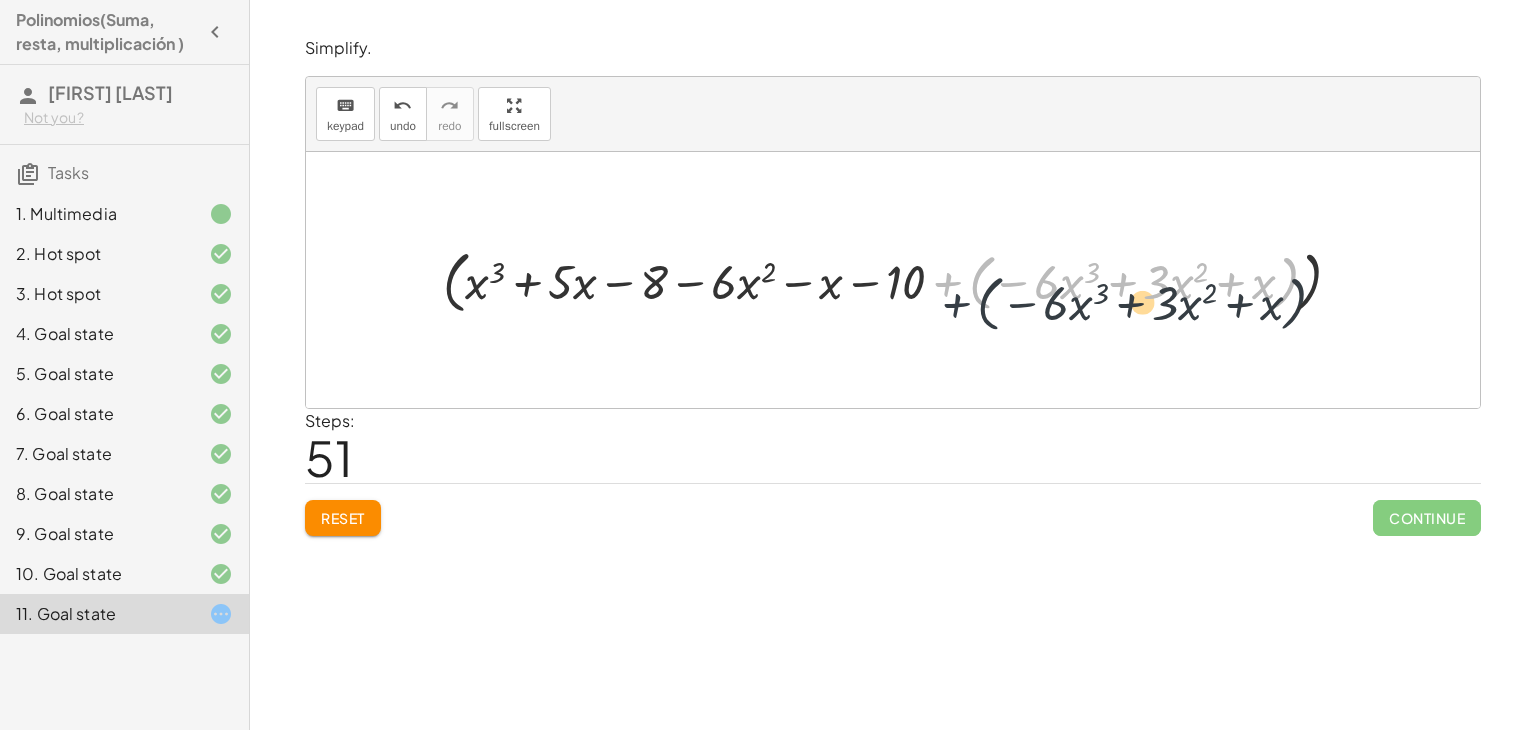 drag, startPoint x: 942, startPoint y: 283, endPoint x: 981, endPoint y: 283, distance: 39 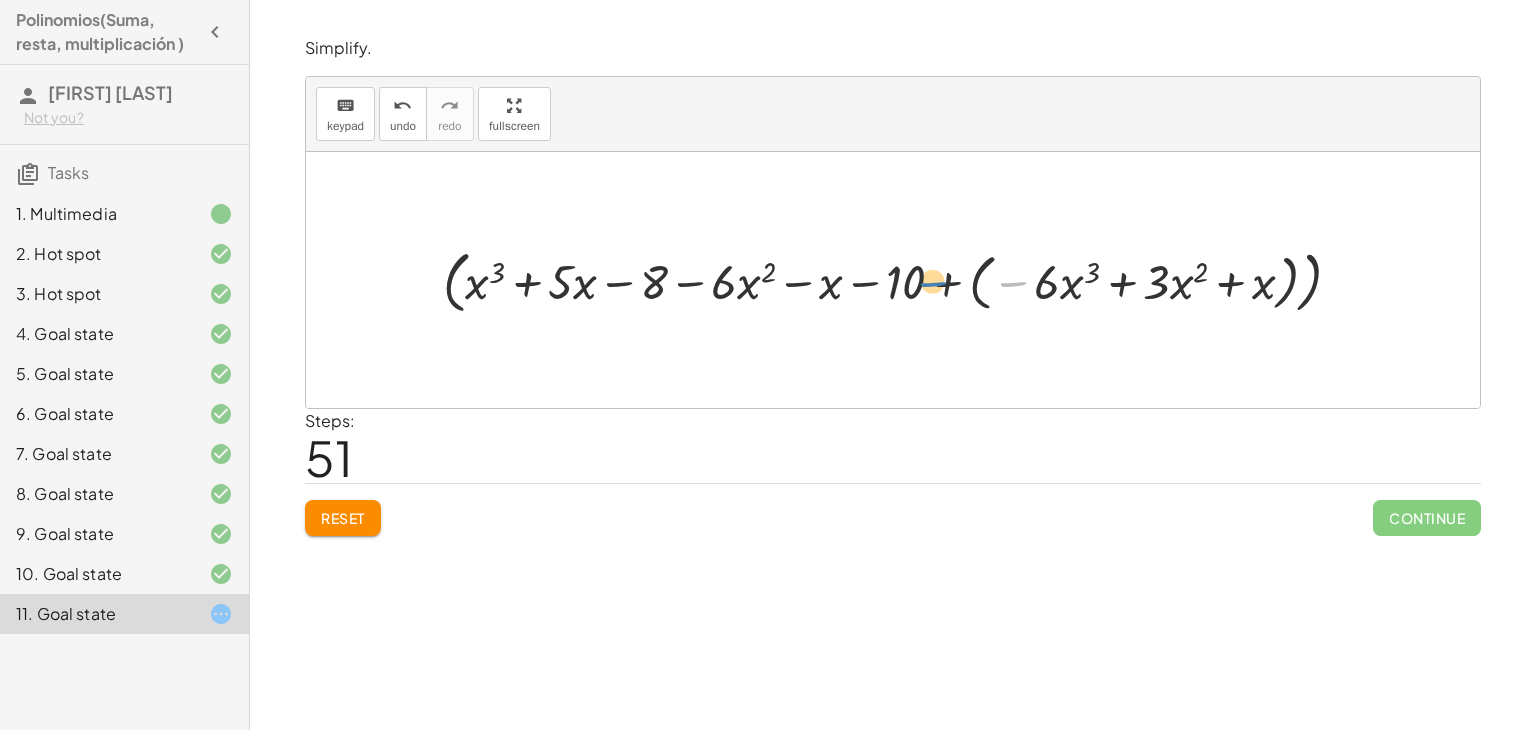 drag, startPoint x: 1005, startPoint y: 281, endPoint x: 924, endPoint y: 280, distance: 81.00617 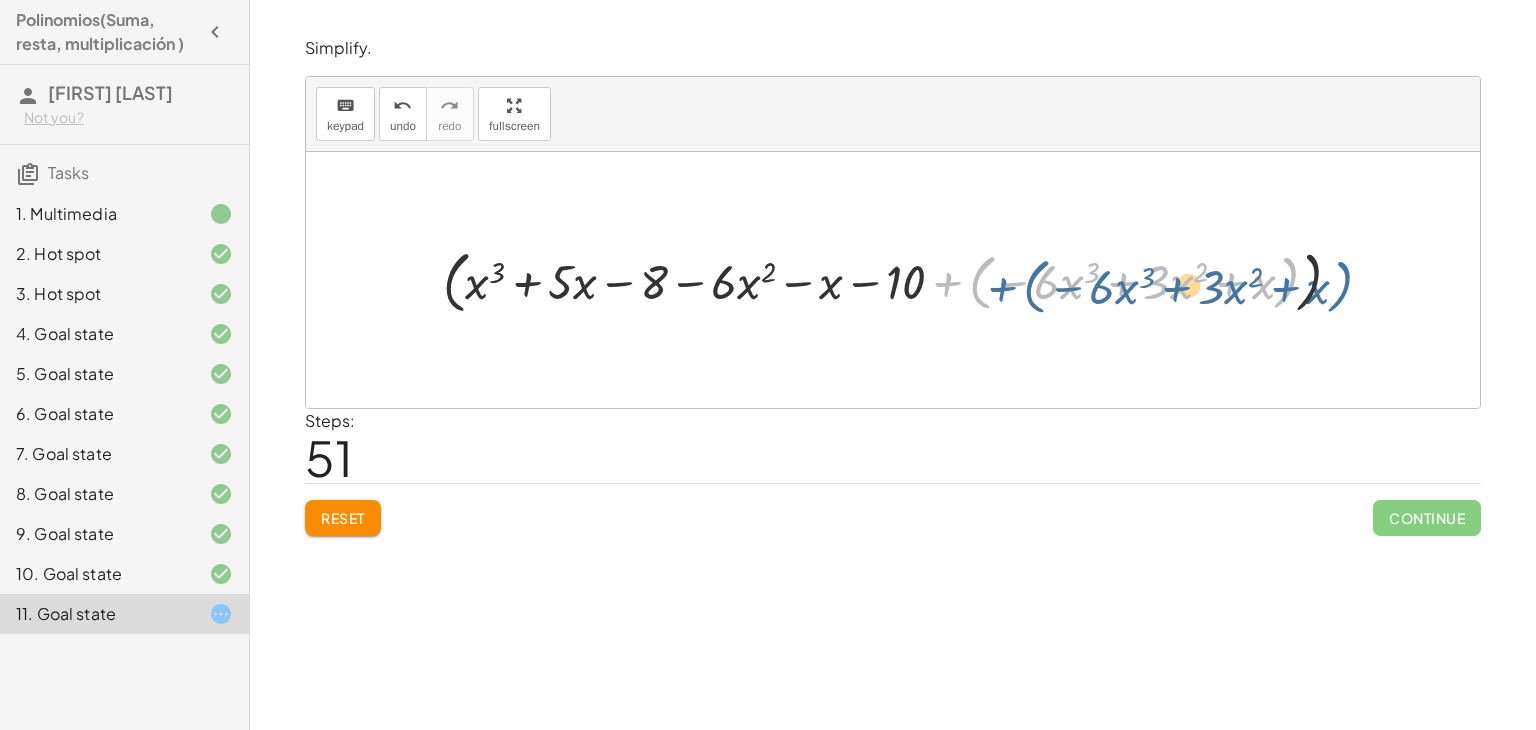 drag, startPoint x: 949, startPoint y: 279, endPoint x: 1004, endPoint y: 283, distance: 55.145264 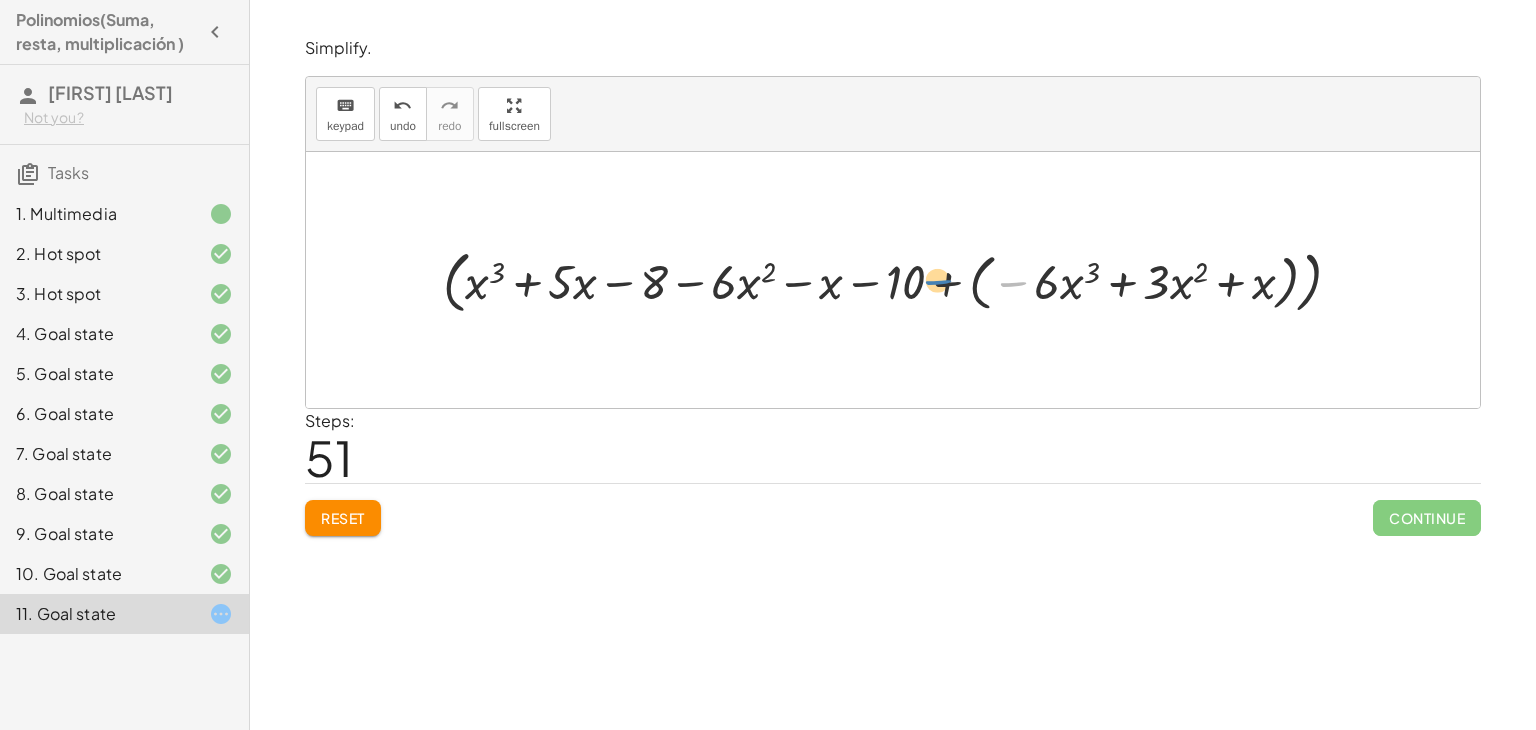 drag, startPoint x: 1008, startPoint y: 284, endPoint x: 933, endPoint y: 282, distance: 75.026665 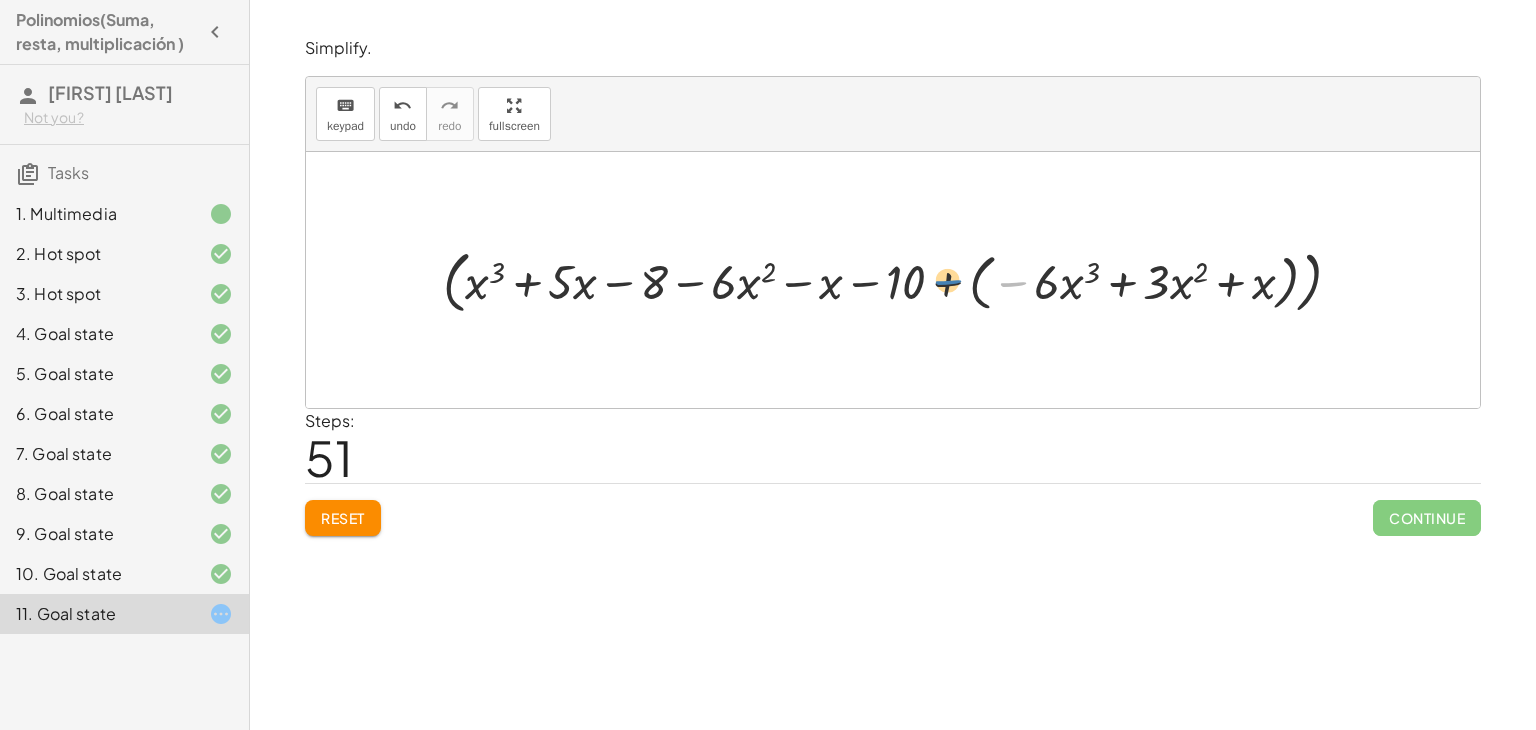 drag, startPoint x: 1001, startPoint y: 283, endPoint x: 936, endPoint y: 281, distance: 65.03076 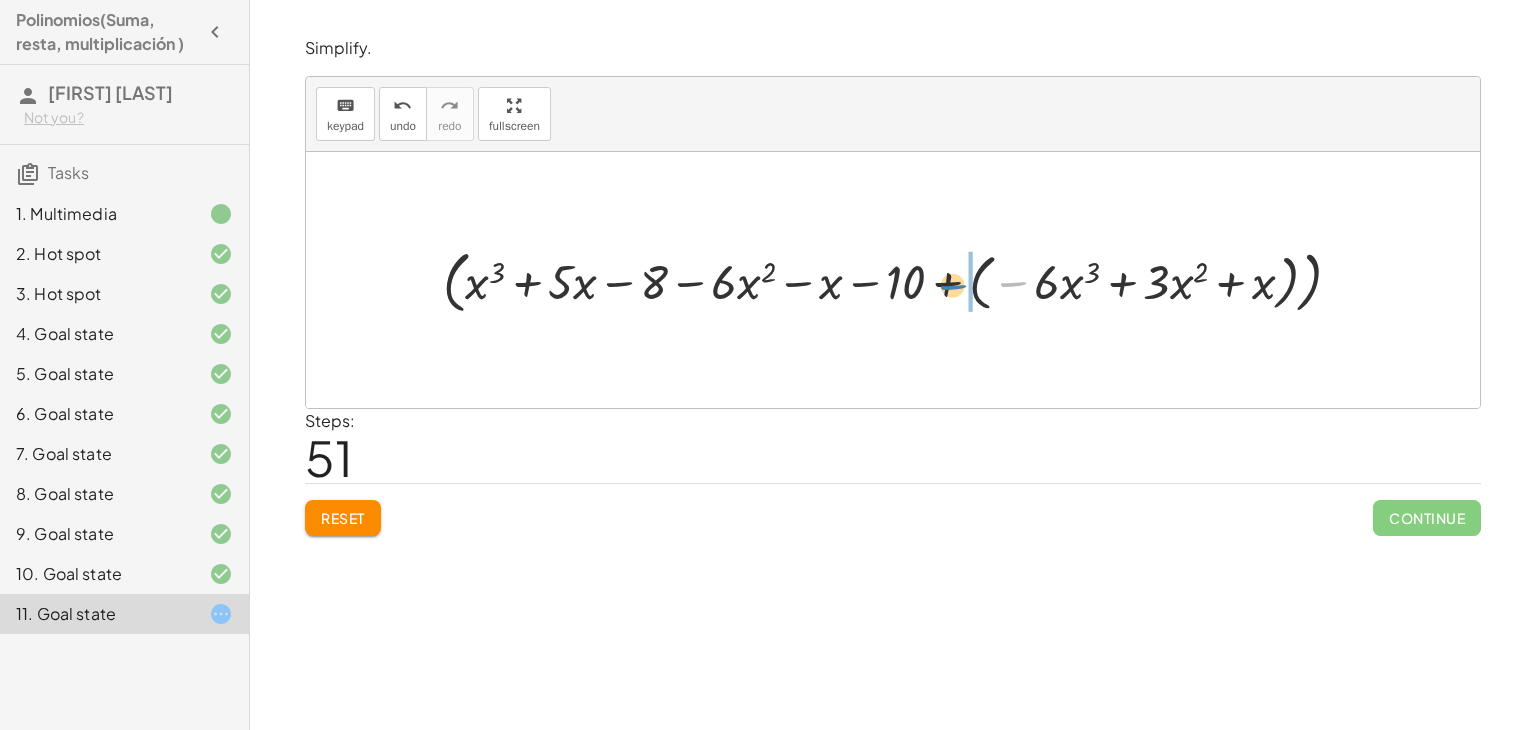 drag, startPoint x: 1012, startPoint y: 278, endPoint x: 952, endPoint y: 281, distance: 60.074955 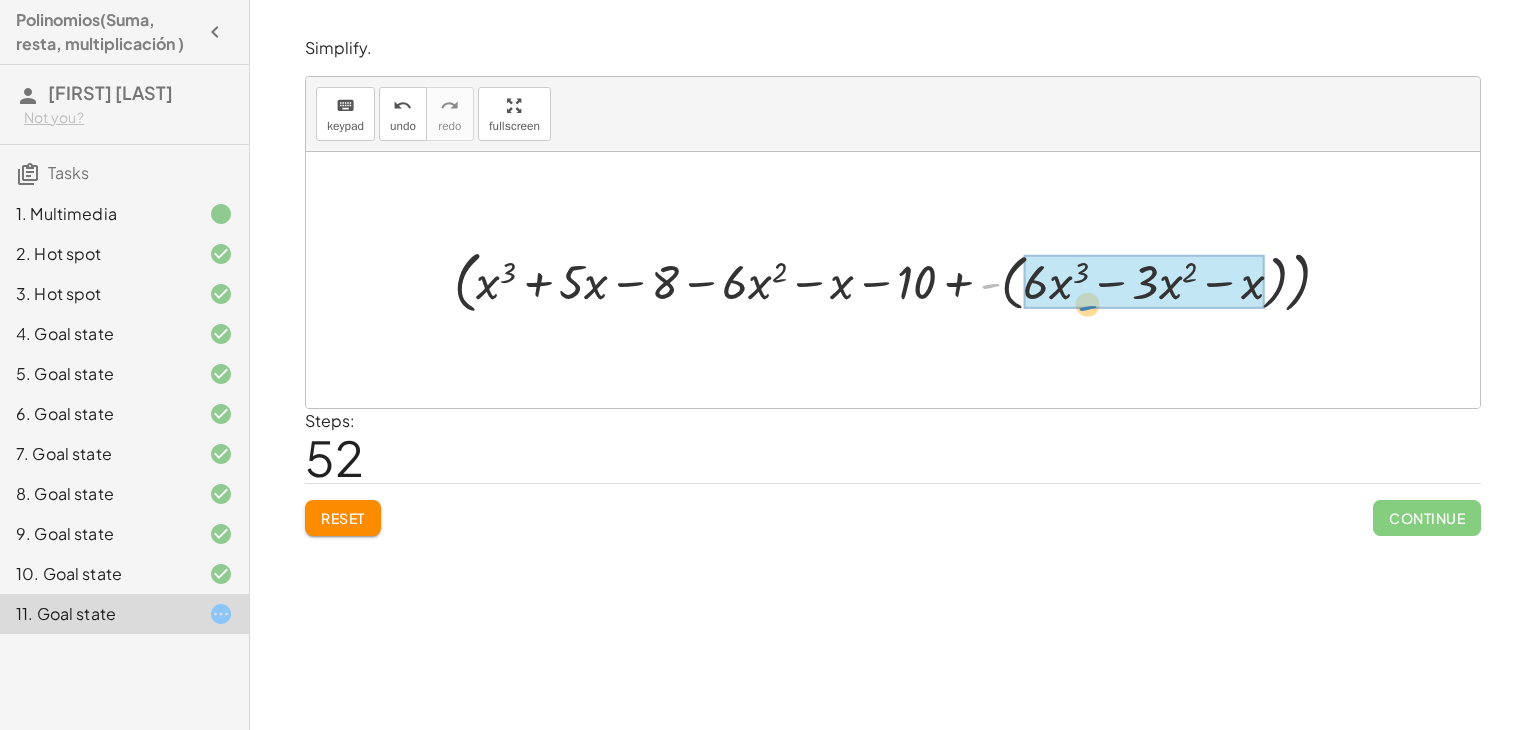 drag, startPoint x: 991, startPoint y: 282, endPoint x: 1096, endPoint y: 300, distance: 106.531685 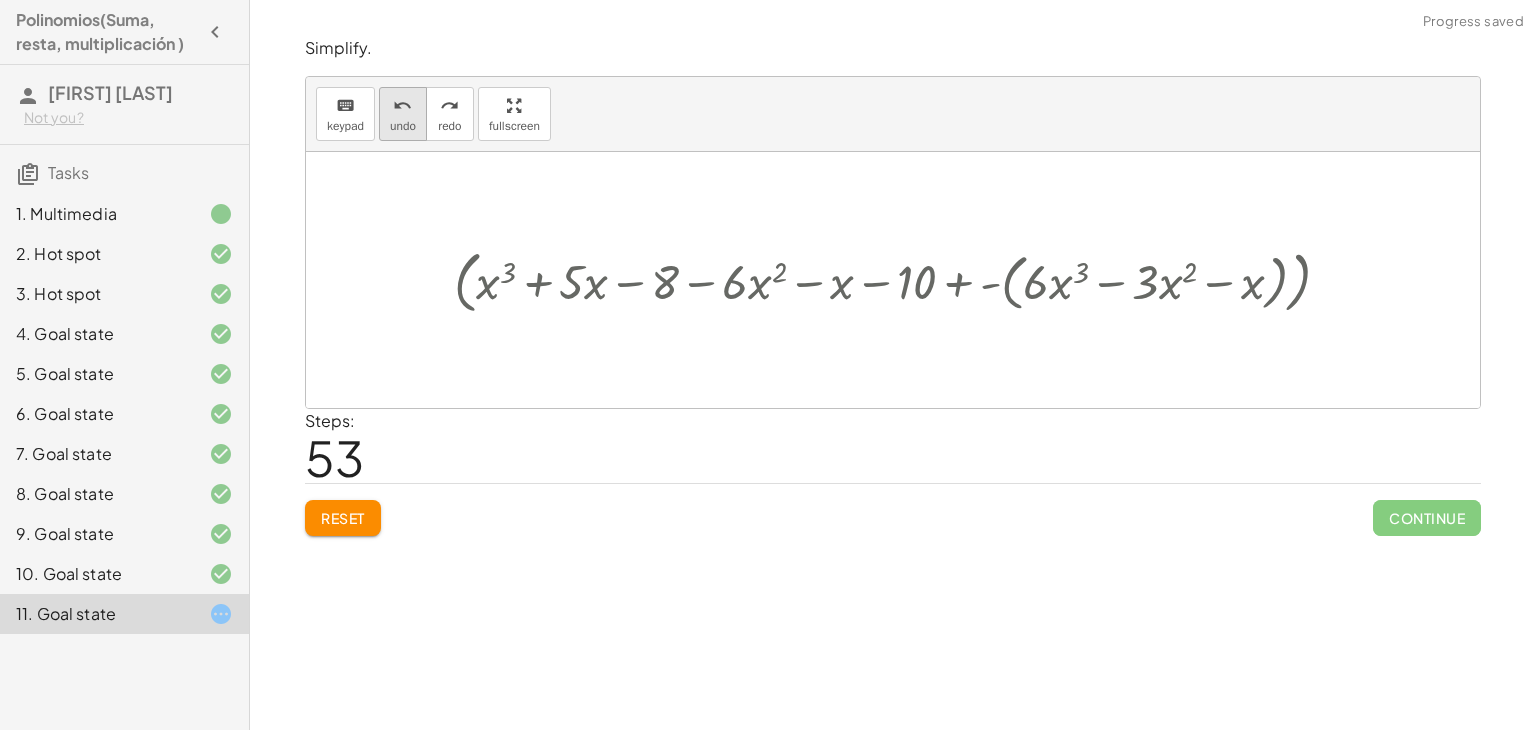 click on "undo" at bounding box center [403, 105] 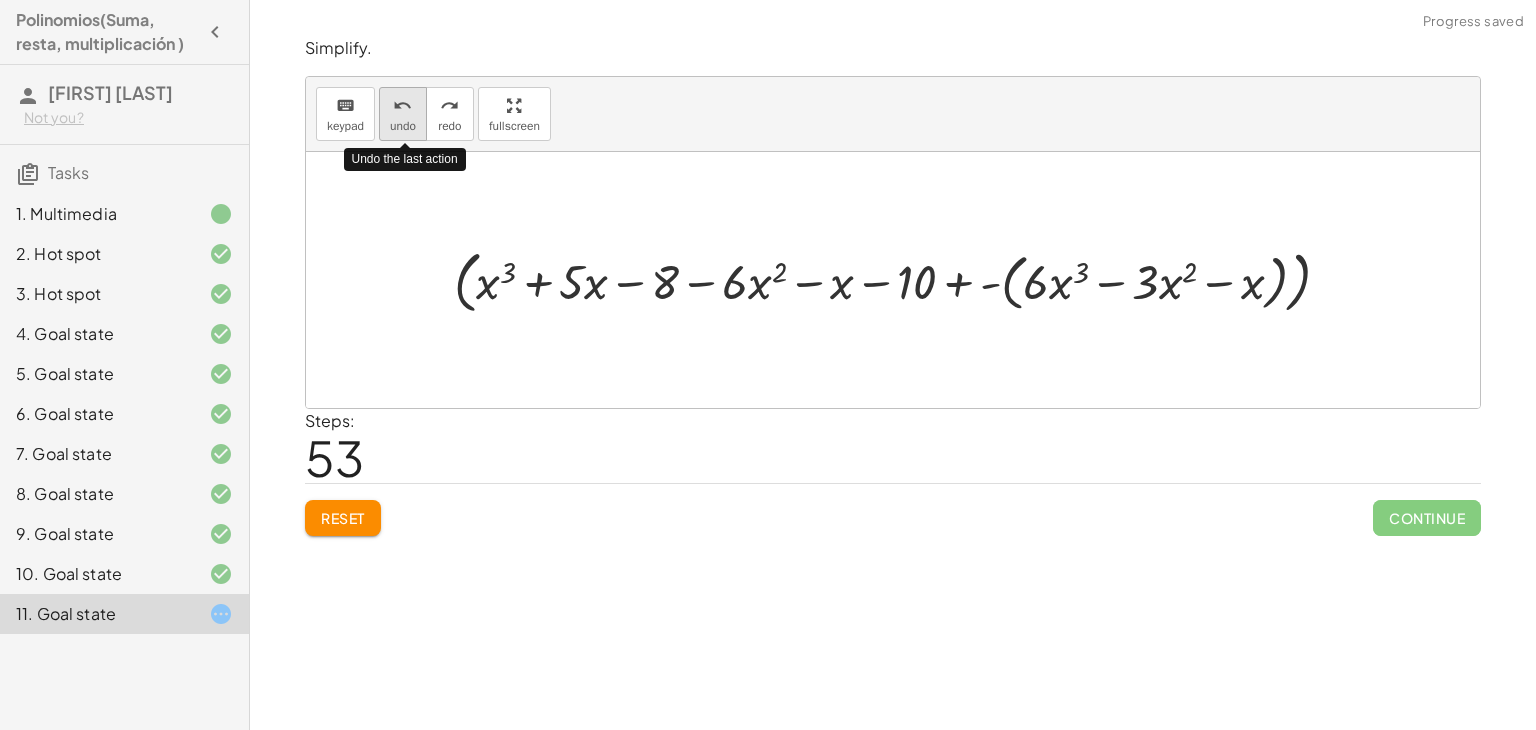 click on "undo" at bounding box center [403, 105] 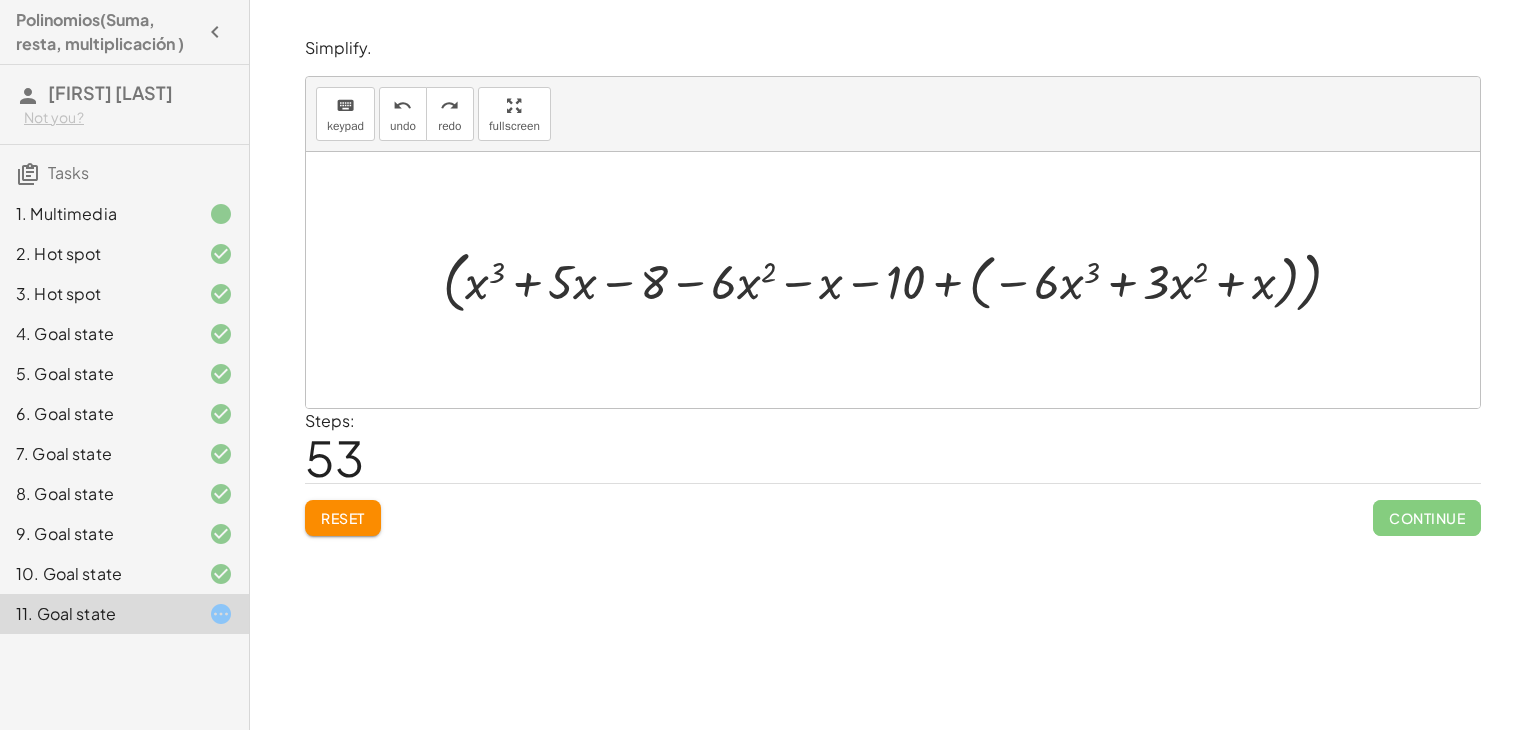 drag, startPoint x: 1000, startPoint y: 283, endPoint x: 948, endPoint y: 293, distance: 52.95281 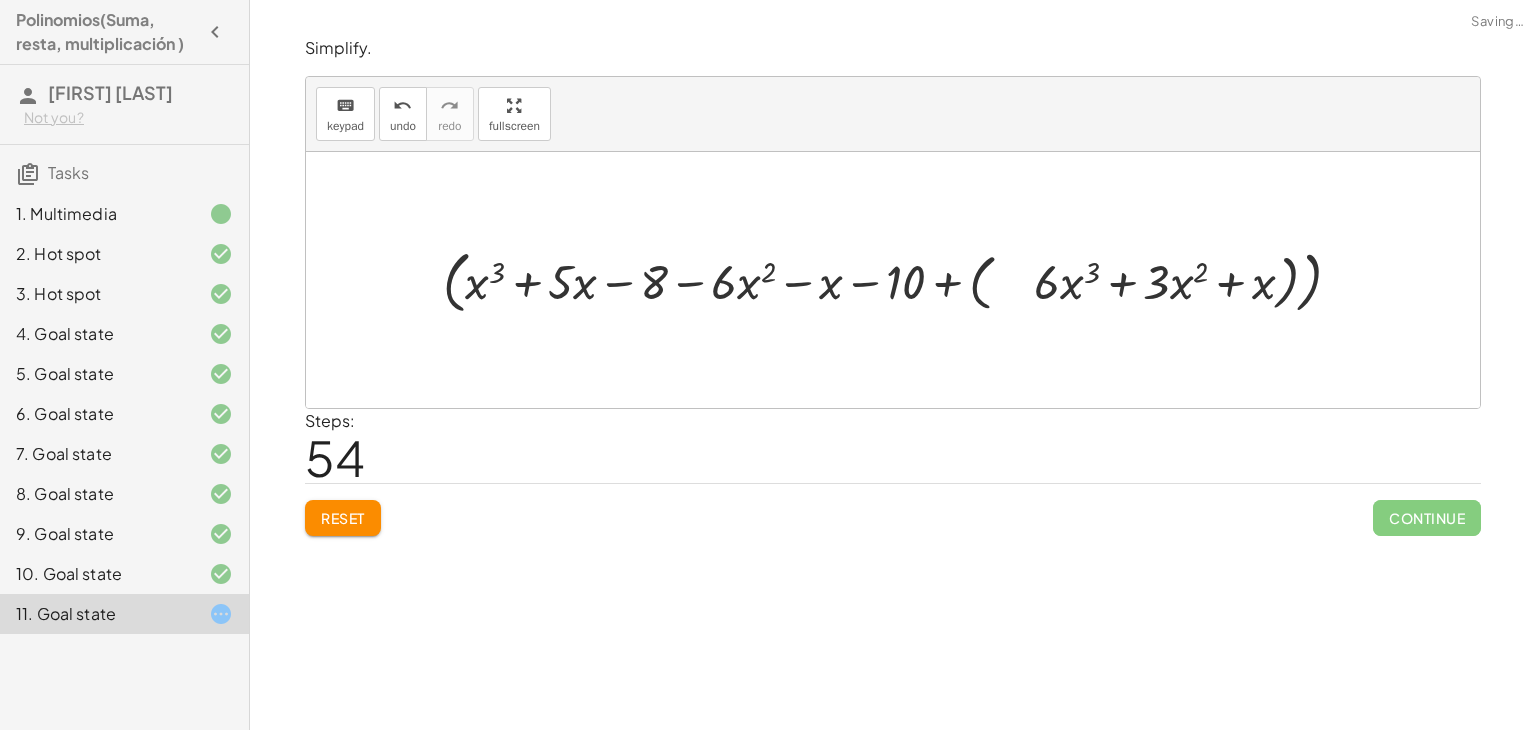 click at bounding box center [900, 280] 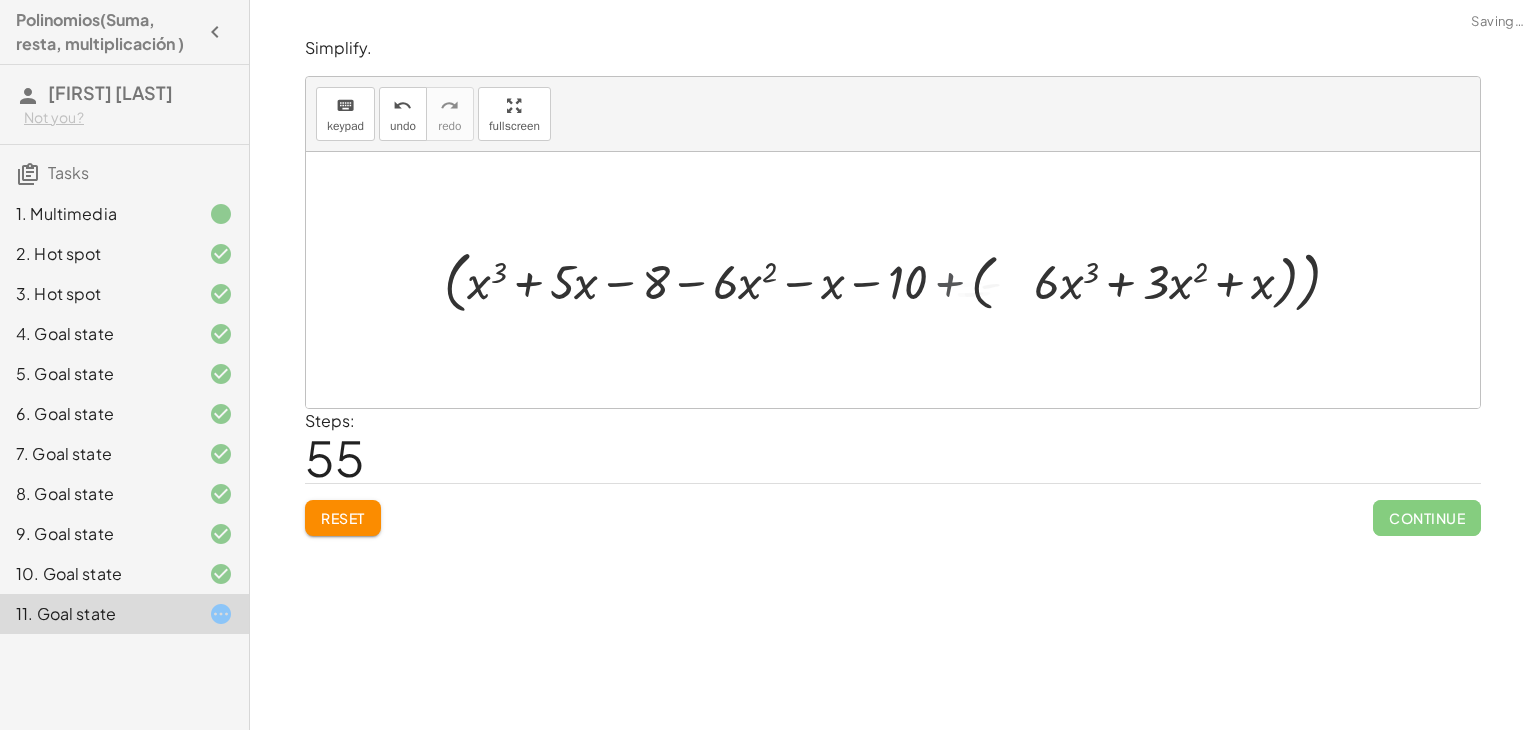 click at bounding box center (900, 280) 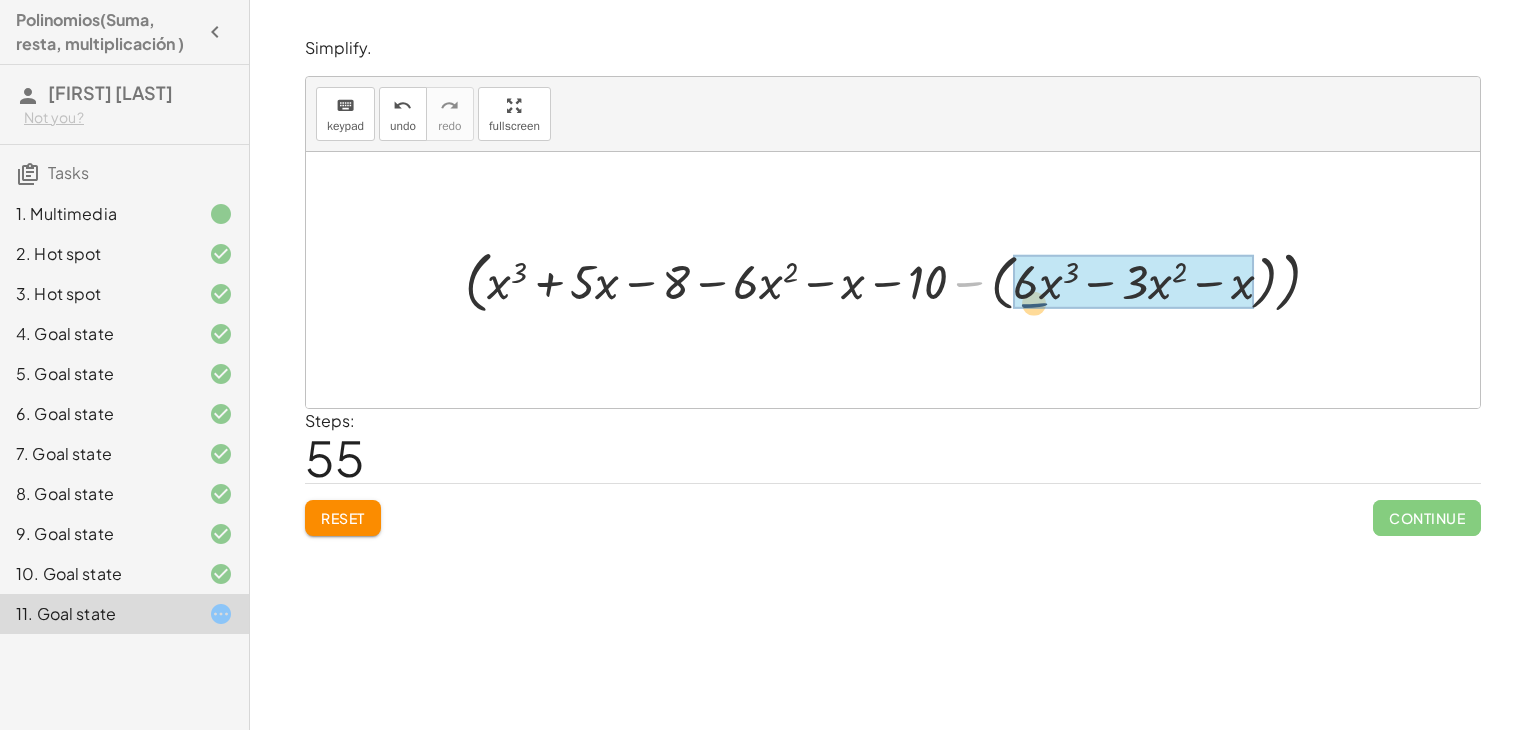 drag, startPoint x: 972, startPoint y: 278, endPoint x: 1049, endPoint y: 282, distance: 77.10383 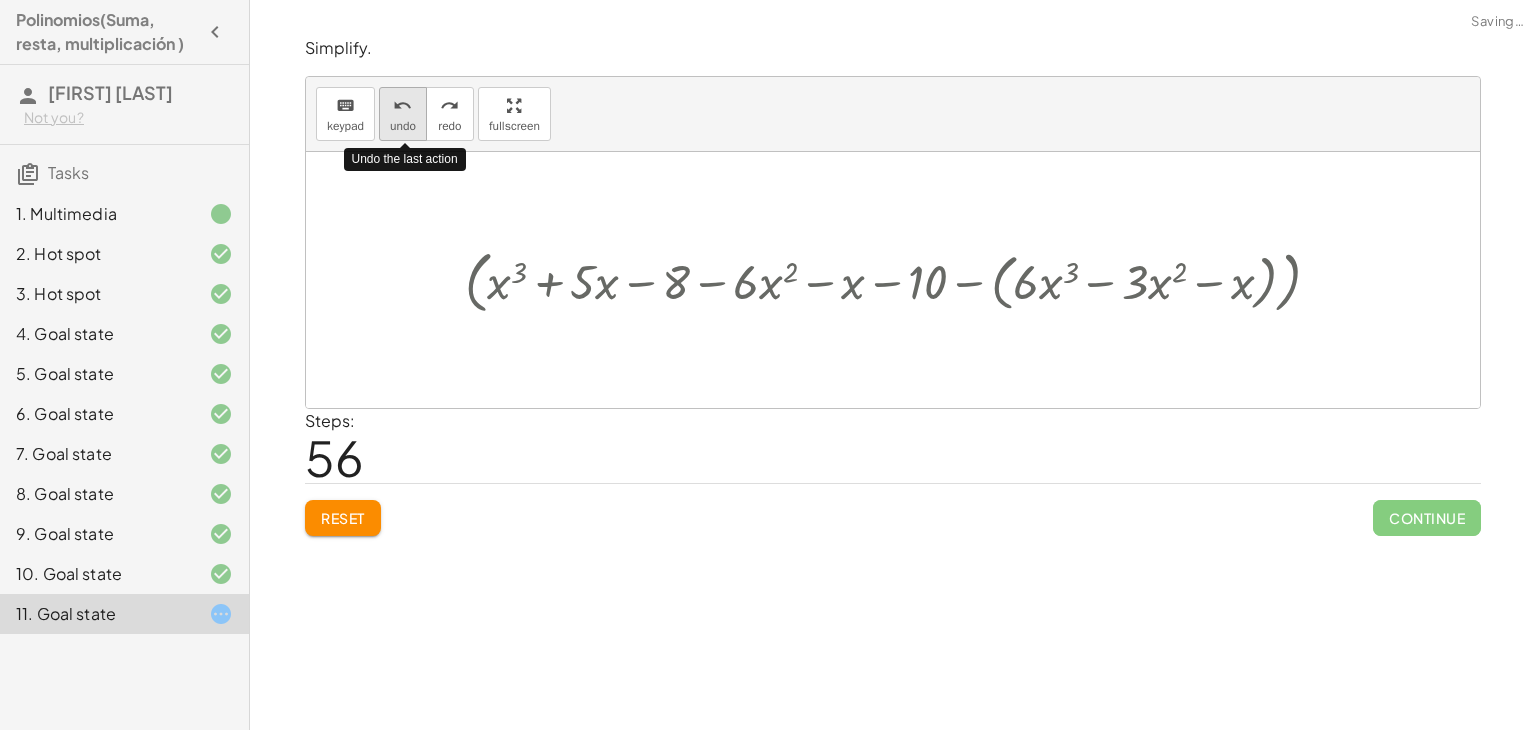 click on "undo" at bounding box center [403, 126] 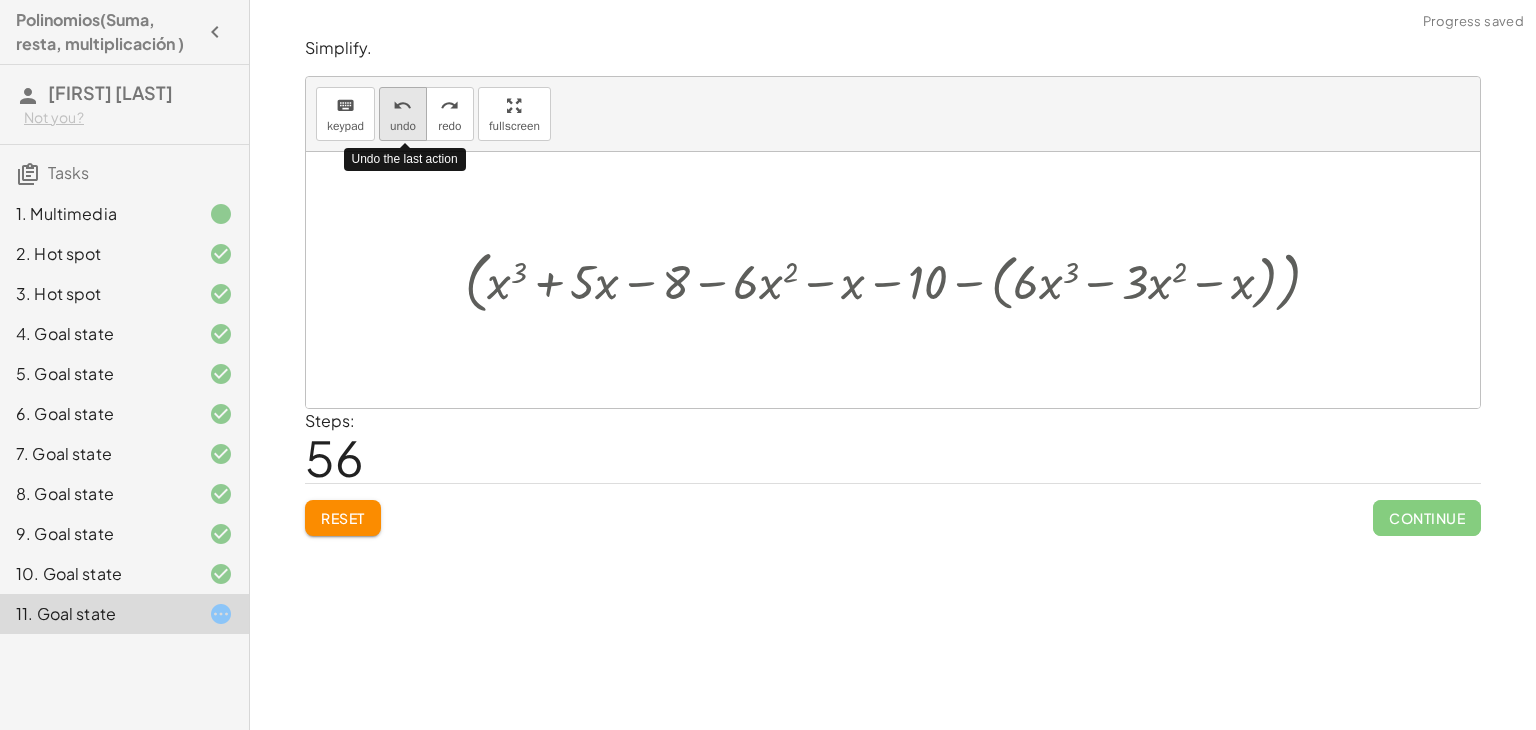 click on "undo" at bounding box center (403, 126) 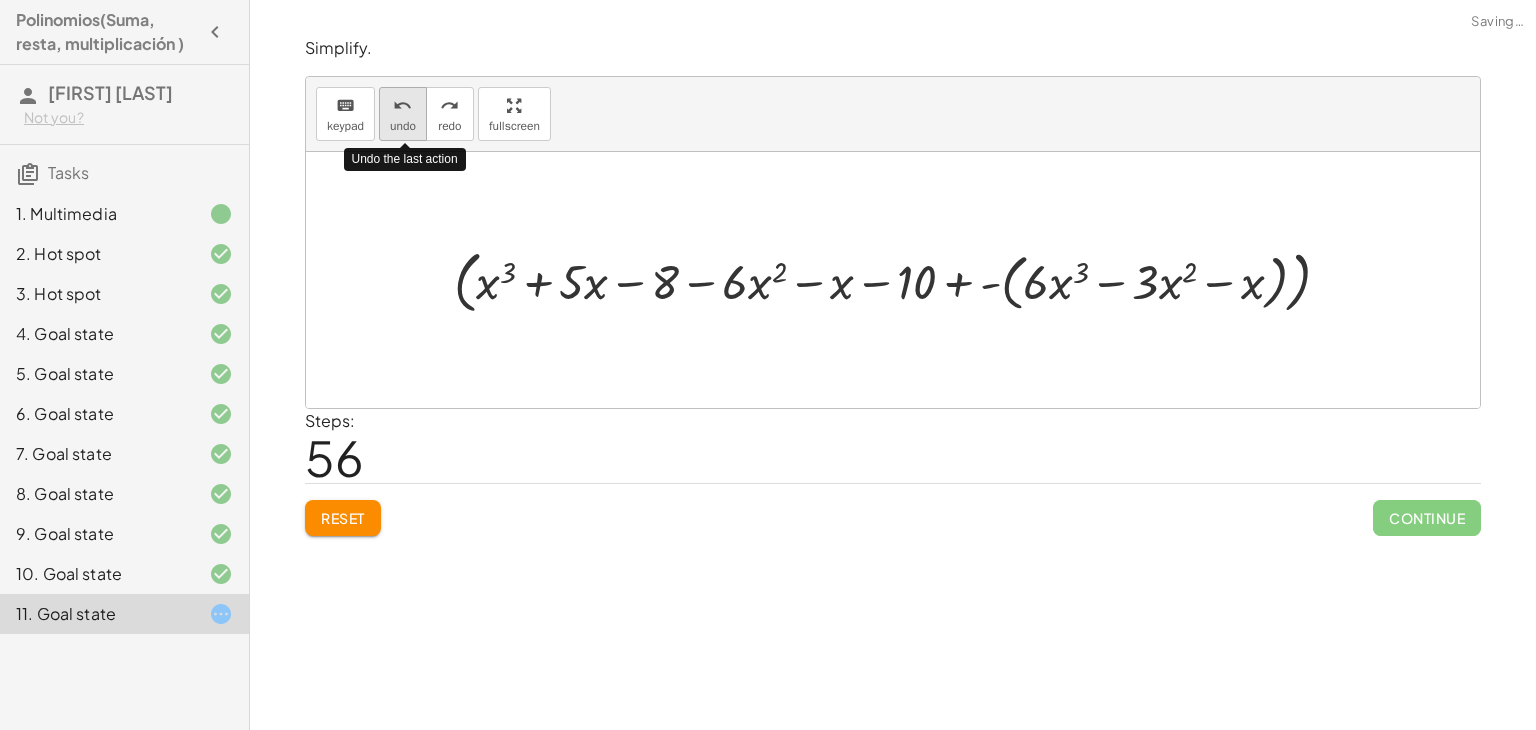 click on "undo" at bounding box center [403, 126] 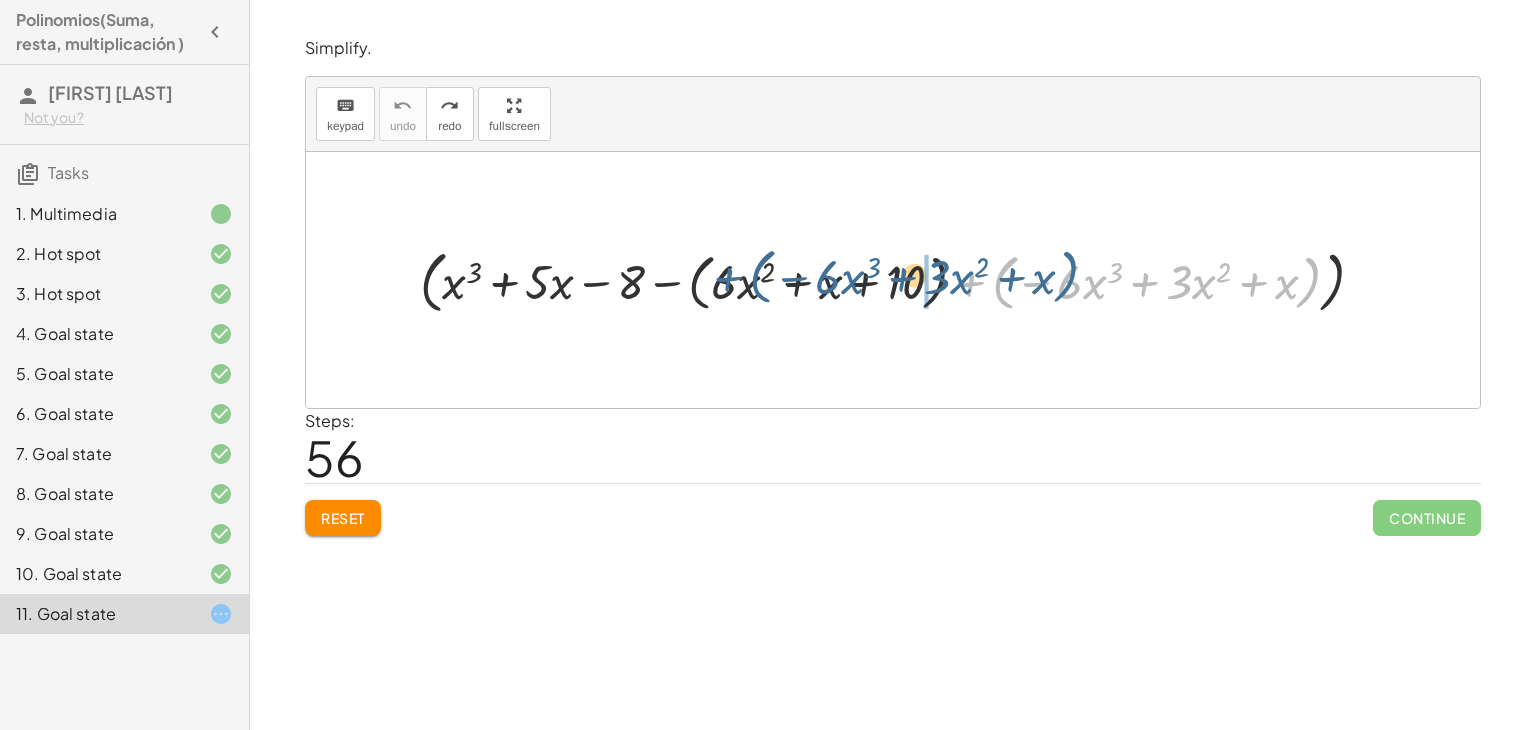 drag, startPoint x: 969, startPoint y: 279, endPoint x: 637, endPoint y: 276, distance: 332.01355 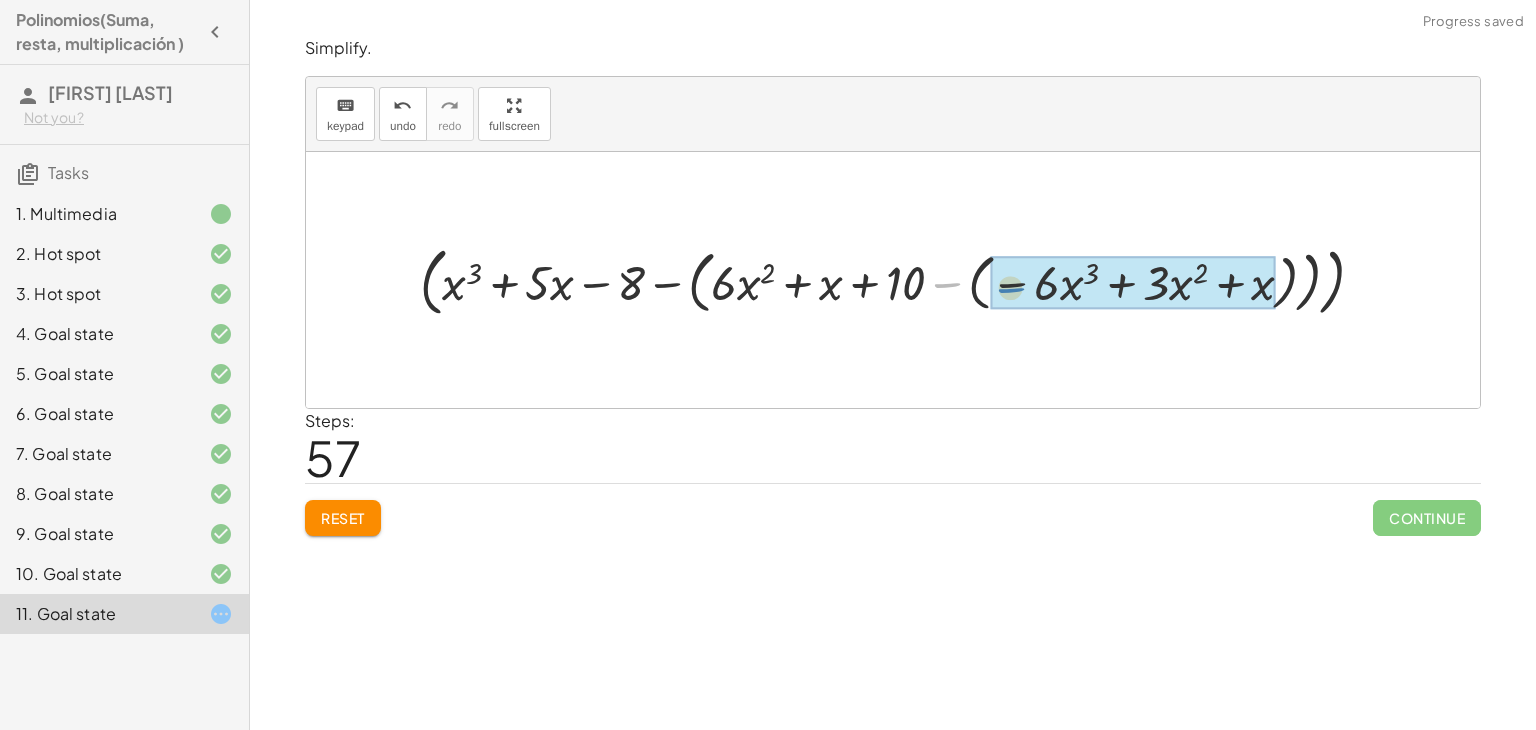 drag, startPoint x: 956, startPoint y: 285, endPoint x: 1034, endPoint y: 286, distance: 78.00641 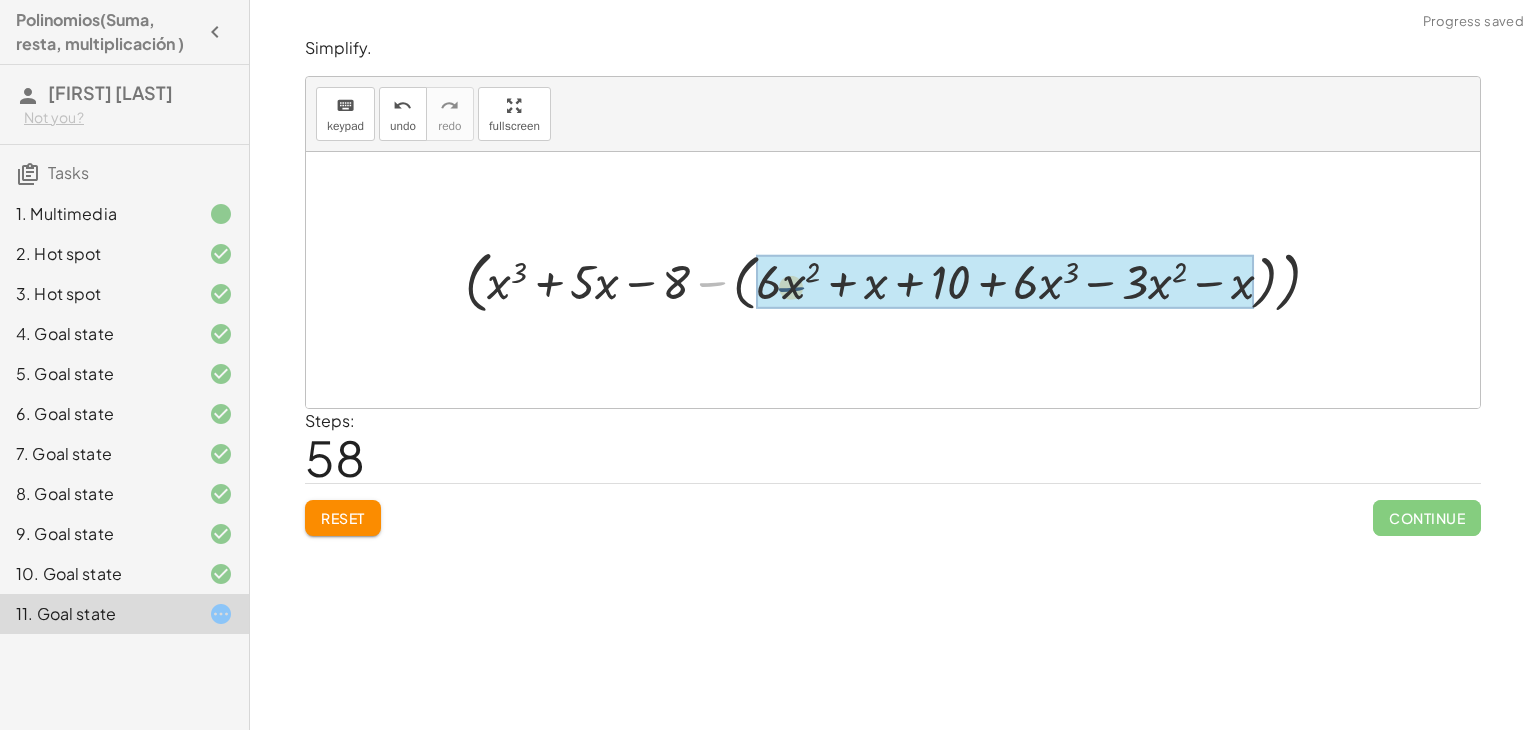 drag, startPoint x: 711, startPoint y: 278, endPoint x: 792, endPoint y: 282, distance: 81.09871 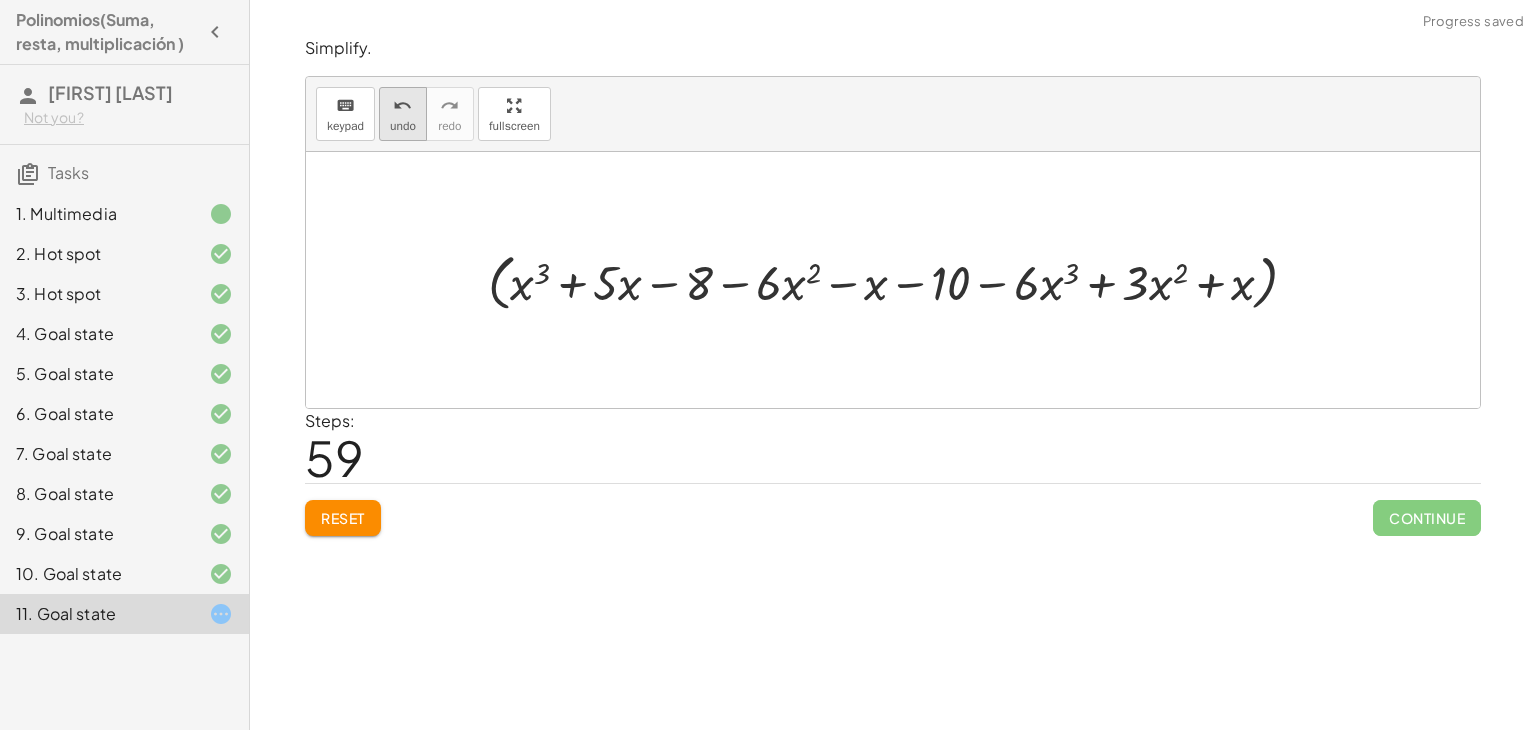 click on "undo" at bounding box center [402, 106] 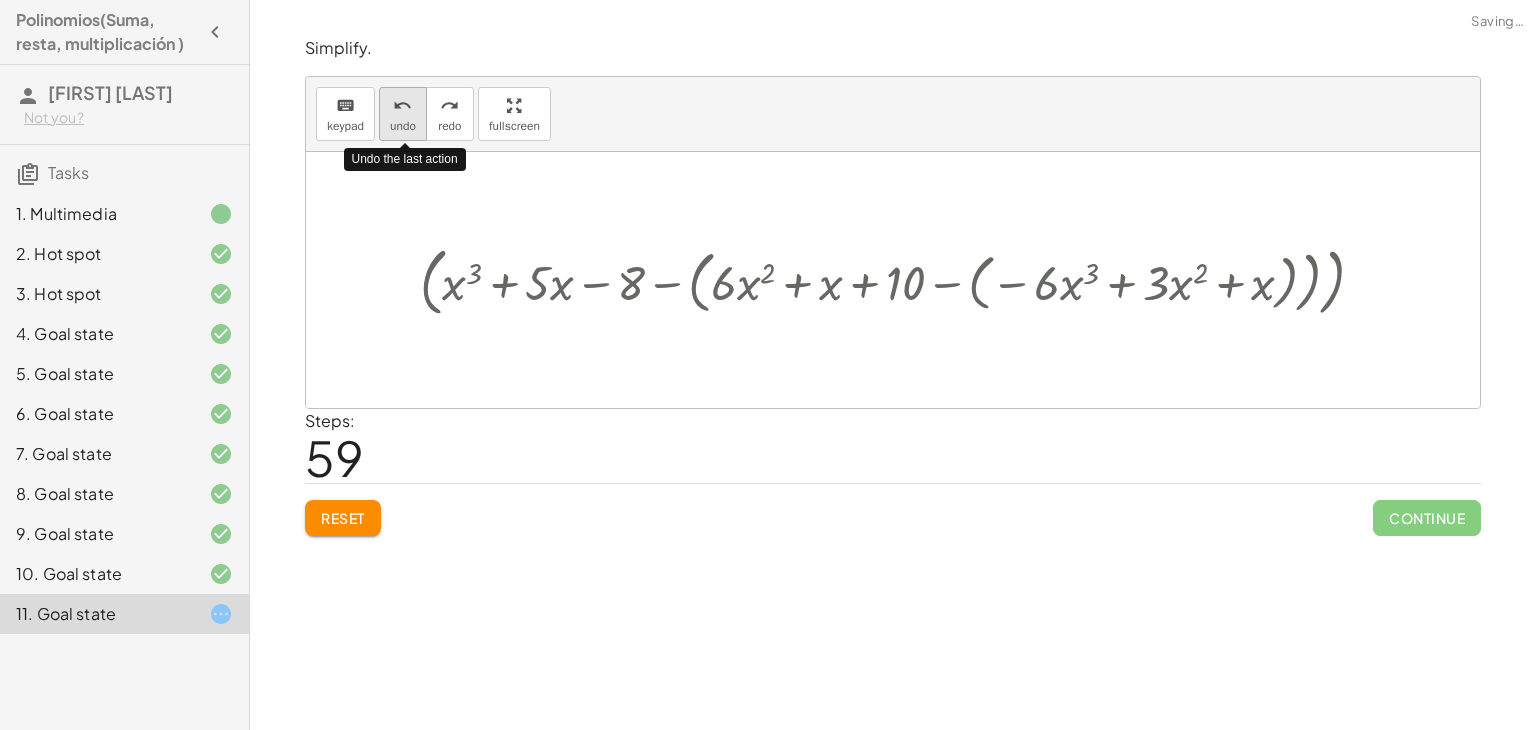 click on "undo" at bounding box center [402, 106] 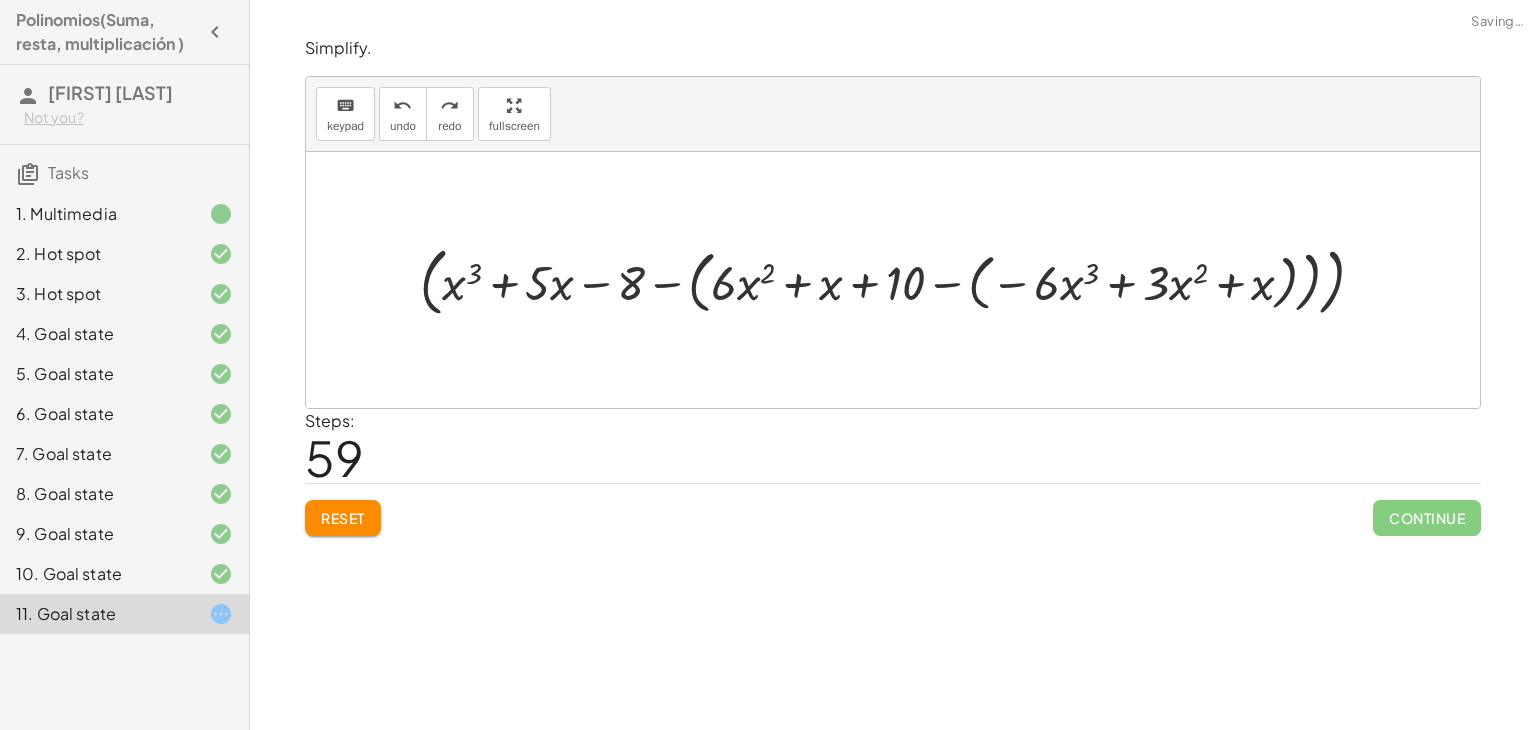 click on "Reset" 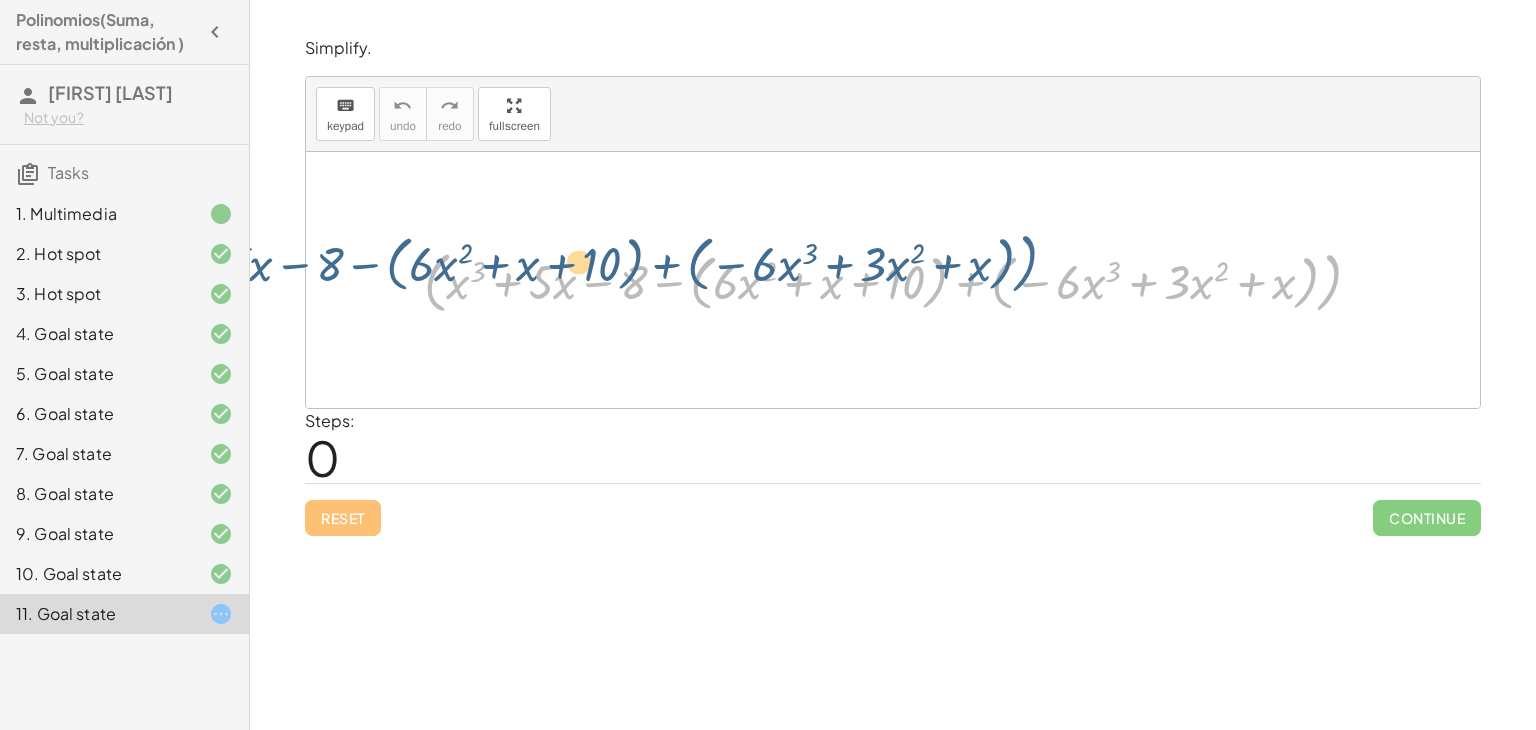 drag, startPoint x: 1334, startPoint y: 259, endPoint x: 1005, endPoint y: 240, distance: 329.5482 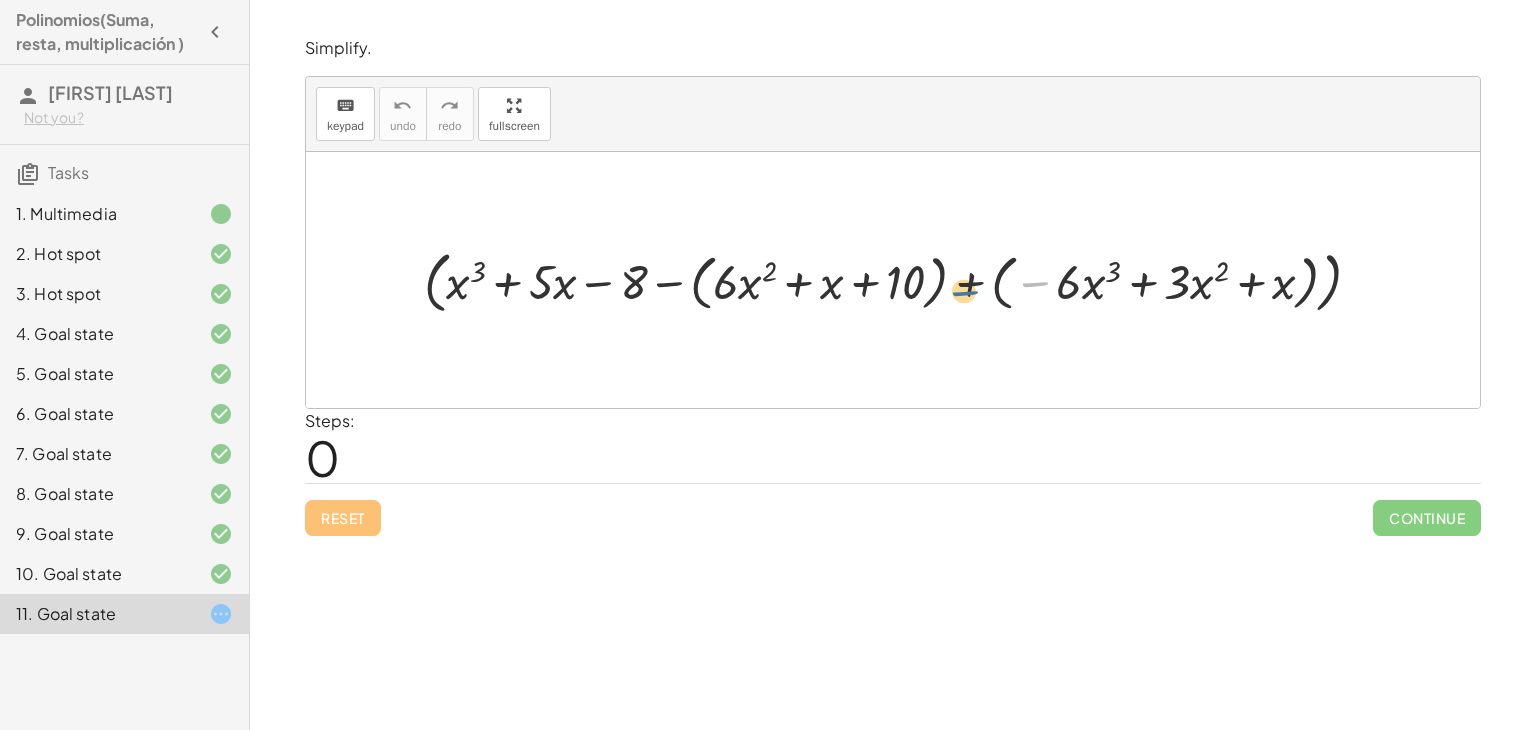 drag, startPoint x: 1039, startPoint y: 283, endPoint x: 968, endPoint y: 291, distance: 71.44928 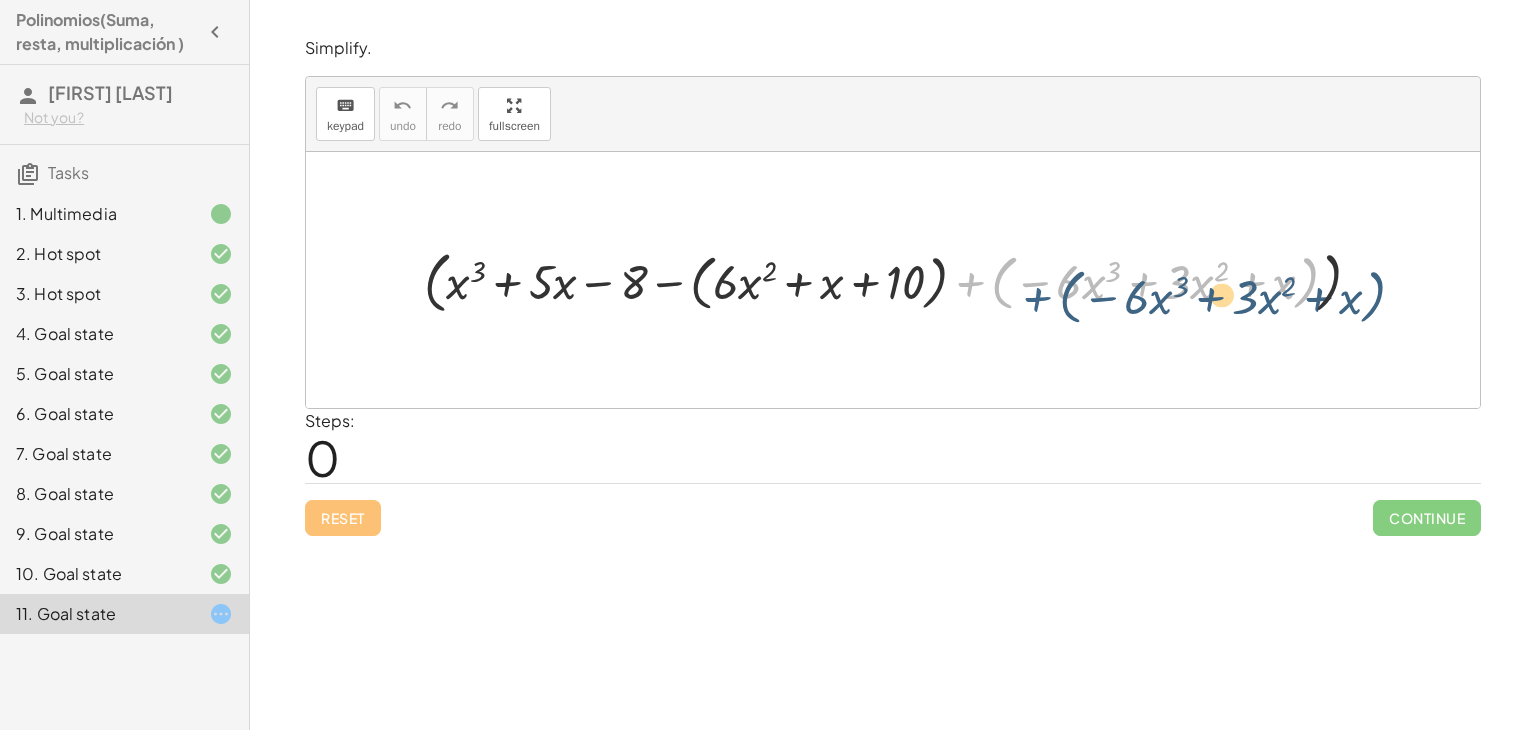 drag, startPoint x: 972, startPoint y: 277, endPoint x: 1040, endPoint y: 291, distance: 69.426216 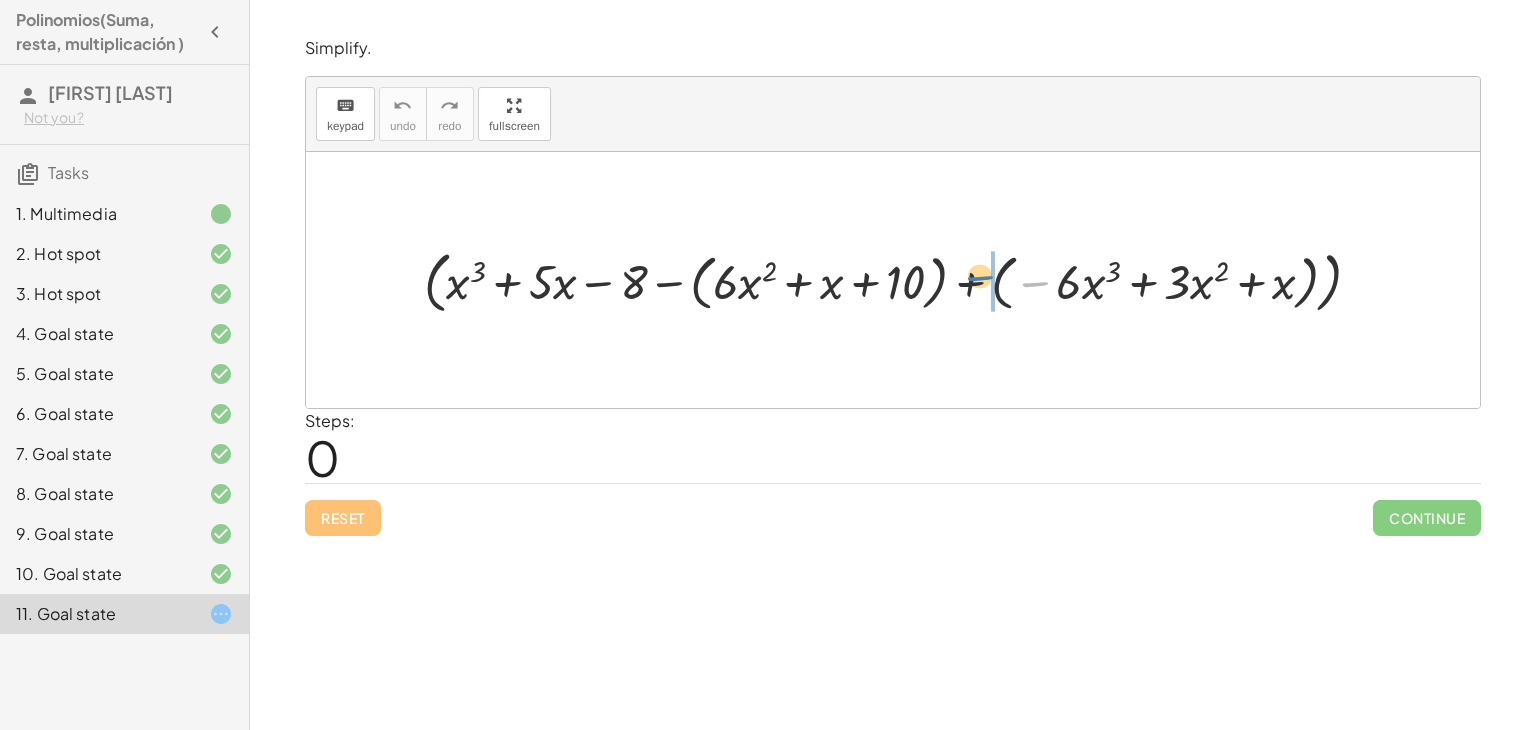 drag, startPoint x: 1040, startPoint y: 285, endPoint x: 985, endPoint y: 278, distance: 55.443665 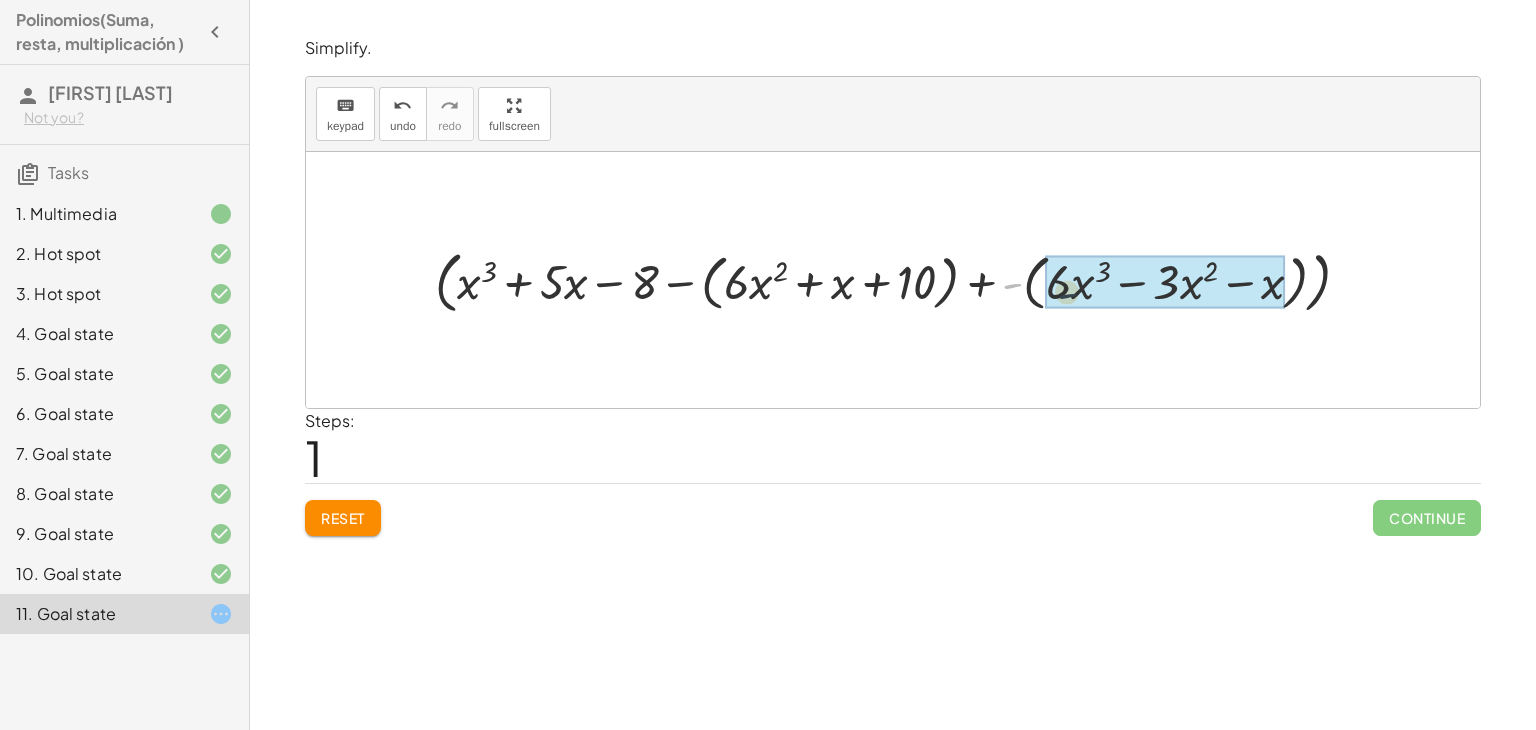 drag, startPoint x: 1010, startPoint y: 284, endPoint x: 1076, endPoint y: 289, distance: 66.189125 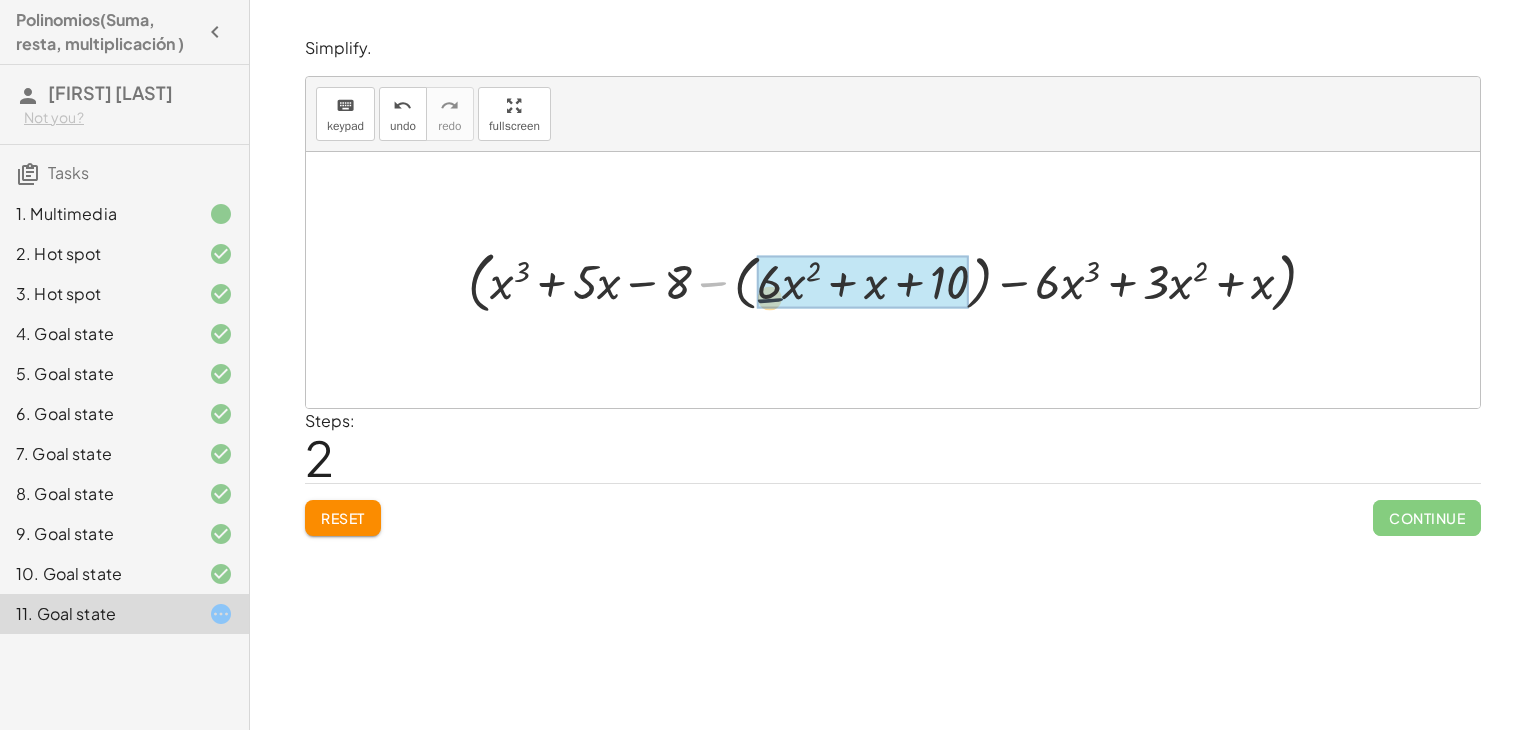 drag, startPoint x: 721, startPoint y: 280, endPoint x: 804, endPoint y: 290, distance: 83.60024 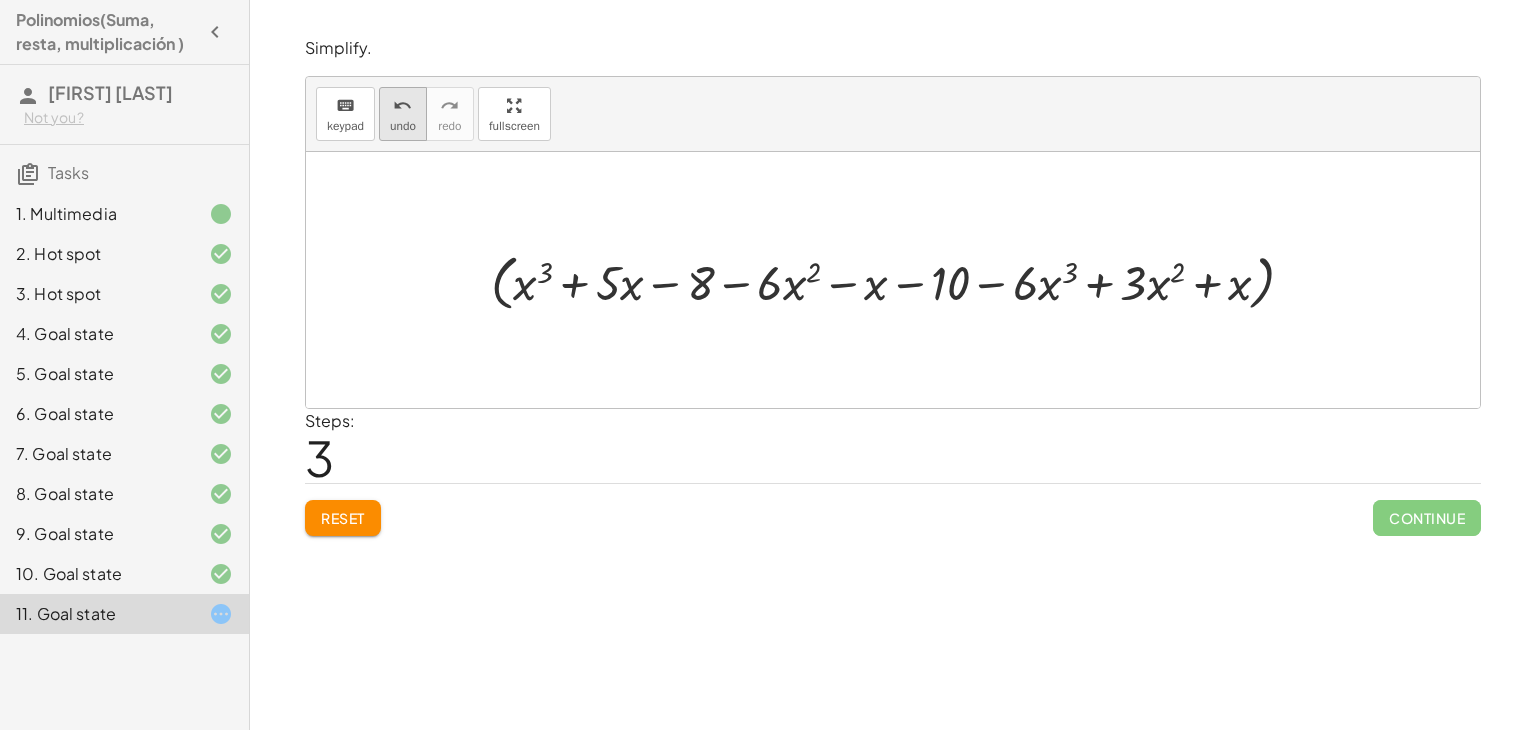 click on "undo undo" at bounding box center [403, 114] 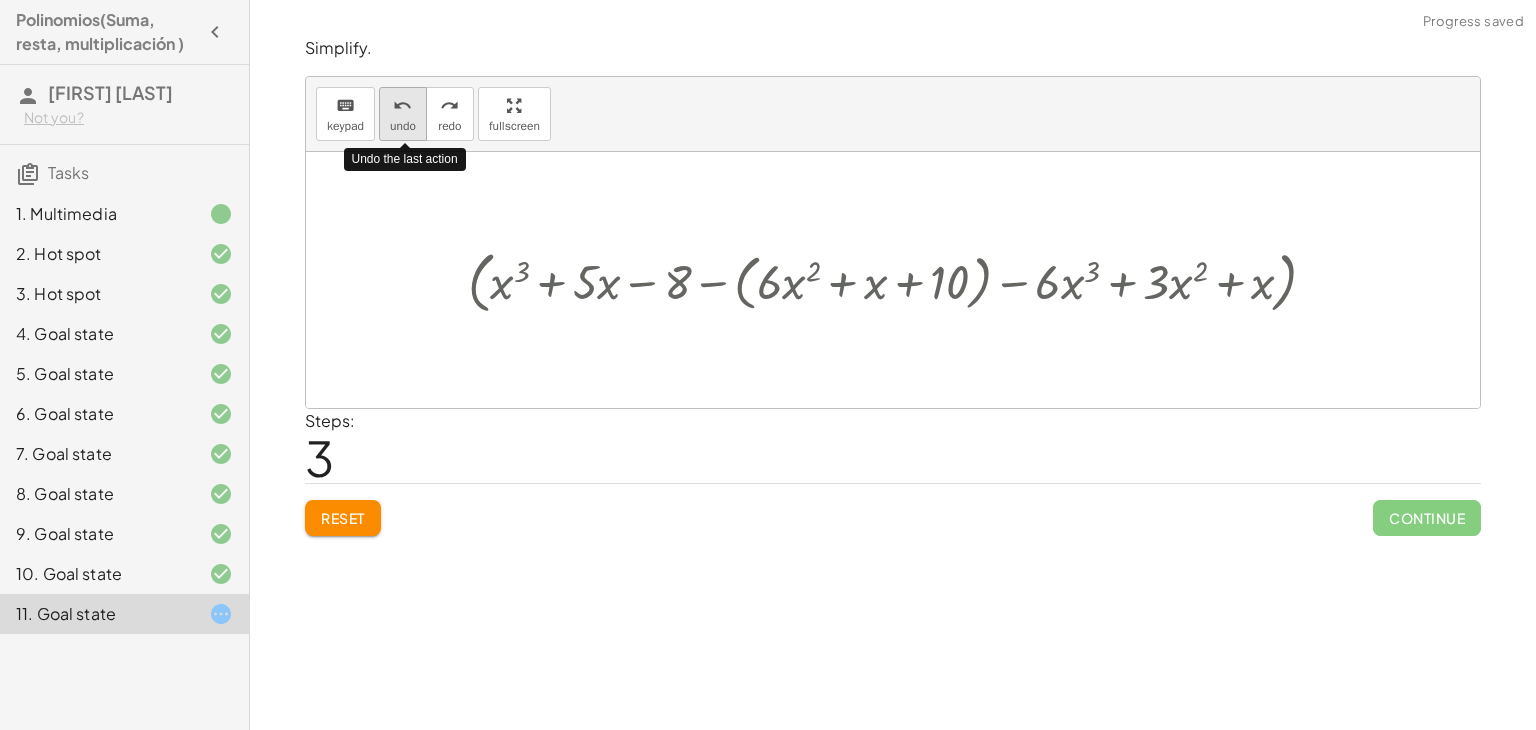 click on "undo undo" at bounding box center [403, 114] 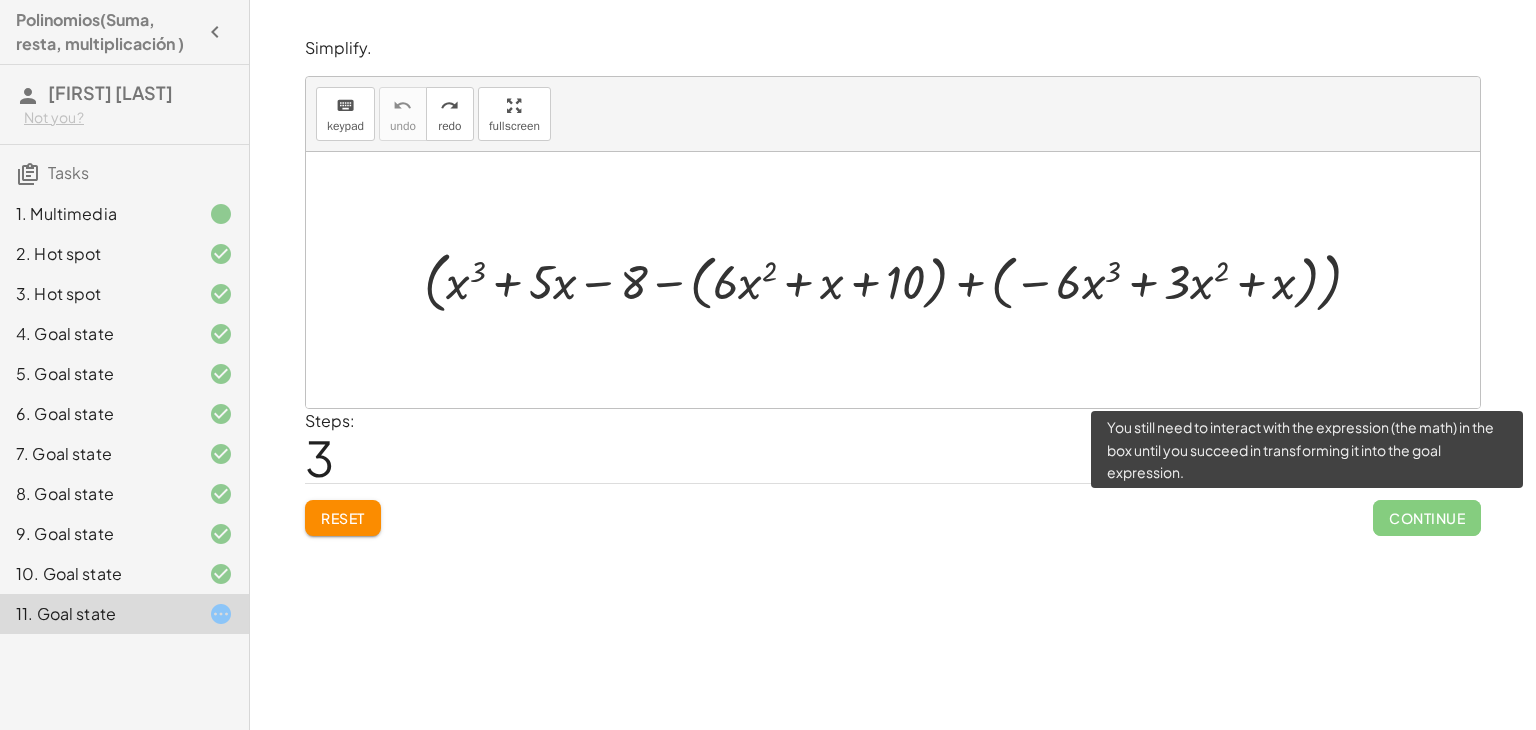 click on "Continue" 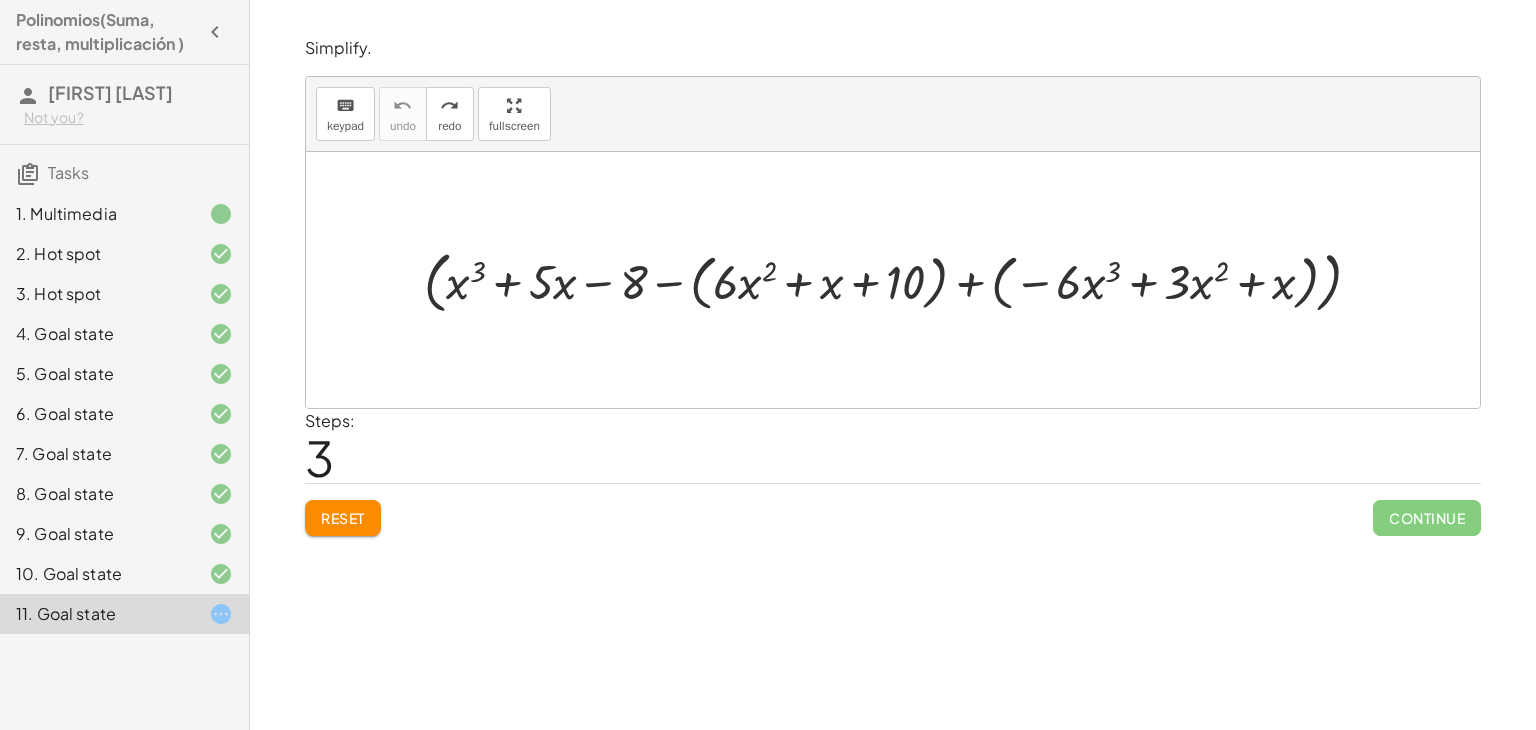 click 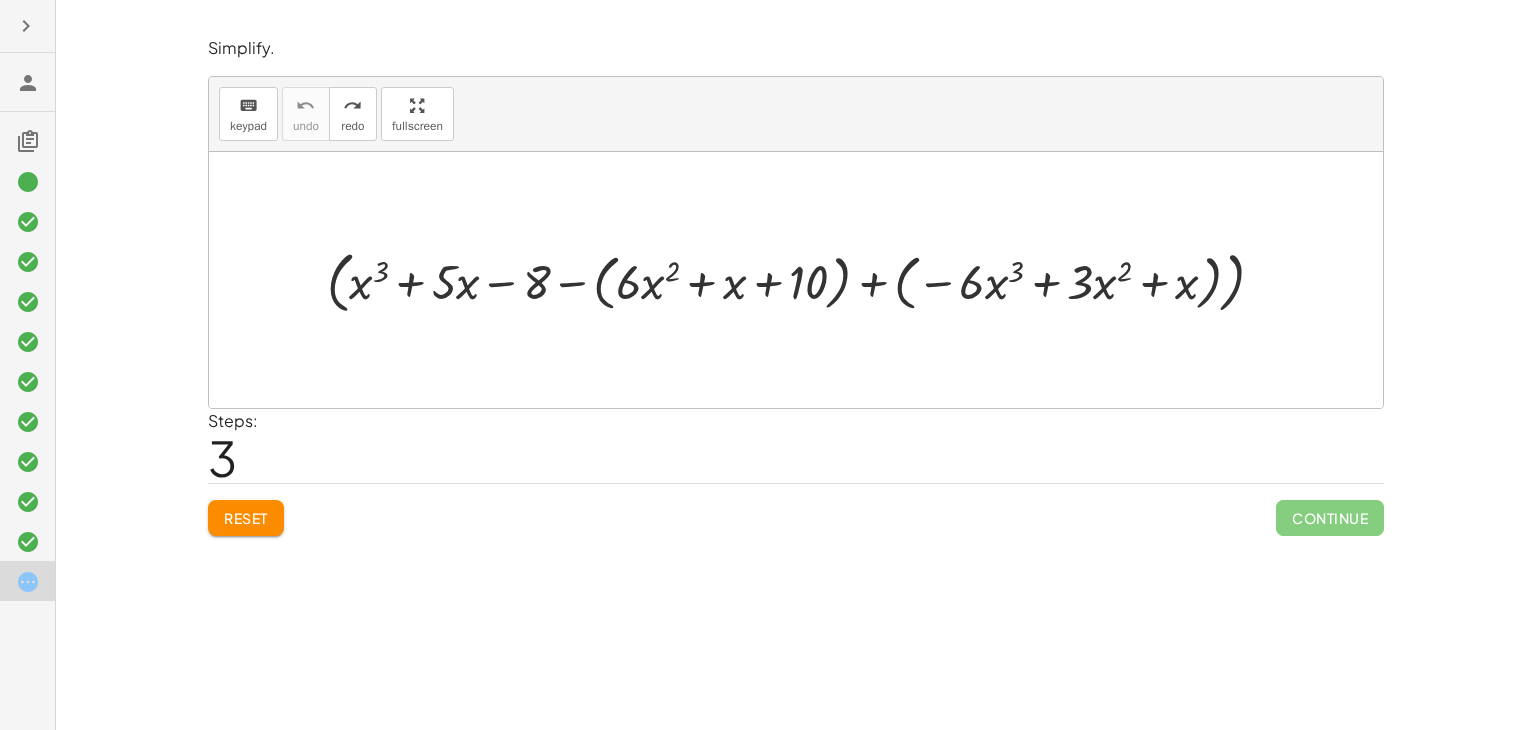 click at bounding box center (28, 83) 